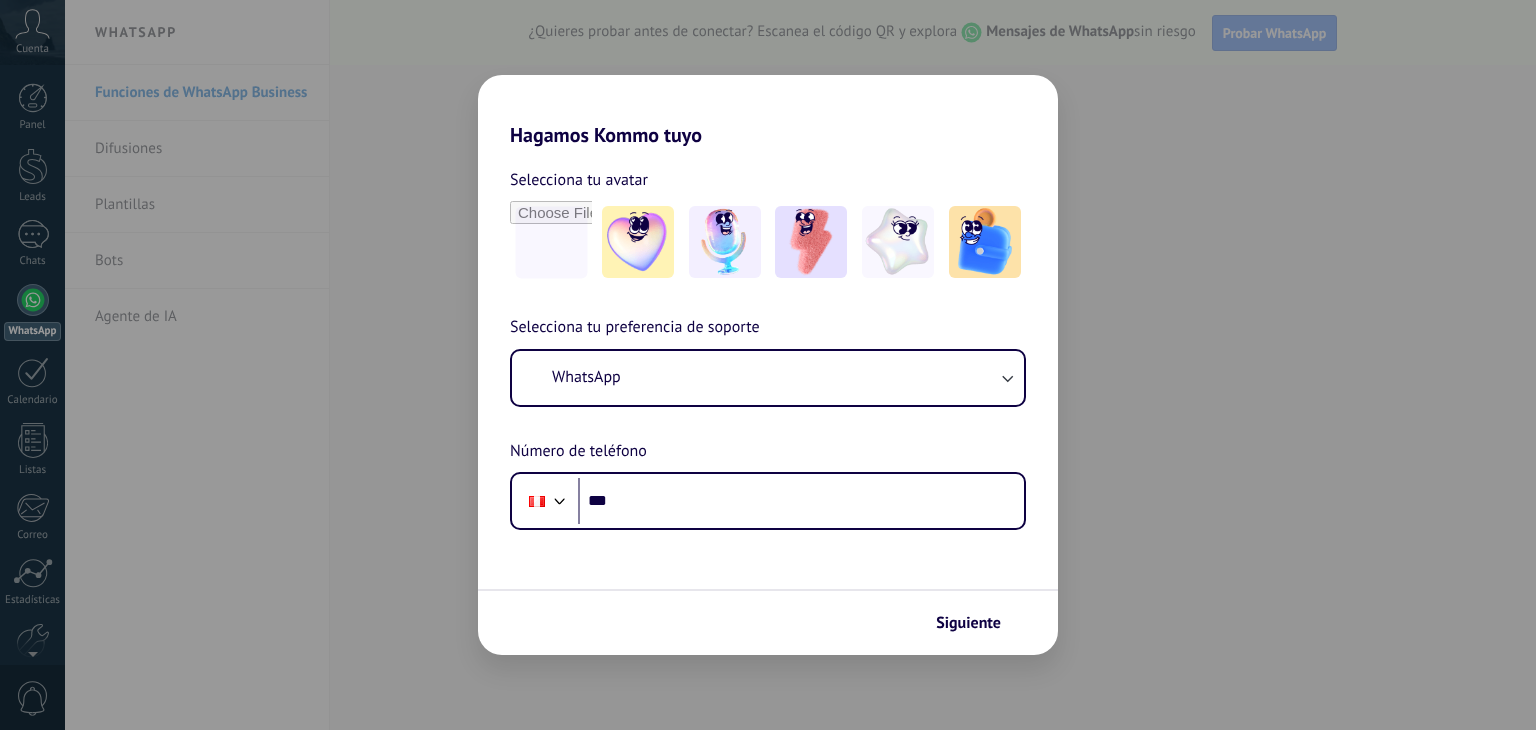 scroll, scrollTop: 0, scrollLeft: 0, axis: both 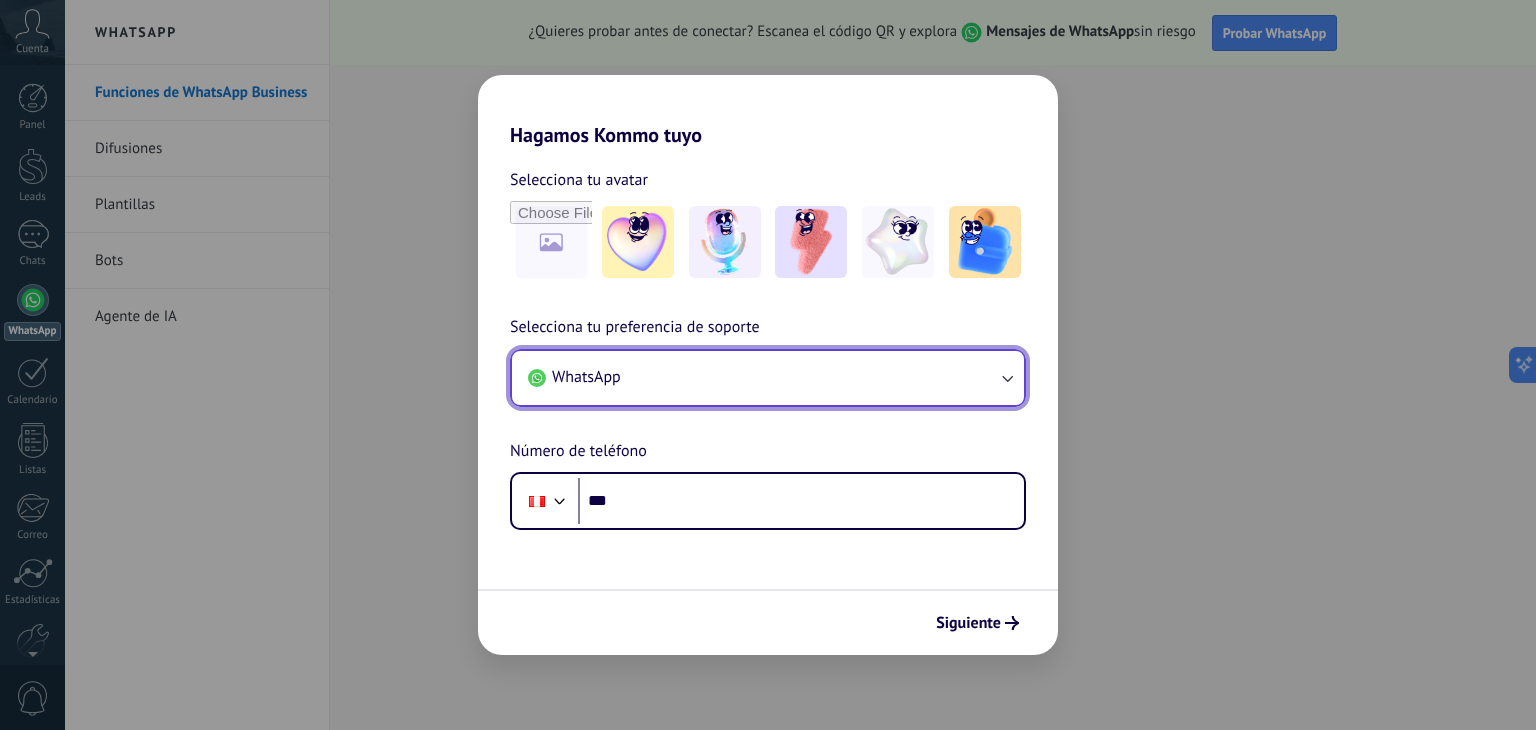 click on "WhatsApp" at bounding box center (768, 378) 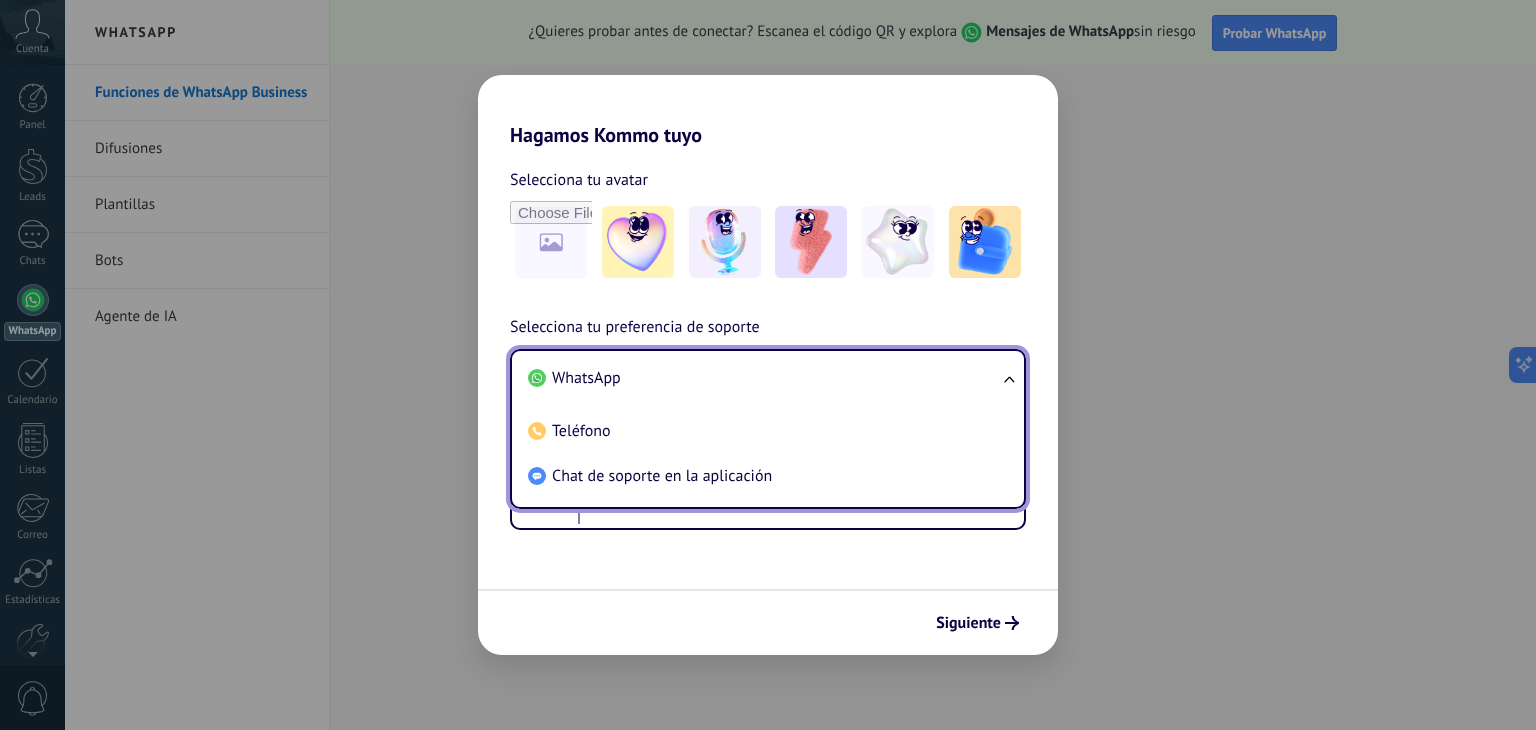 click on "WhatsApp" at bounding box center (764, 378) 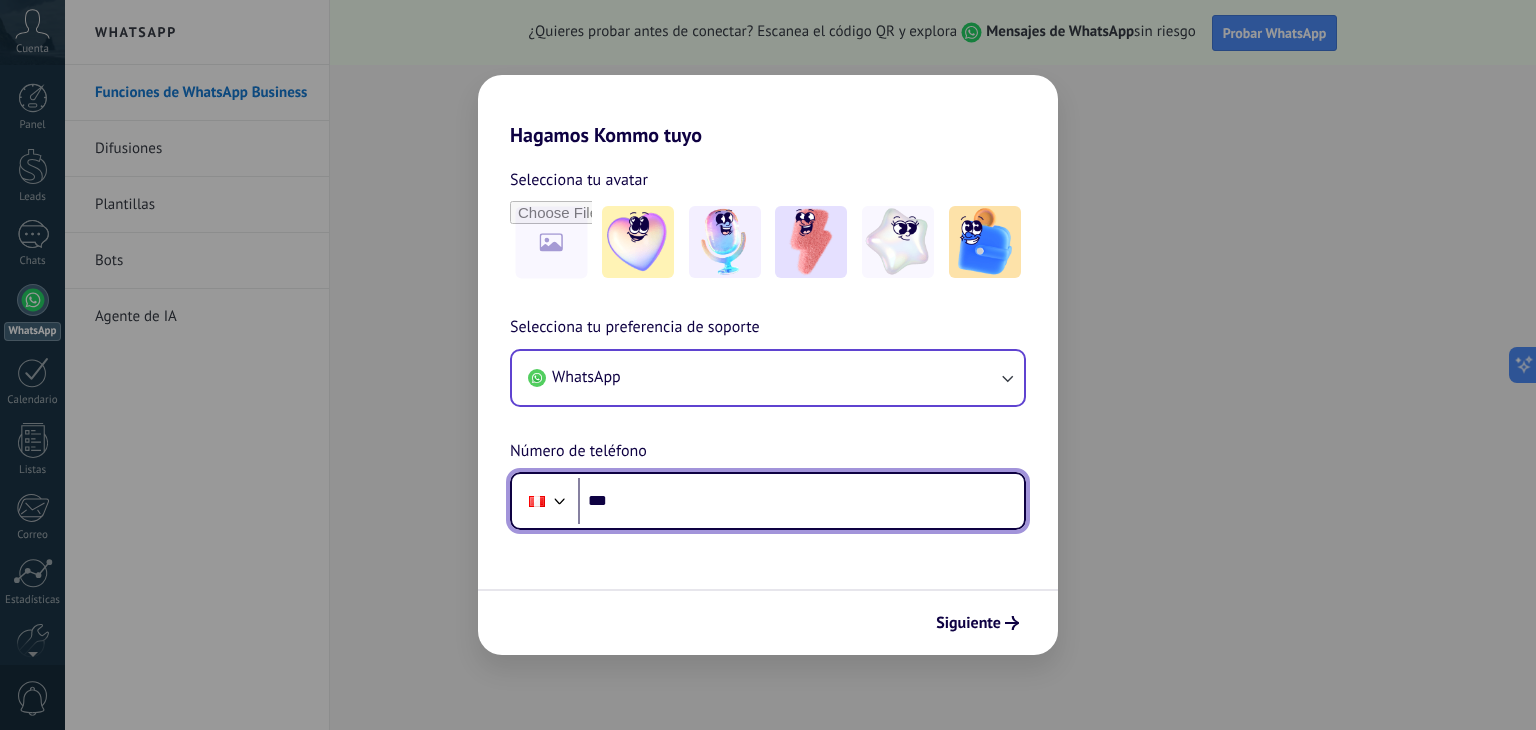 click on "***" at bounding box center [801, 501] 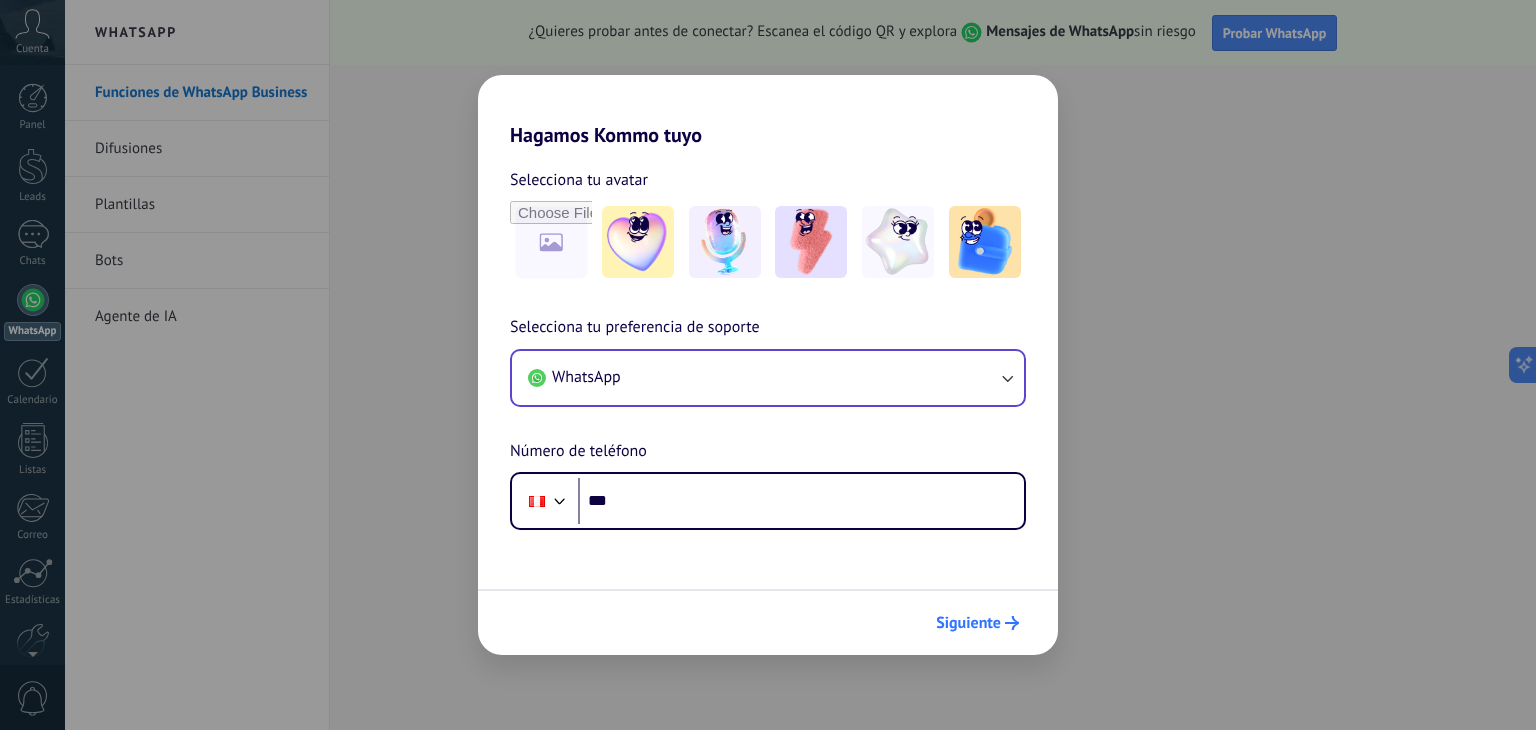 click 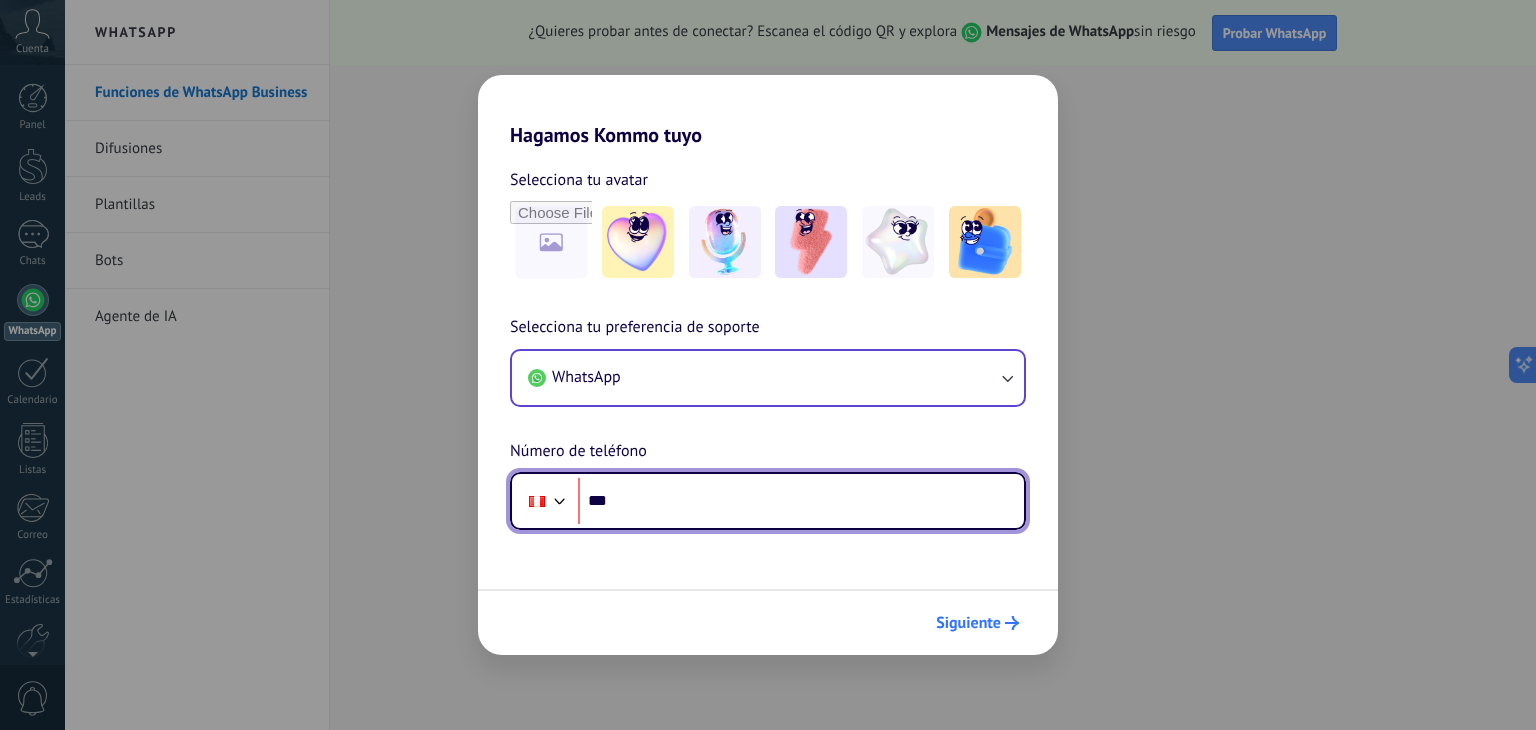 scroll, scrollTop: 0, scrollLeft: 0, axis: both 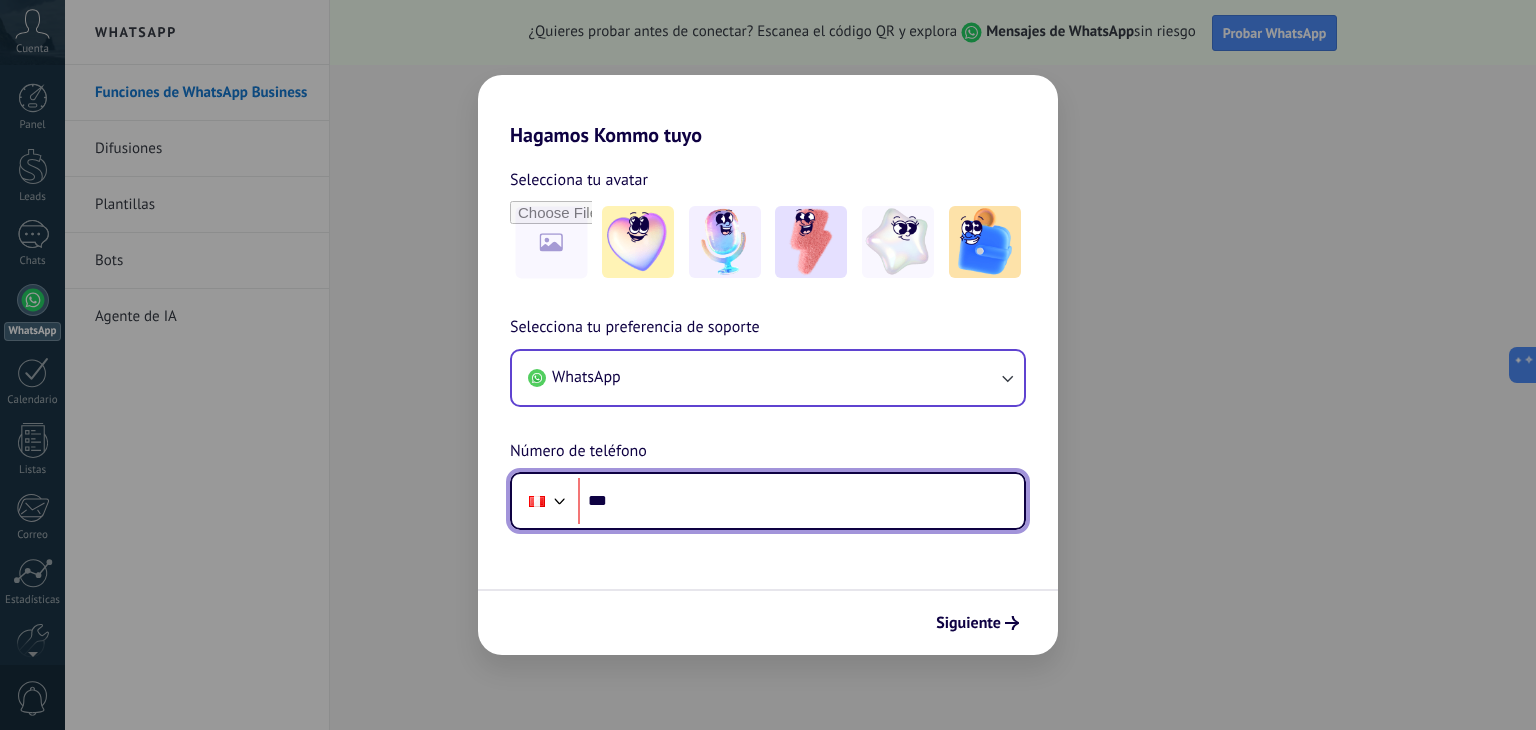 click on "***" at bounding box center [801, 501] 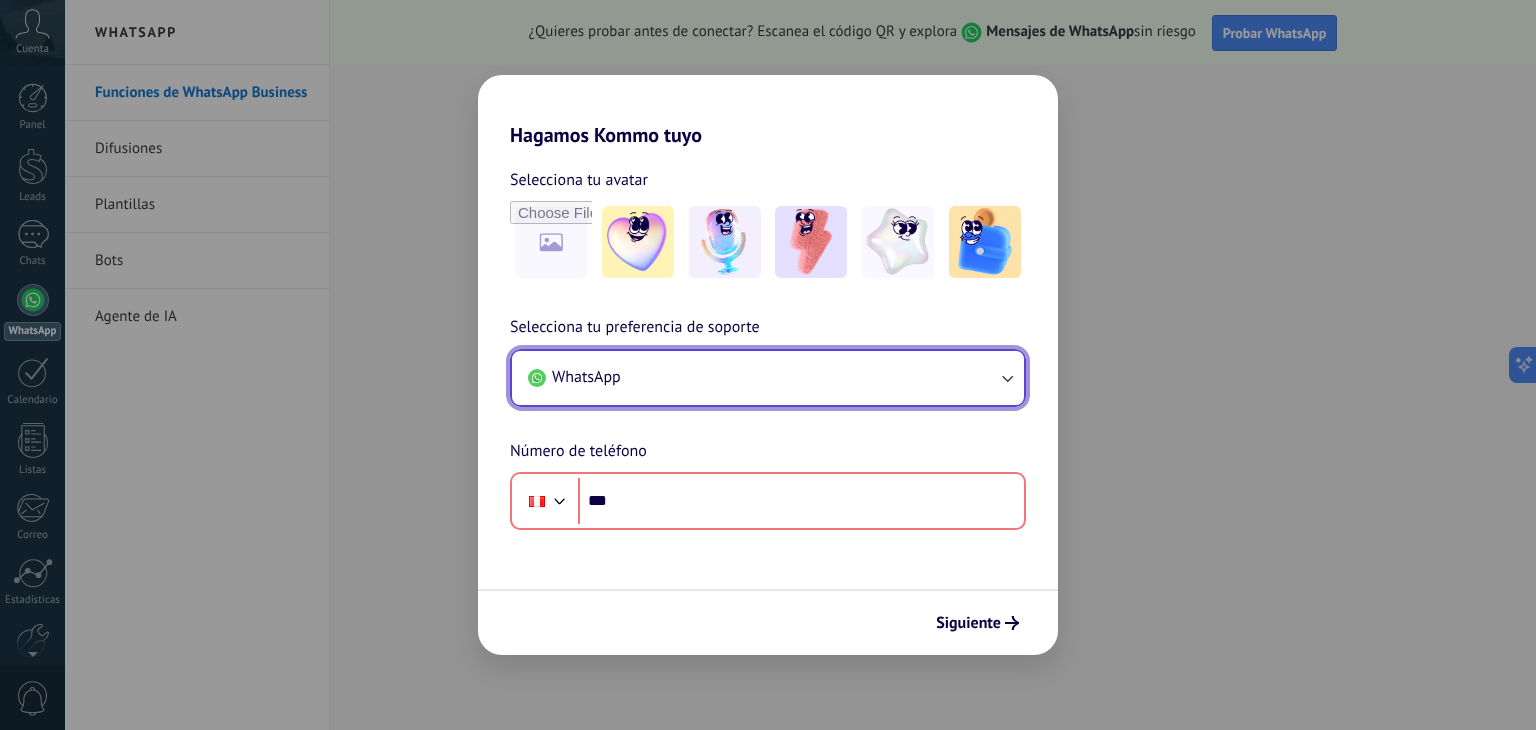 click on "WhatsApp" at bounding box center [768, 378] 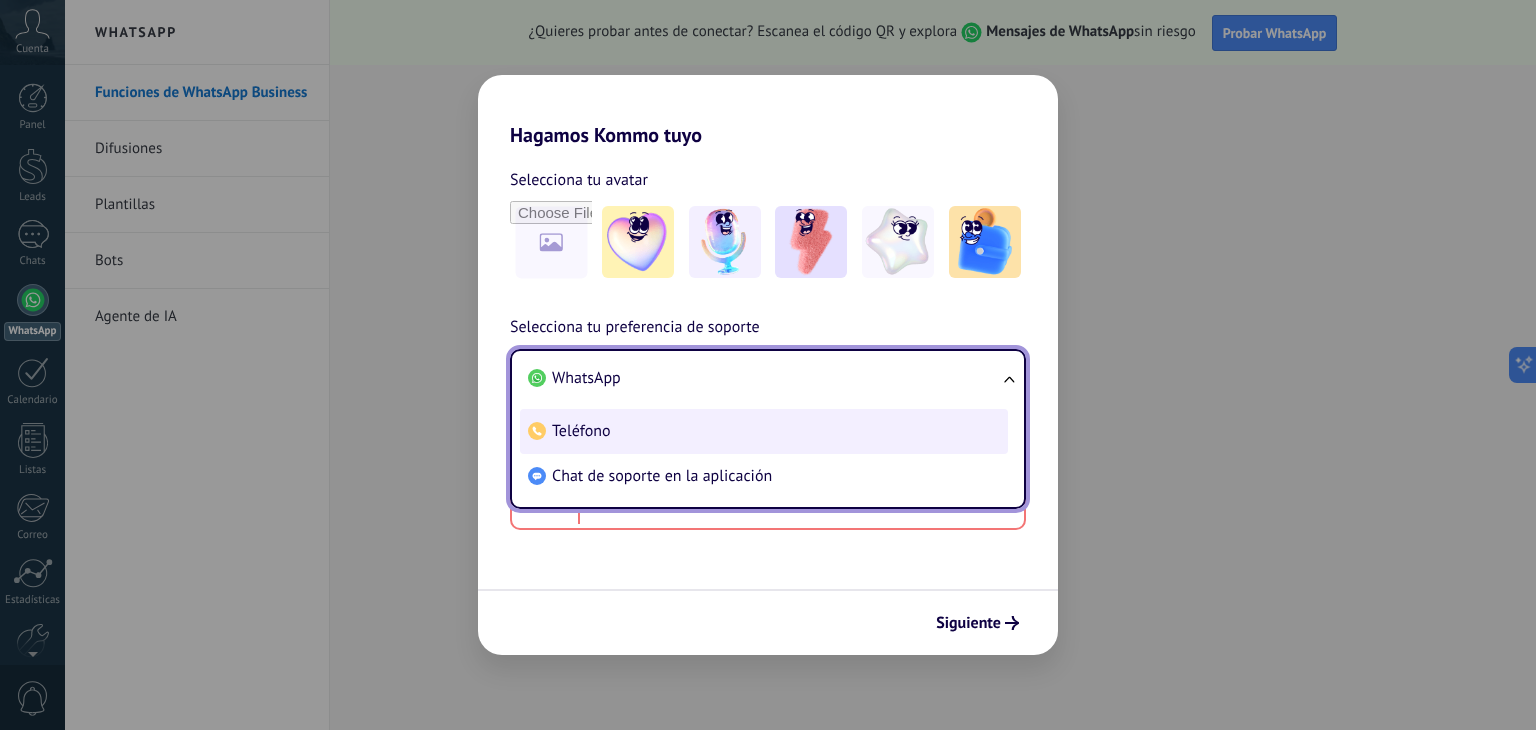 click on "Teléfono" at bounding box center [581, 431] 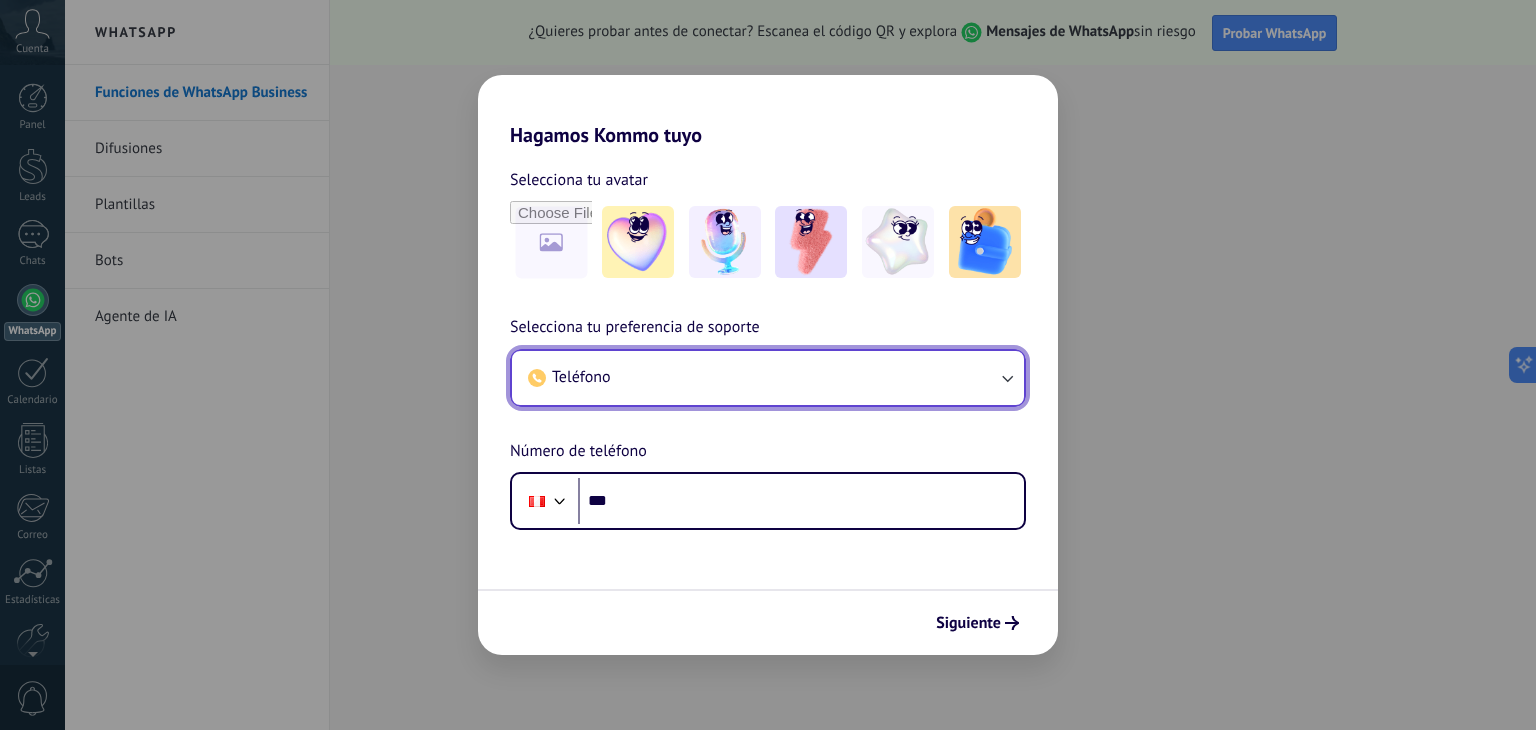 click on "Teléfono" at bounding box center (768, 378) 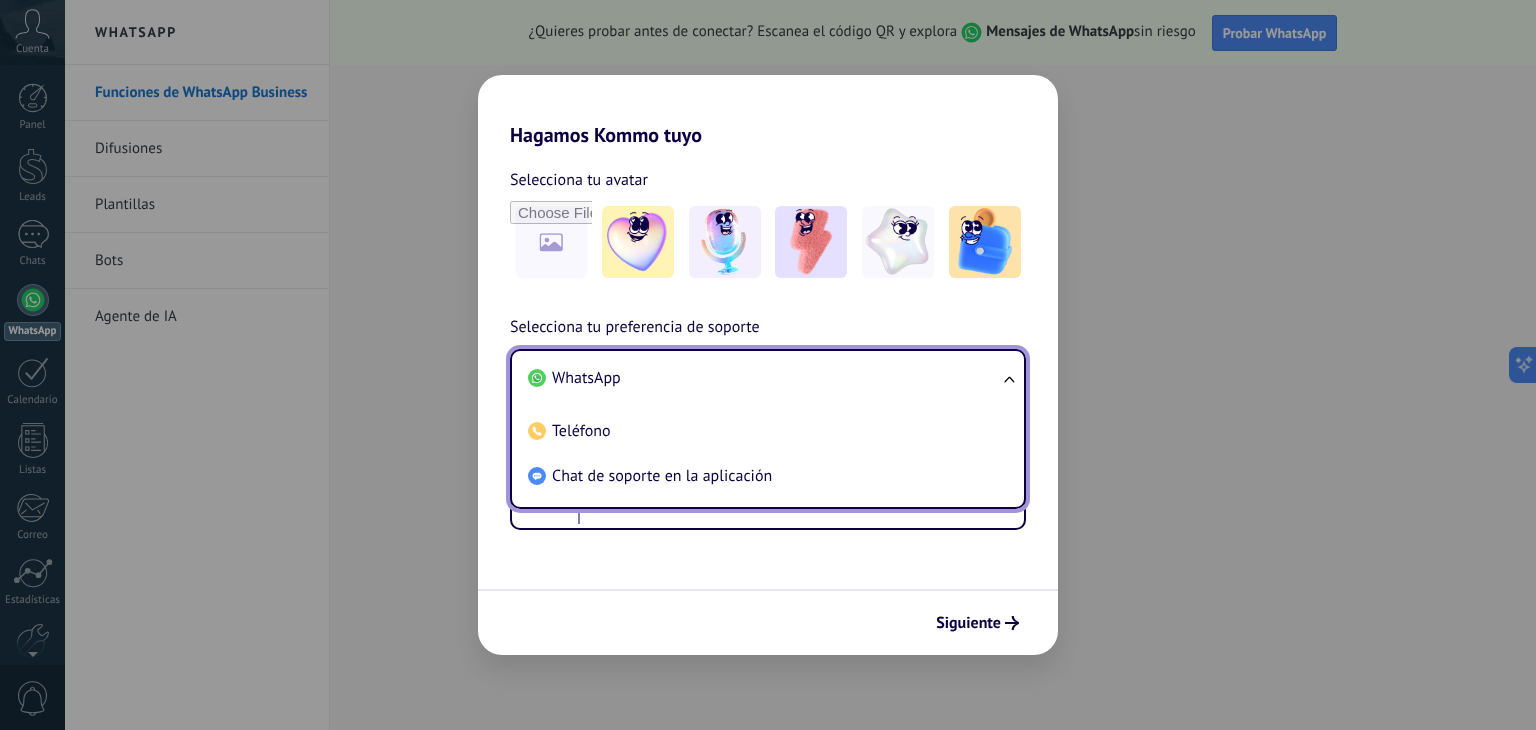 click on "Chat de soporte en la aplicación" at bounding box center [662, 476] 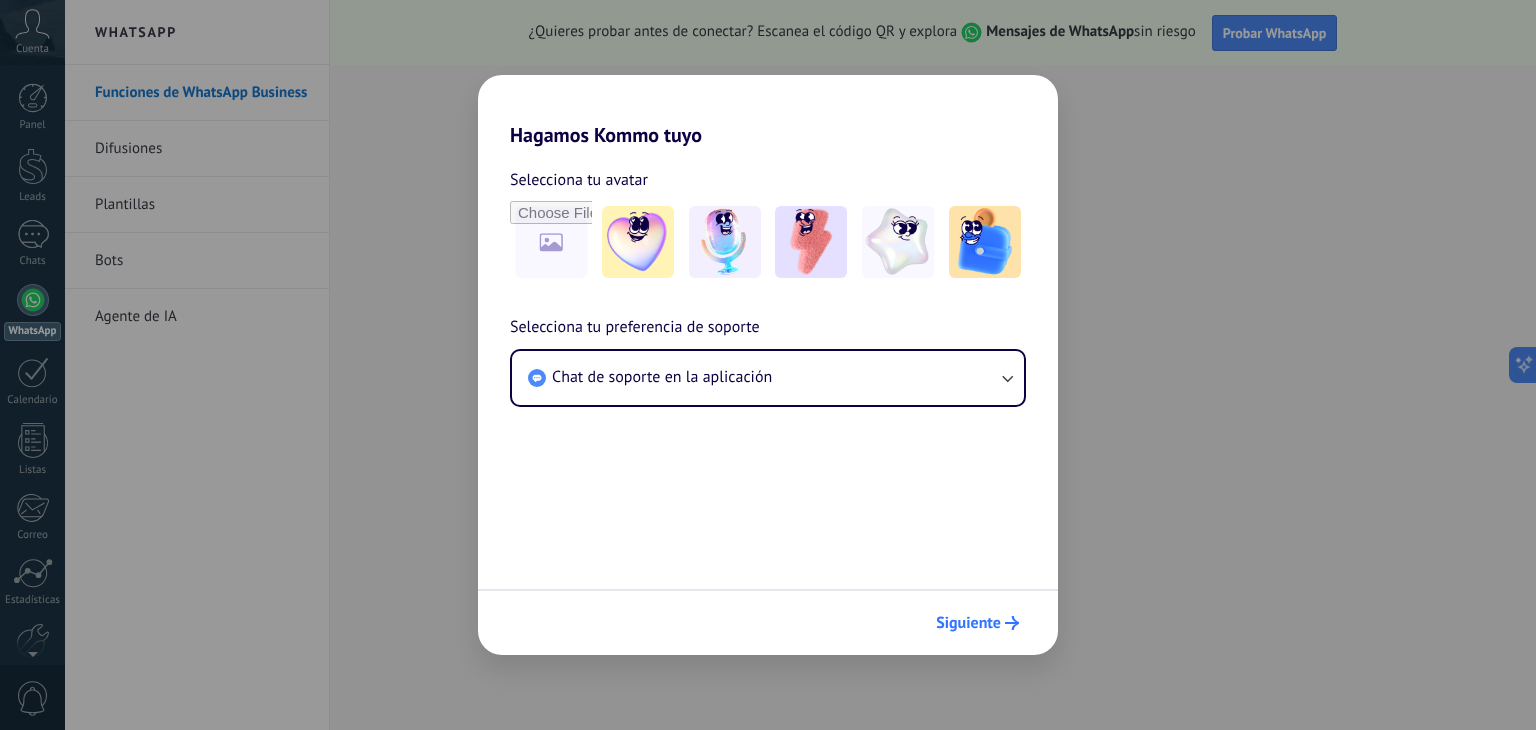 click on "Siguiente" at bounding box center [968, 623] 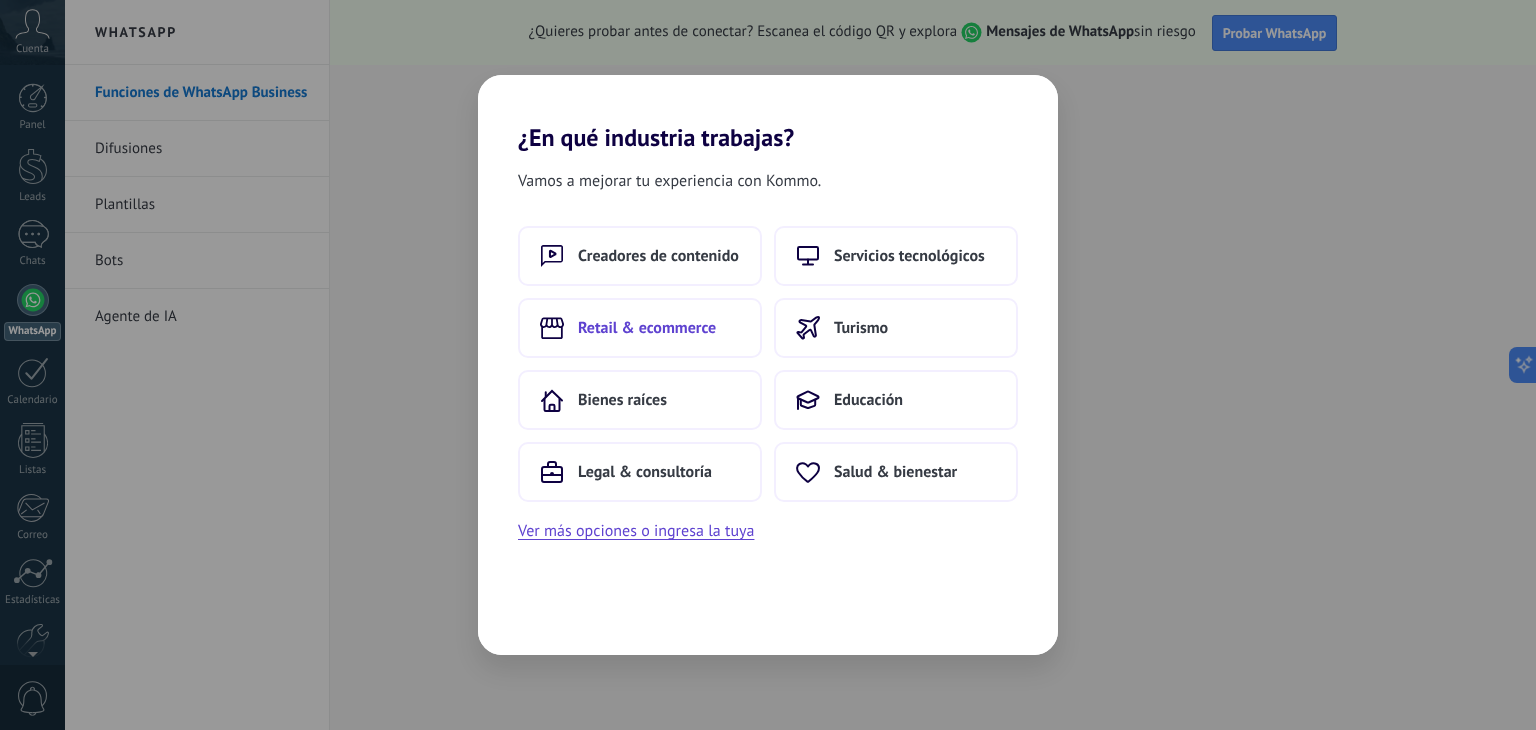click on "Retail & ecommerce" at bounding box center (647, 328) 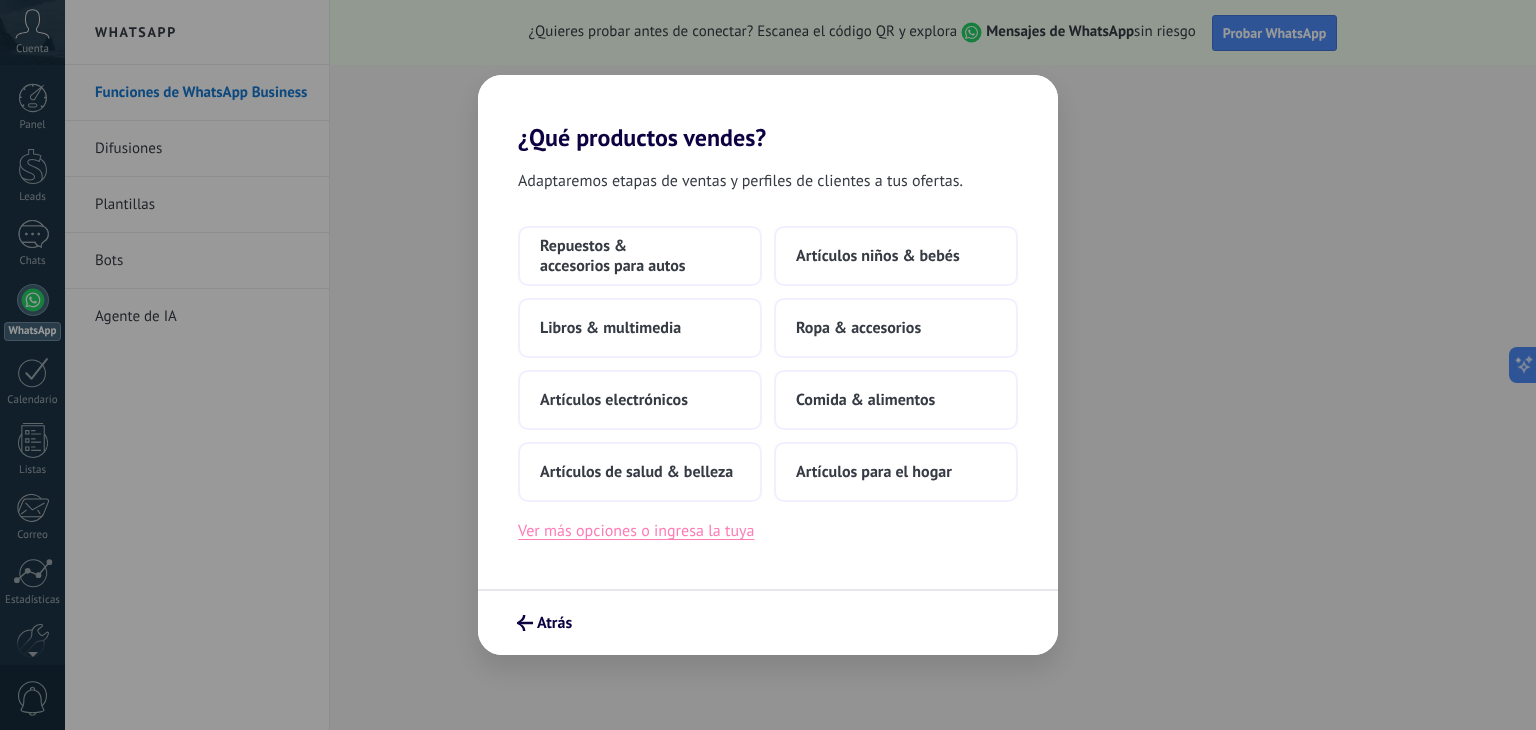 click on "Ver más opciones o ingresa la tuya" at bounding box center (636, 531) 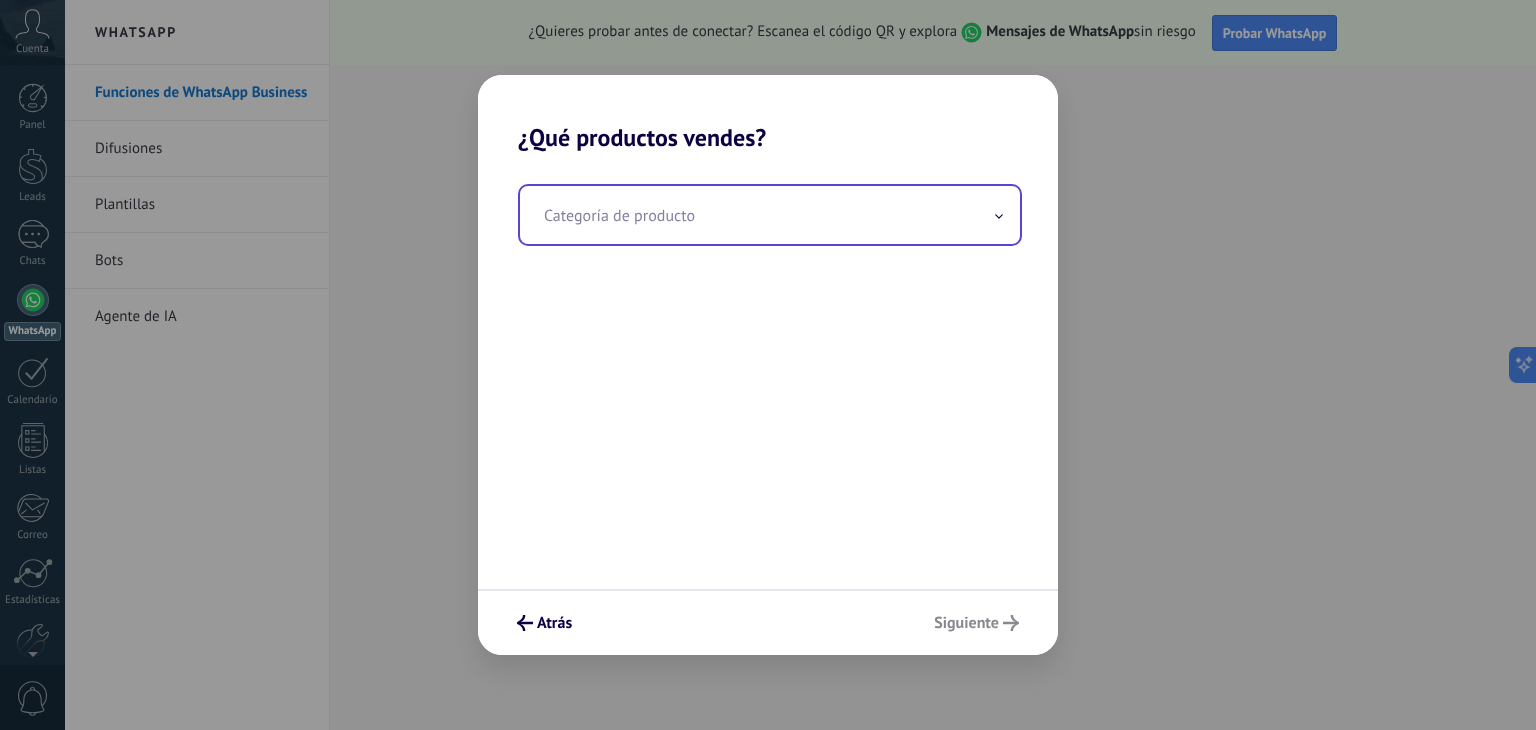 click at bounding box center [770, 215] 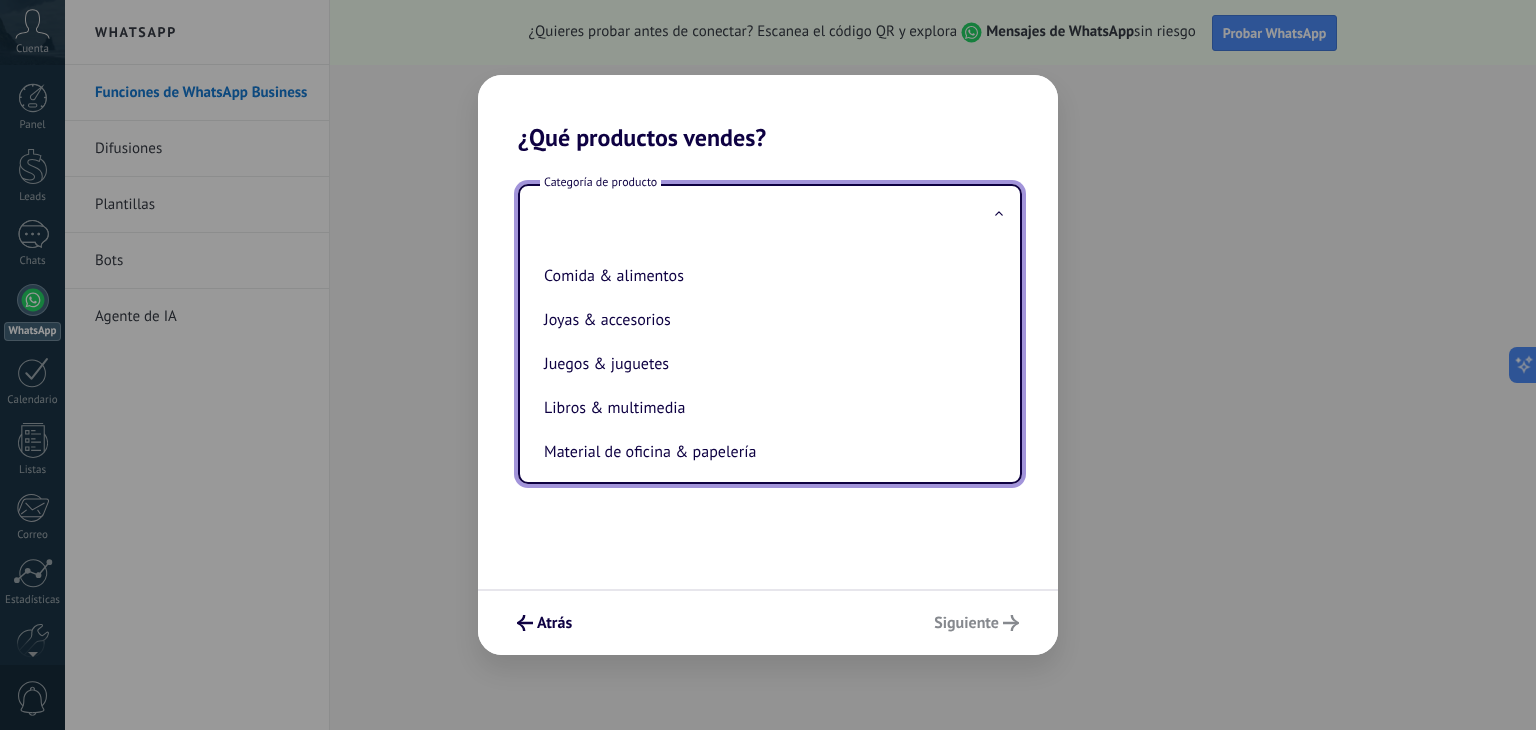 scroll, scrollTop: 253, scrollLeft: 0, axis: vertical 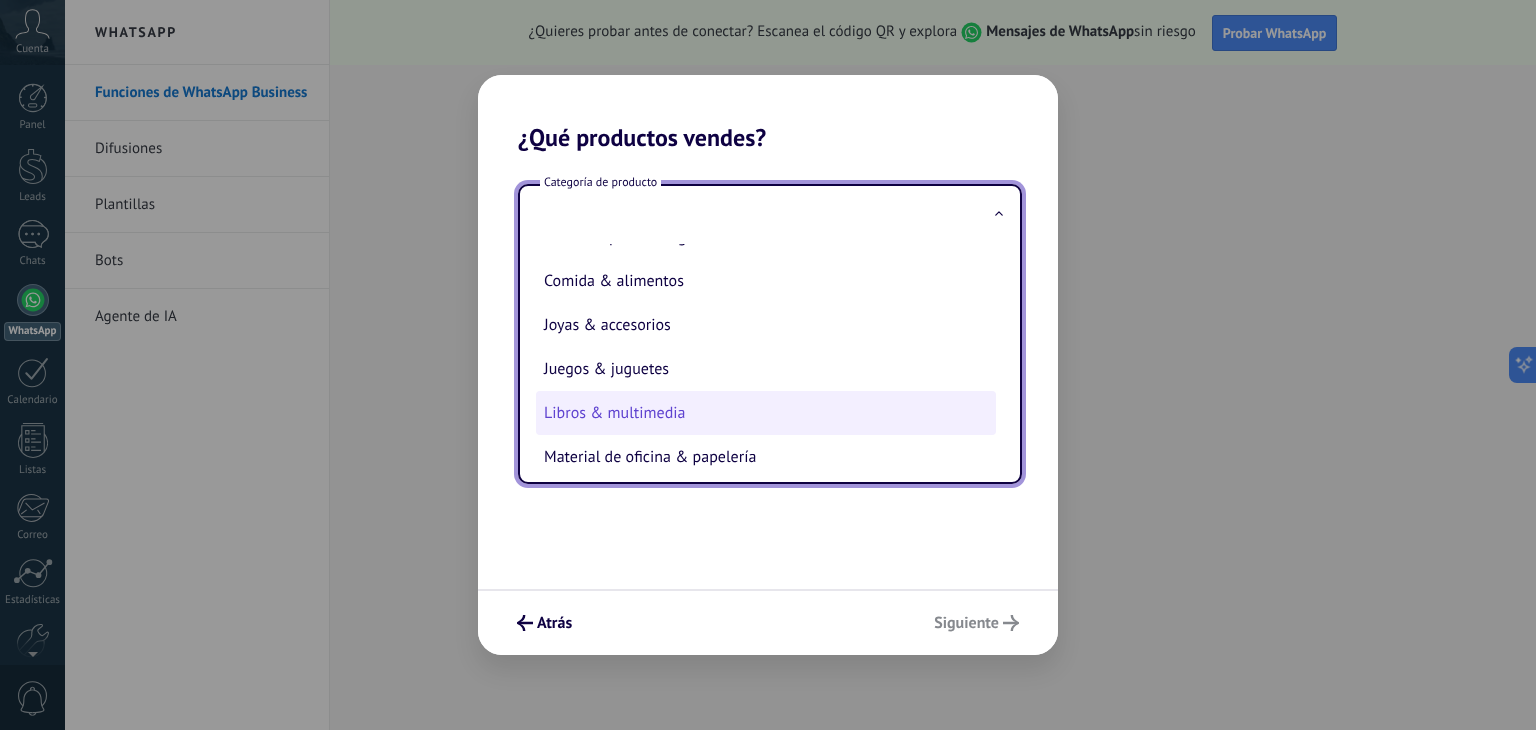 click on "Libros & multimedia" at bounding box center (766, 413) 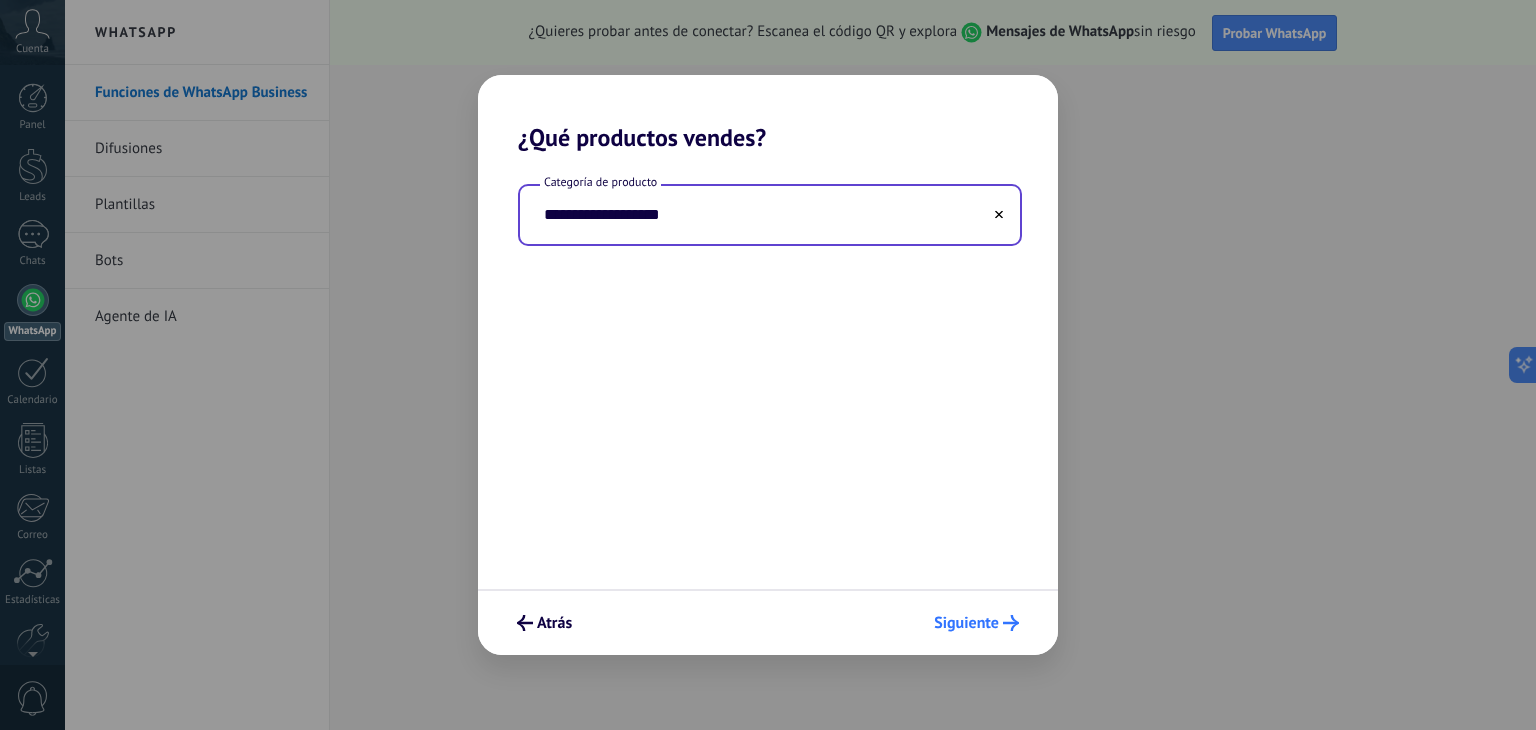 click on "Siguiente" at bounding box center (966, 623) 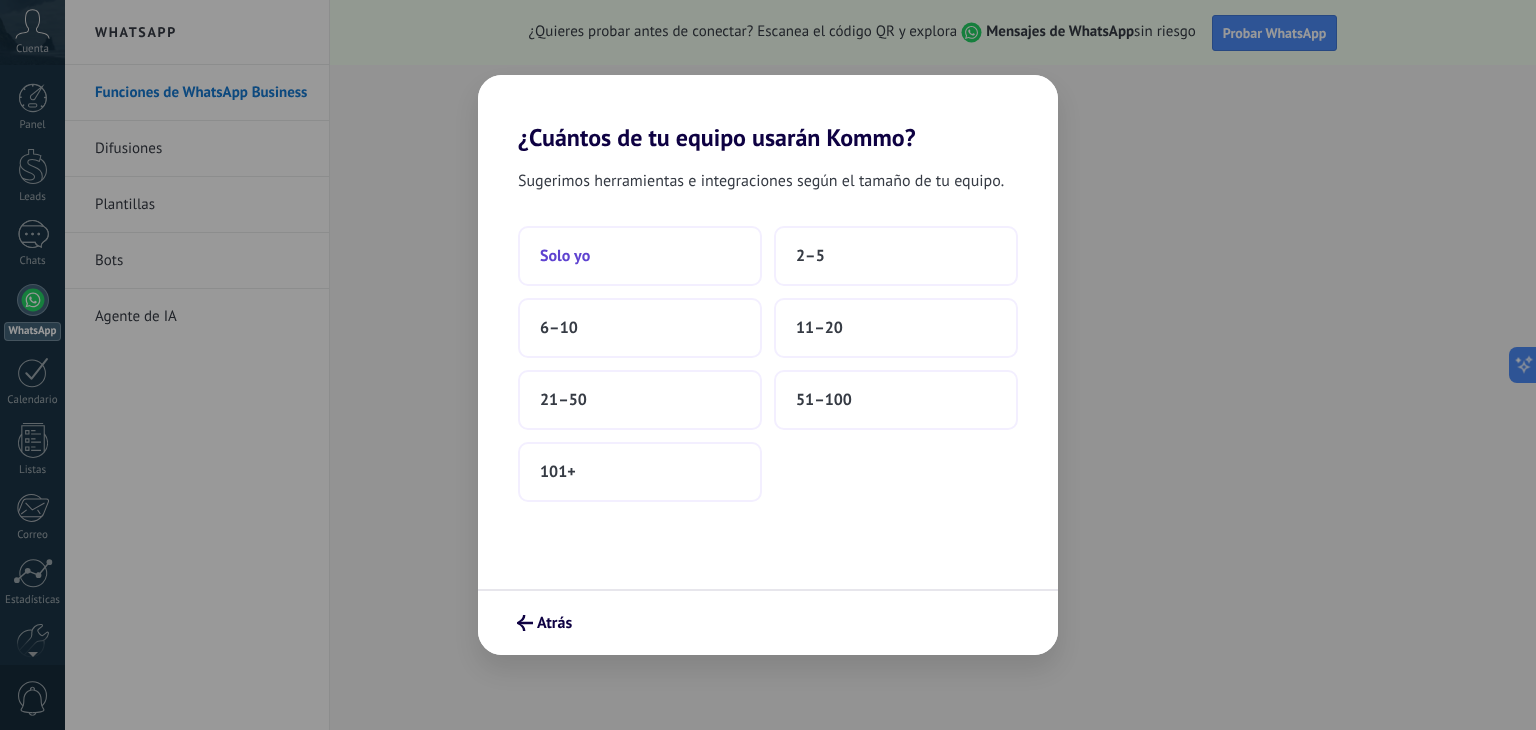 click on "Solo yo" at bounding box center [565, 256] 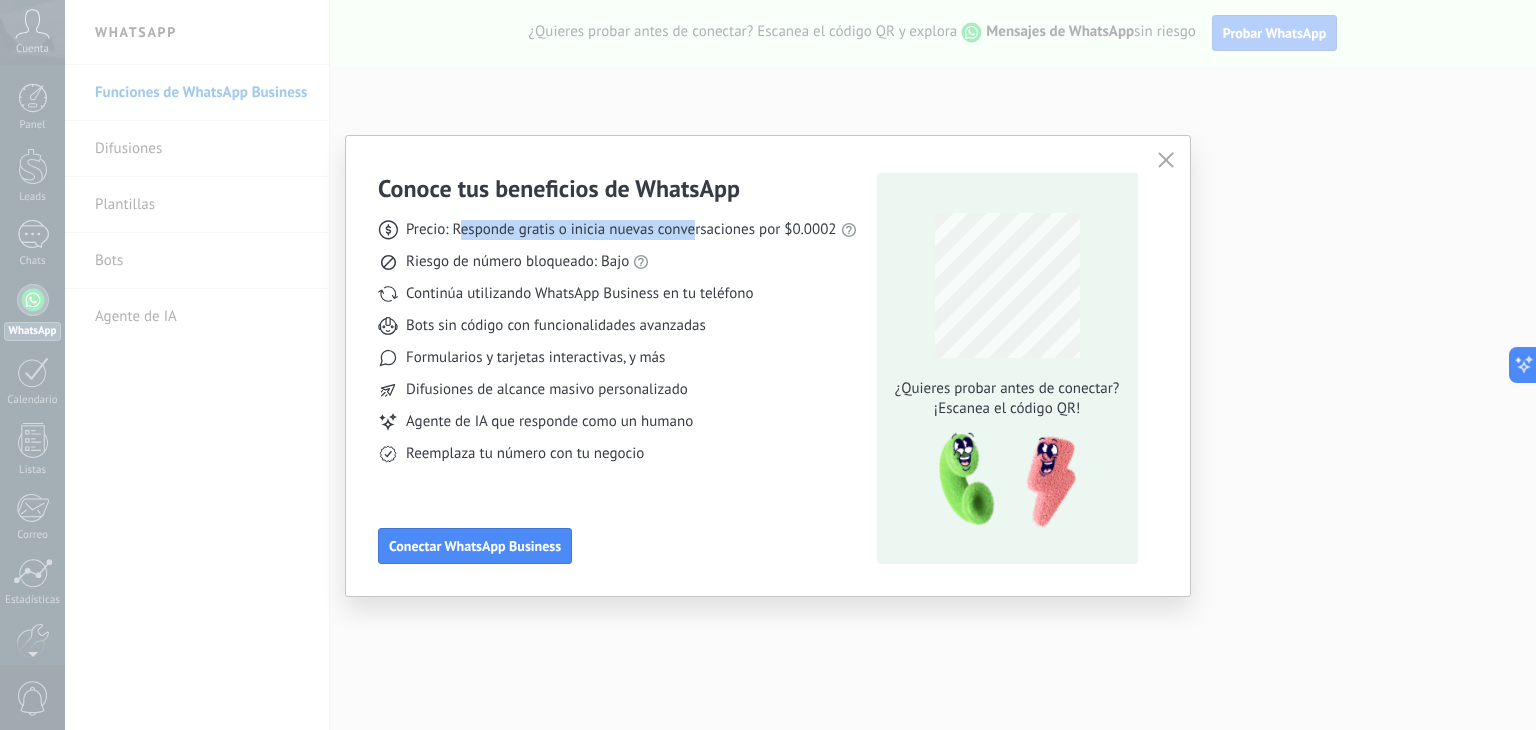 drag, startPoint x: 458, startPoint y: 228, endPoint x: 696, endPoint y: 225, distance: 238.0189 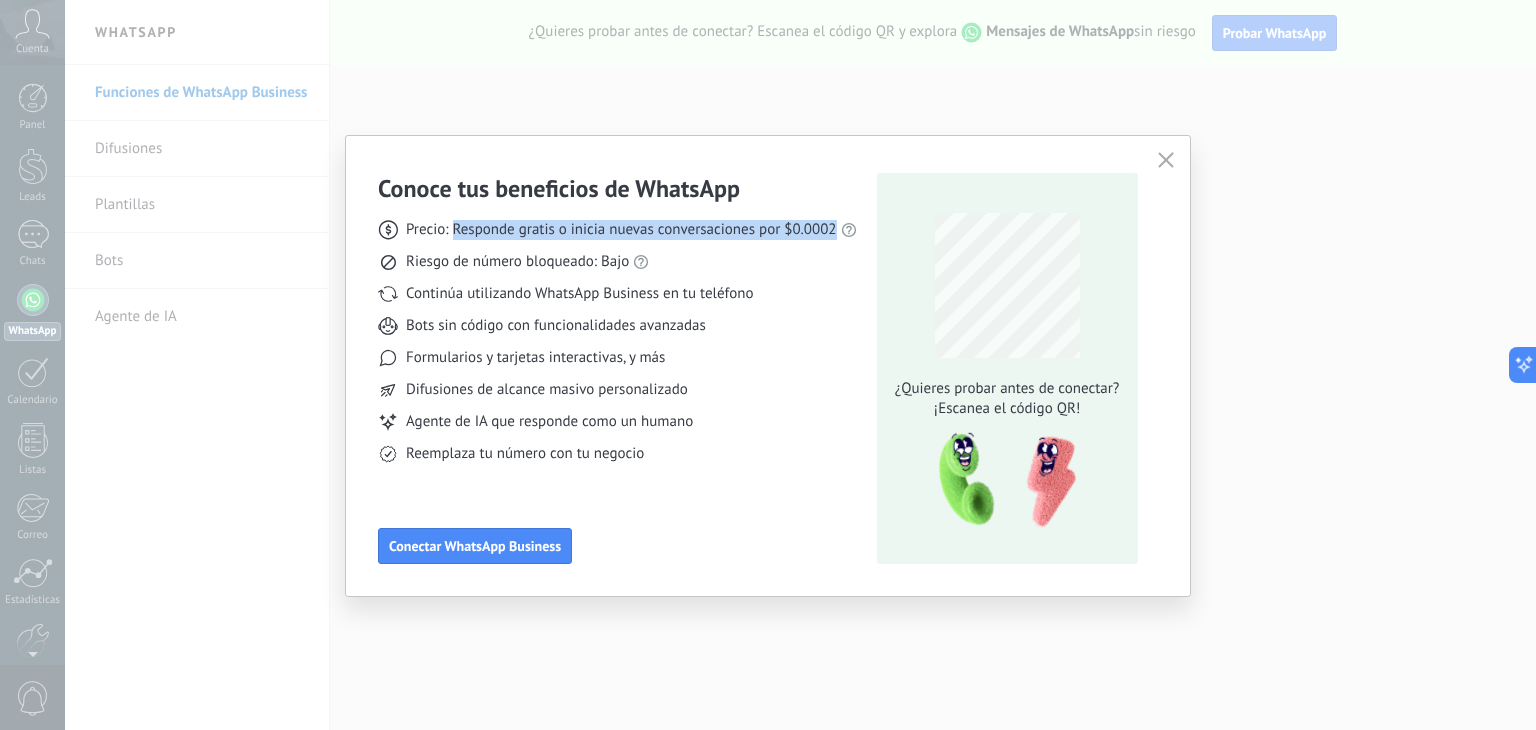 drag, startPoint x: 454, startPoint y: 230, endPoint x: 840, endPoint y: 223, distance: 386.06348 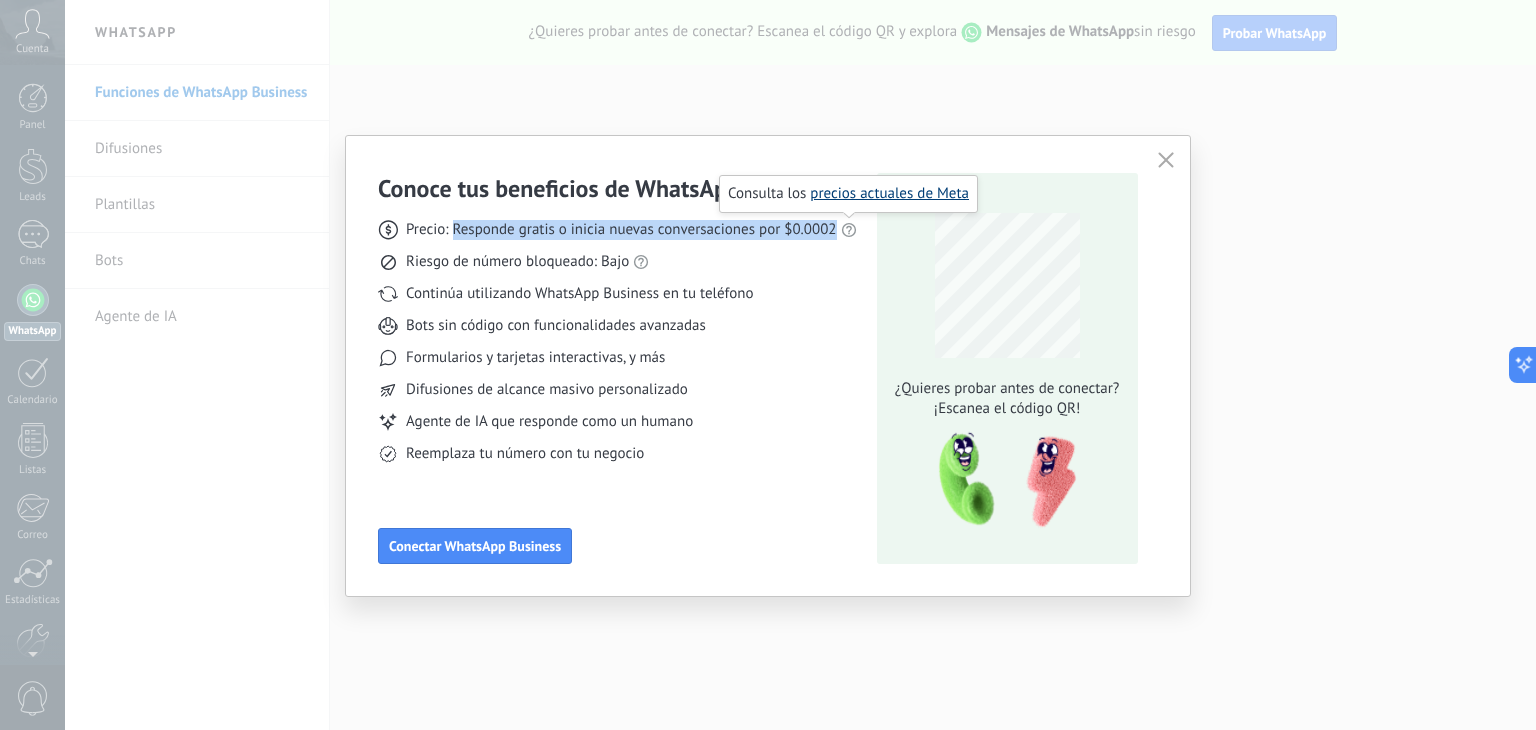 click on "precios actuales de Meta" at bounding box center (889, 193) 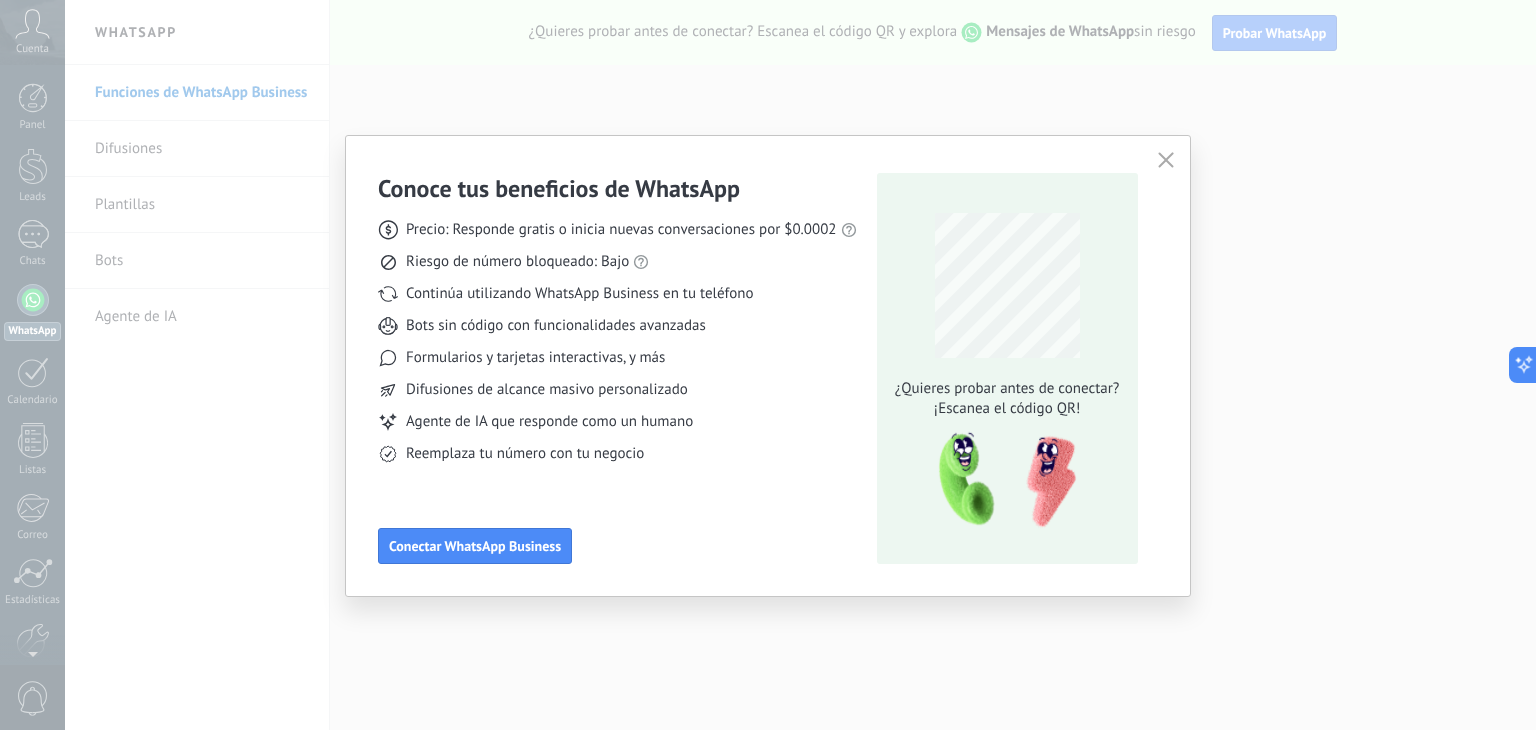 click on "Continúa utilizando WhatsApp Business en tu teléfono" at bounding box center (579, 294) 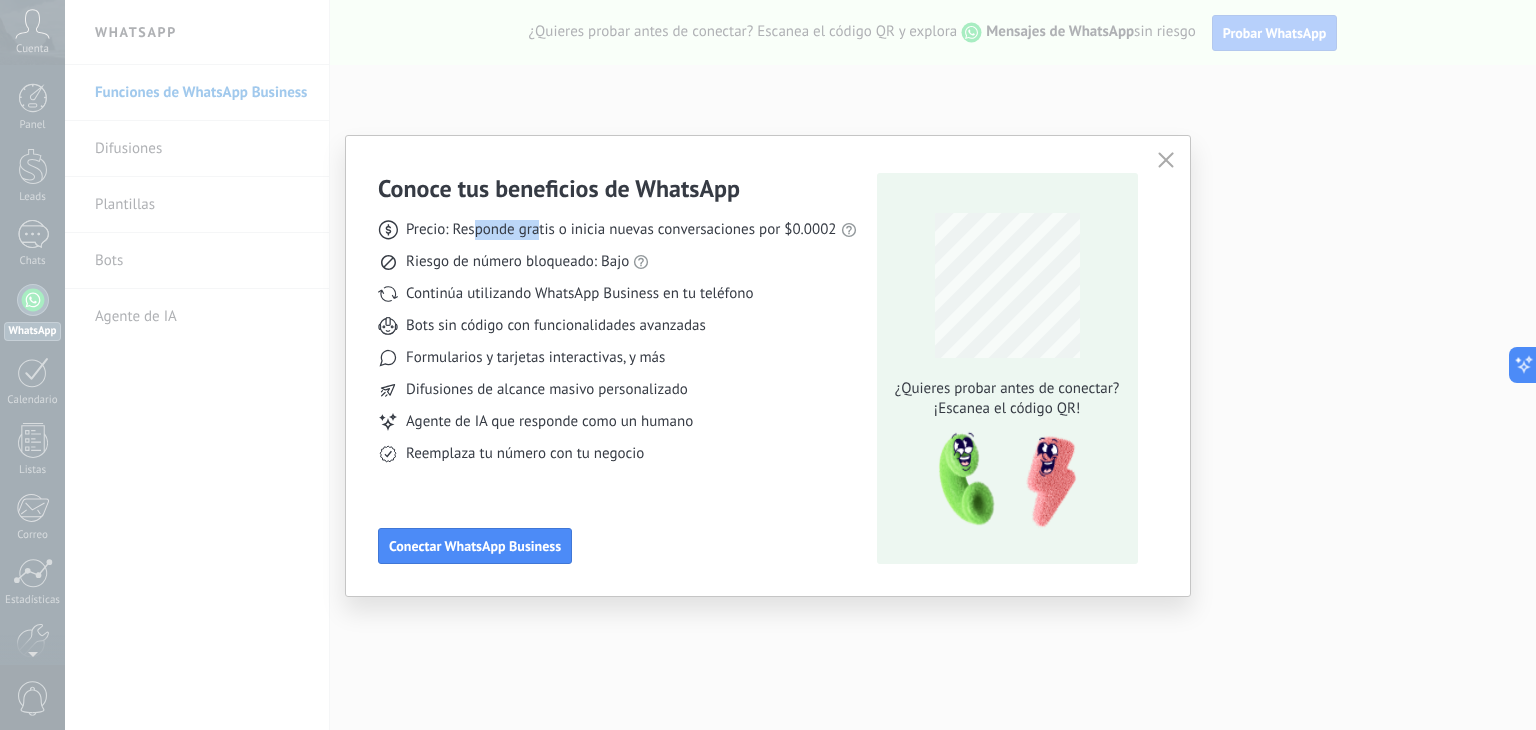 drag, startPoint x: 476, startPoint y: 228, endPoint x: 536, endPoint y: 222, distance: 60.299255 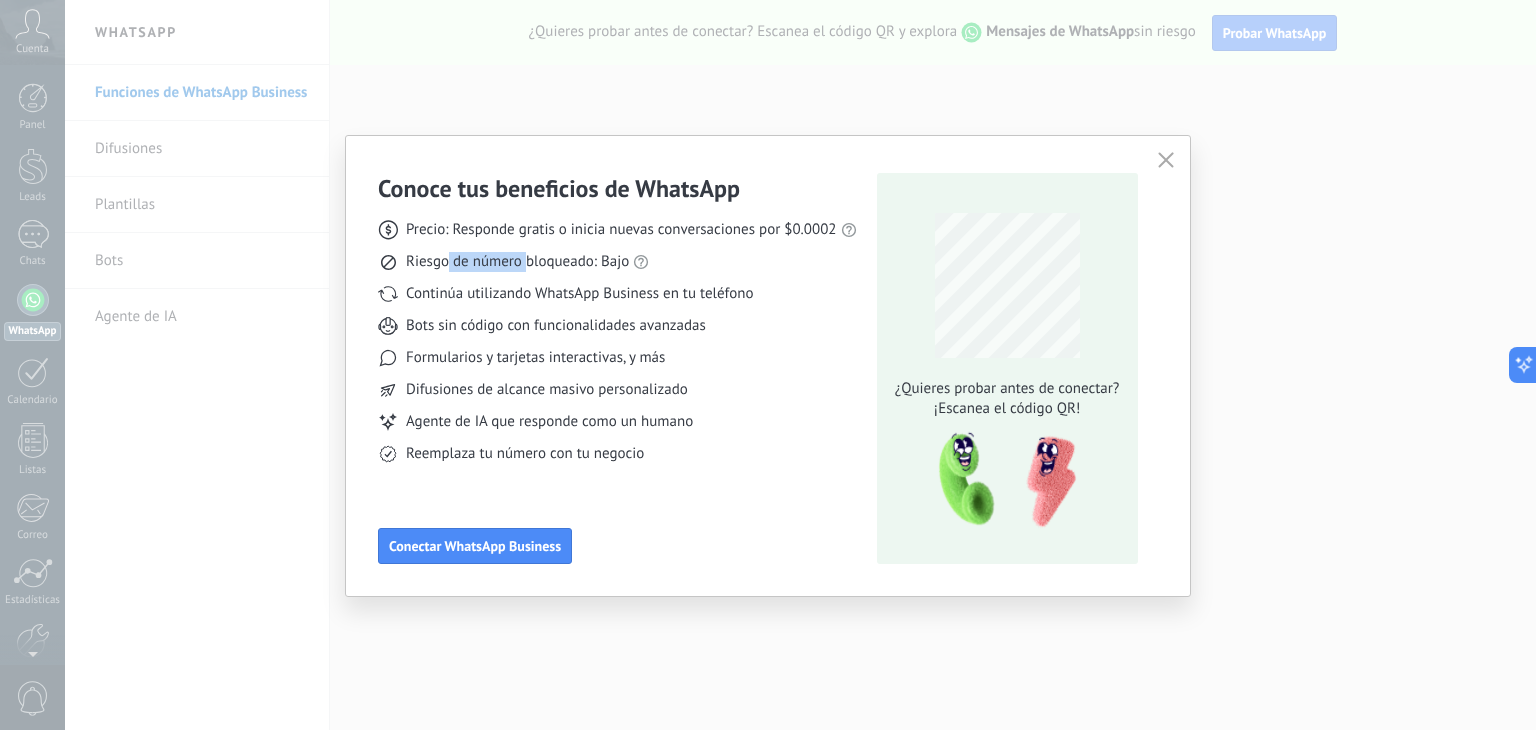 drag, startPoint x: 448, startPoint y: 265, endPoint x: 526, endPoint y: 265, distance: 78 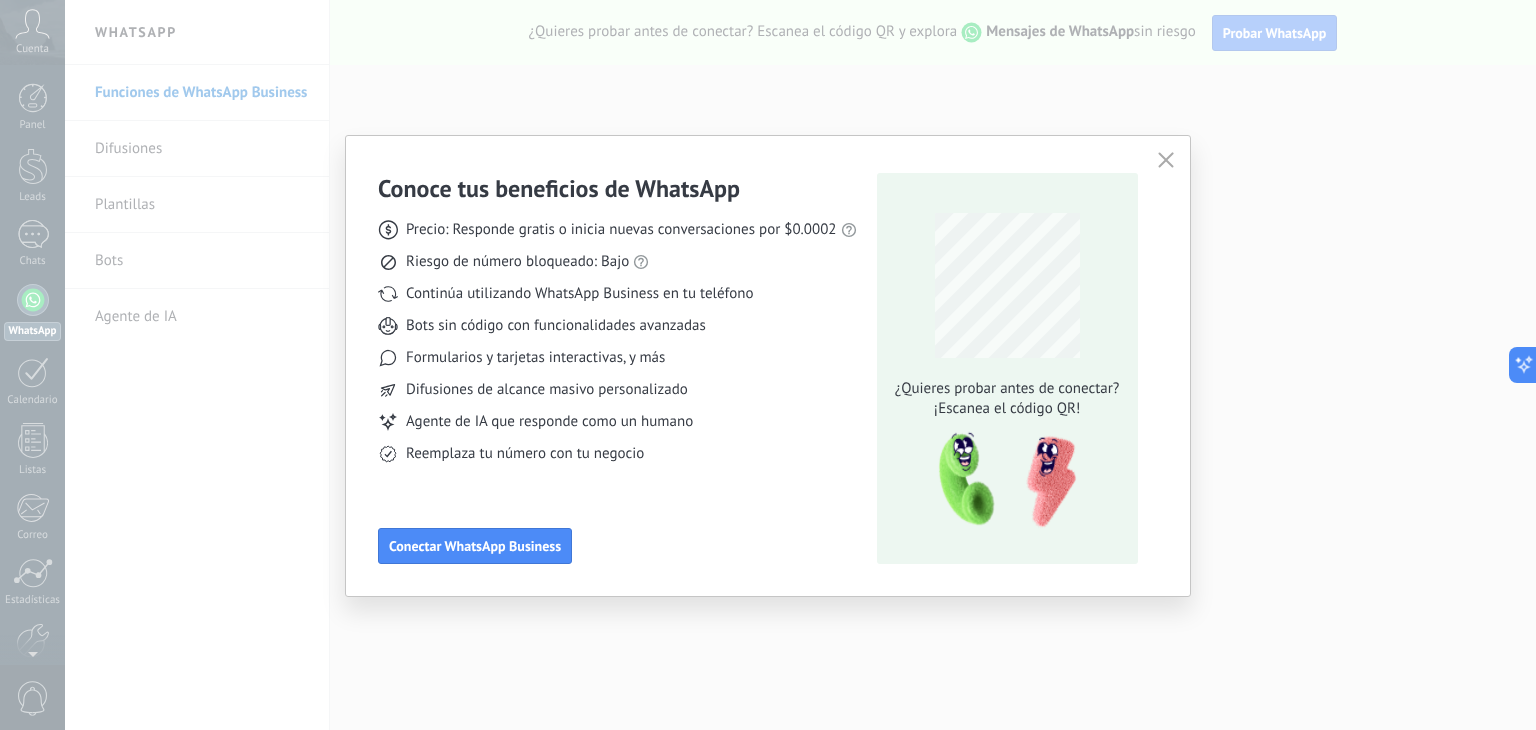 click on "Riesgo de número bloqueado: Bajo" at bounding box center [517, 262] 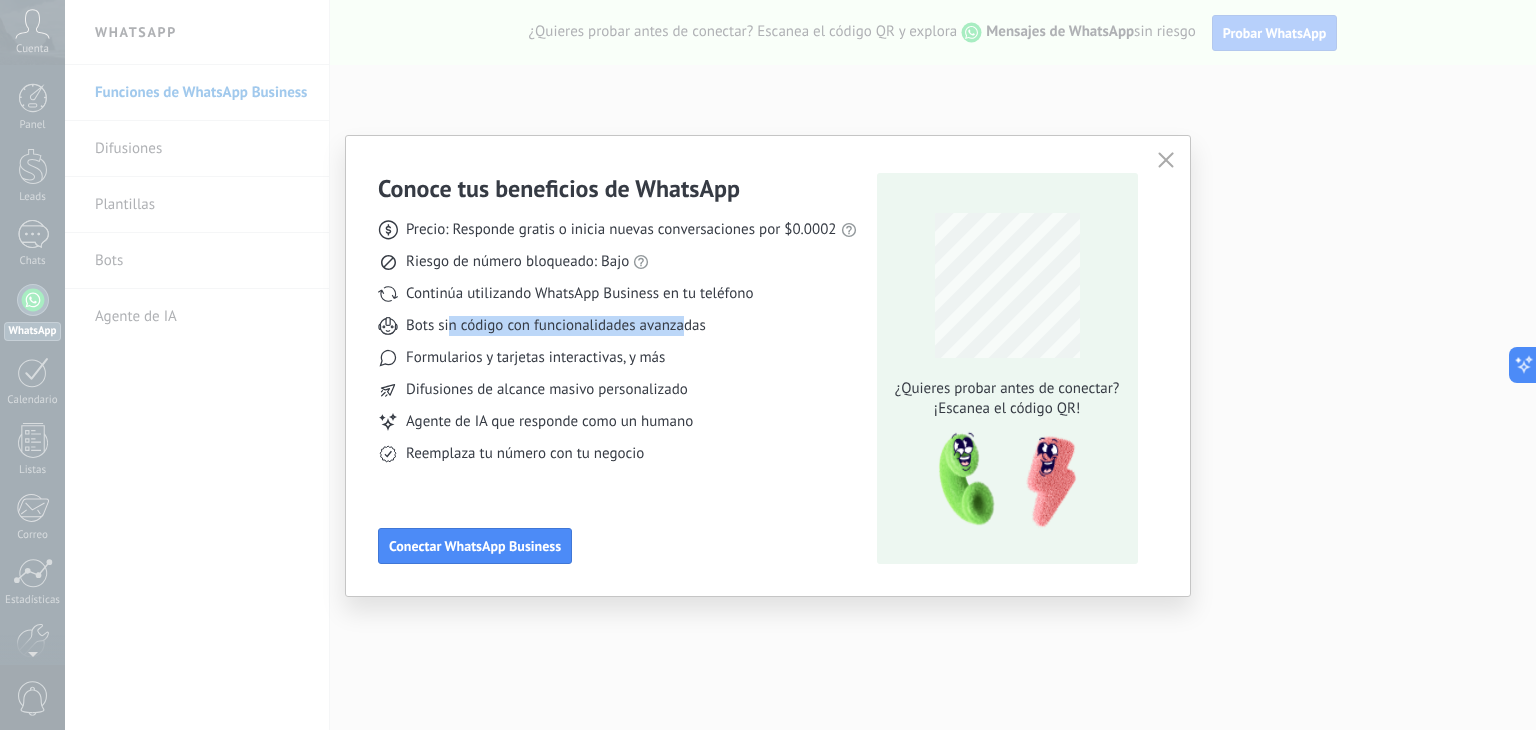 drag, startPoint x: 448, startPoint y: 329, endPoint x: 681, endPoint y: 325, distance: 233.03433 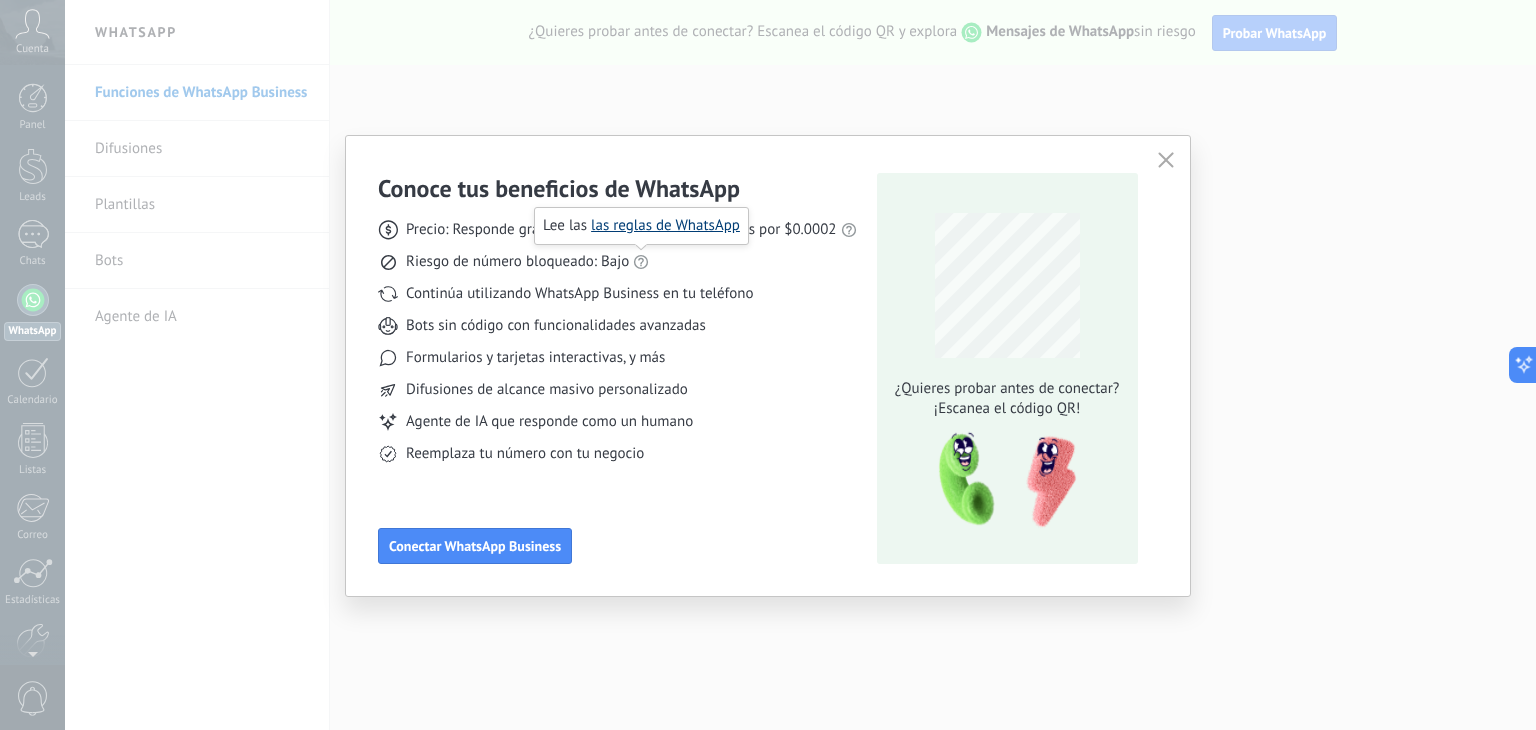 click on "las reglas de WhatsApp" at bounding box center (665, 225) 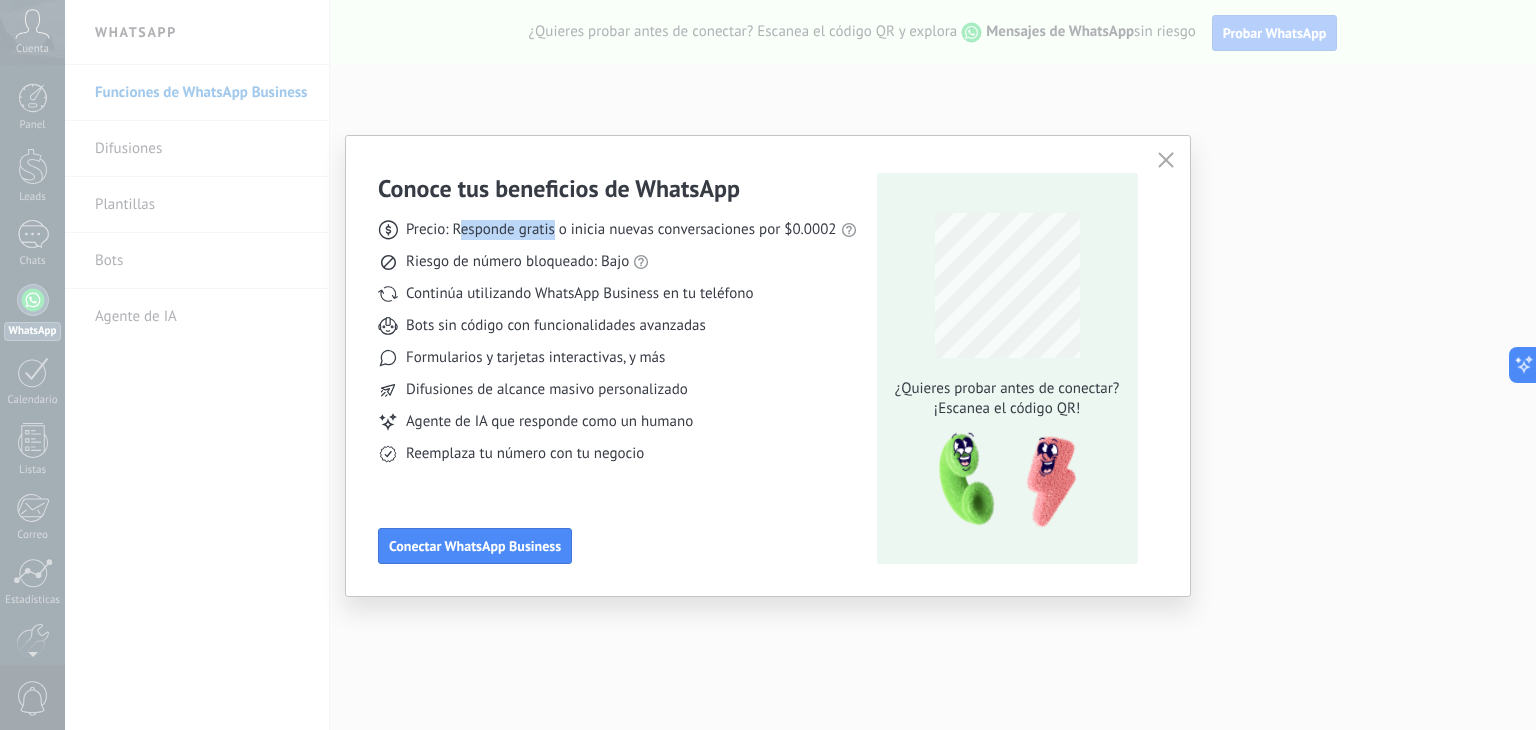 drag, startPoint x: 461, startPoint y: 233, endPoint x: 552, endPoint y: 223, distance: 91.5478 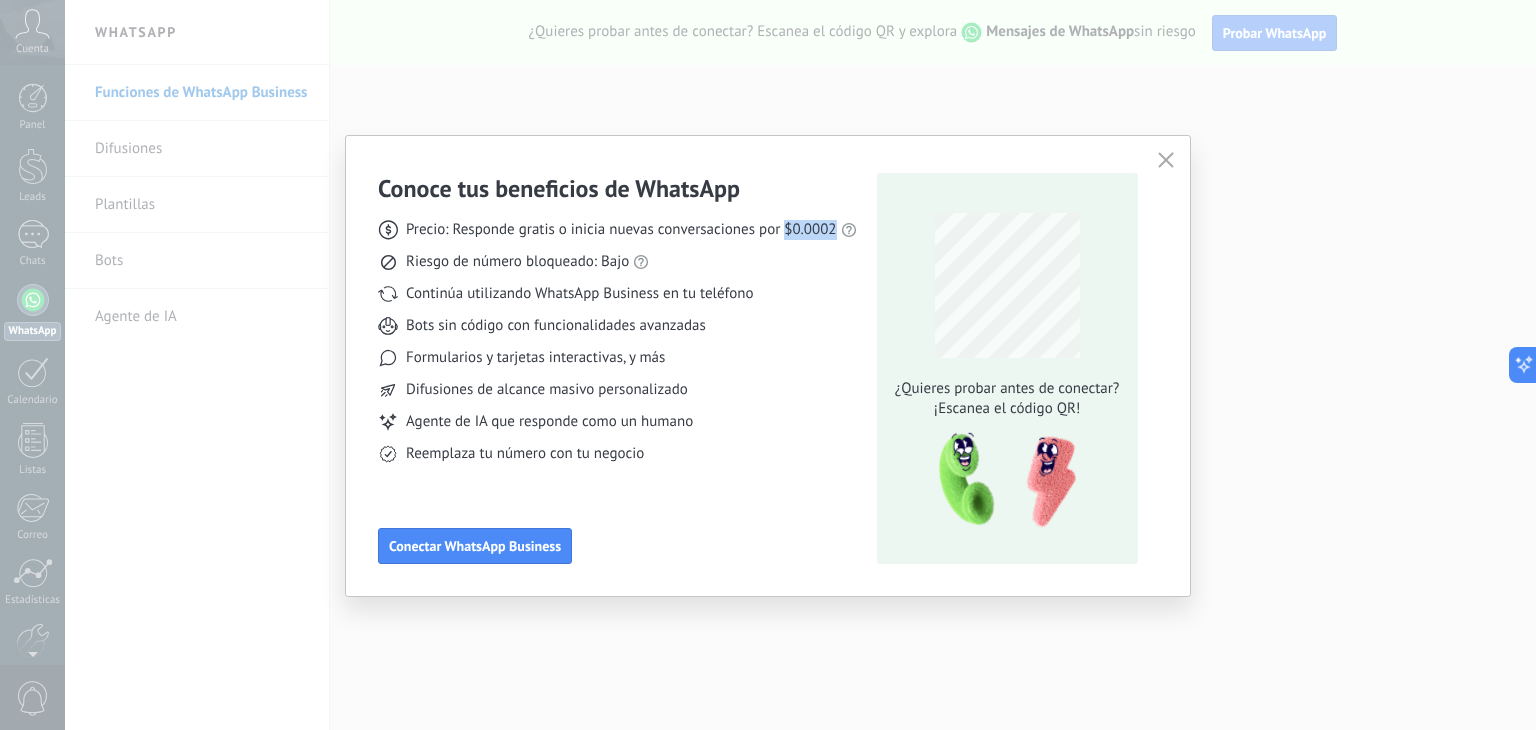 drag, startPoint x: 784, startPoint y: 228, endPoint x: 836, endPoint y: 226, distance: 52.03845 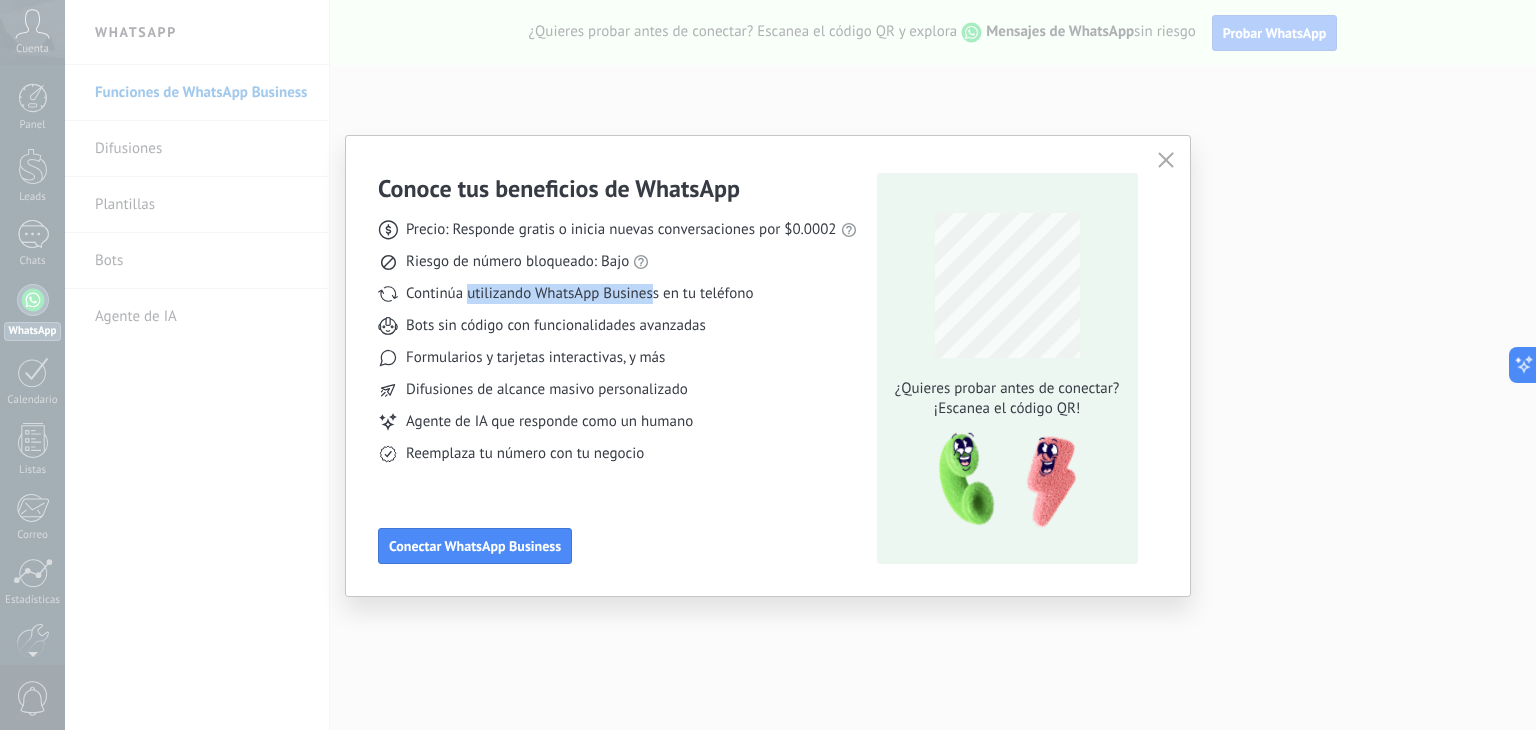drag, startPoint x: 467, startPoint y: 297, endPoint x: 652, endPoint y: 282, distance: 185.60712 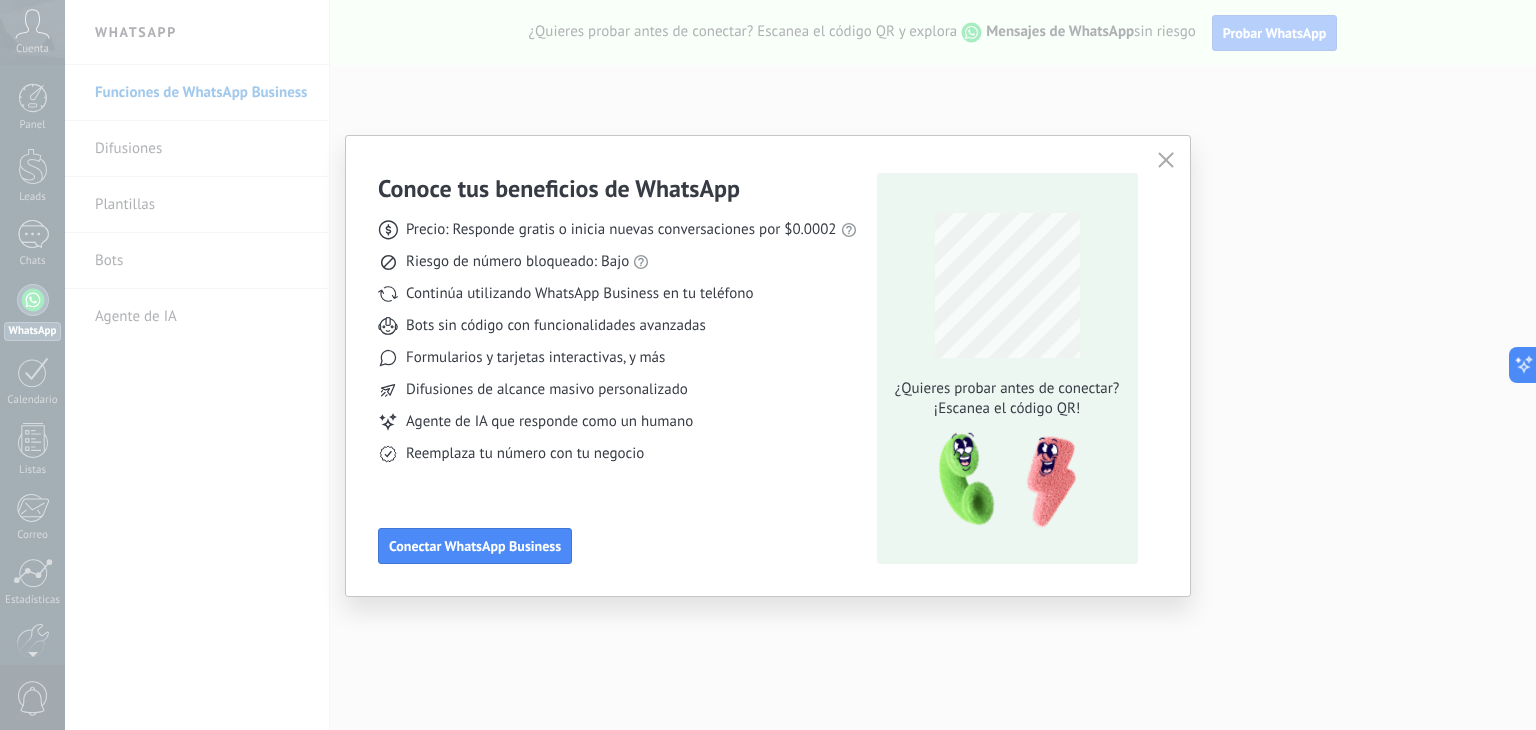 click on "Continúa utilizando WhatsApp Business en tu teléfono" at bounding box center (579, 294) 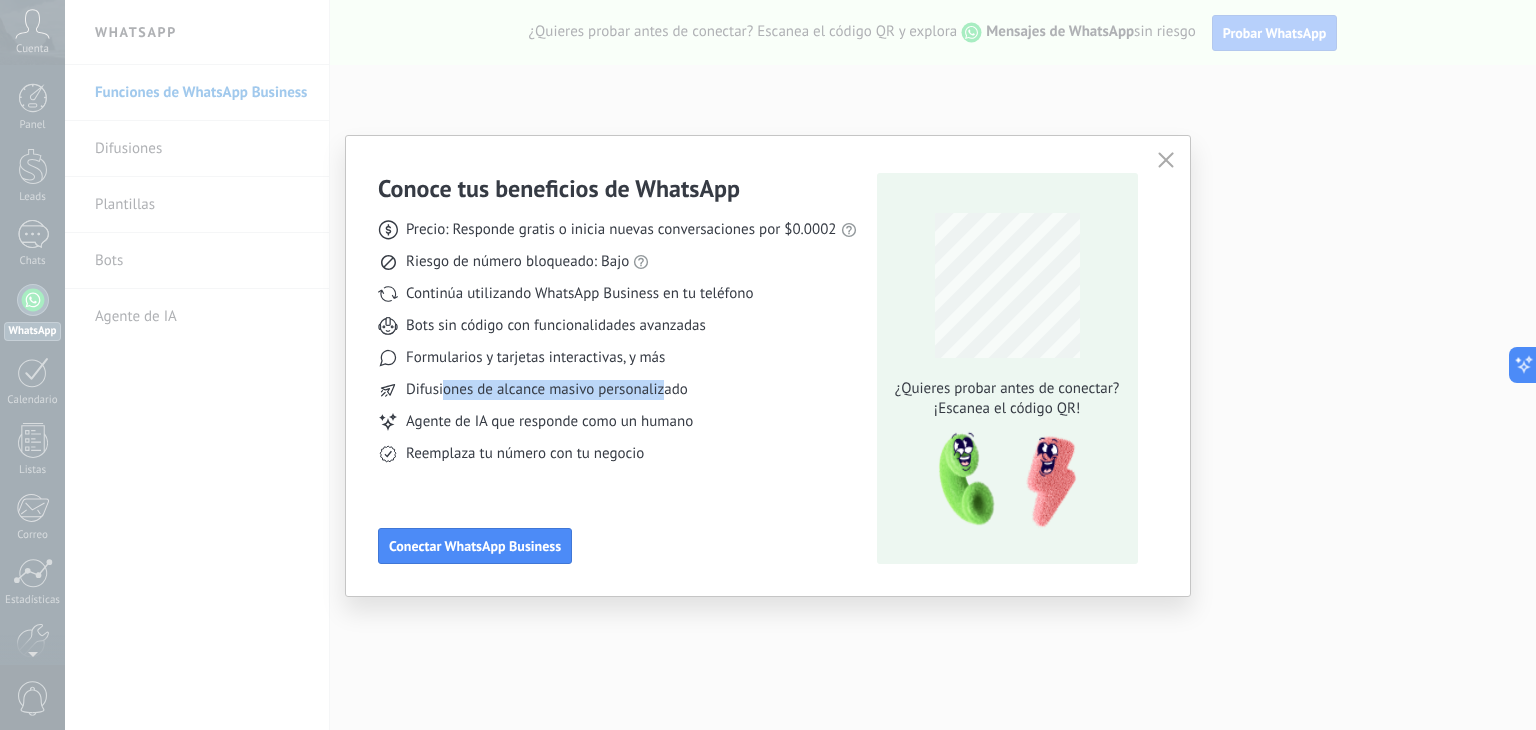drag, startPoint x: 441, startPoint y: 388, endPoint x: 661, endPoint y: 385, distance: 220.02045 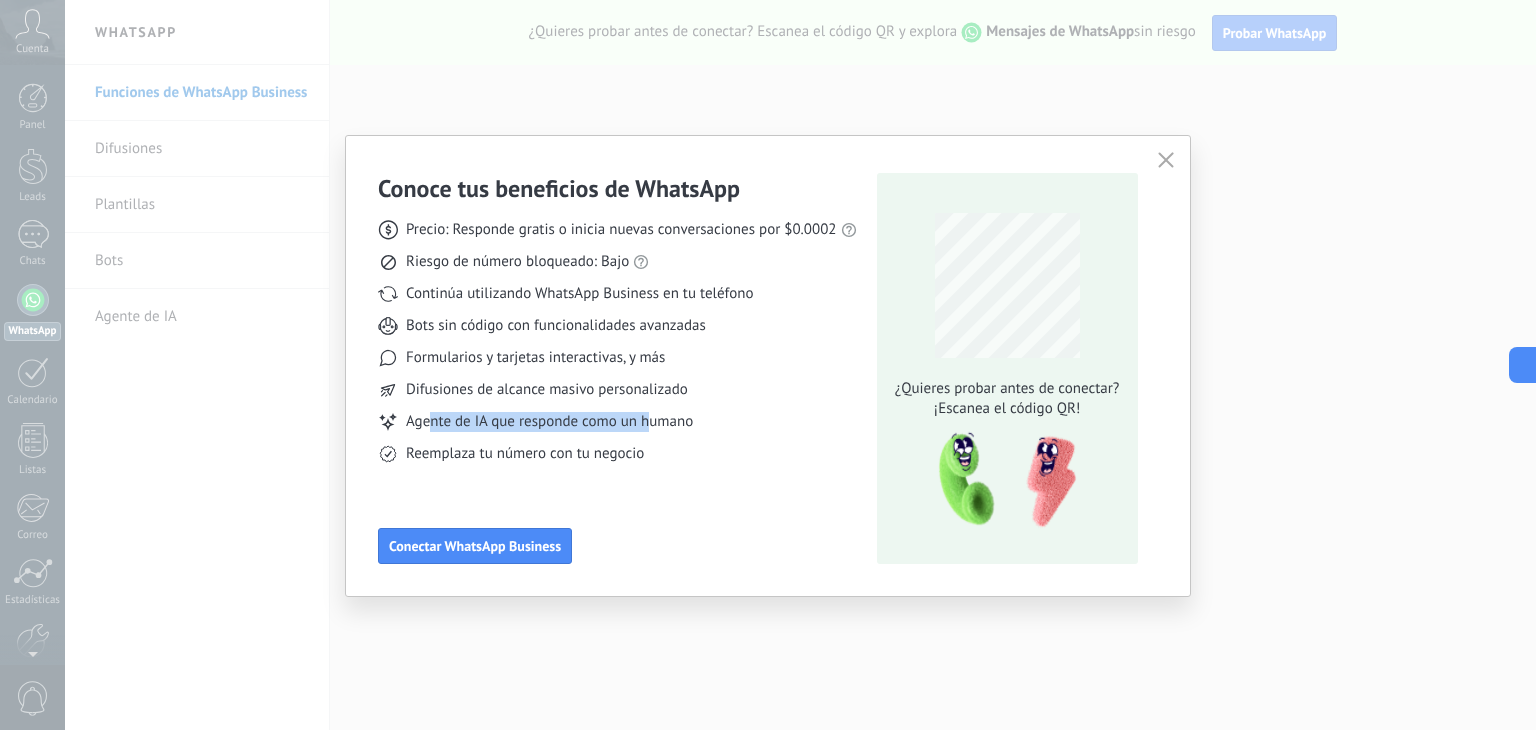 drag, startPoint x: 427, startPoint y: 421, endPoint x: 663, endPoint y: 418, distance: 236.01907 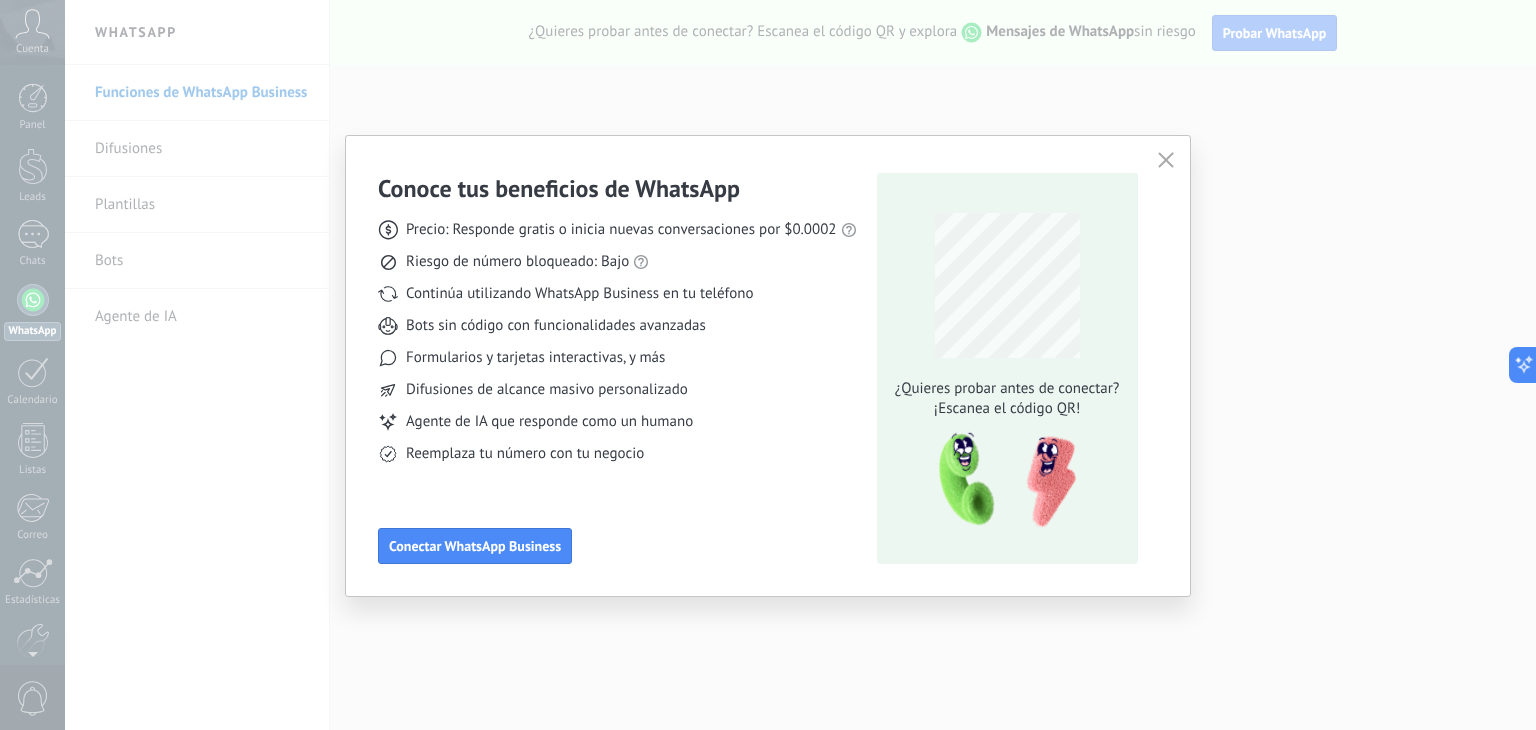 click on "Agente de IA que responde como un humano" at bounding box center (549, 422) 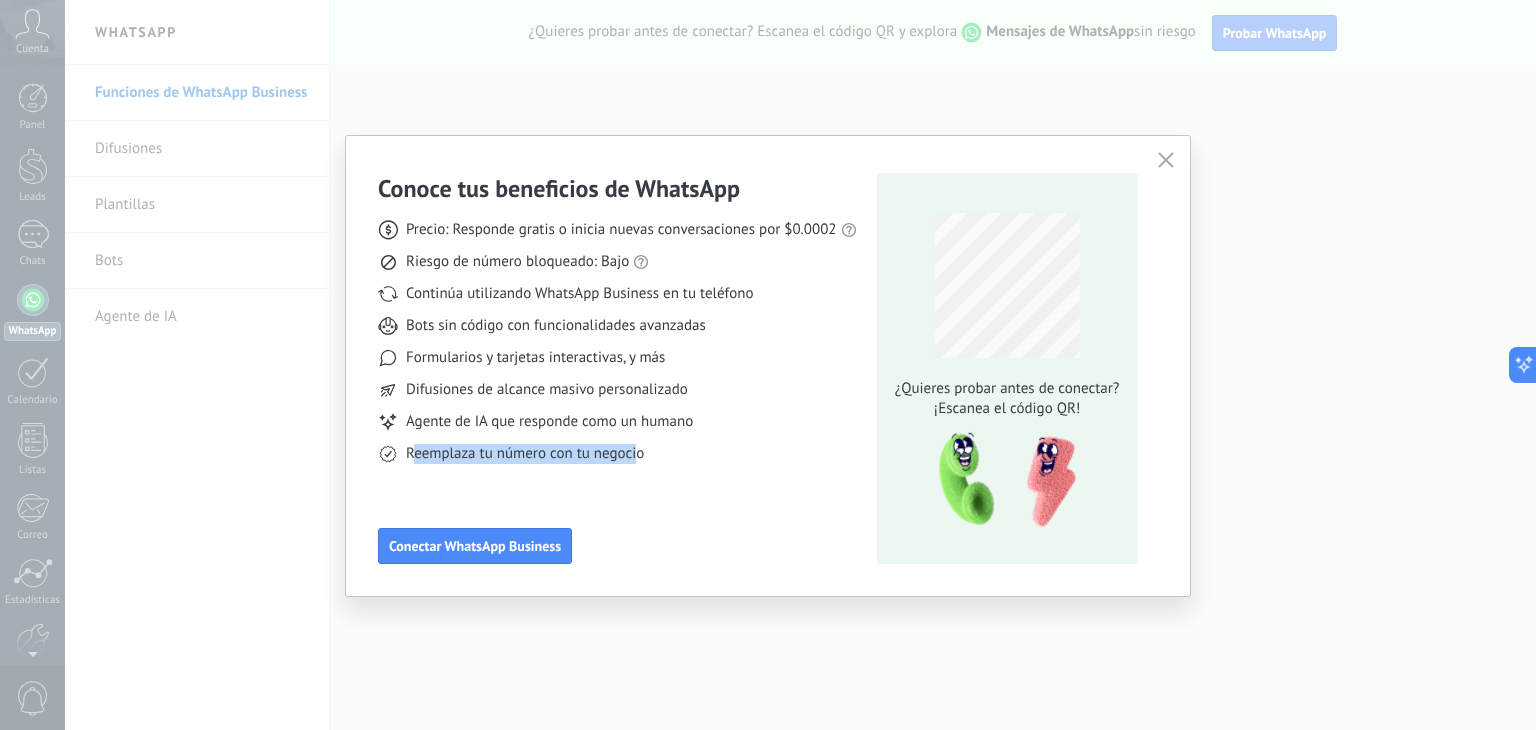 drag, startPoint x: 414, startPoint y: 455, endPoint x: 639, endPoint y: 448, distance: 225.10886 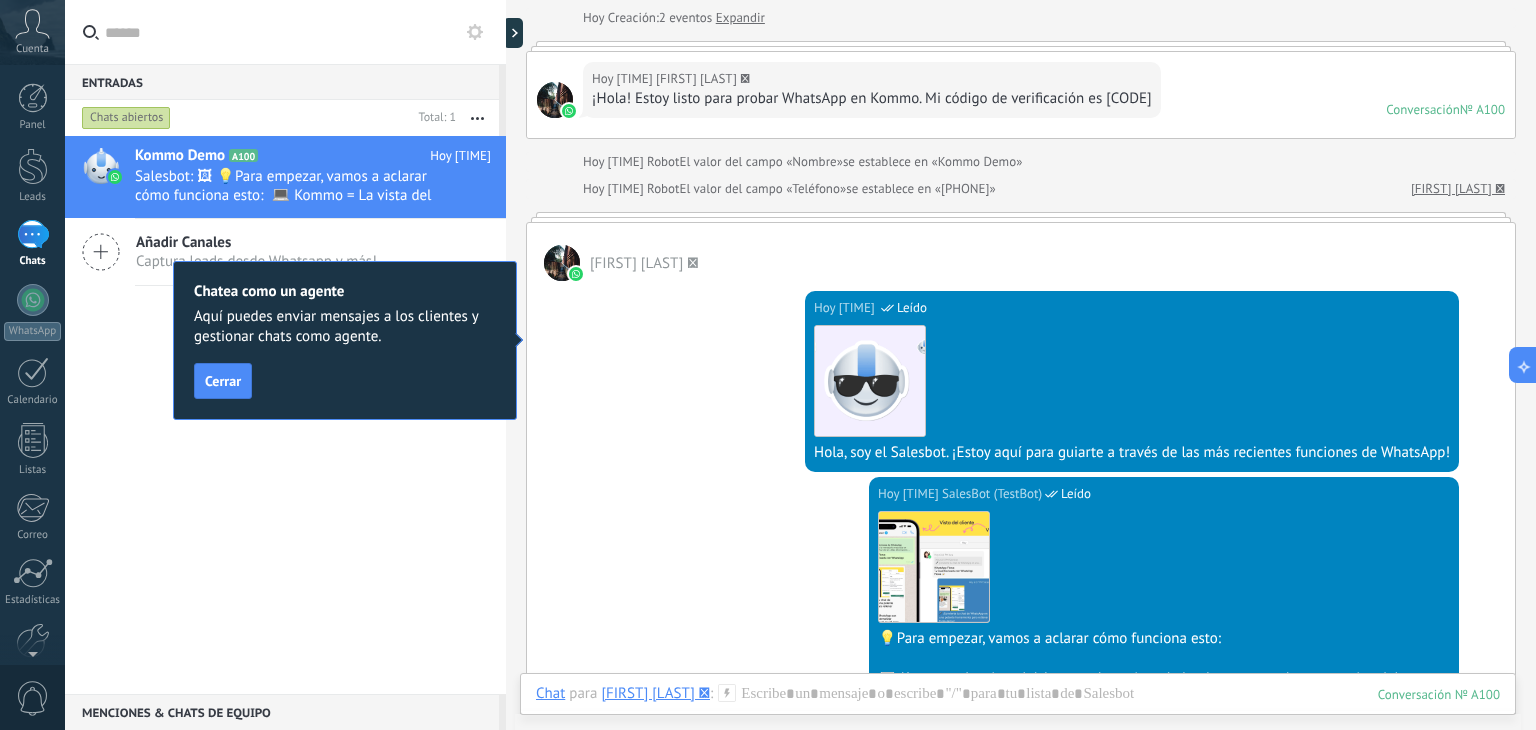 scroll, scrollTop: 300, scrollLeft: 0, axis: vertical 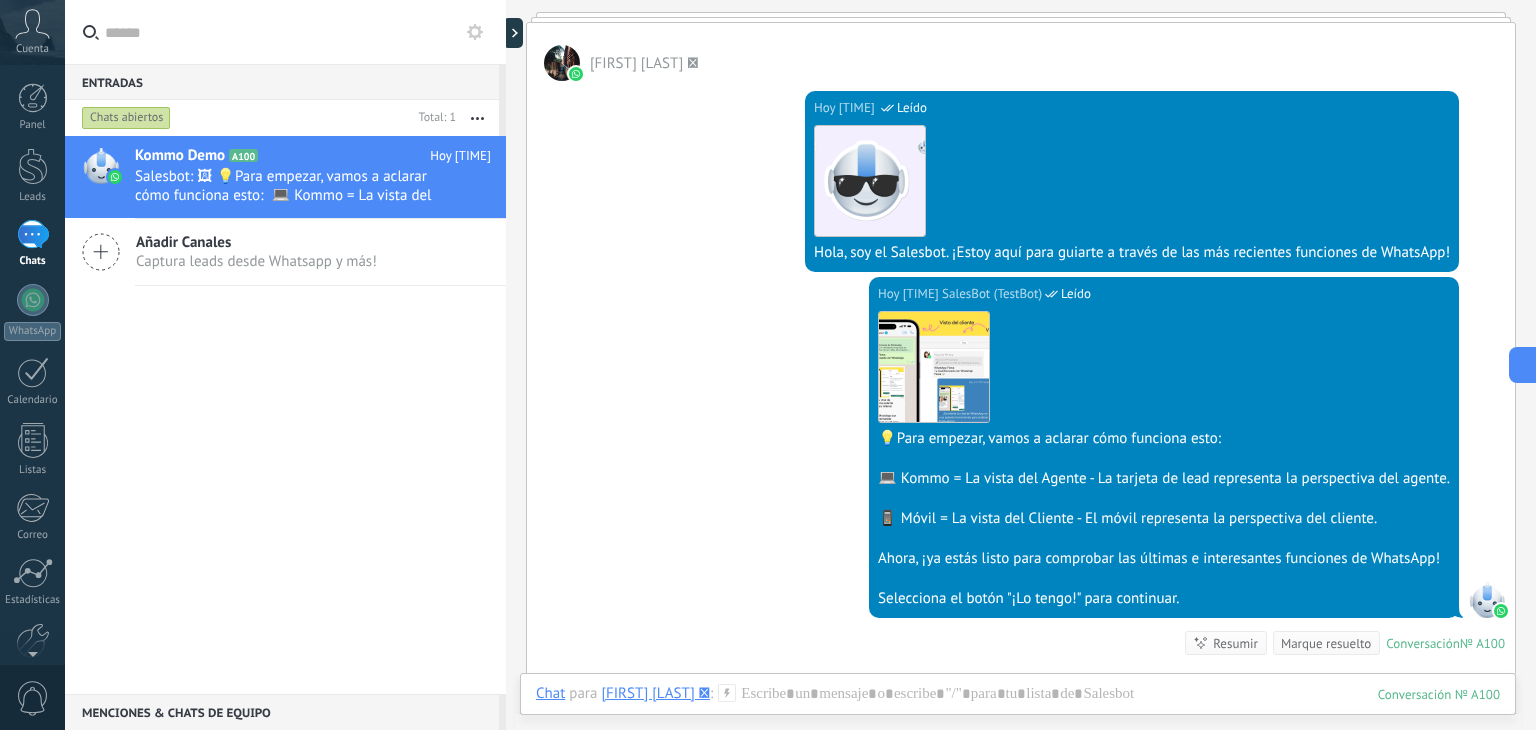 click on "Hoy 00:09 SalesBot (TestBot)  Leído Descargar 💡Para empezar, vamos a aclarar cómo funciona esto:    💻 Kommo = La vista del Agente - La tarjeta de lead representa la perspectiva del agente.   📱 Móvil = La vista del Cliente - El móvil representa la perspectiva del cliente.   Ahora, ¡ya estás listo para comprobar las últimas e interesantes funciones de WhatsApp!    Selecciona el botón "¡Lo tengo!" para continuar. Conversación  № A100 Conversación № A100 Resumir Resumir Marque resuelto" at bounding box center (1021, 476) 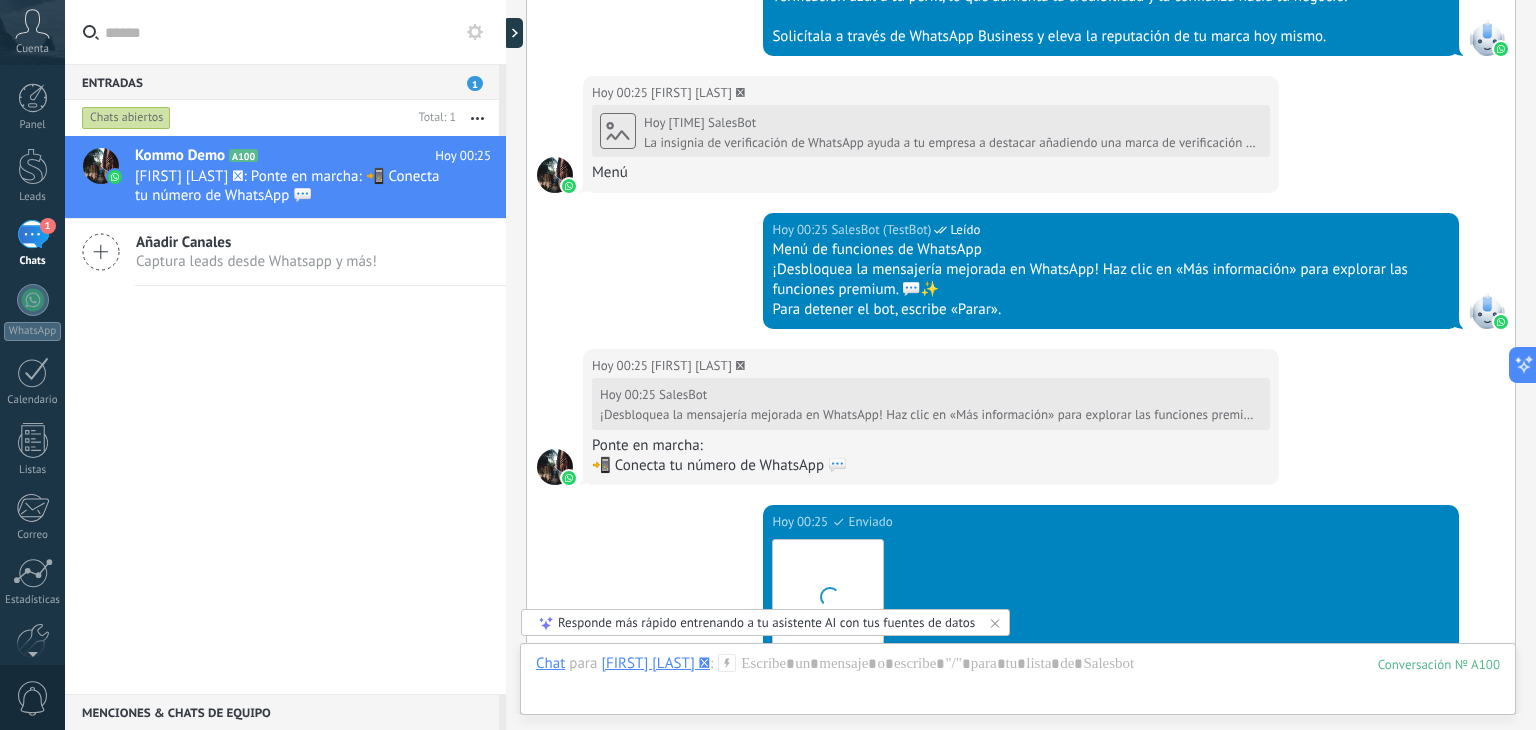 scroll, scrollTop: 7337, scrollLeft: 0, axis: vertical 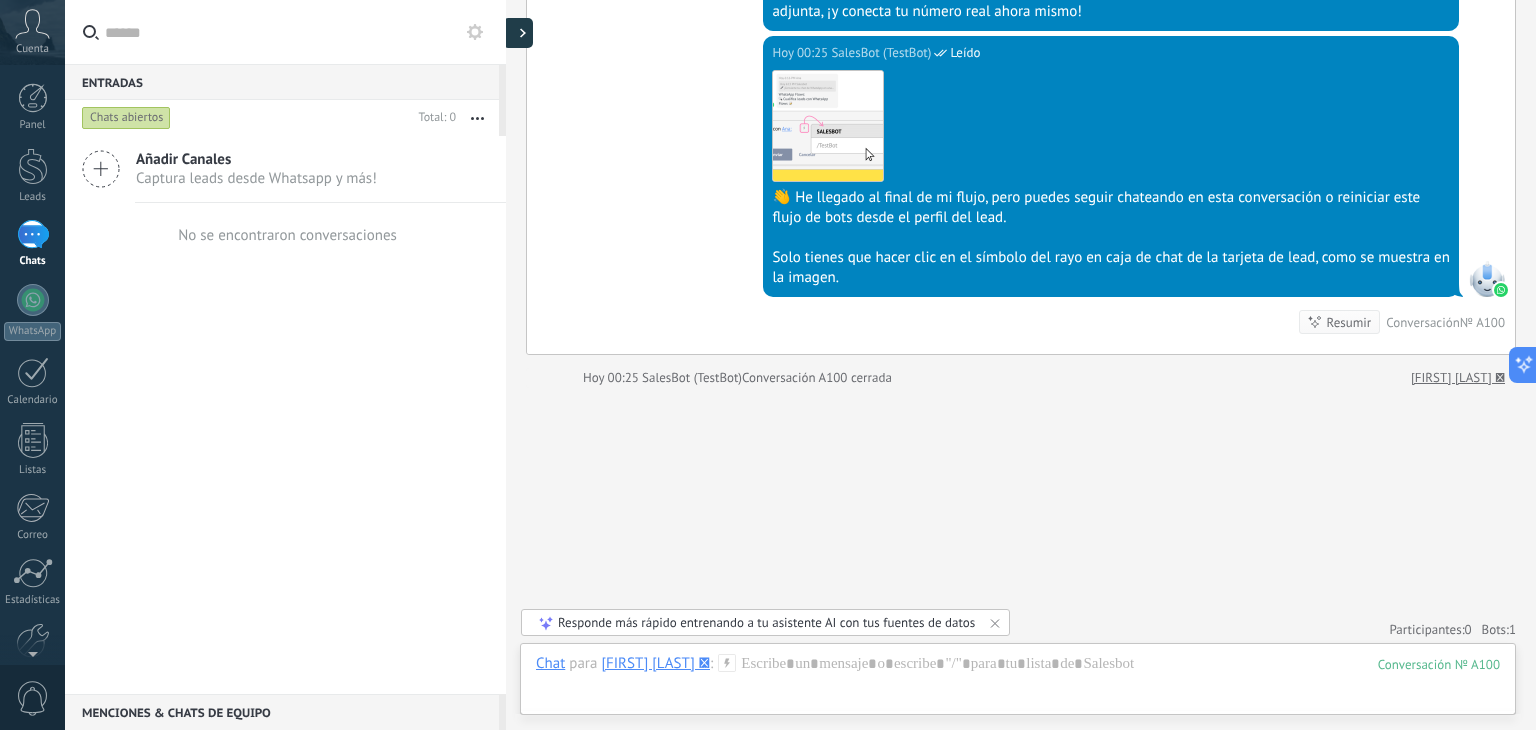 click at bounding box center (518, 33) 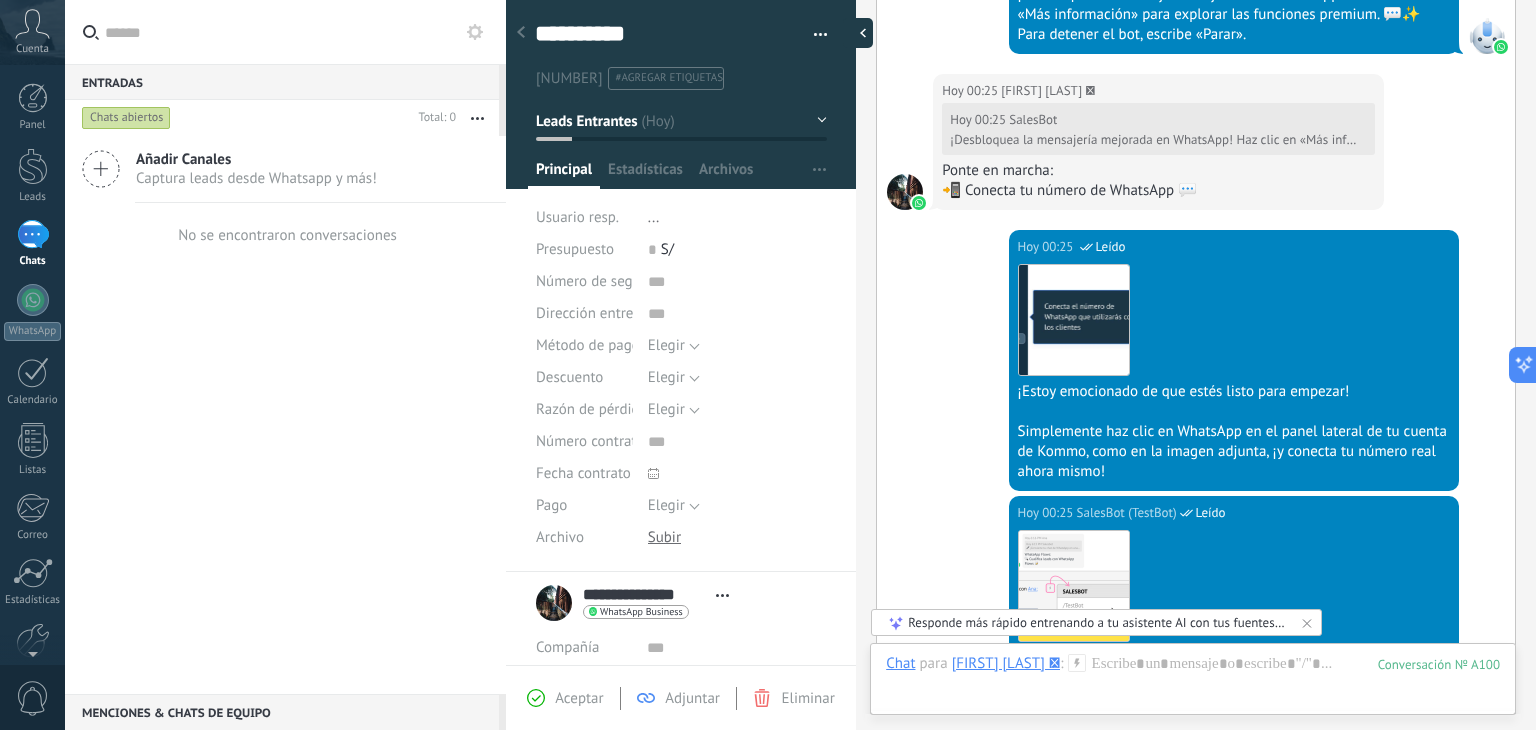 scroll, scrollTop: 29, scrollLeft: 0, axis: vertical 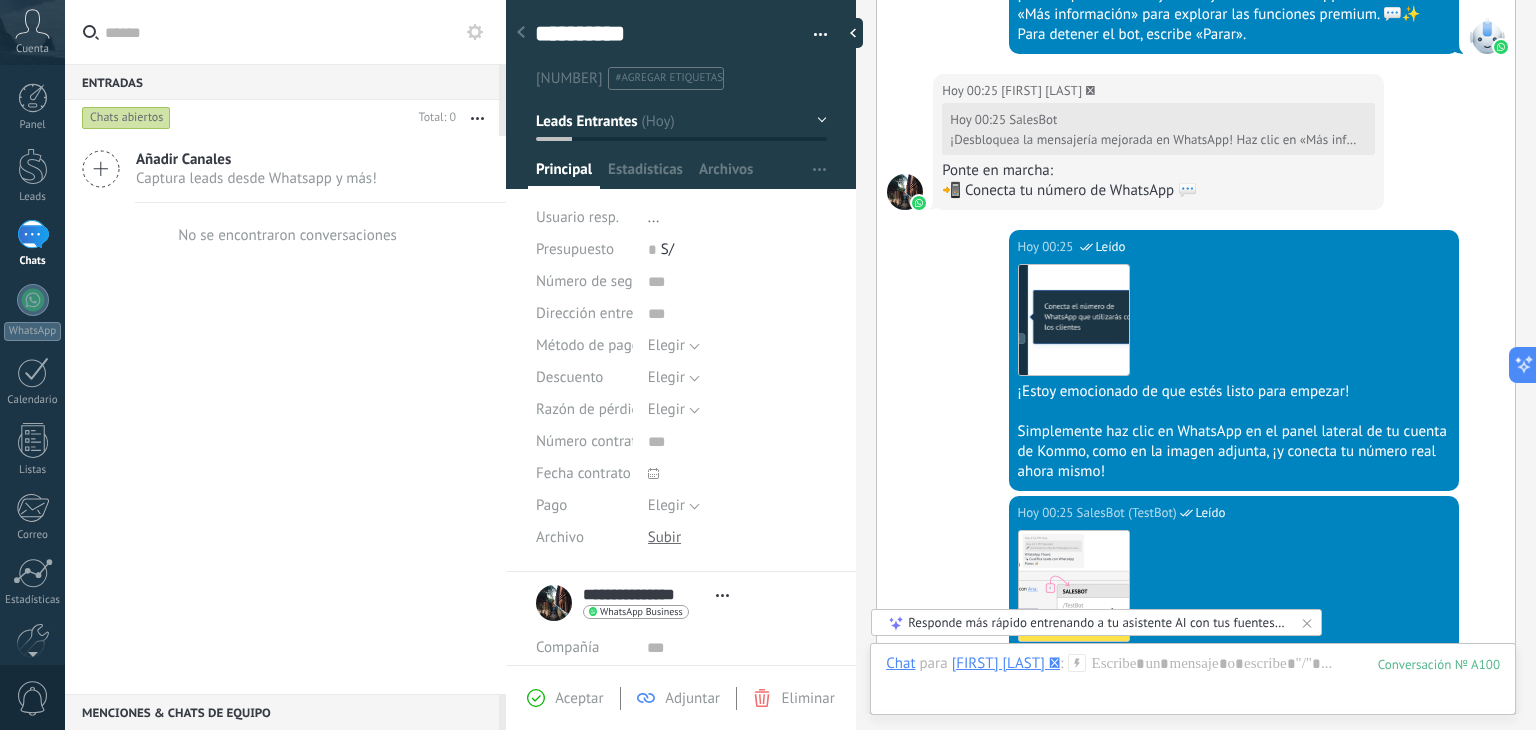 click 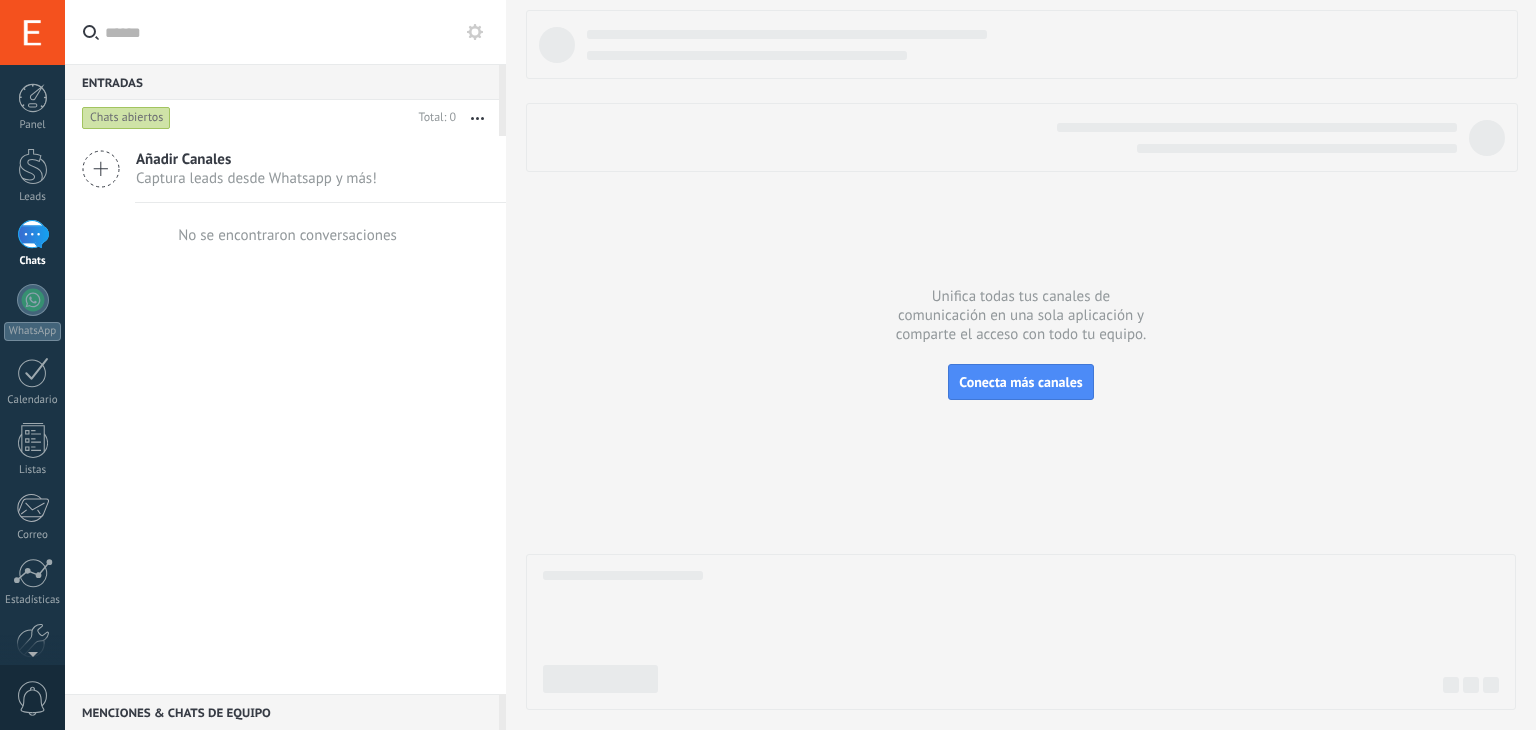 scroll, scrollTop: 0, scrollLeft: 0, axis: both 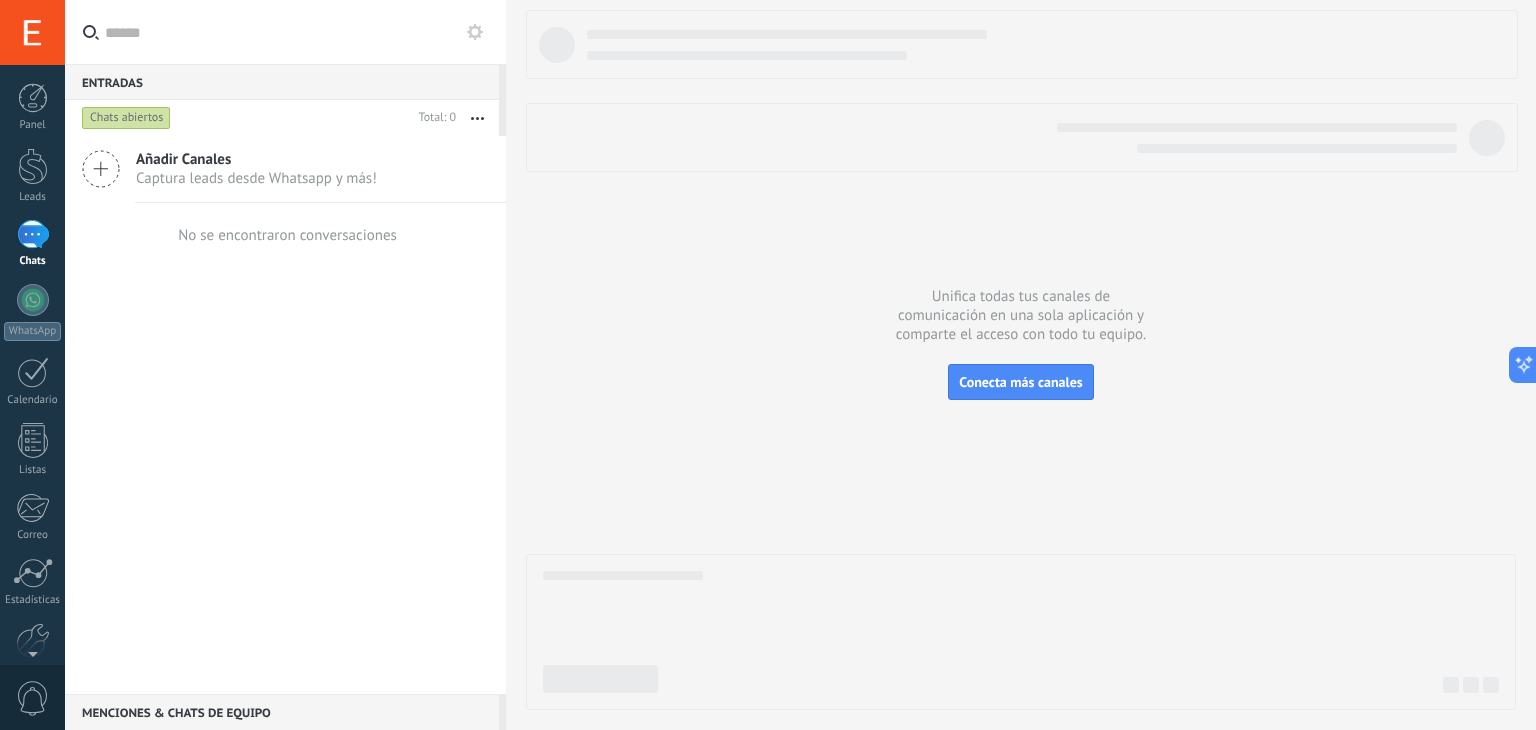 click at bounding box center [32, 32] 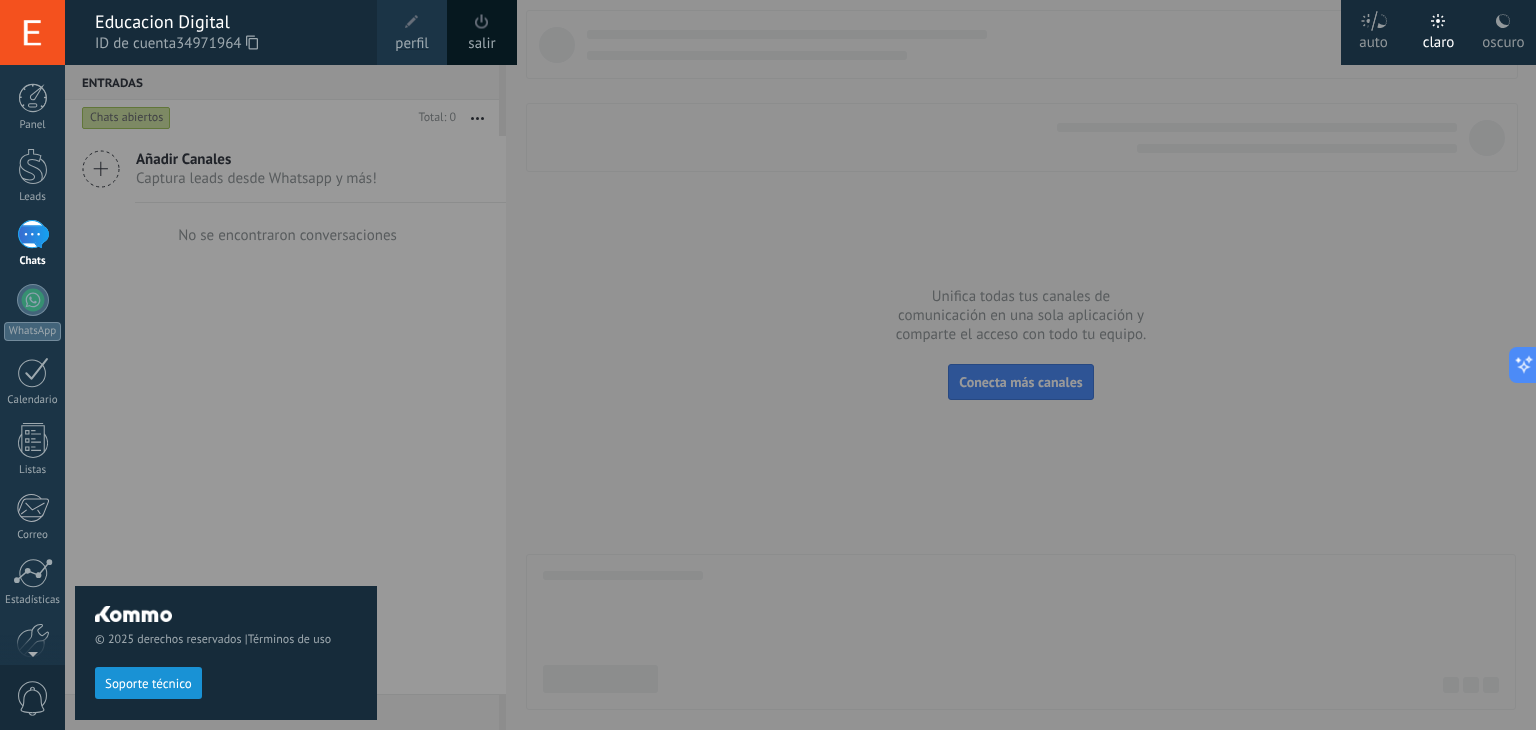 click at bounding box center [32, 32] 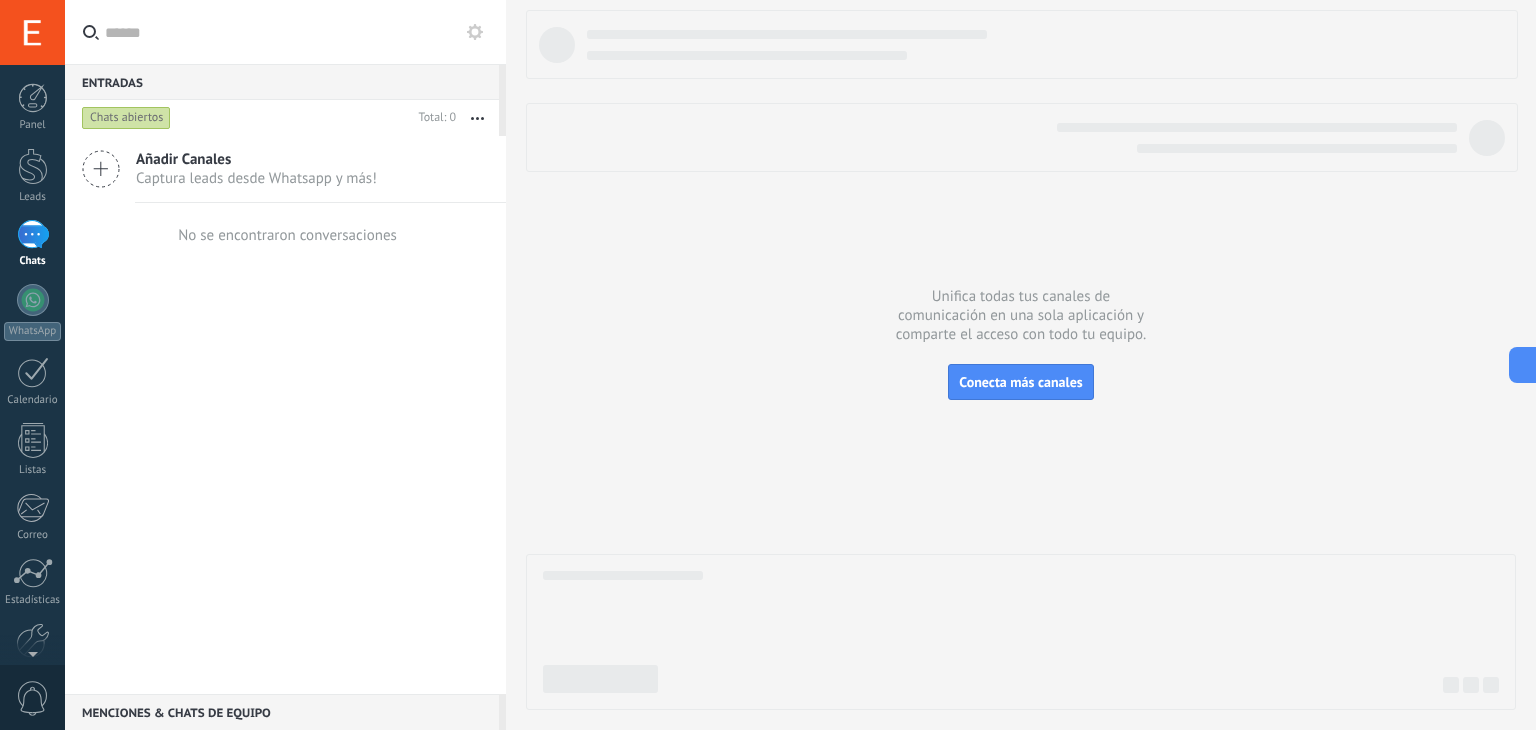 click at bounding box center (32, 32) 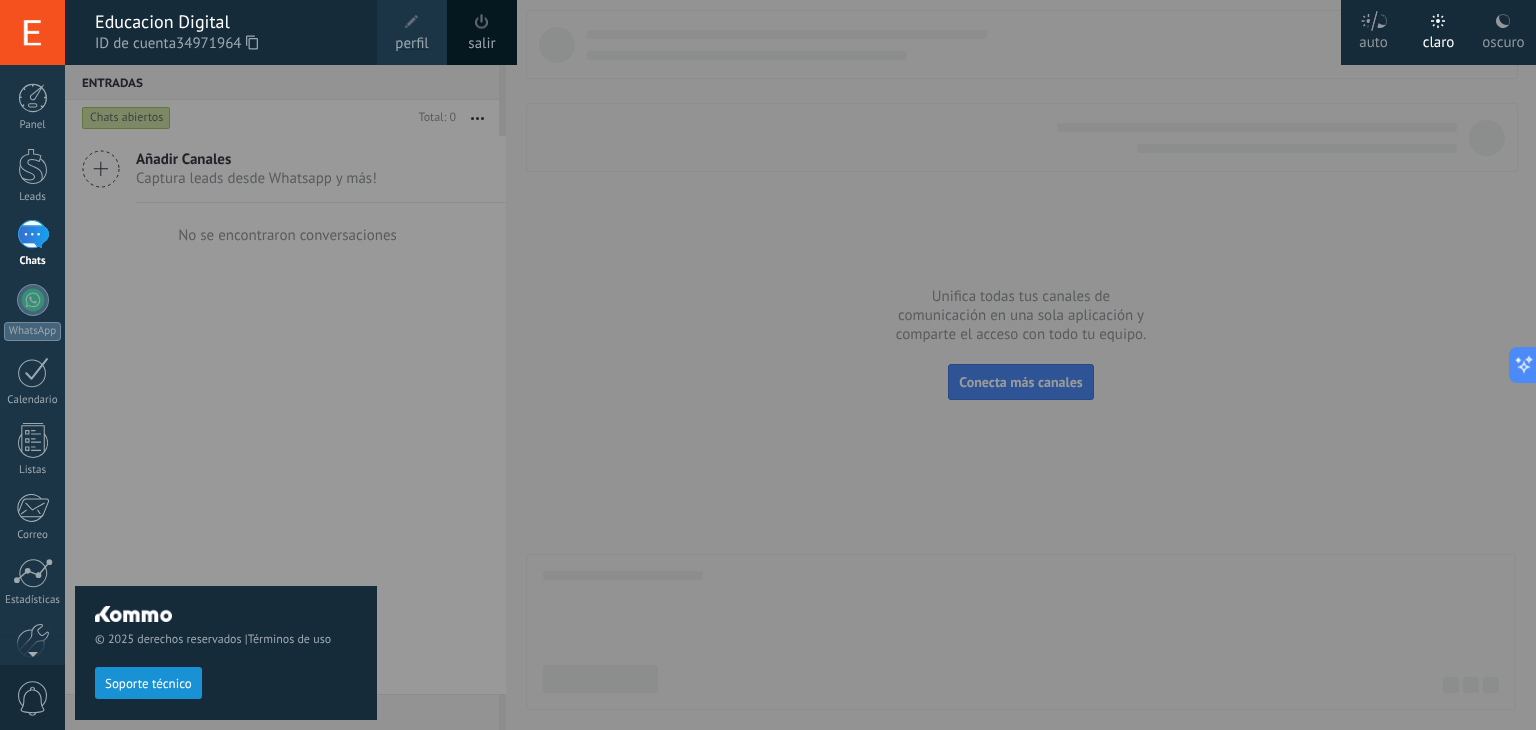 click at bounding box center [32, 32] 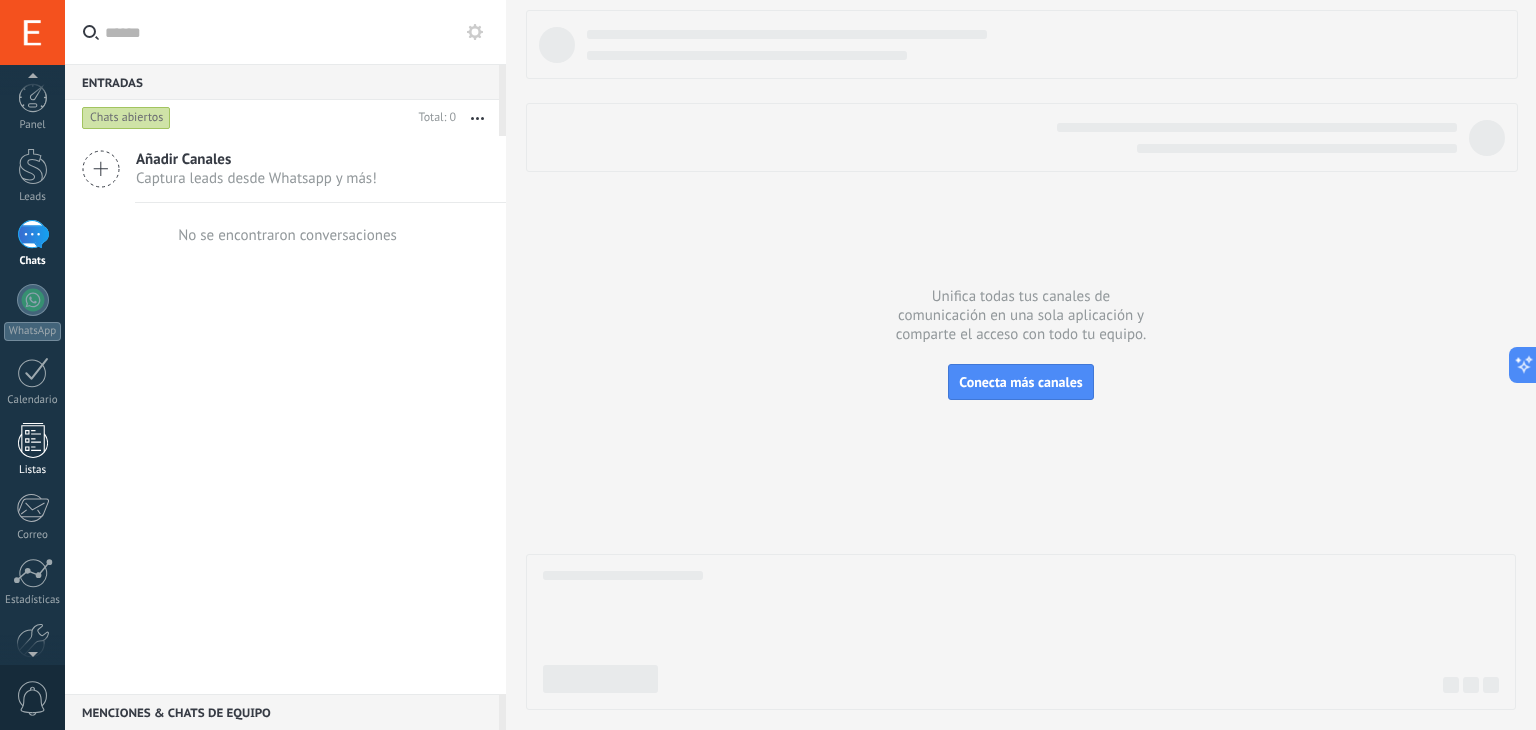 scroll, scrollTop: 0, scrollLeft: 0, axis: both 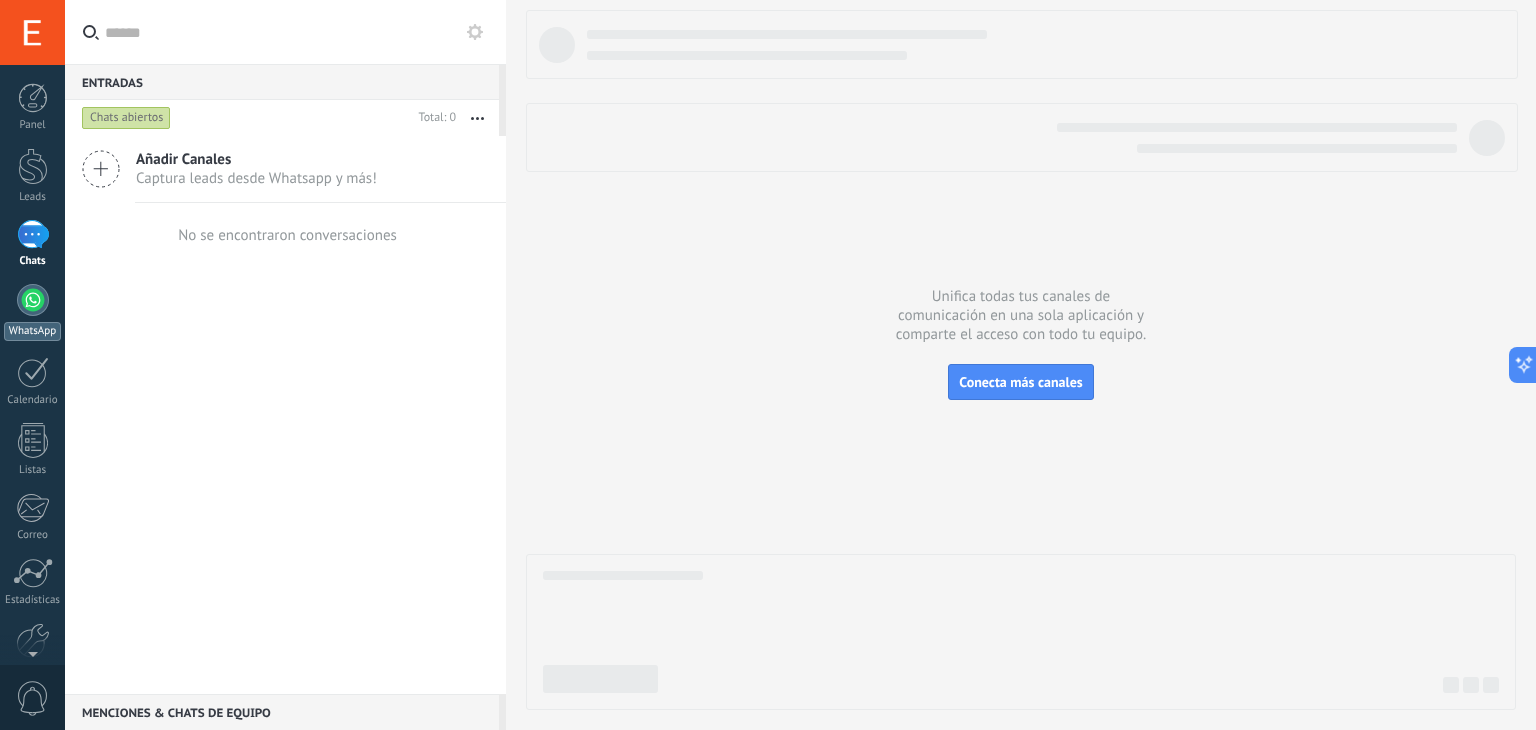 click at bounding box center (33, 300) 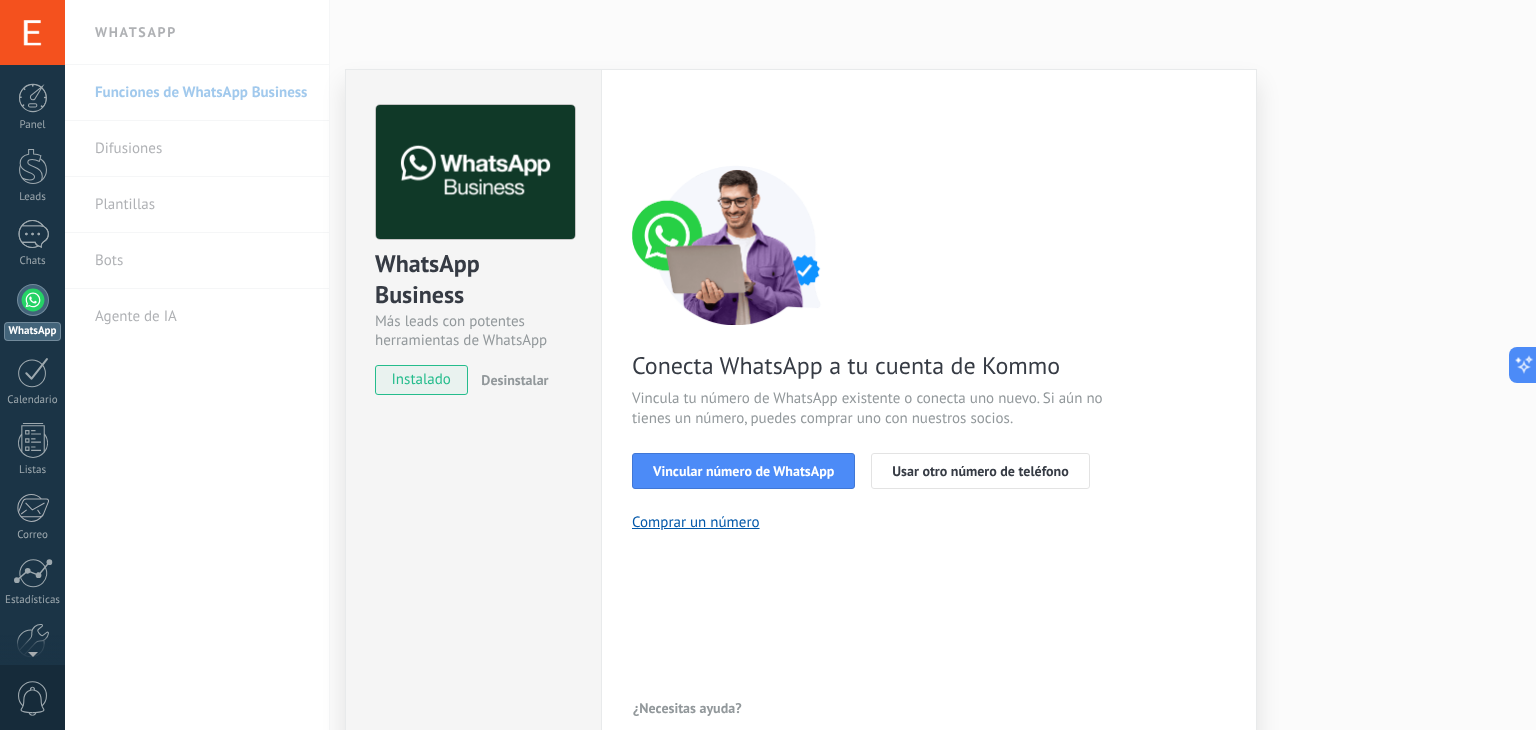 click on "Desinstalar" at bounding box center (514, 380) 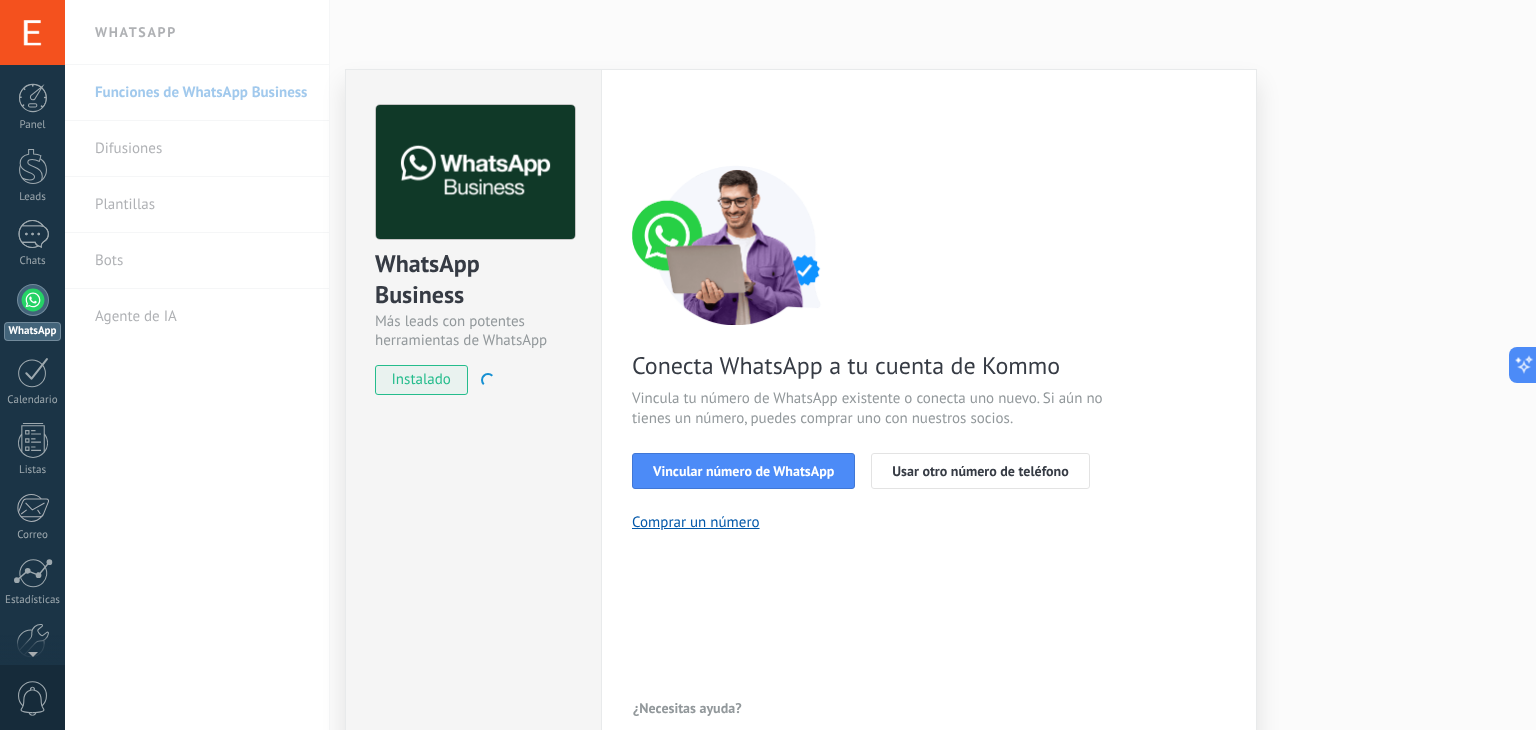 click on "instalado" at bounding box center (421, 380) 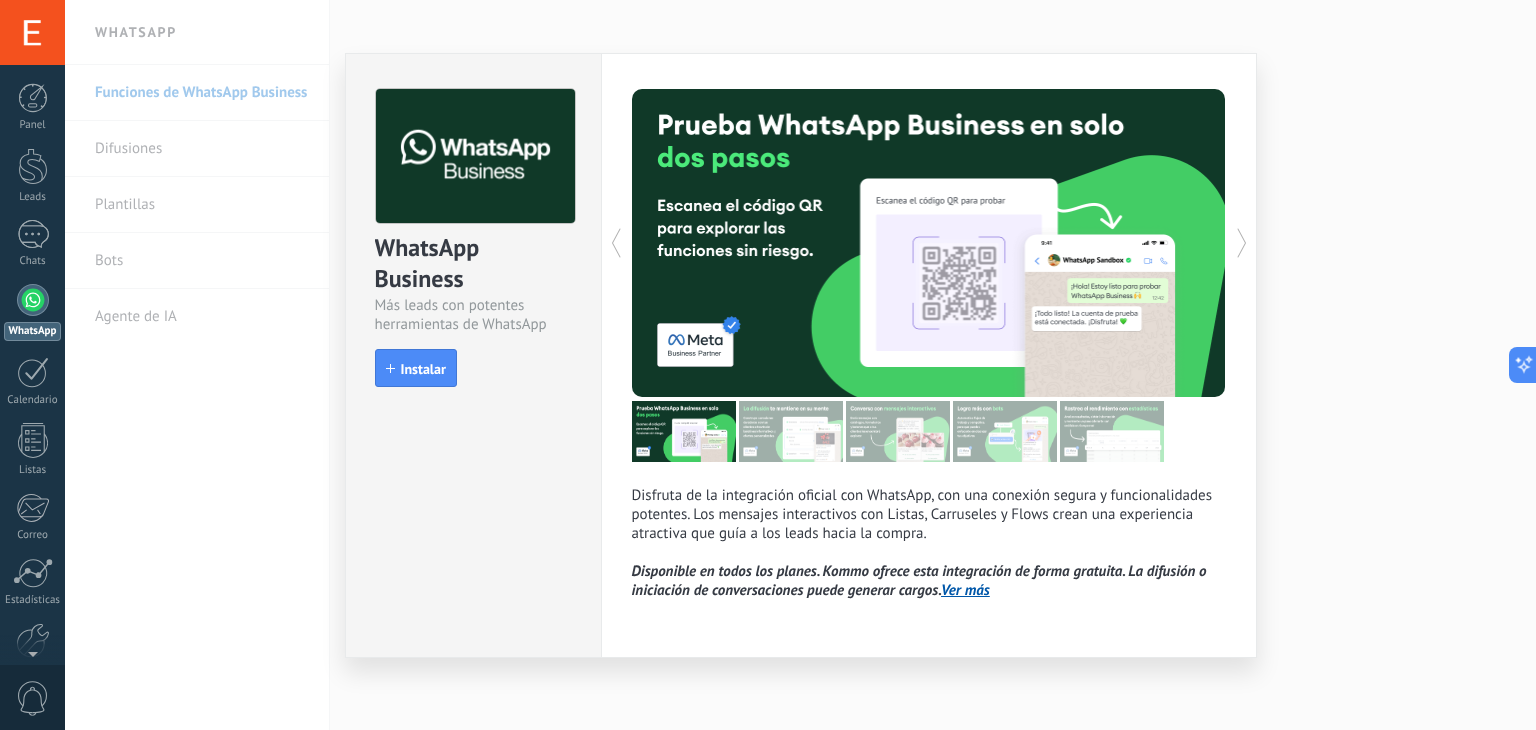 scroll, scrollTop: 16, scrollLeft: 0, axis: vertical 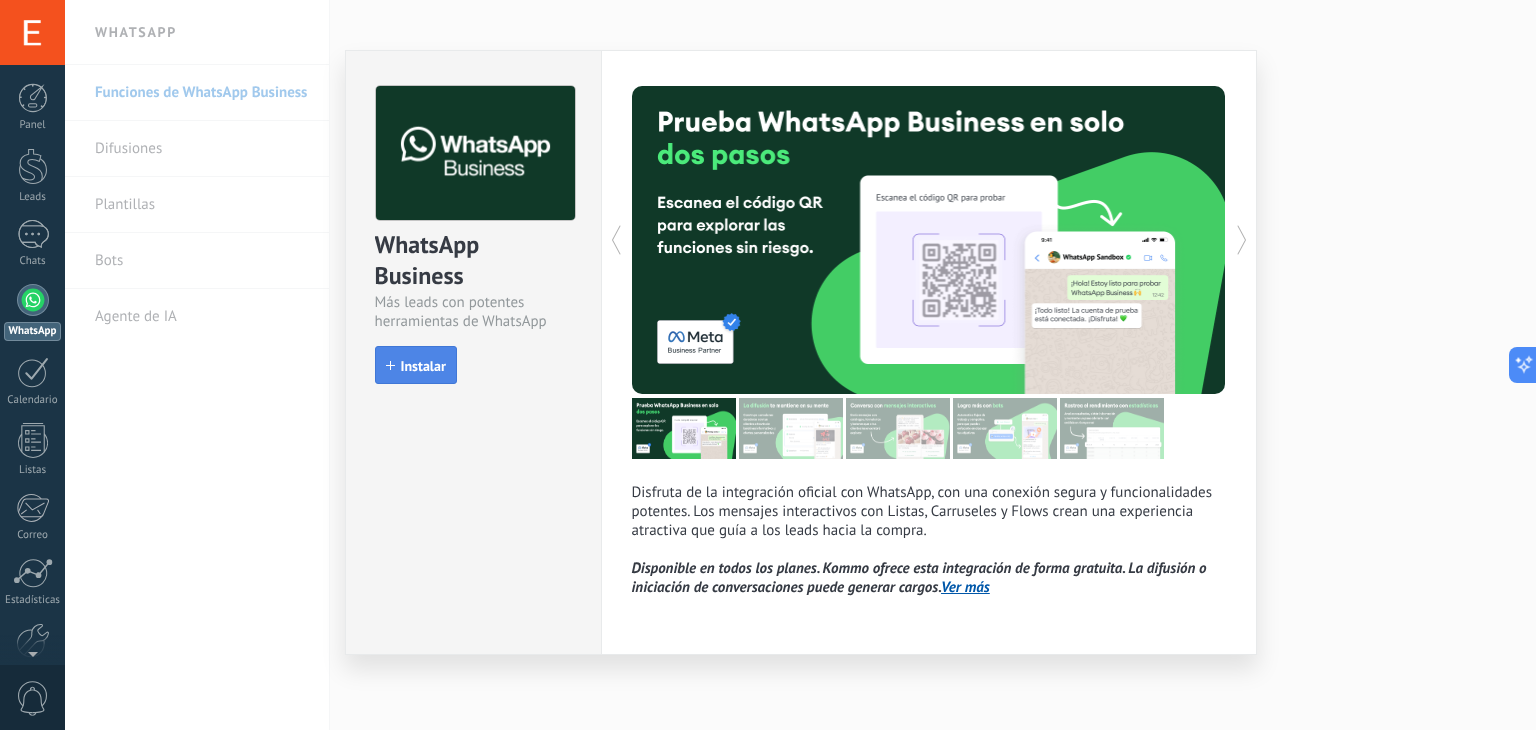 click on "Instalar" at bounding box center [423, 366] 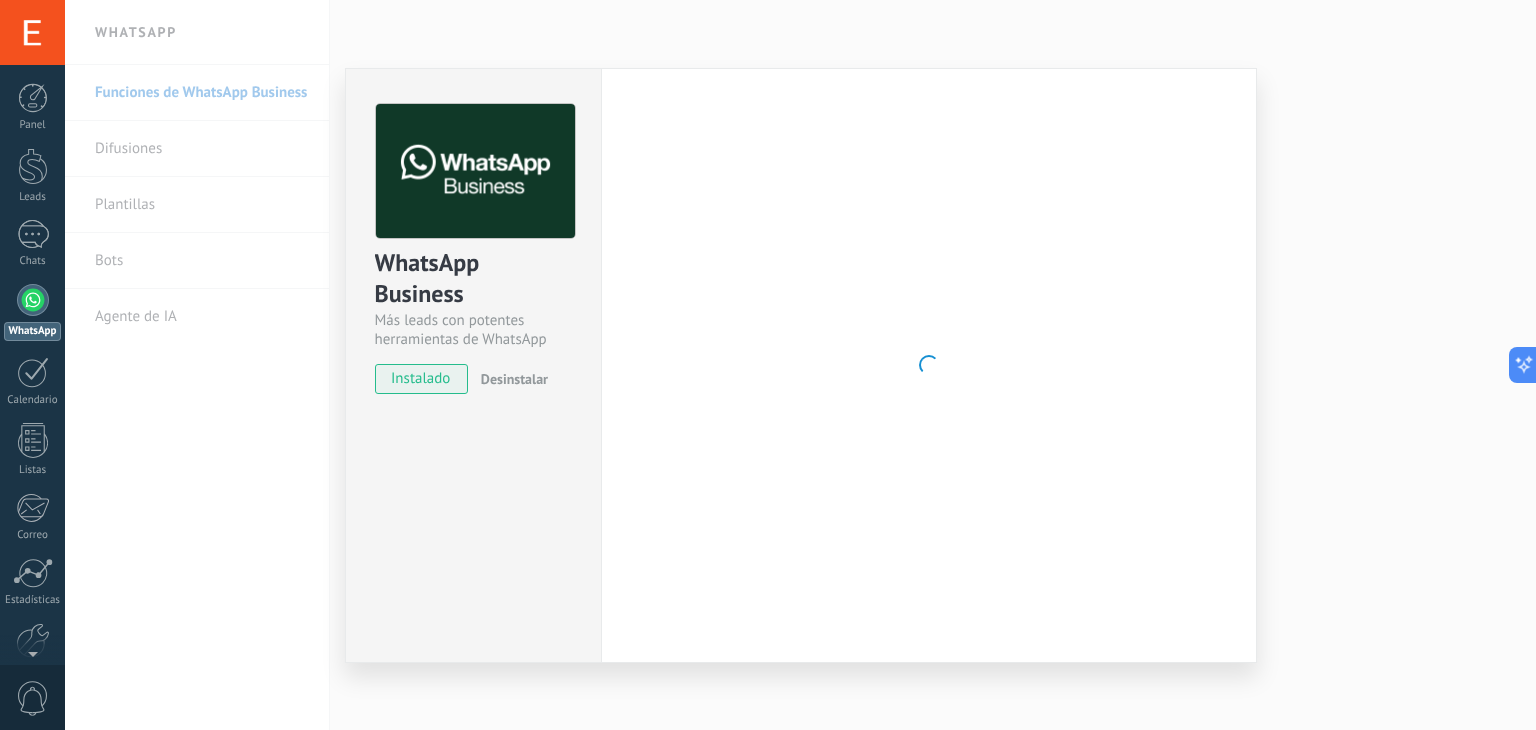 scroll, scrollTop: 0, scrollLeft: 0, axis: both 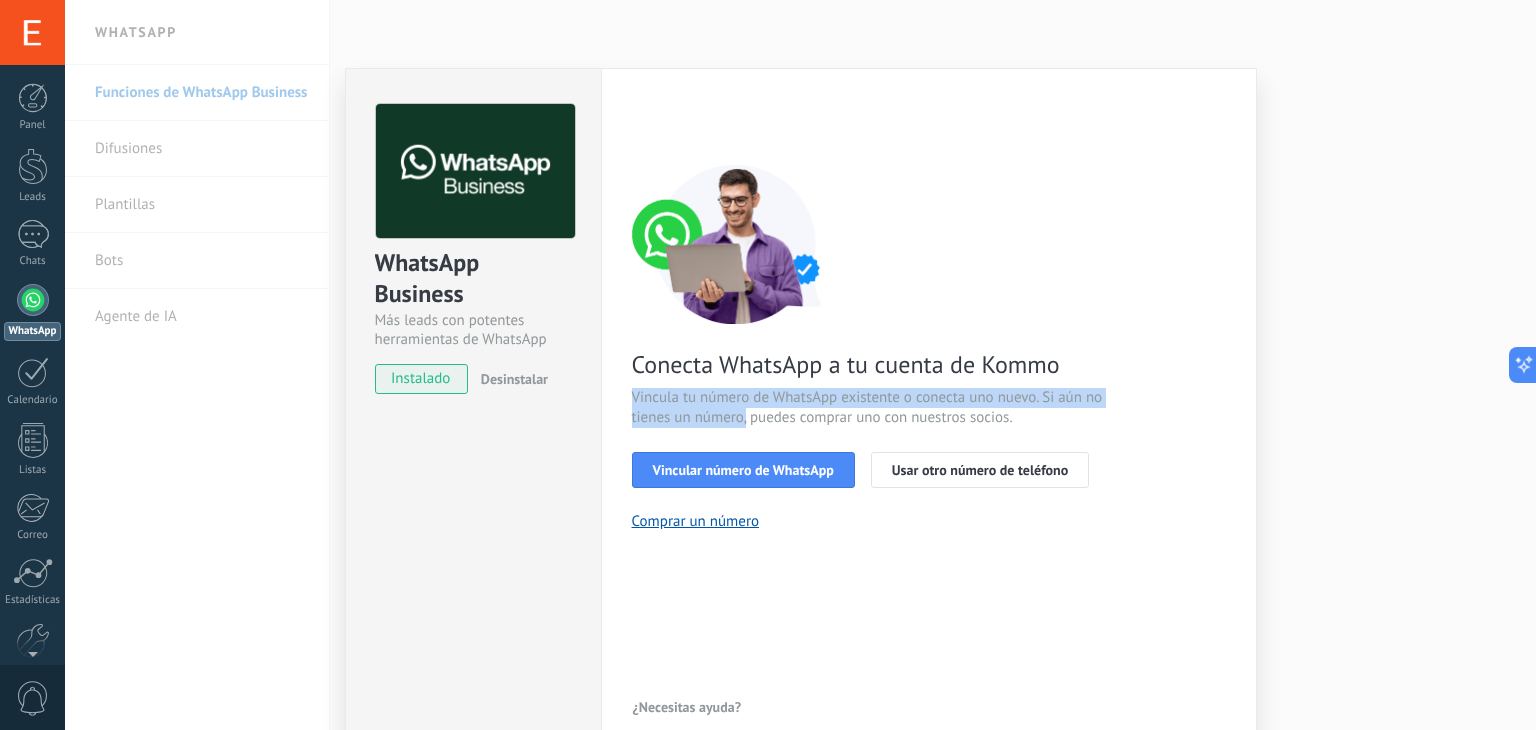 drag, startPoint x: 629, startPoint y: 399, endPoint x: 741, endPoint y: 419, distance: 113.7717 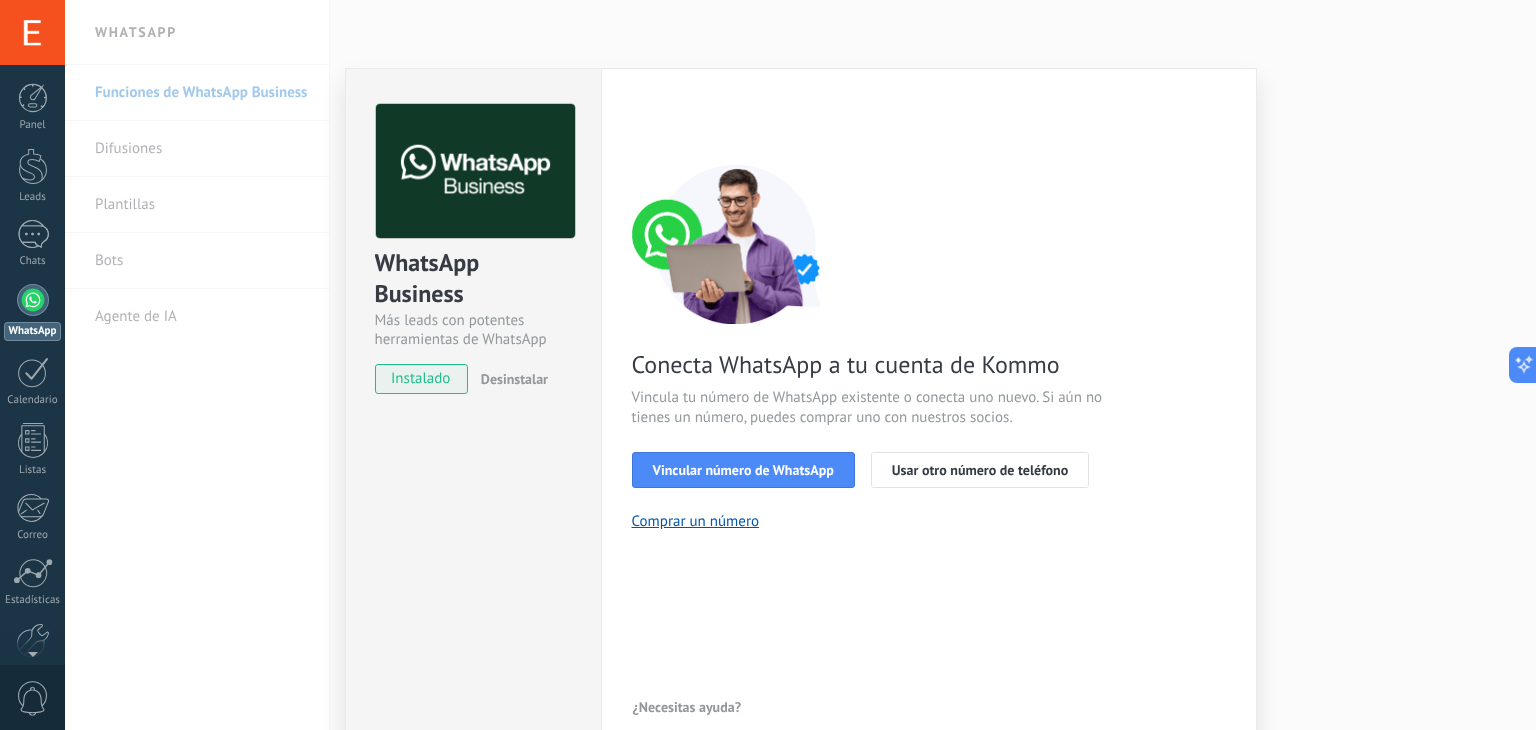 click on "Vincula tu número de WhatsApp existente o conecta uno nuevo. Si aún no tienes un número, puedes comprar uno con nuestros socios." at bounding box center [870, 408] 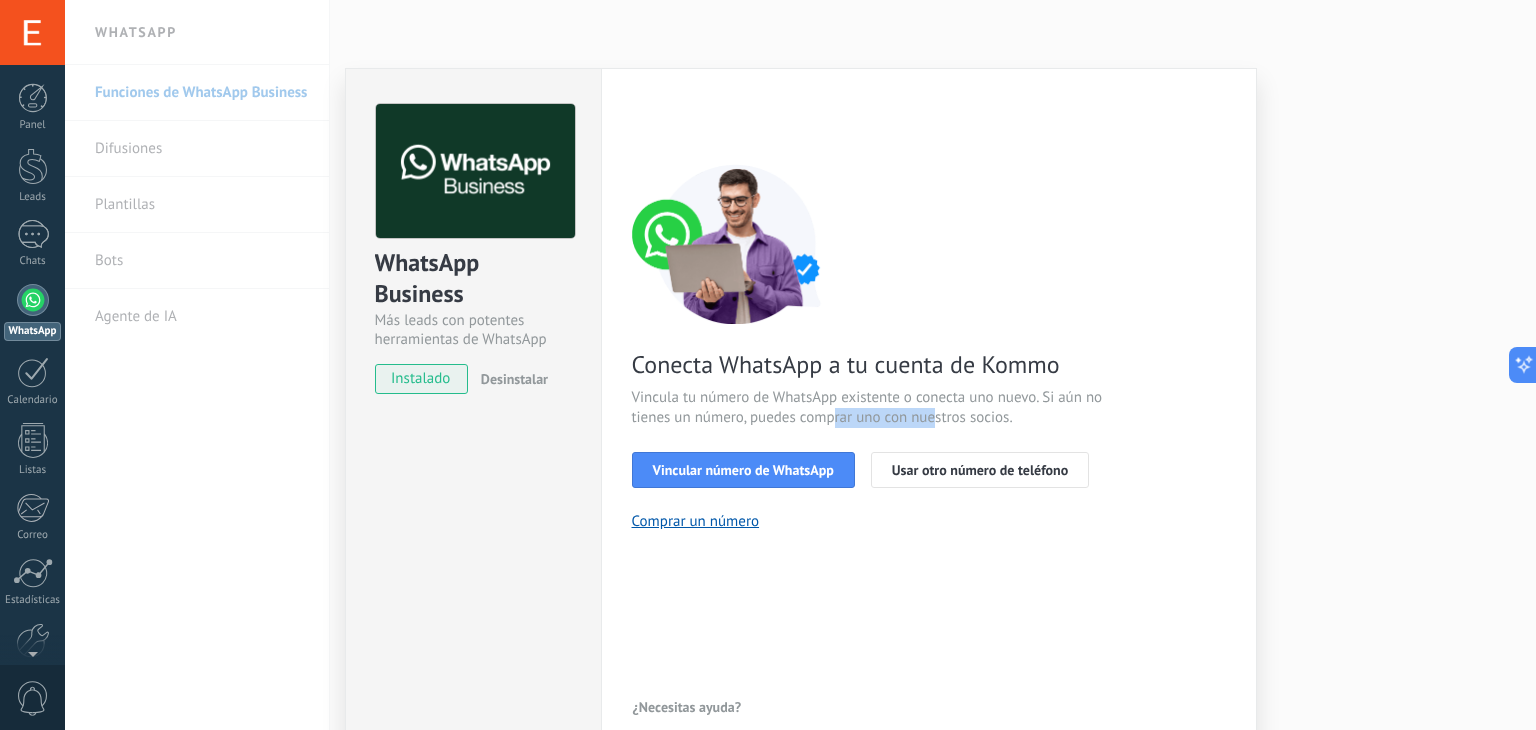 drag, startPoint x: 829, startPoint y: 417, endPoint x: 932, endPoint y: 411, distance: 103.17461 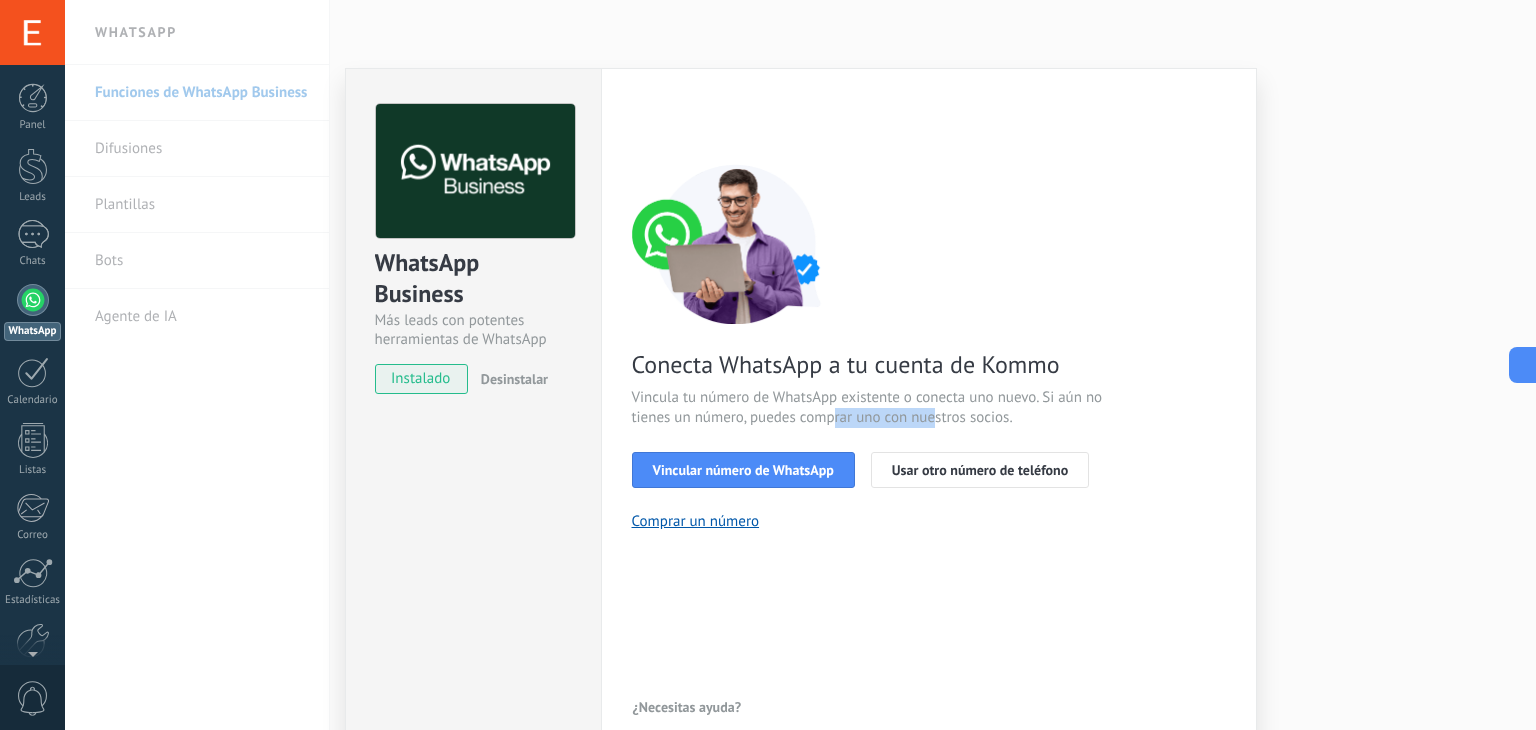 click on "Vincula tu número de WhatsApp existente o conecta uno nuevo. Si aún no tienes un número, puedes comprar uno con nuestros socios." at bounding box center [870, 408] 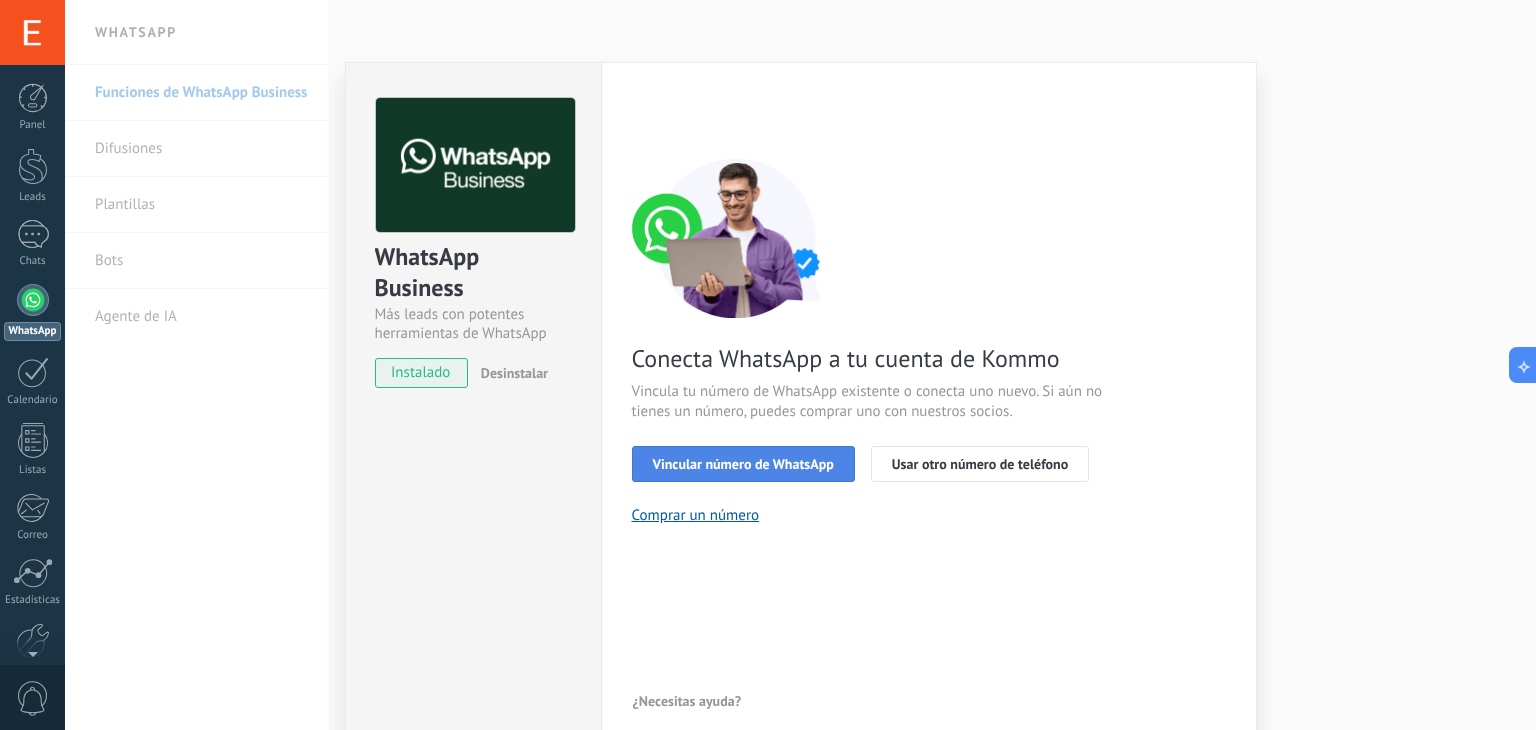 scroll, scrollTop: 0, scrollLeft: 0, axis: both 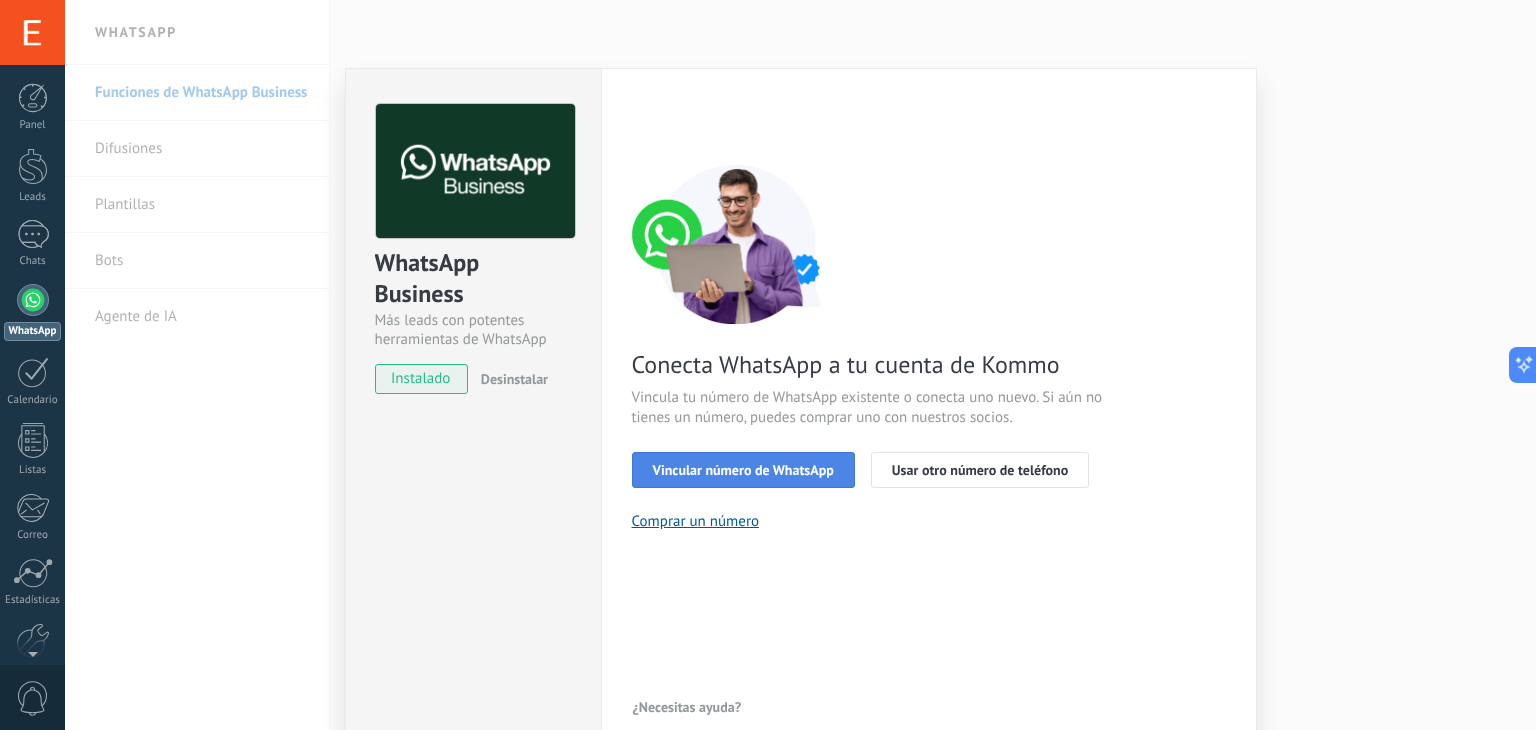 click on "Vincular número de WhatsApp" at bounding box center [743, 470] 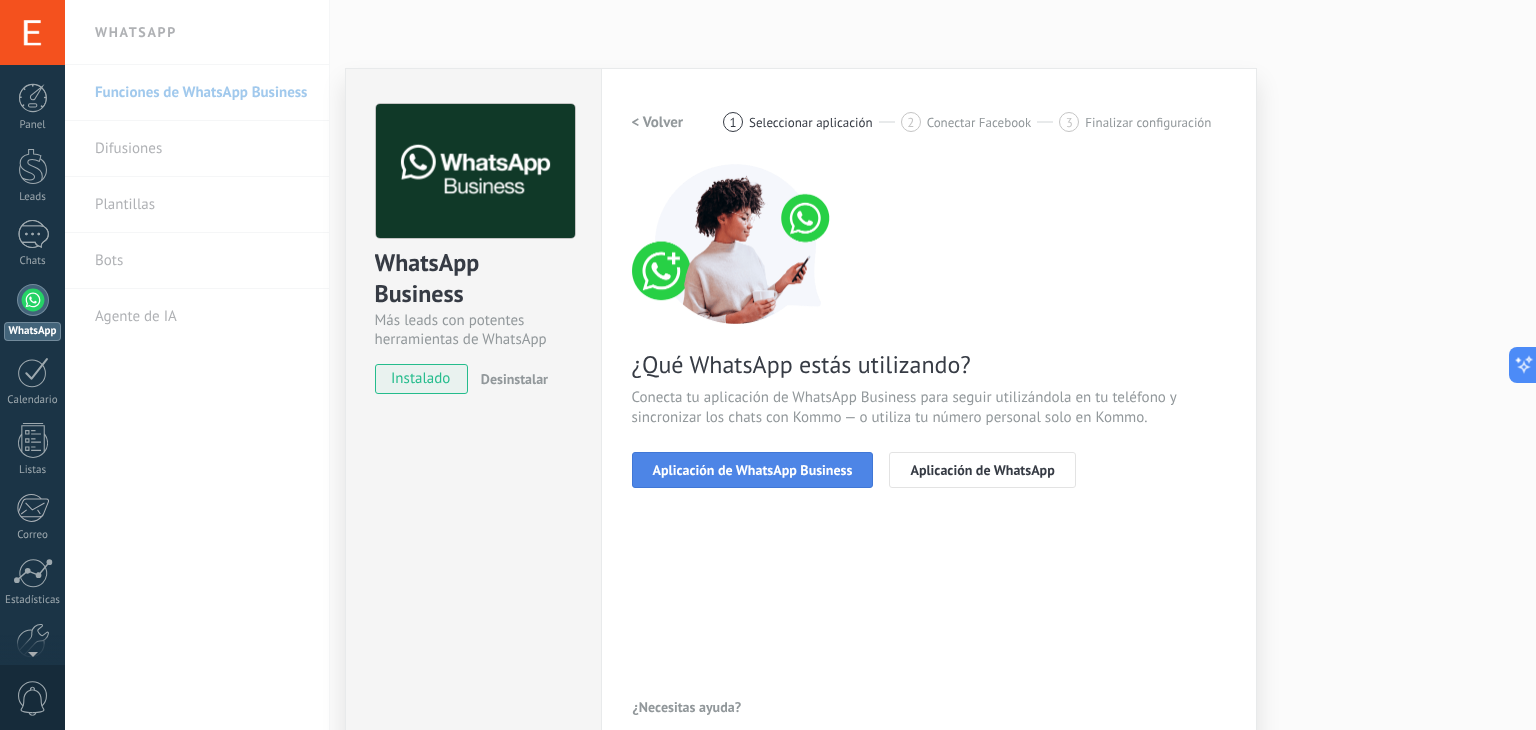 click on "Aplicación de WhatsApp Business" at bounding box center (753, 470) 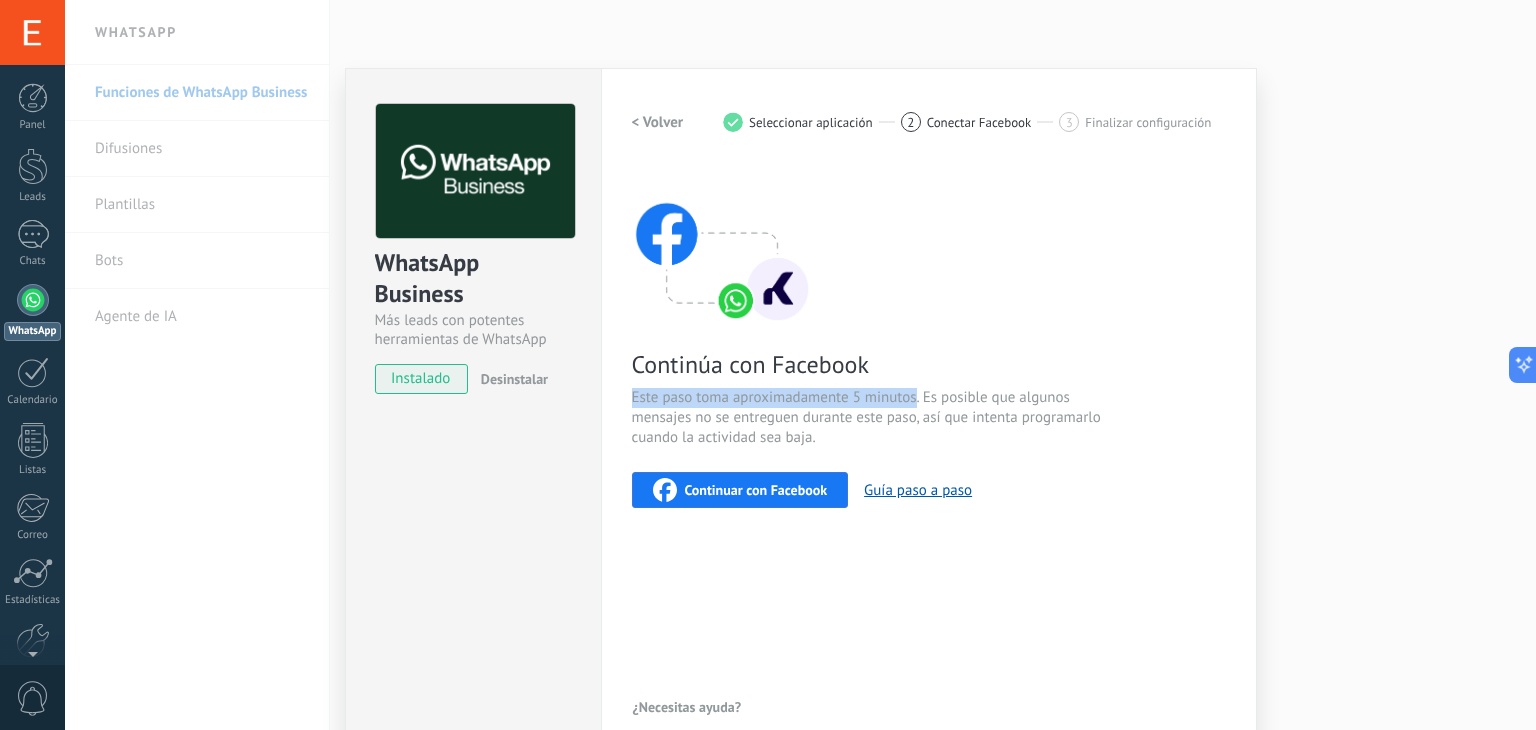 drag, startPoint x: 632, startPoint y: 398, endPoint x: 913, endPoint y: 389, distance: 281.1441 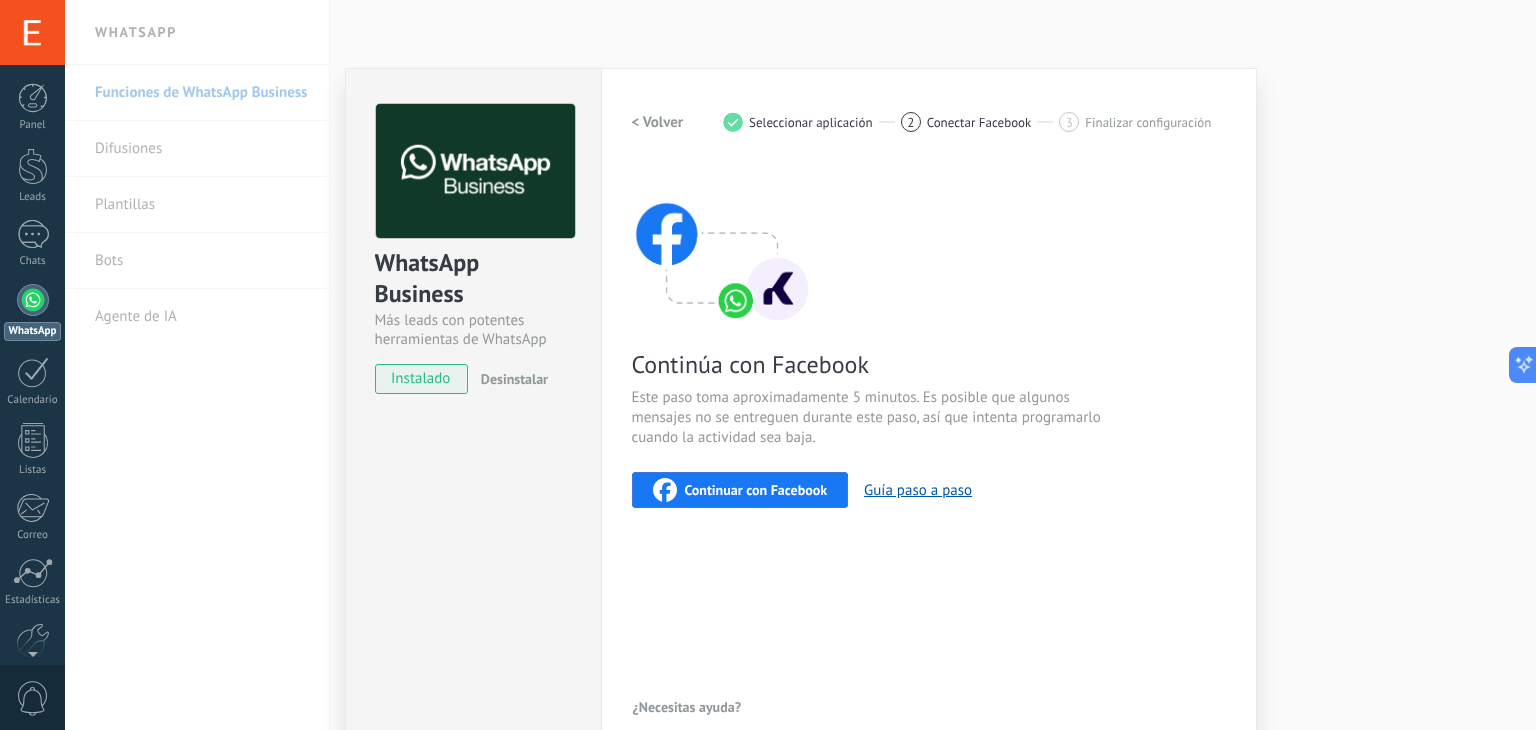 click on "Este paso toma aproximadamente 5 minutos. Es posible que algunos mensajes no se entreguen durante este paso, así que intenta programarlo cuando la actividad sea baja." at bounding box center [870, 418] 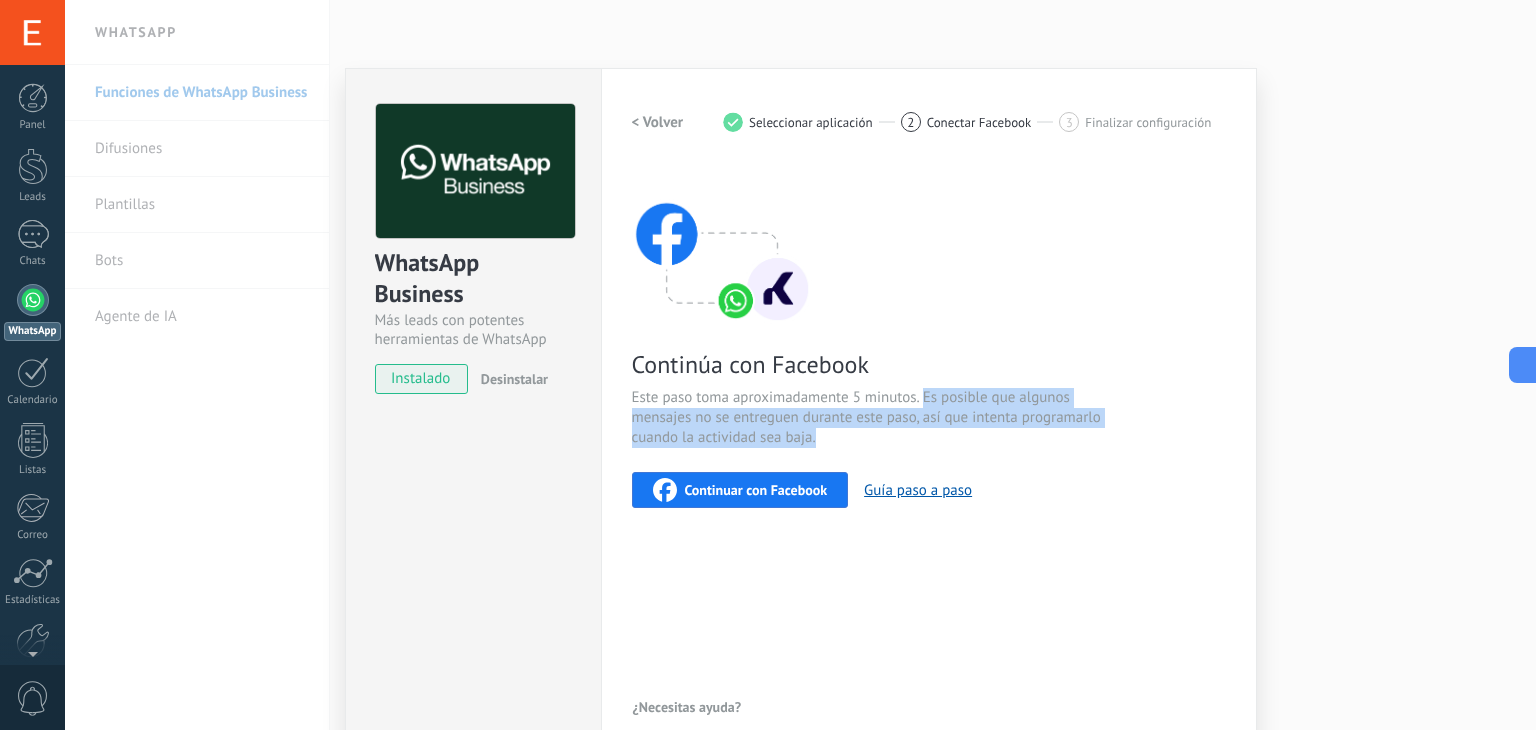 drag, startPoint x: 922, startPoint y: 394, endPoint x: 824, endPoint y: 437, distance: 107.01869 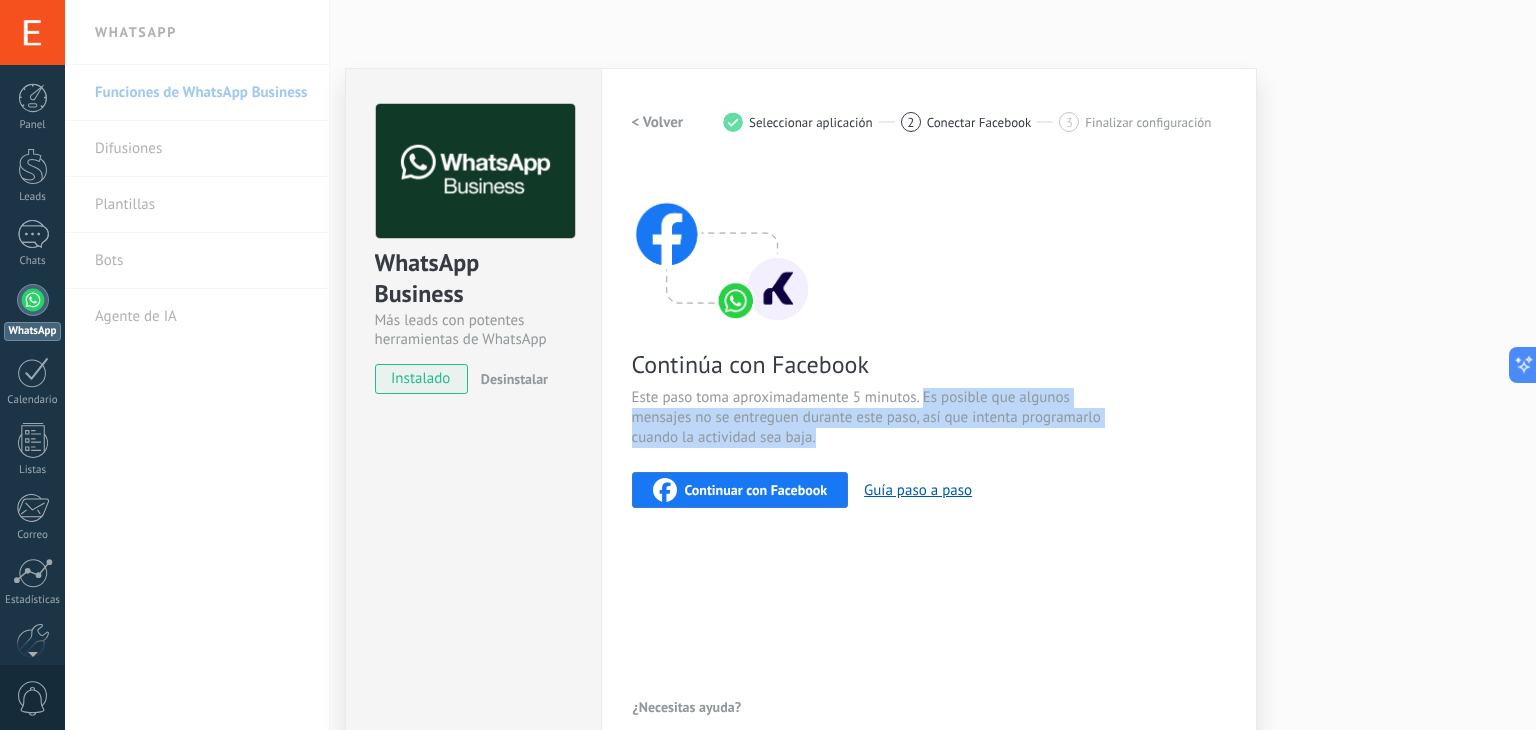 click on "Este paso toma aproximadamente 5 minutos. Es posible que algunos mensajes no se entreguen durante este paso, así que intenta programarlo cuando la actividad sea baja." at bounding box center [870, 418] 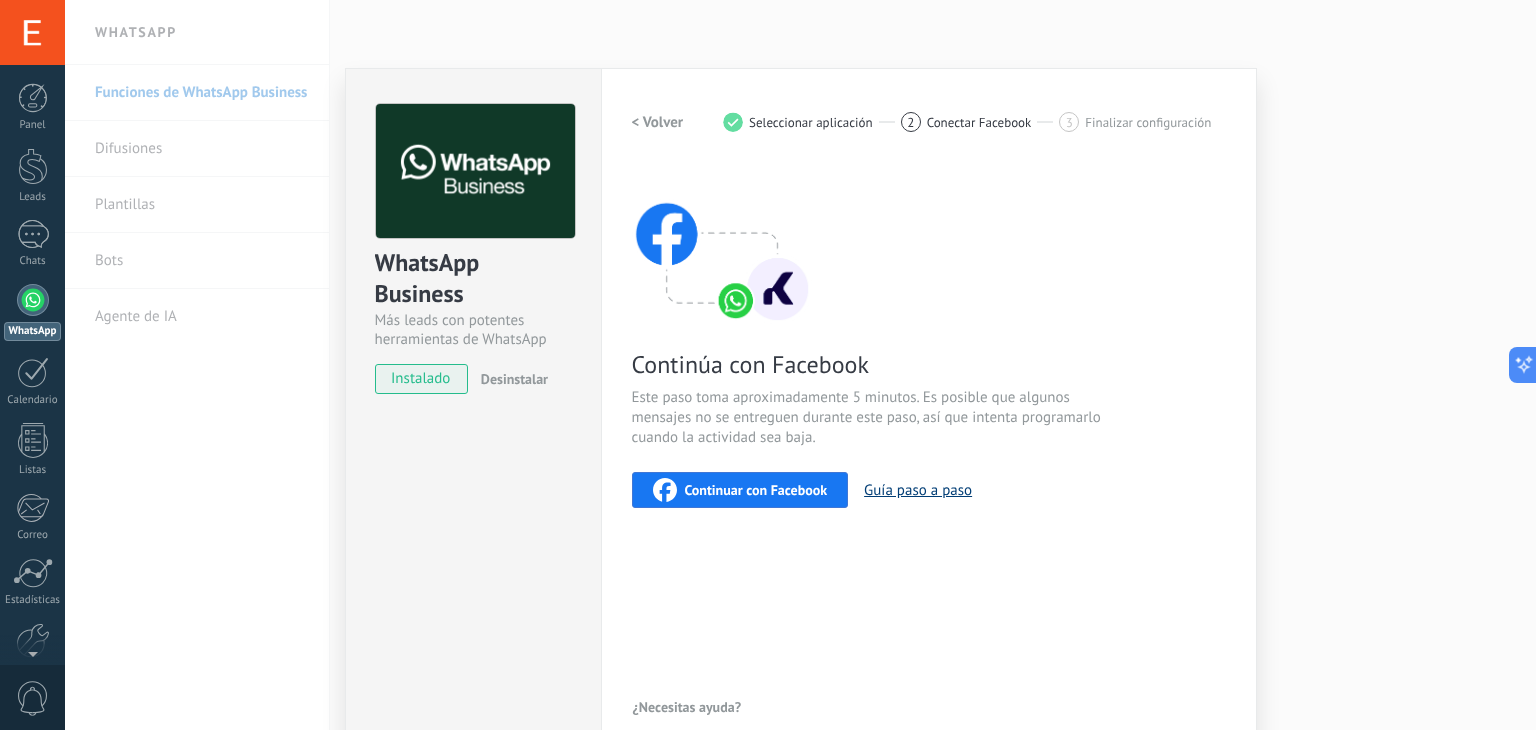 click on "Guía paso a paso" at bounding box center [918, 490] 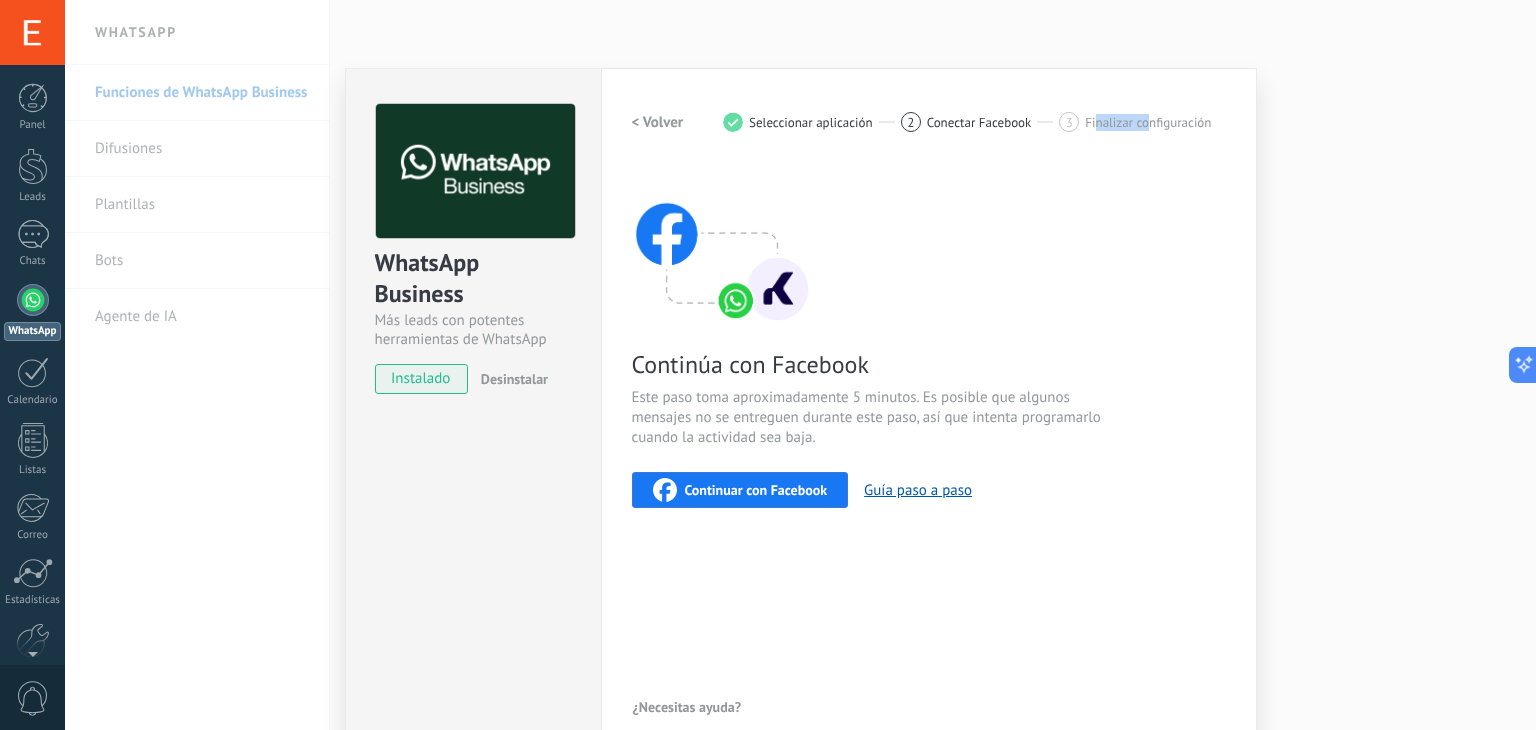 drag, startPoint x: 1095, startPoint y: 122, endPoint x: 1148, endPoint y: 125, distance: 53.08484 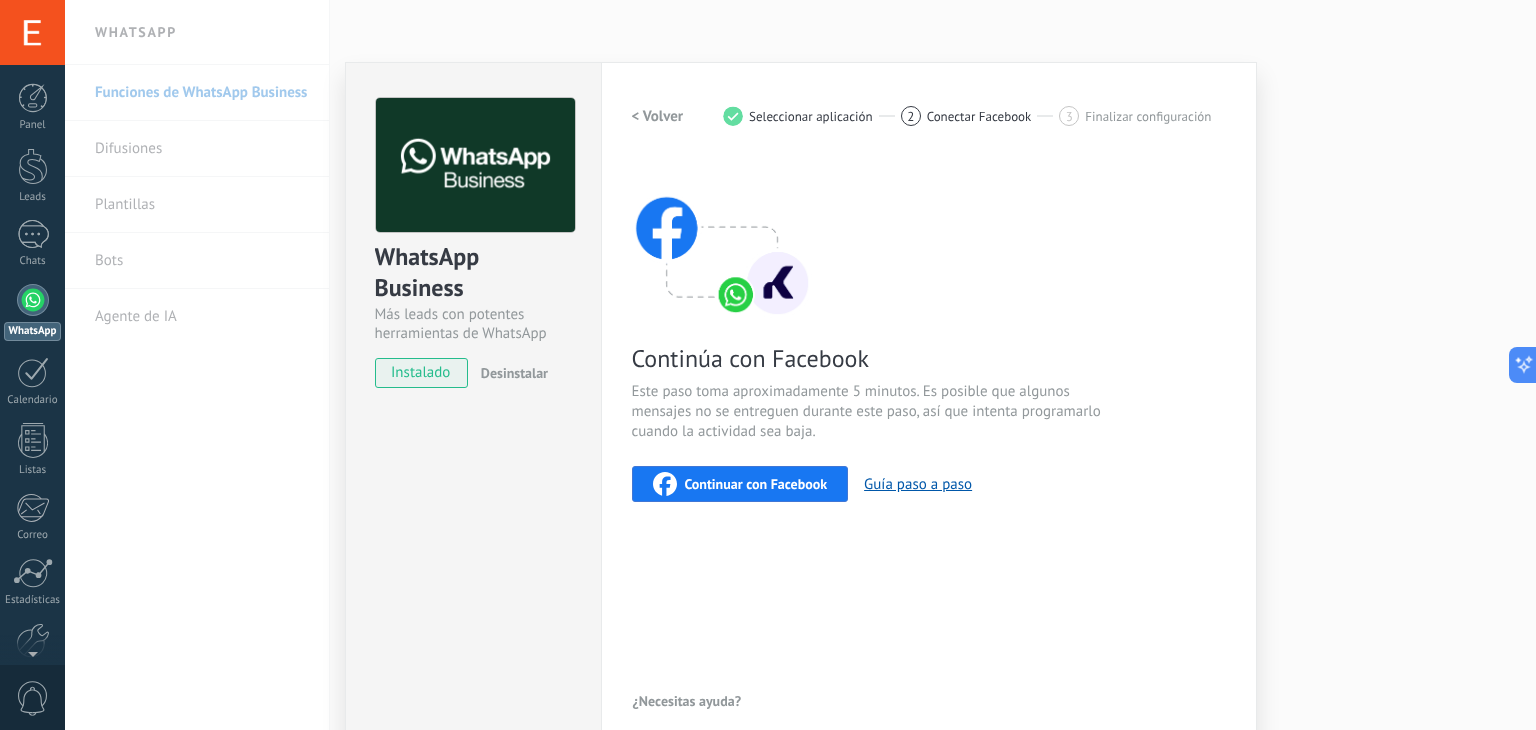 scroll, scrollTop: 0, scrollLeft: 0, axis: both 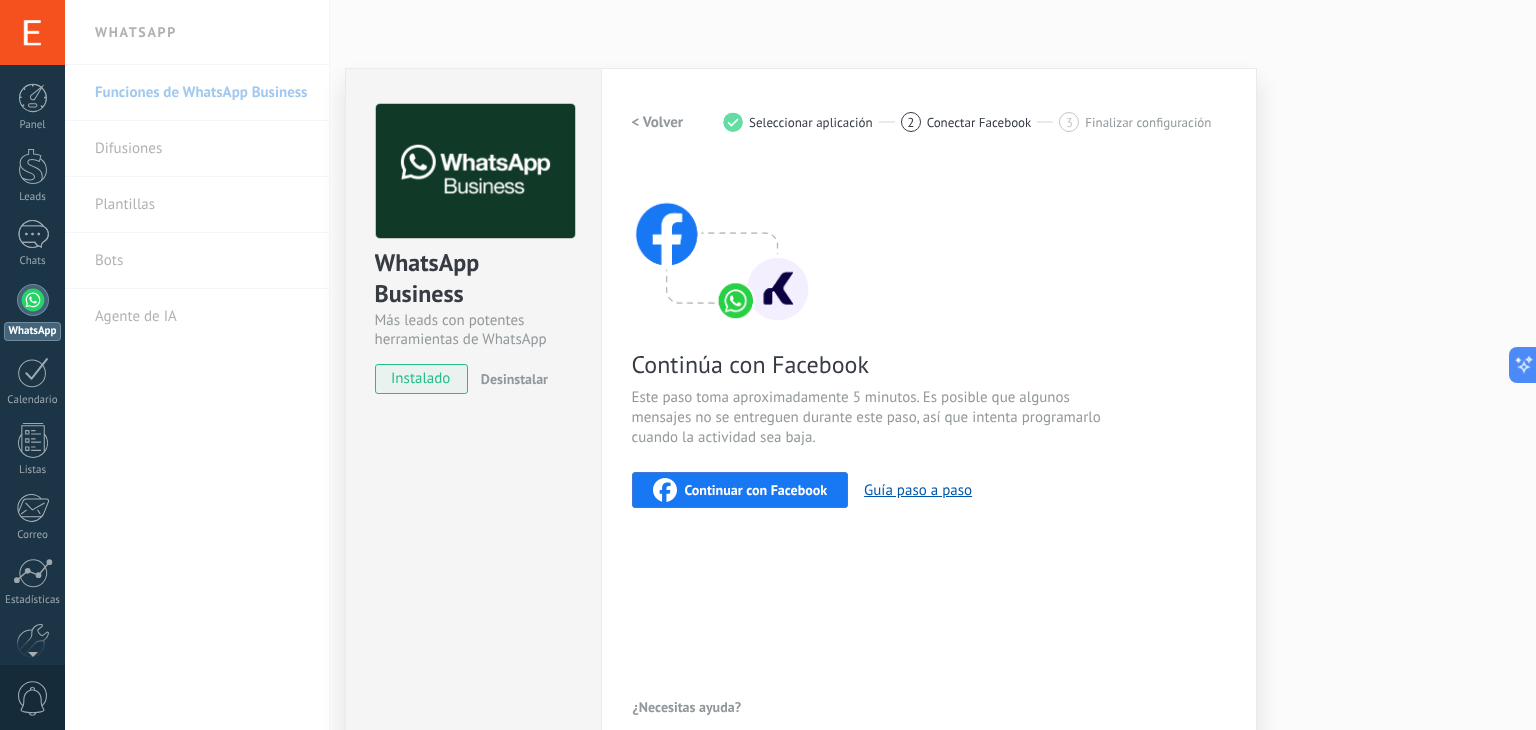 click on "< Volver" at bounding box center [658, 122] 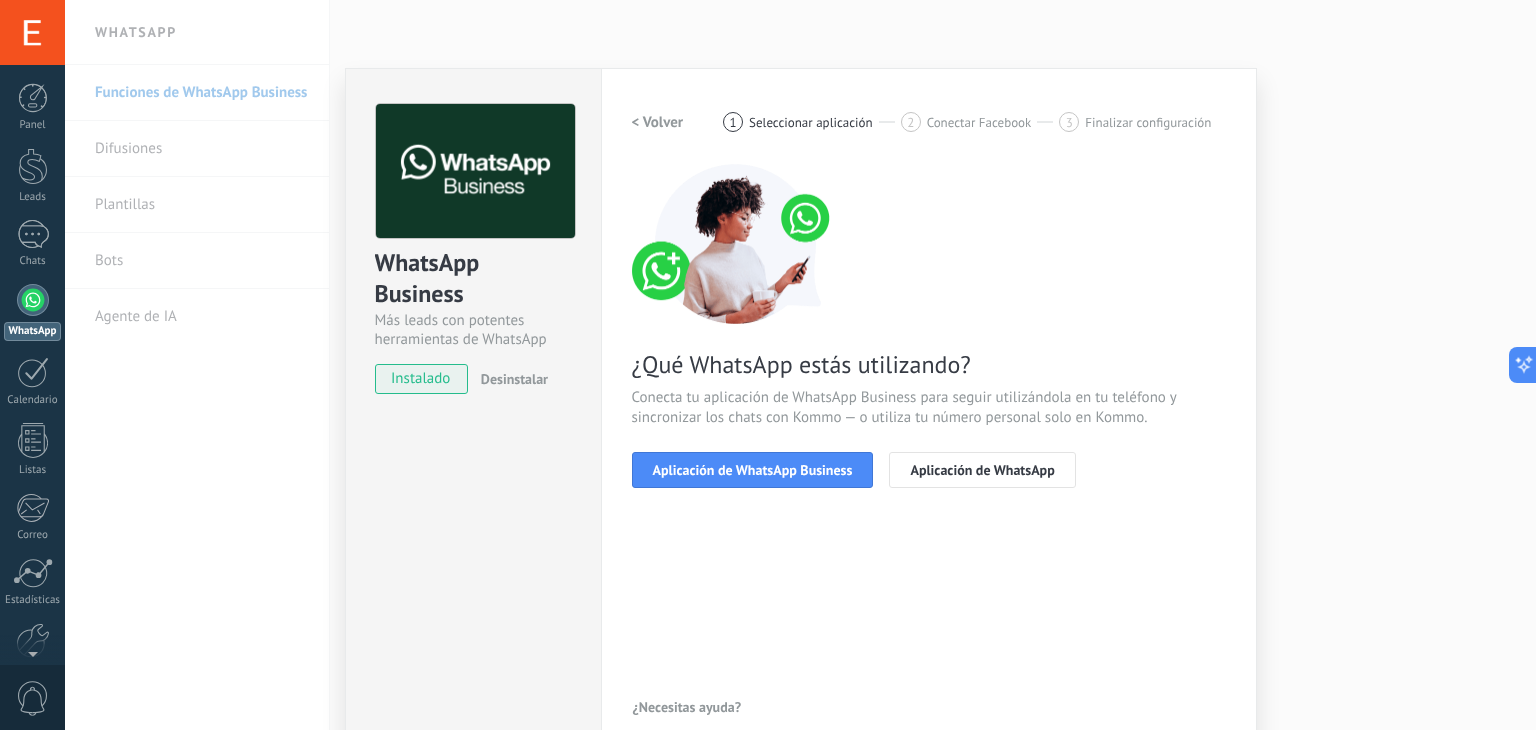 click on "< Volver" at bounding box center [658, 122] 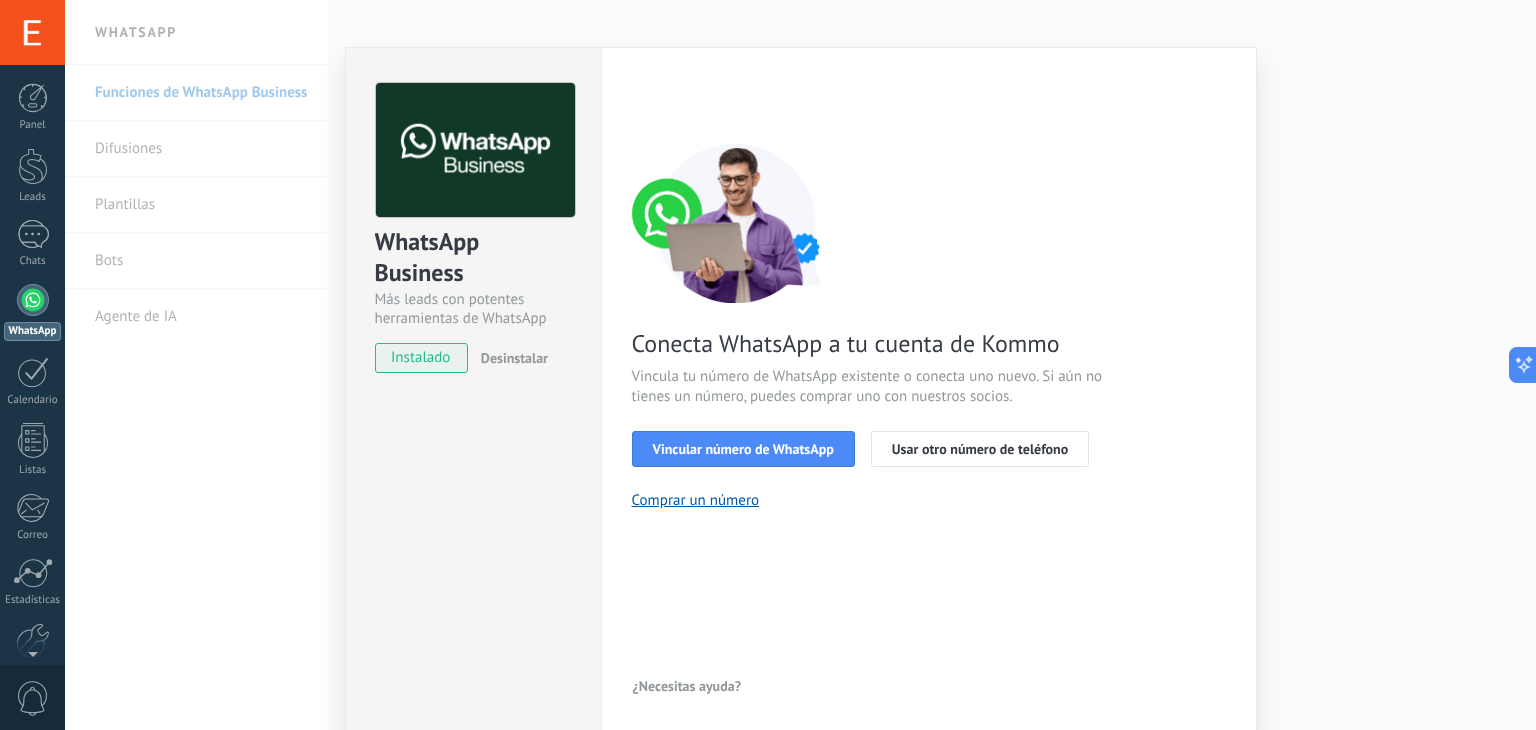 scroll, scrollTop: 28, scrollLeft: 0, axis: vertical 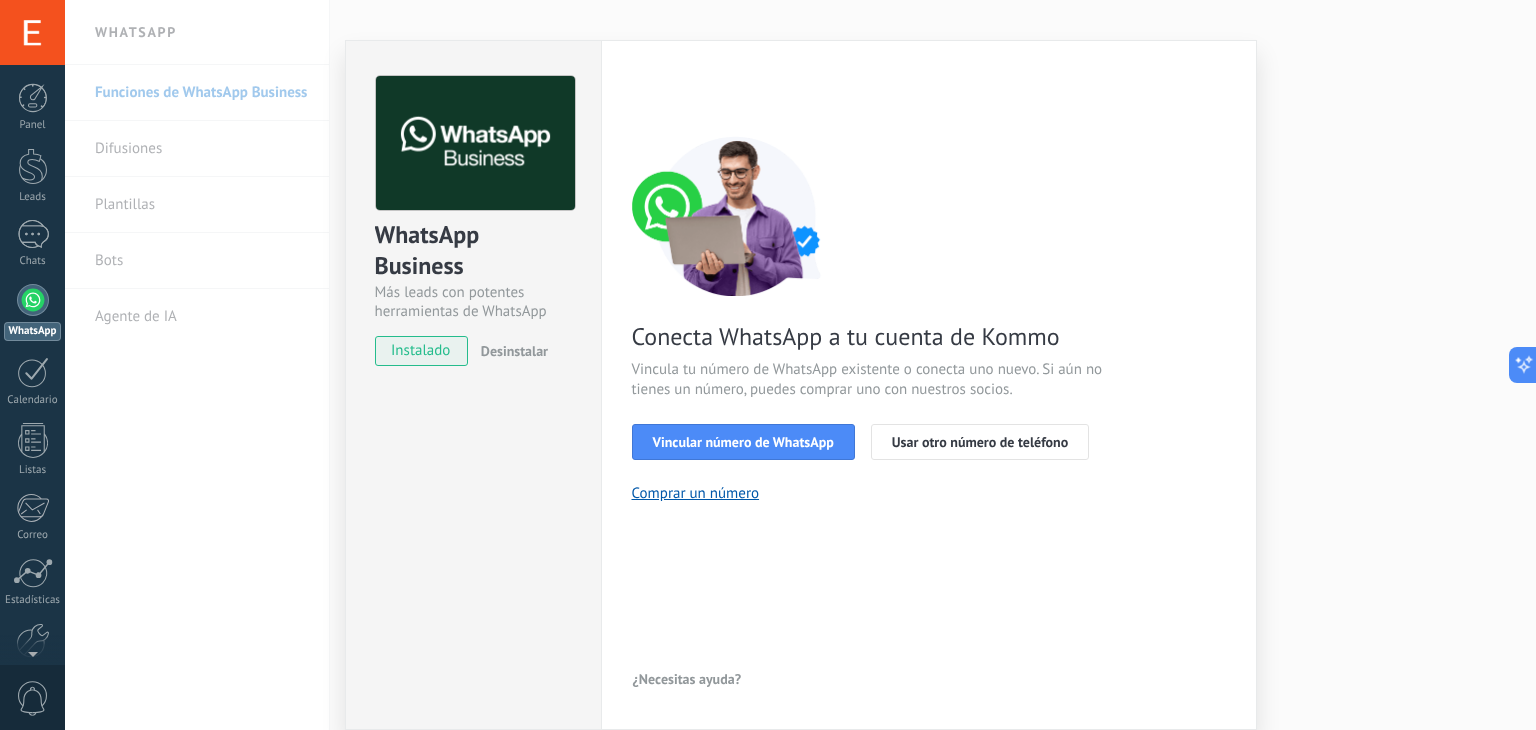 click on "WhatsApp Business Más leads con potentes herramientas de WhatsApp instalado Desinstalar Configuraciones Autorizaciones This tab logs the users who have granted integration access to this account. If you want to to remove a user's ability to send requests to the account on behalf of this integration, you can revoke access. If access is revoked from all users, the integration will stop working. This app is installed, but no one has given it access yet. WhatsApp Cloud API más _:  Guardar < Volver 1 Seleccionar aplicación 2 Conectar Facebook  3 Finalizar configuración Conecta WhatsApp a tu cuenta de Kommo Vincula tu número de WhatsApp existente o conecta uno nuevo. Si aún no tienes un número, puedes comprar uno con nuestros socios. Vincular número de WhatsApp Usar otro número de teléfono Comprar un número ¿Necesitas ayuda?" at bounding box center [800, 365] 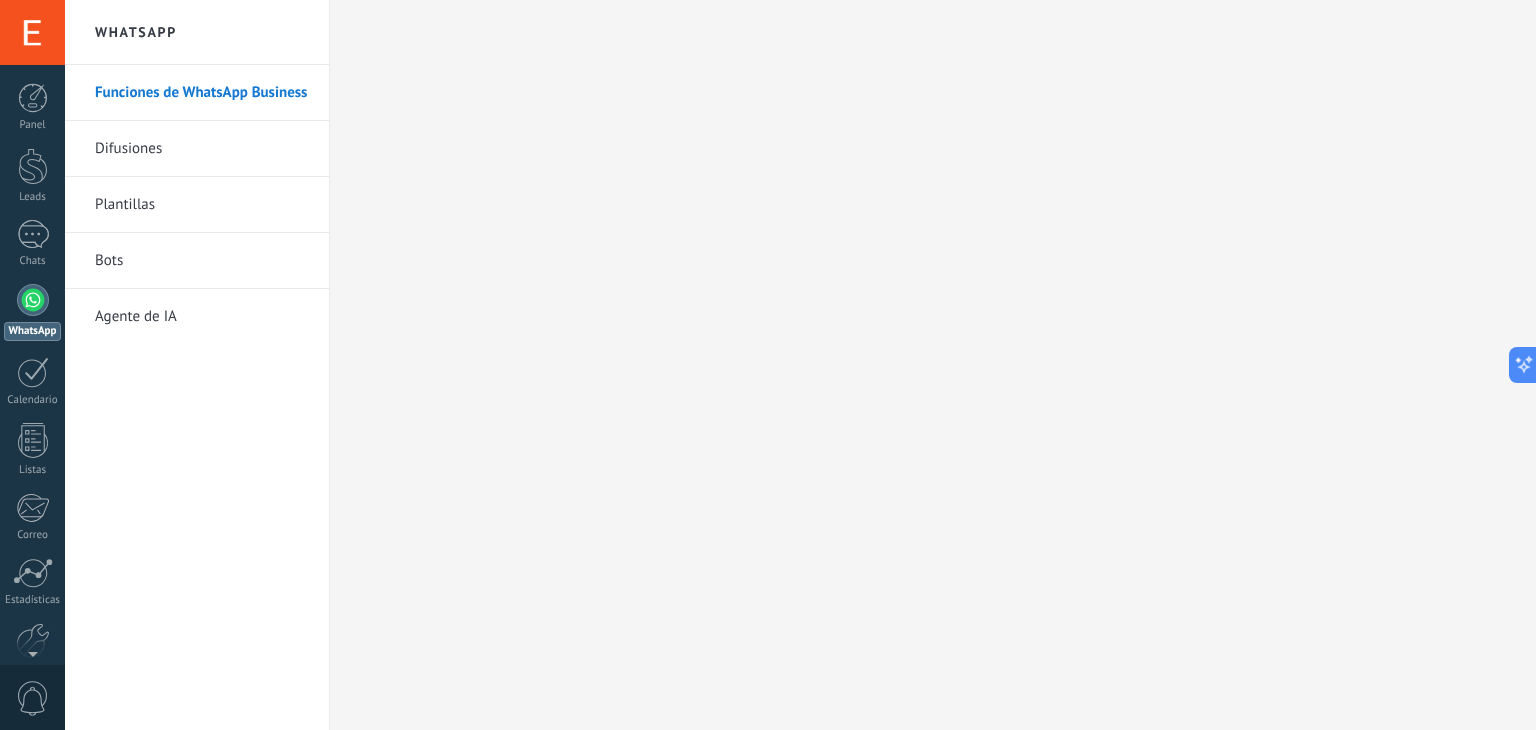 click on "Bots" at bounding box center (202, 261) 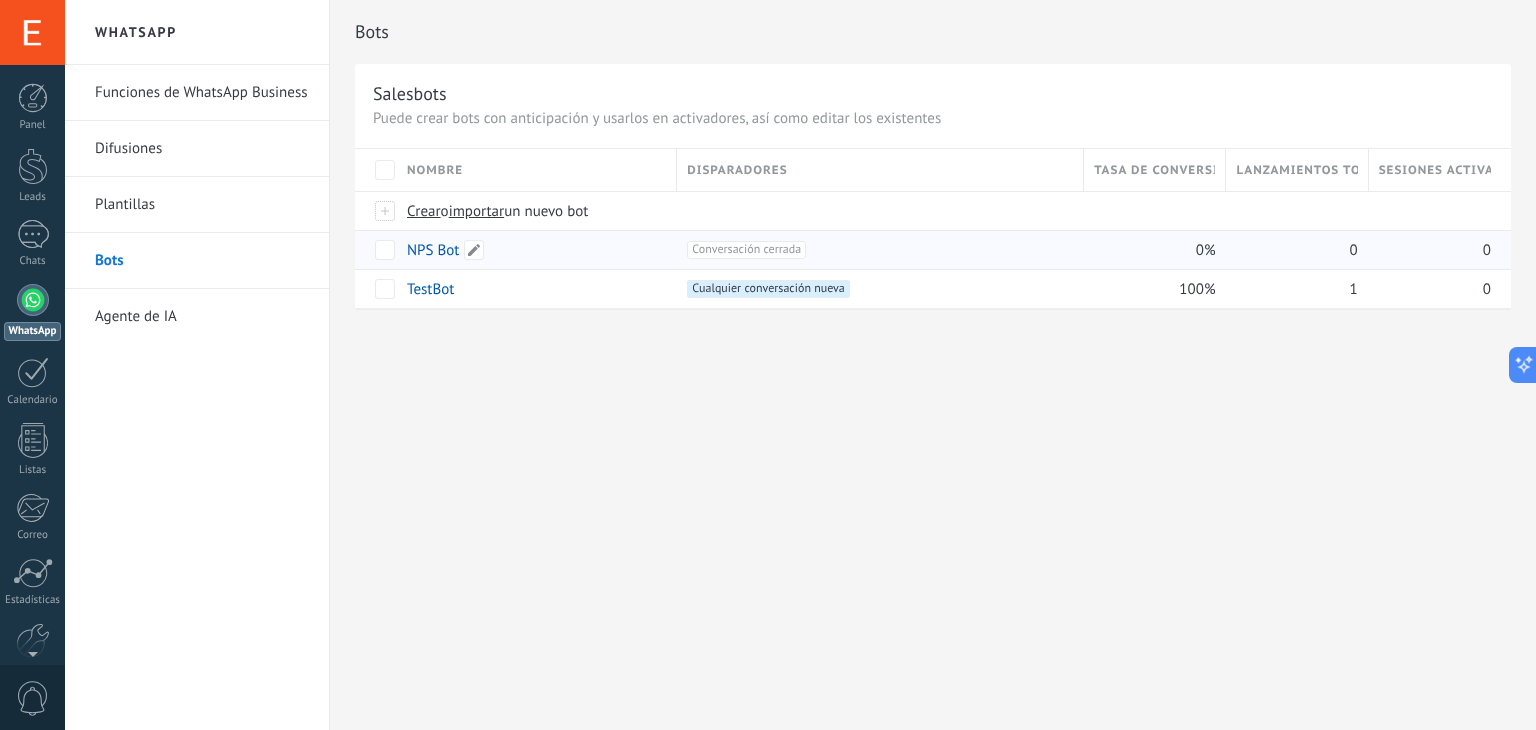 click on "NPS Bot" at bounding box center [433, 250] 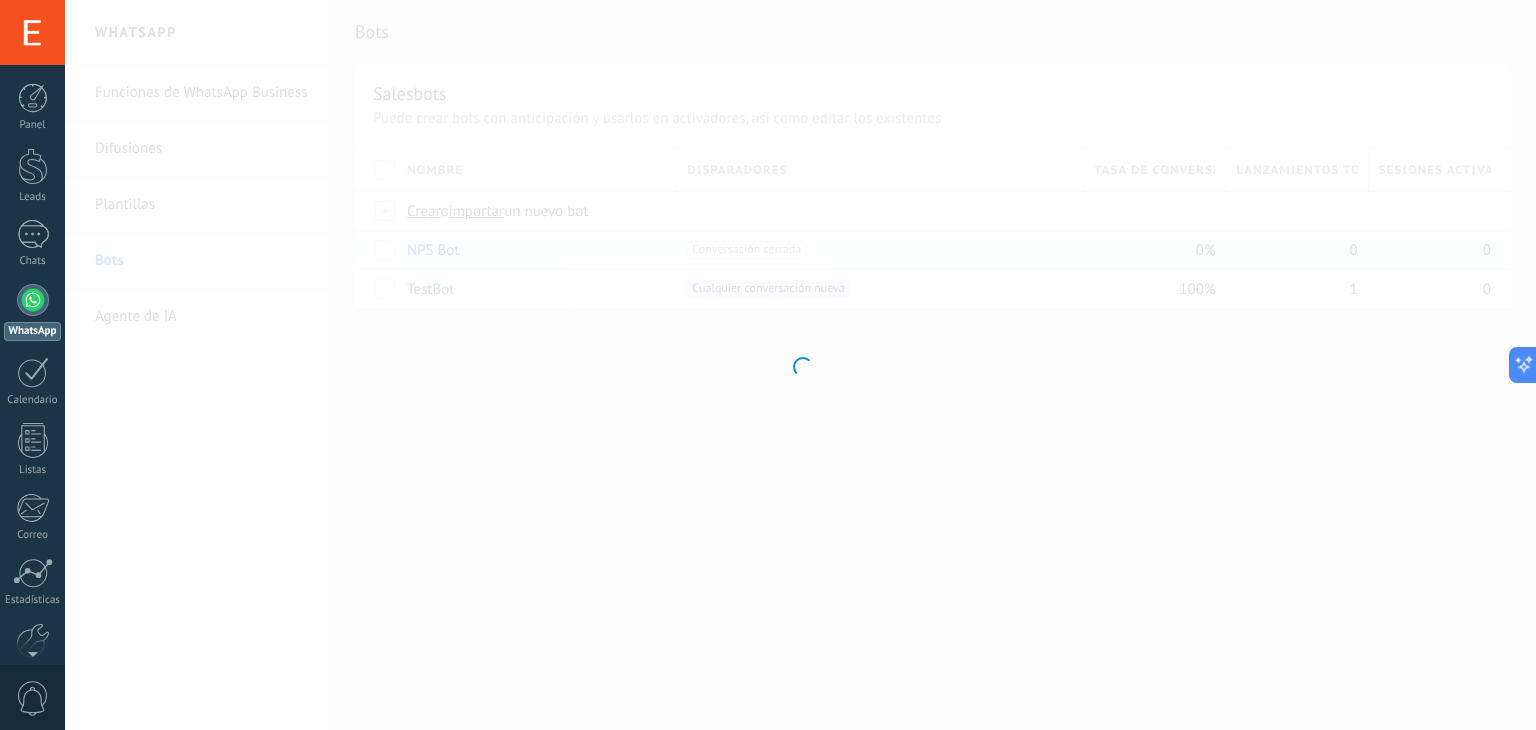 type on "*******" 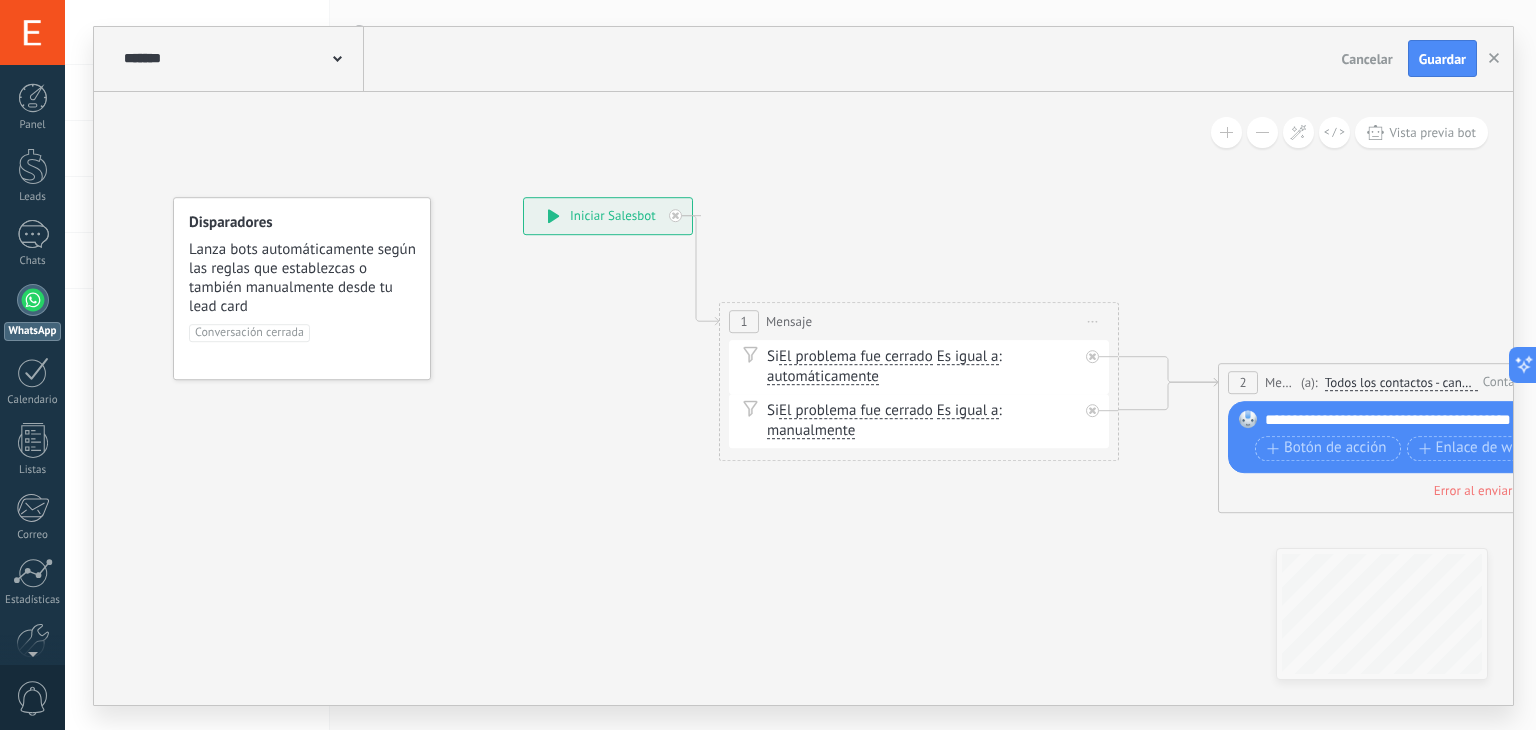 drag, startPoint x: 904, startPoint y: 262, endPoint x: 908, endPoint y: 217, distance: 45.17743 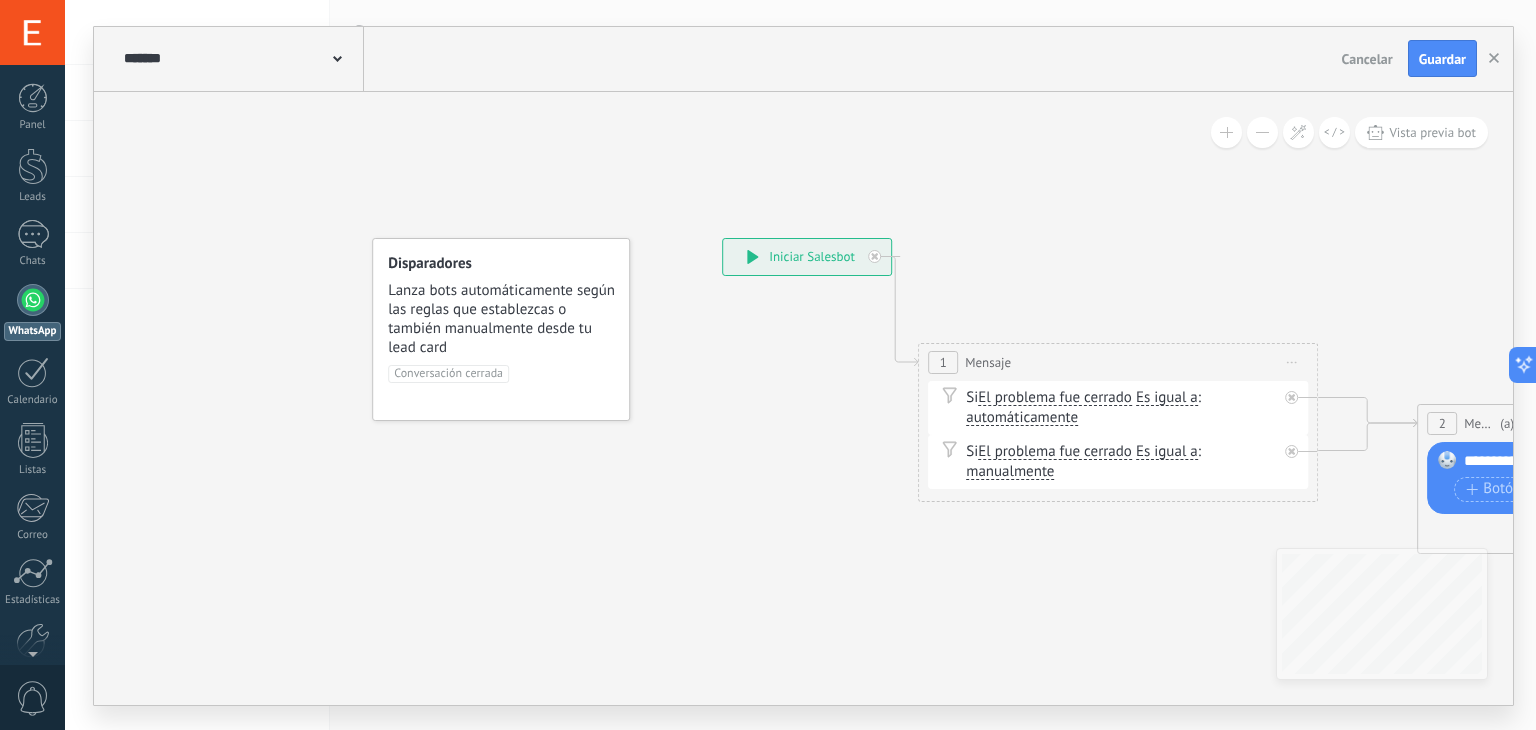 drag, startPoint x: 1060, startPoint y: 506, endPoint x: 1260, endPoint y: 547, distance: 204.15926 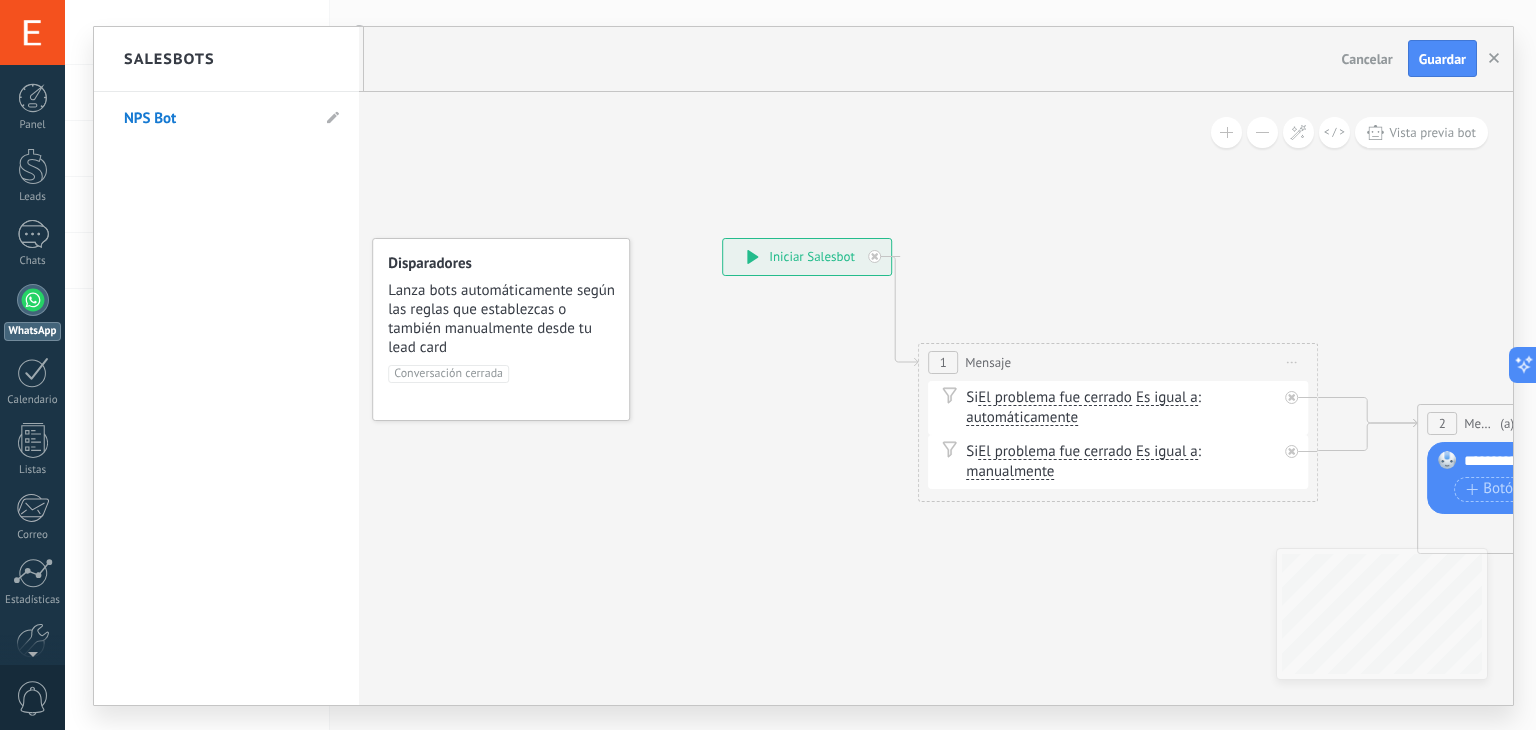 click at bounding box center (803, 366) 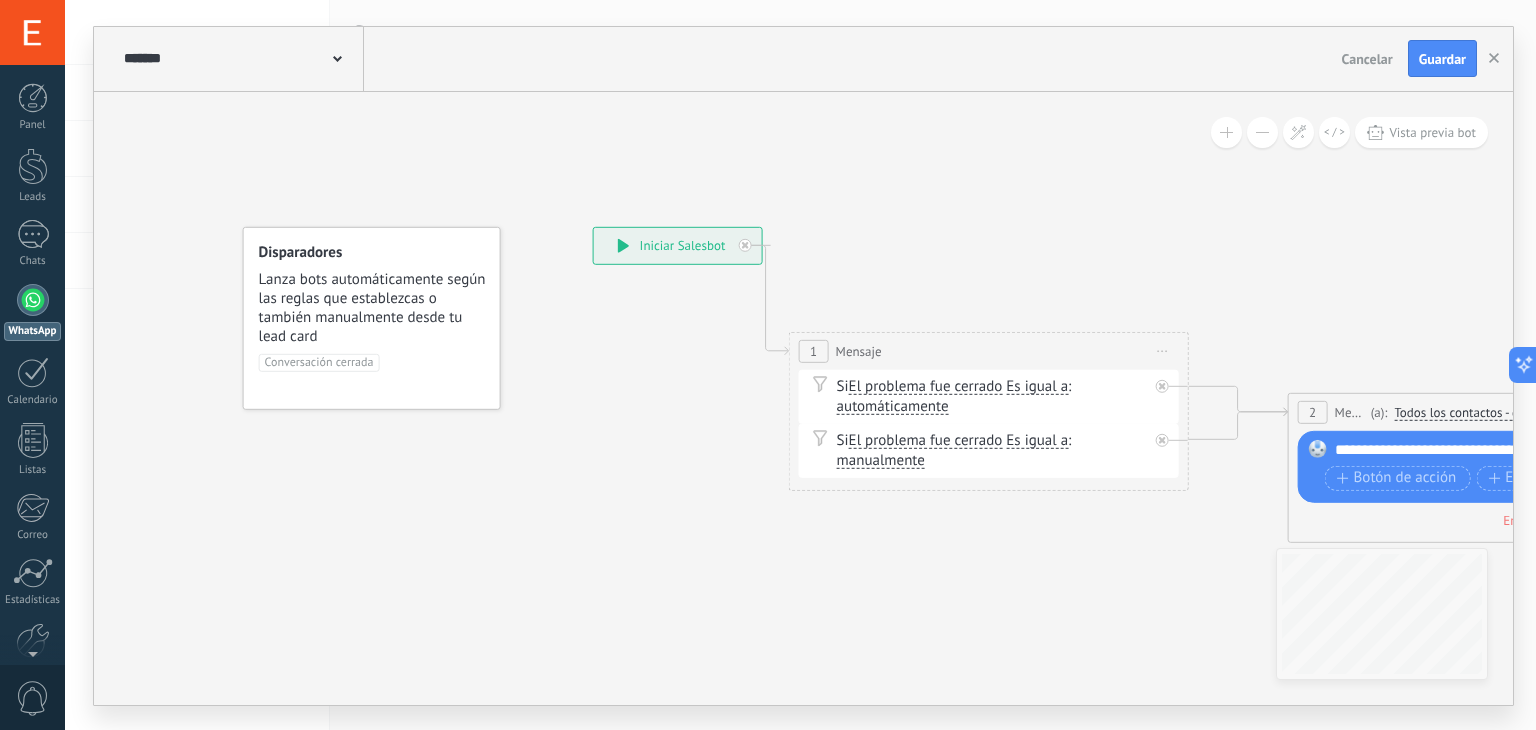 drag, startPoint x: 1154, startPoint y: 241, endPoint x: 1024, endPoint y: 229, distance: 130.55267 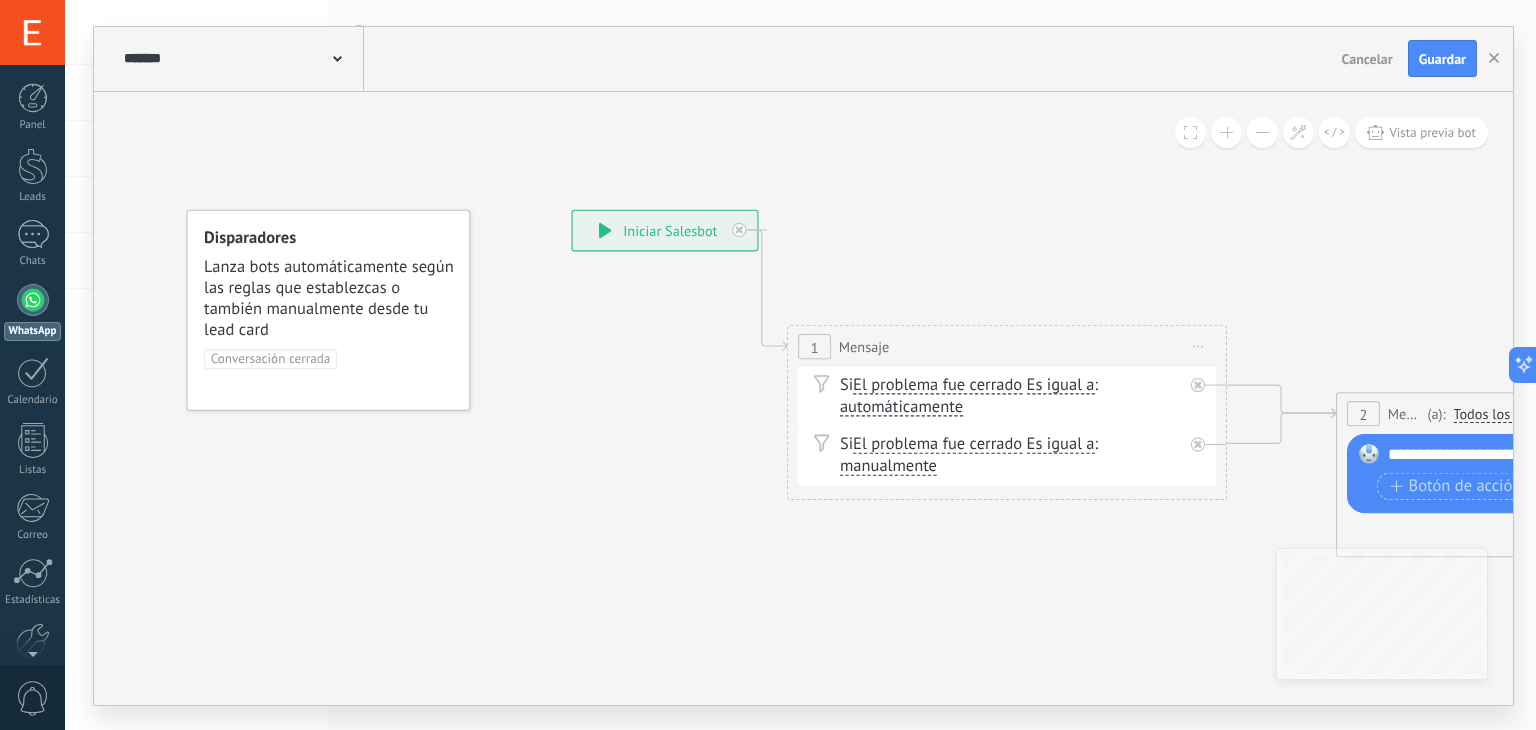 click at bounding box center (1262, 132) 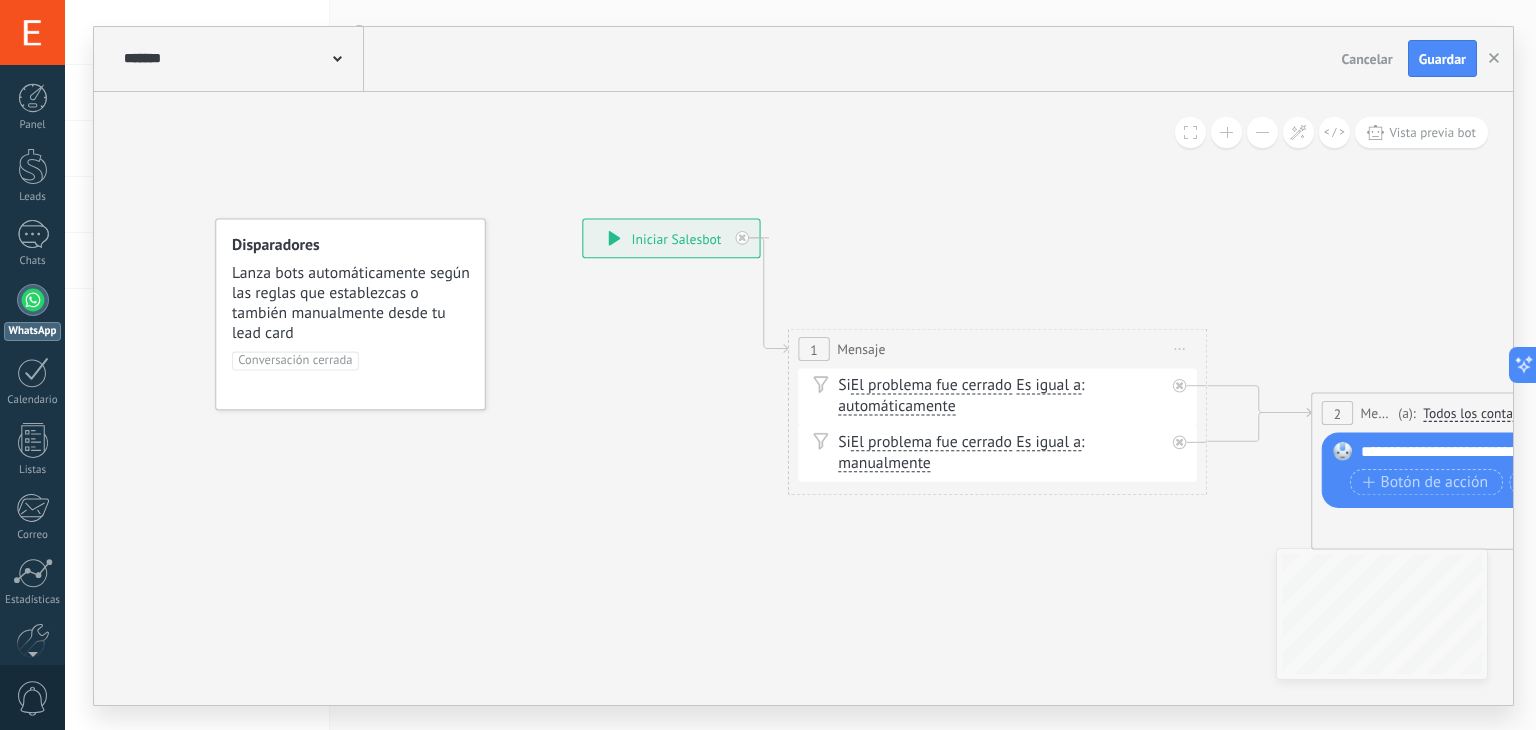 click at bounding box center (1262, 132) 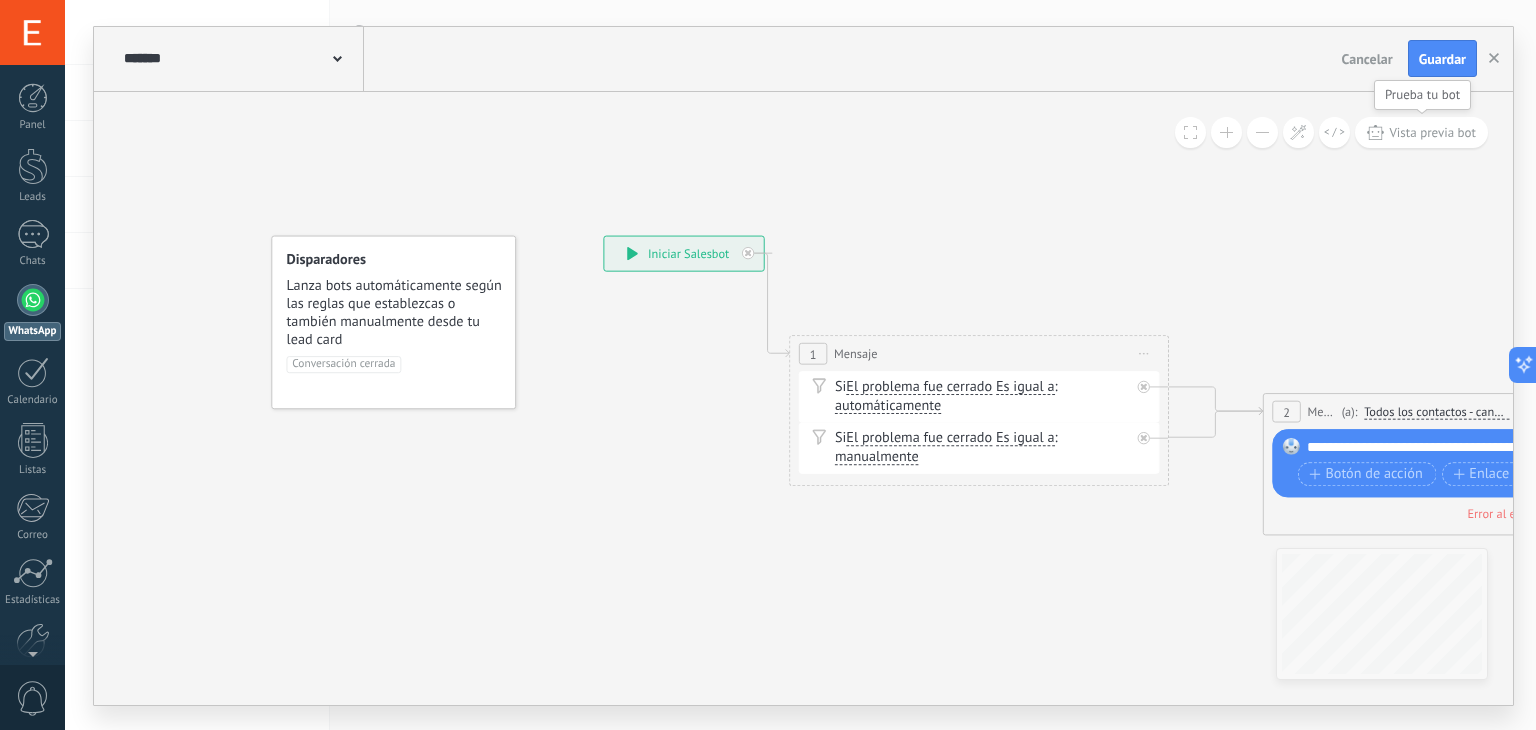 click on "Vista previa bot" at bounding box center [1432, 132] 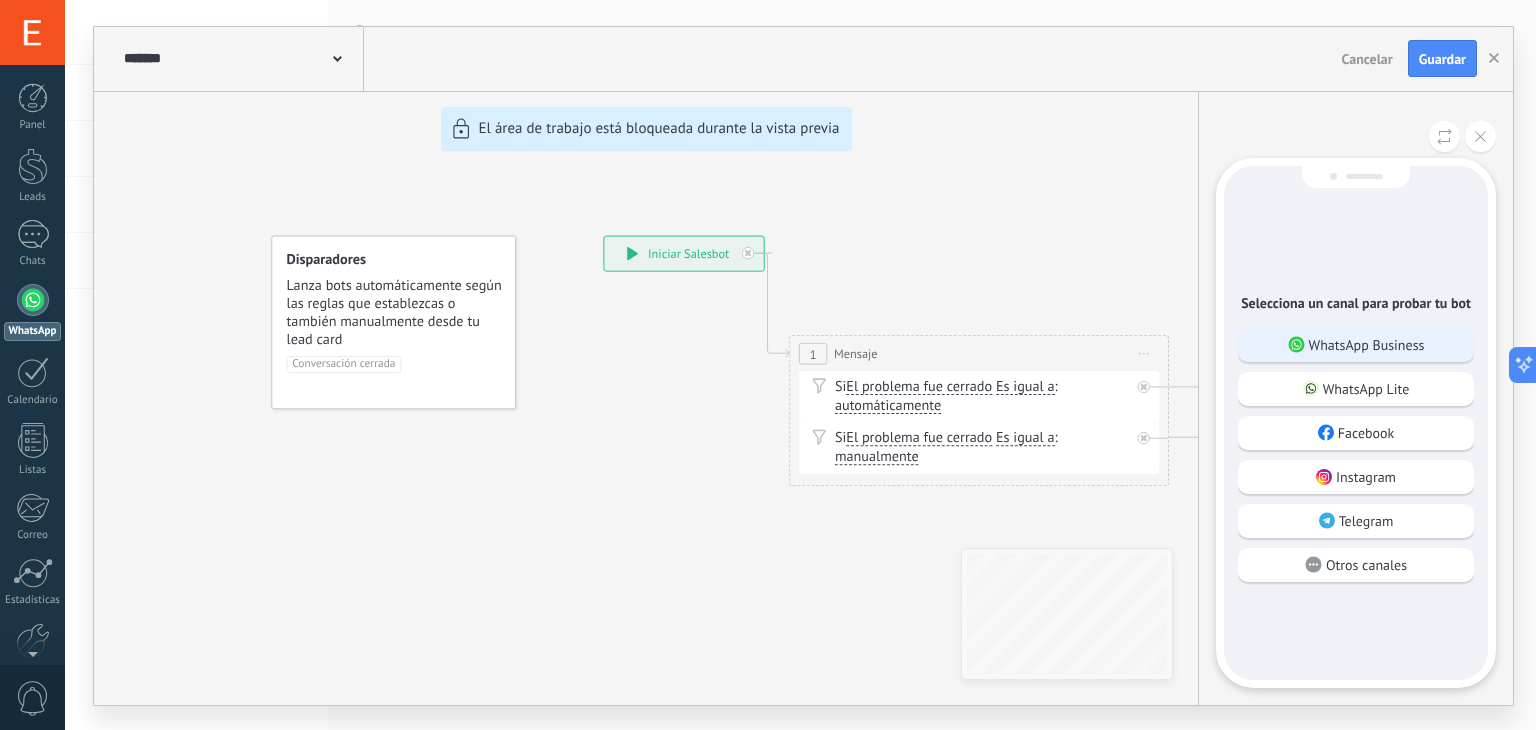 click on "WhatsApp Business" at bounding box center [1356, 345] 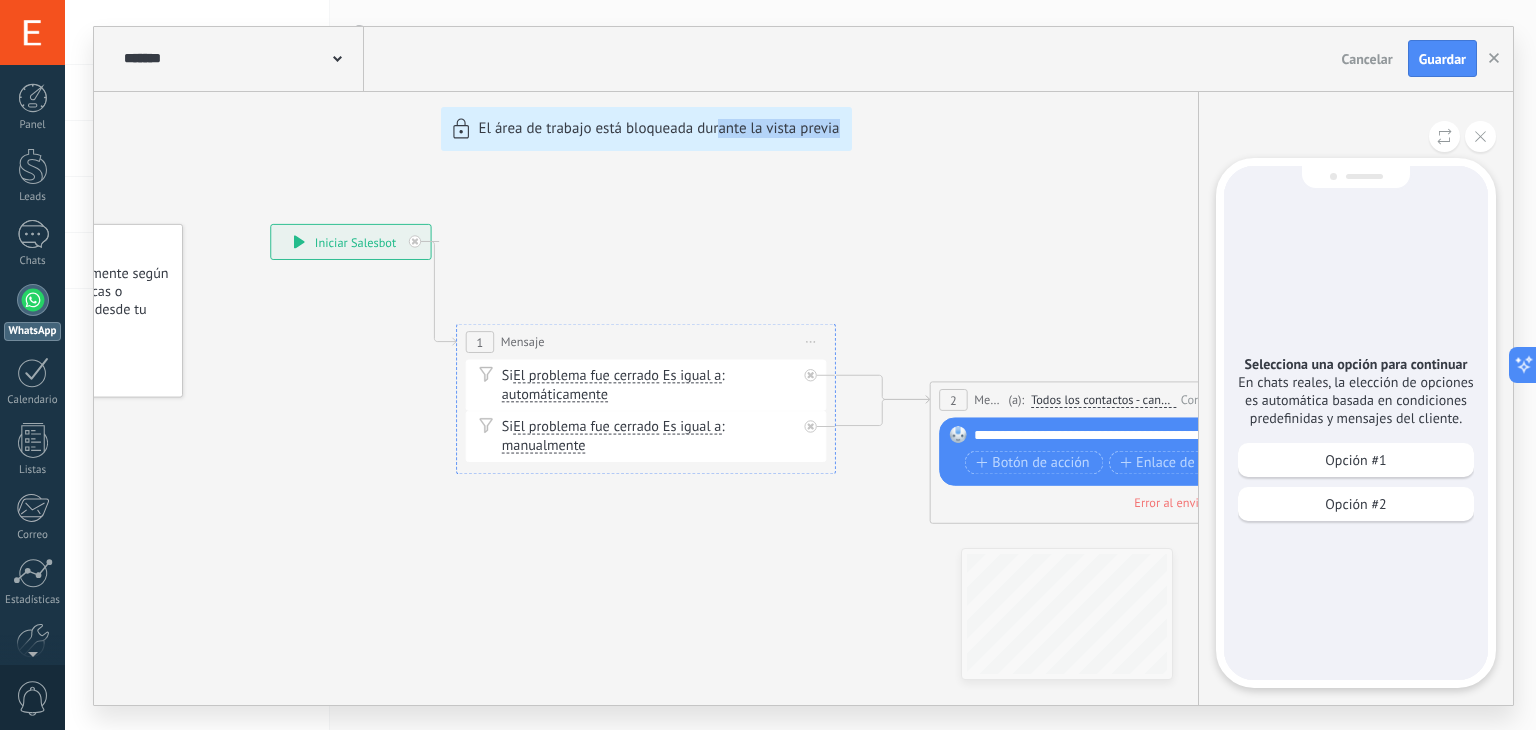 drag, startPoint x: 849, startPoint y: 545, endPoint x: 720, endPoint y: 502, distance: 135.97794 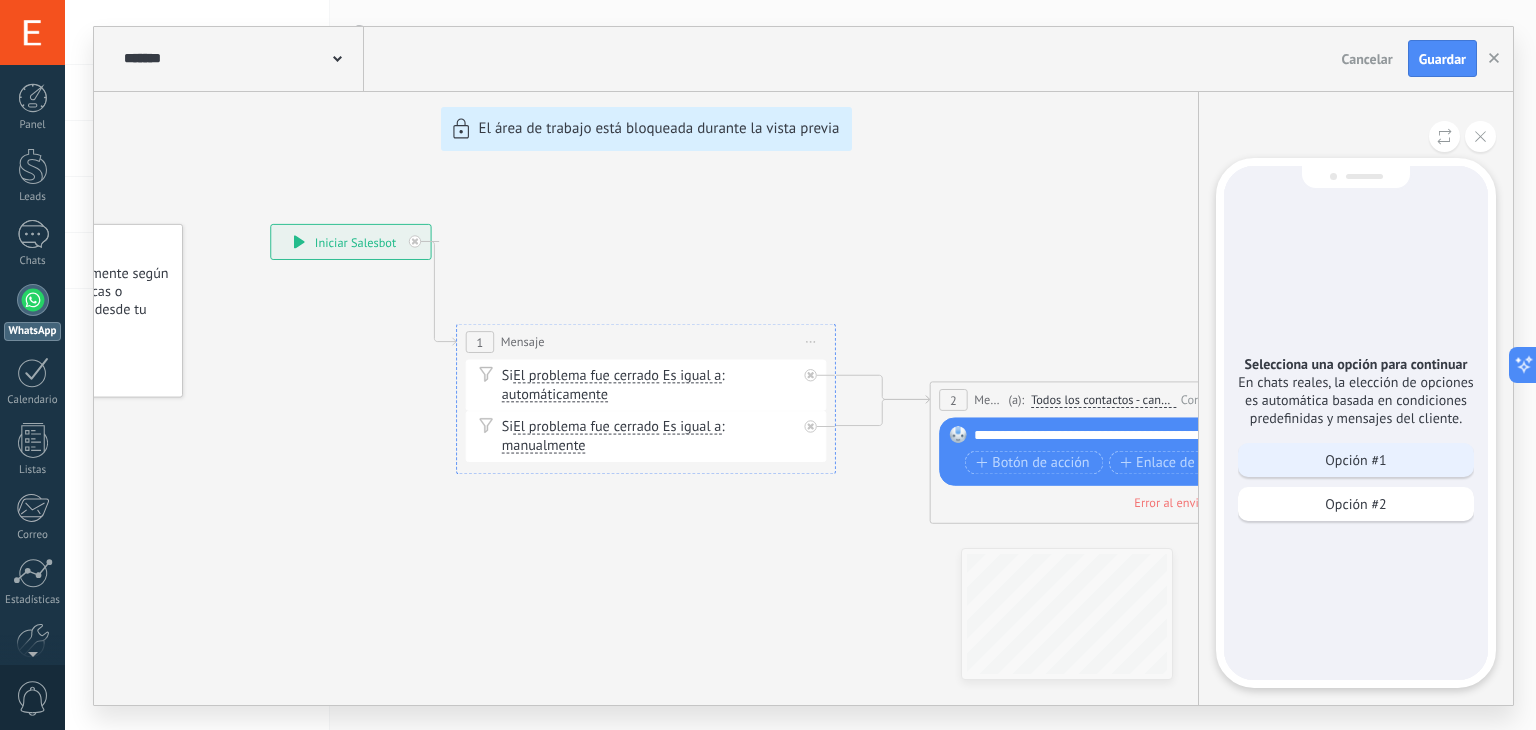 click on "Opción #1" at bounding box center (1355, 460) 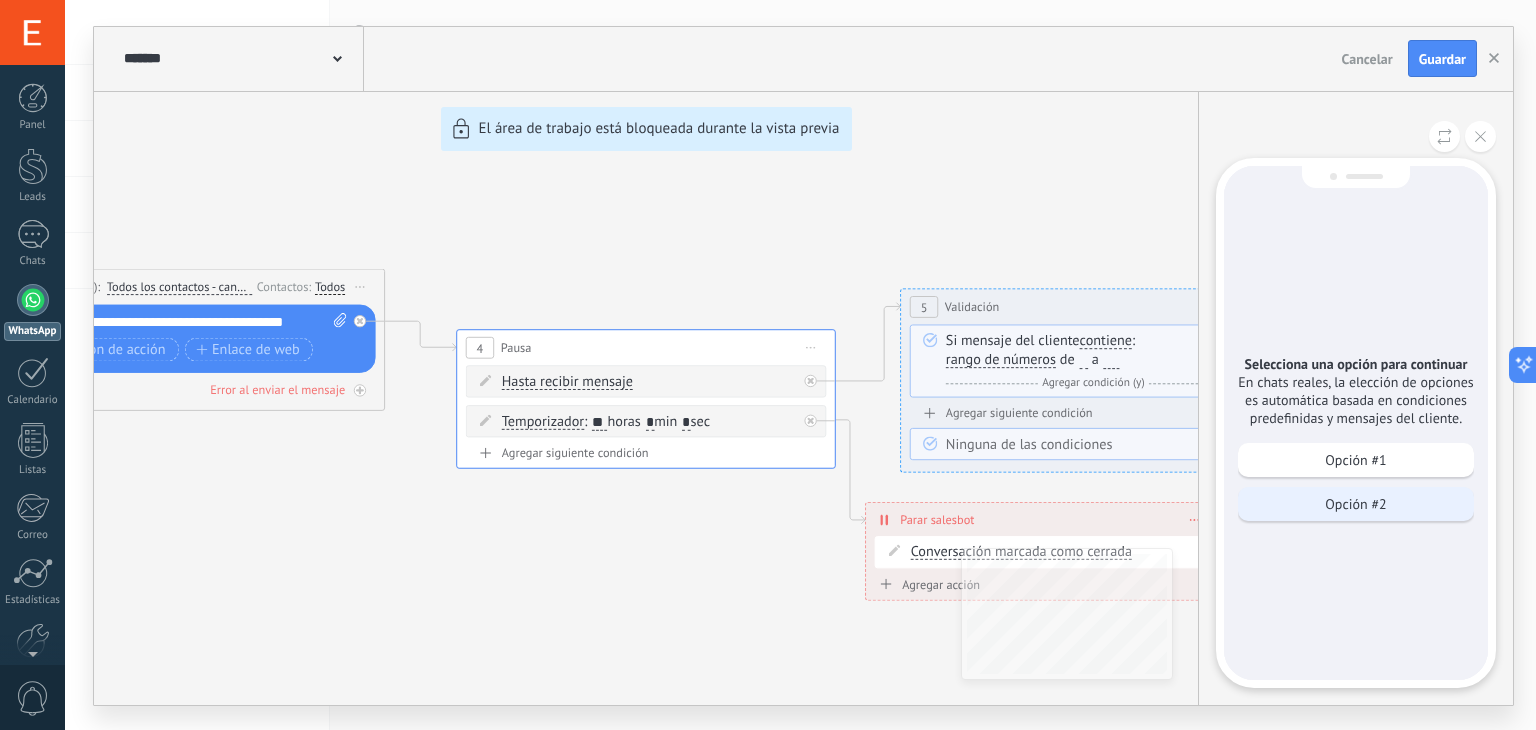 click on "Opción #2" at bounding box center (1355, 504) 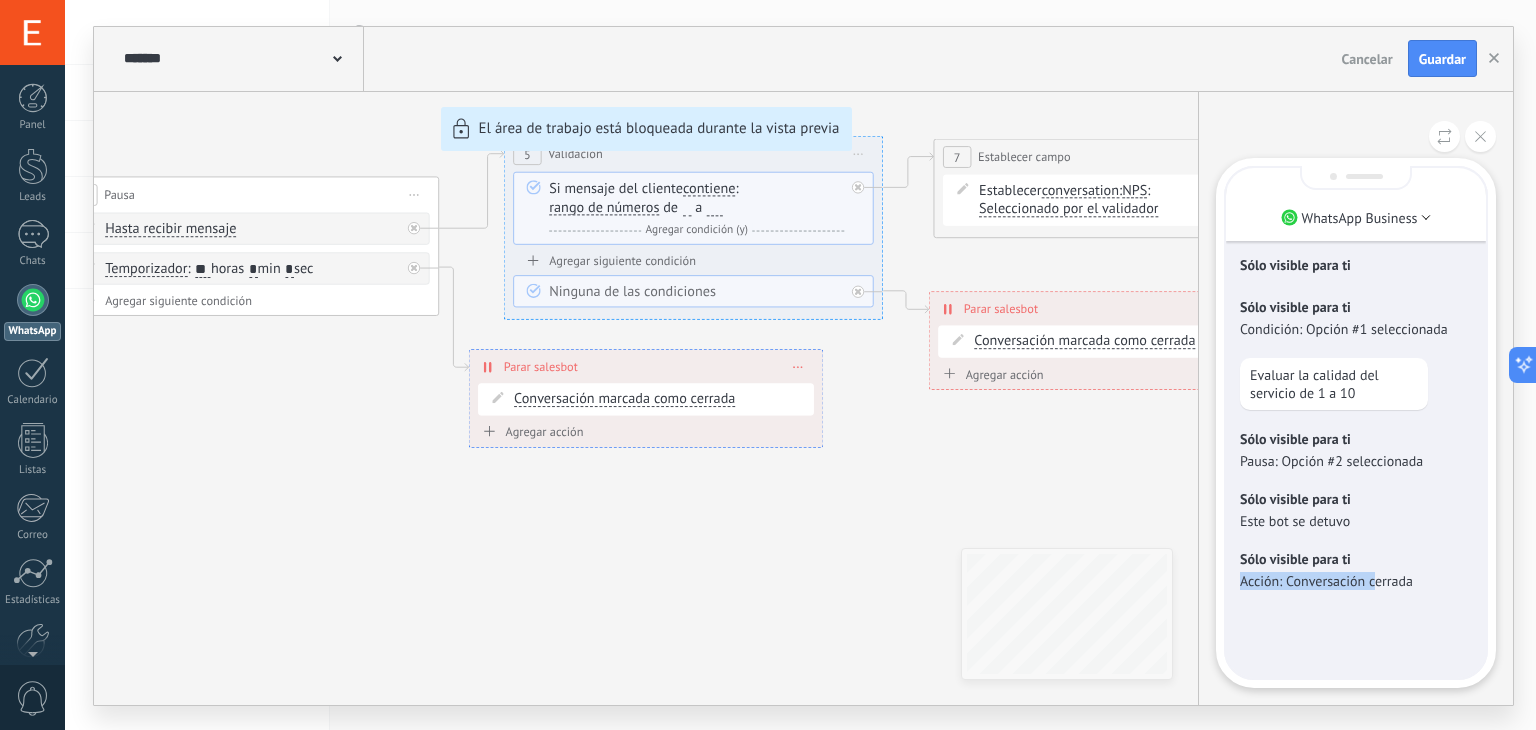 drag, startPoint x: 1241, startPoint y: 580, endPoint x: 1372, endPoint y: 582, distance: 131.01526 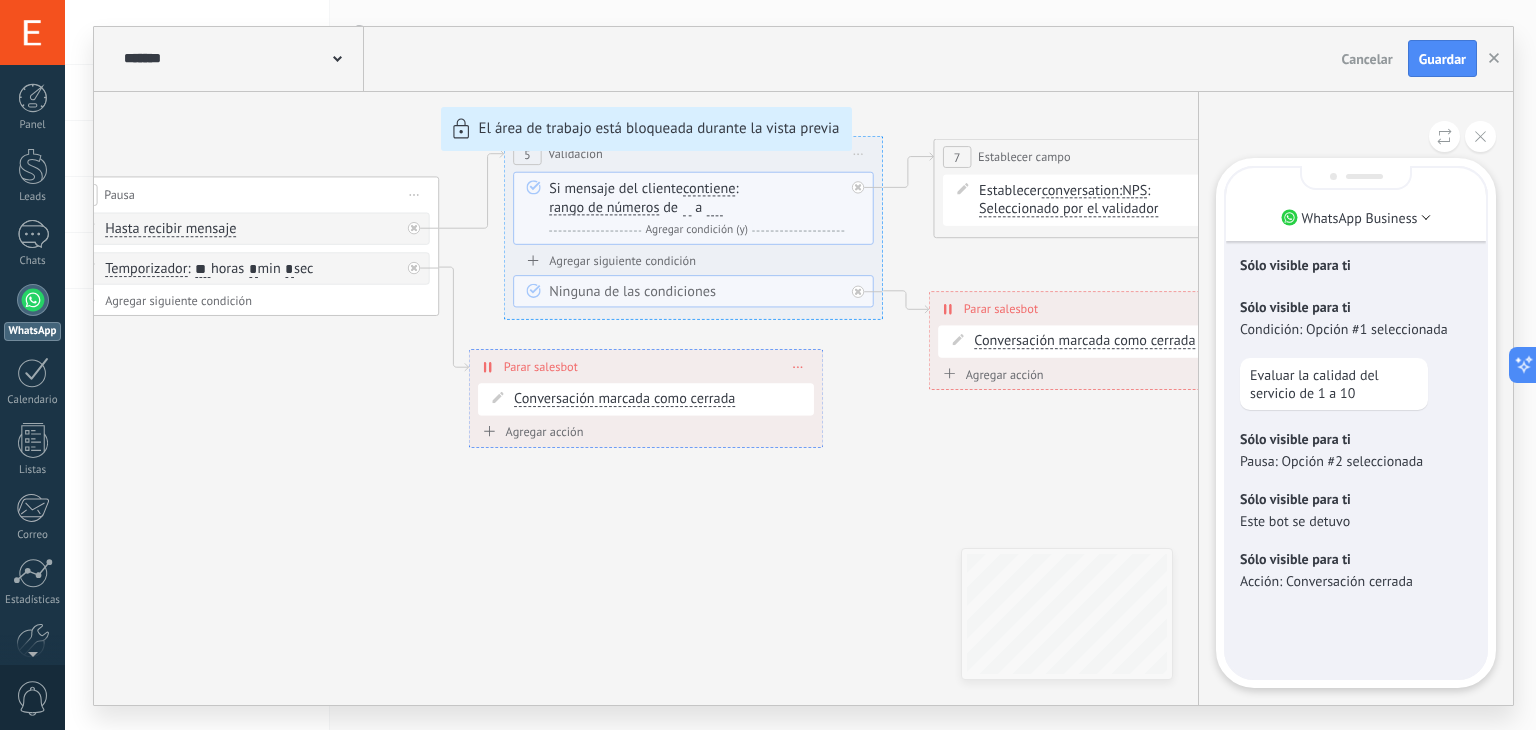 click on "Cancelar" at bounding box center (1367, 59) 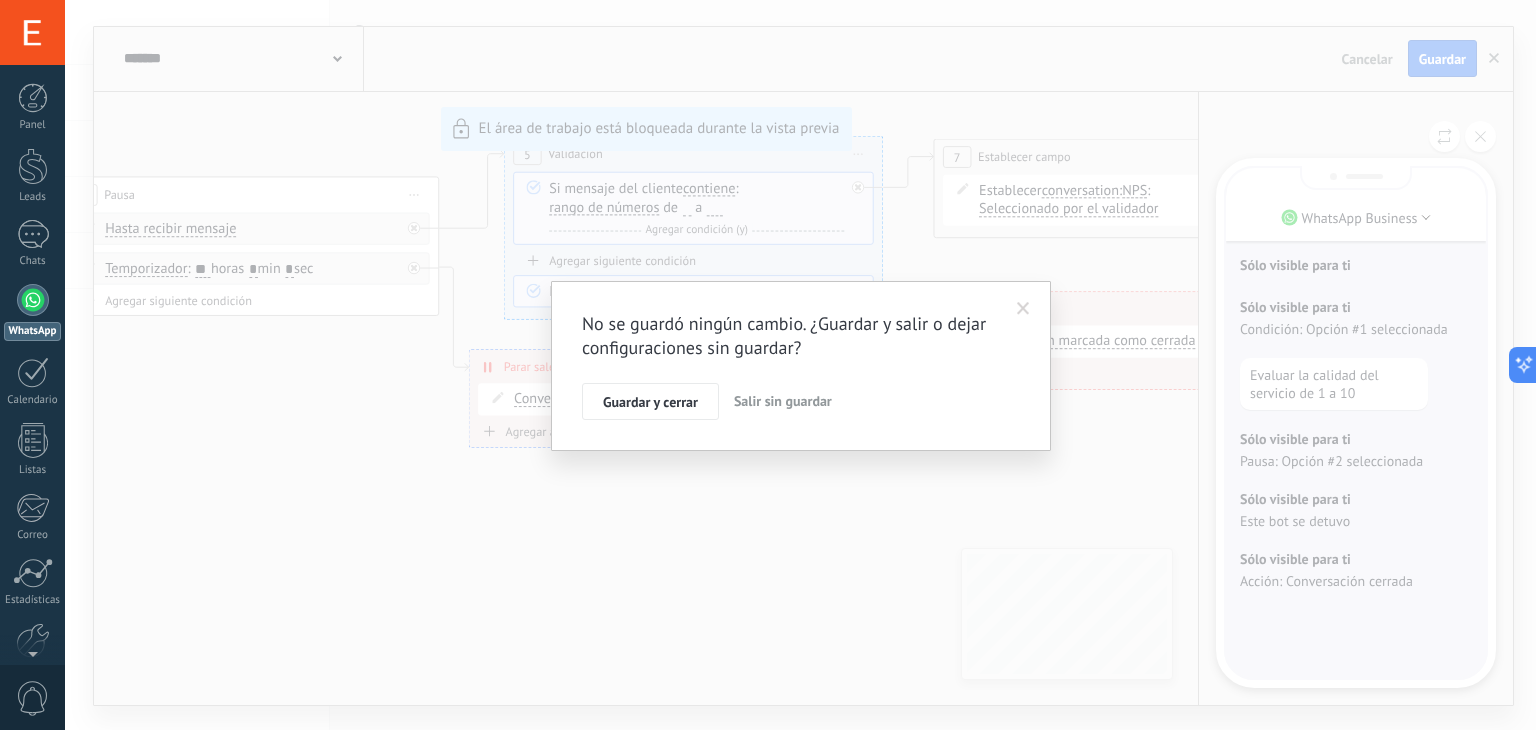 click at bounding box center (1023, 309) 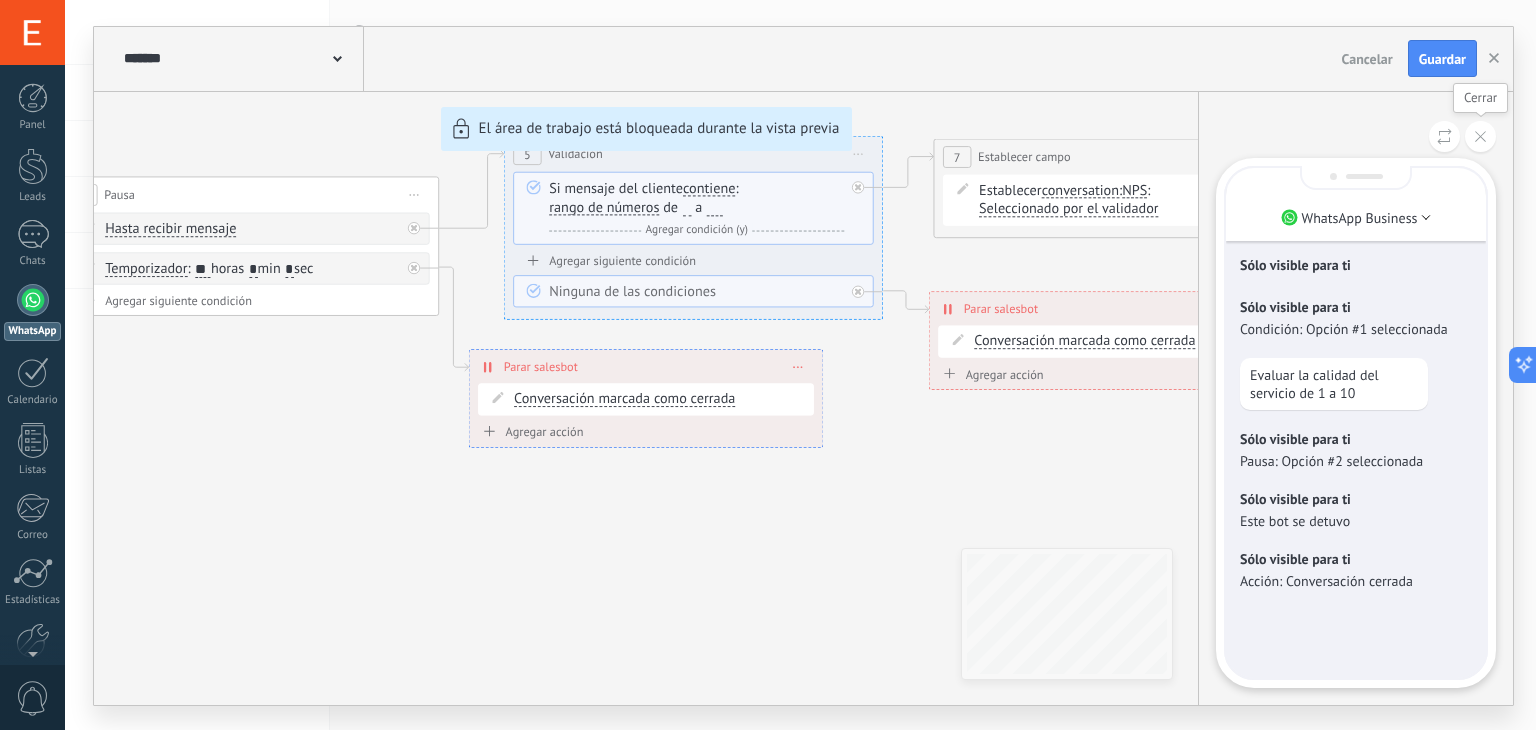 click 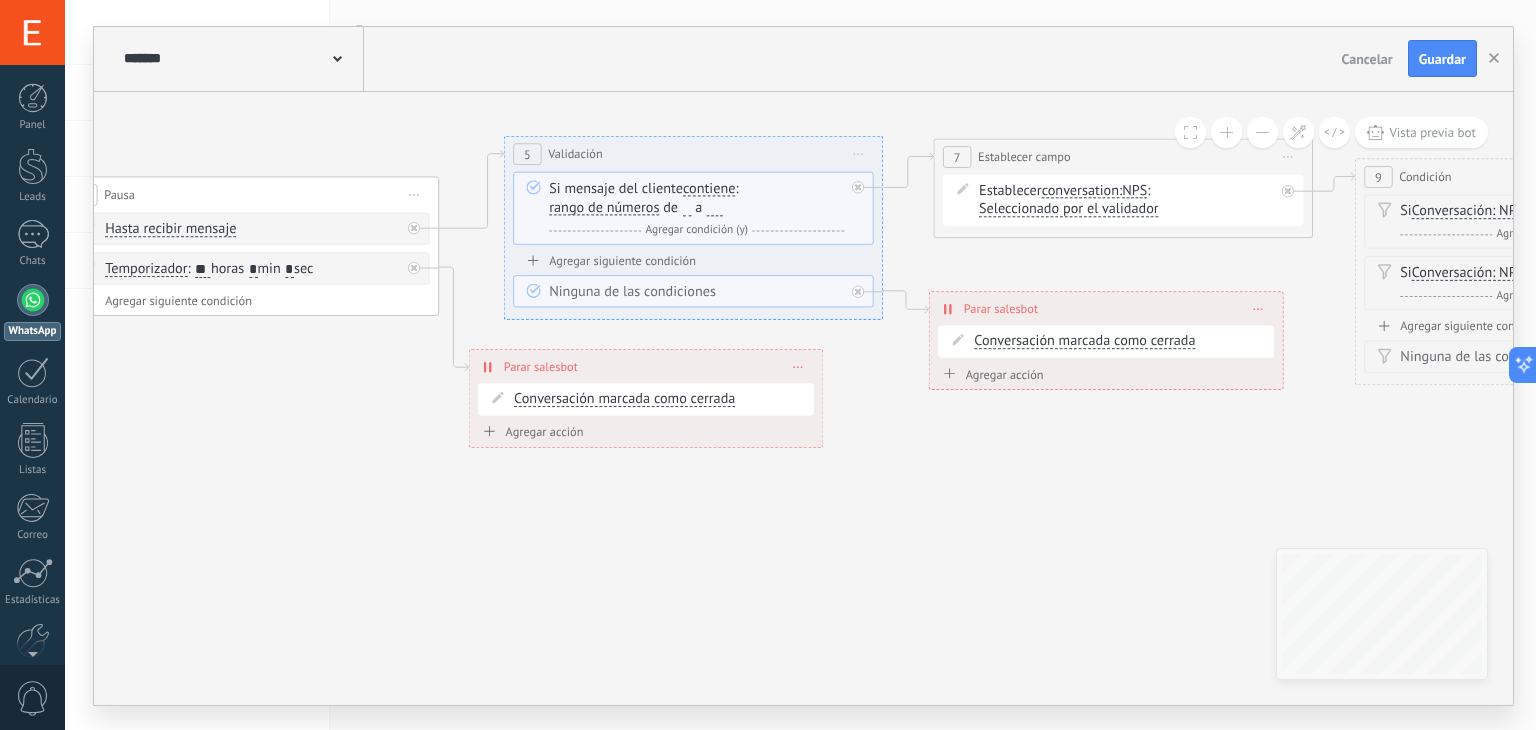click 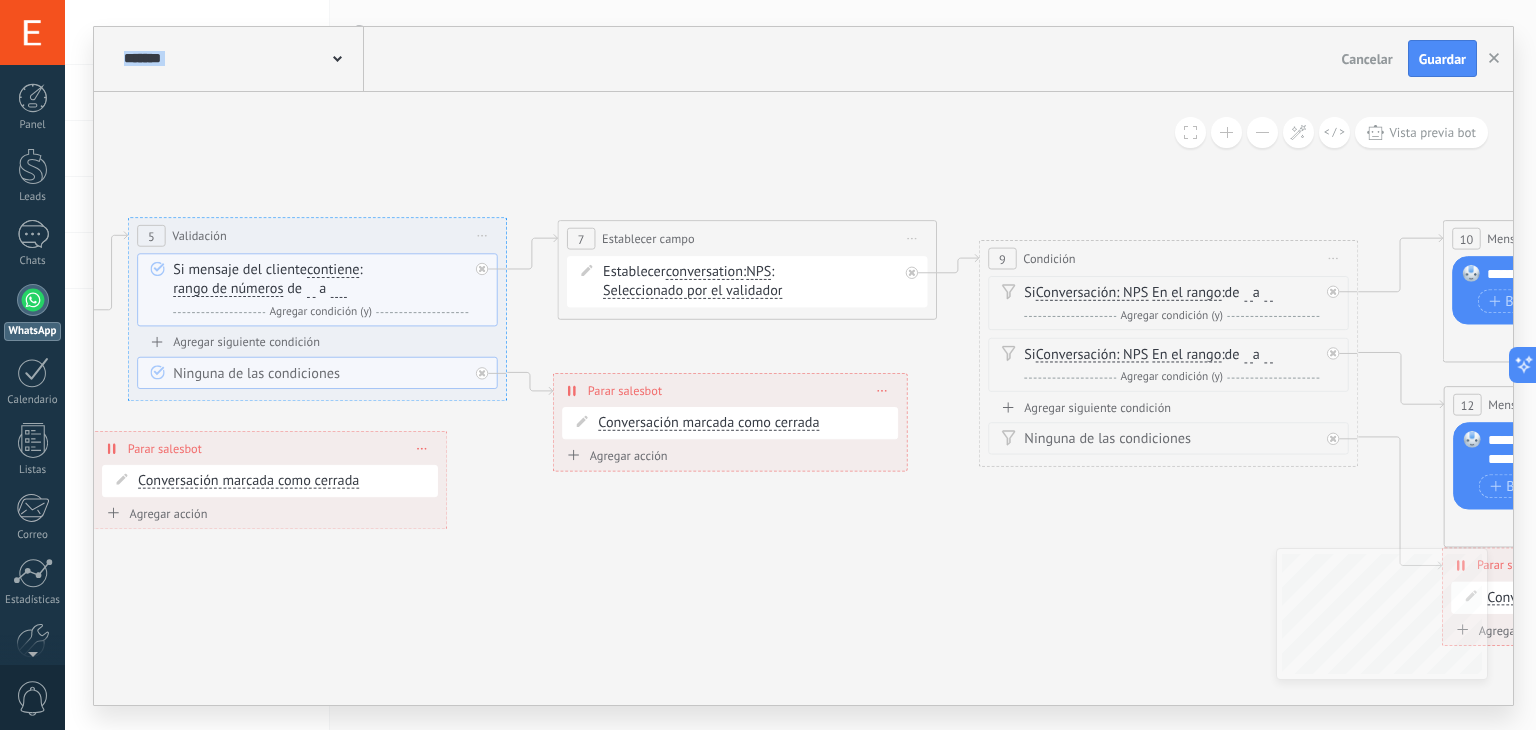drag, startPoint x: 1088, startPoint y: 506, endPoint x: 712, endPoint y: 588, distance: 384.83762 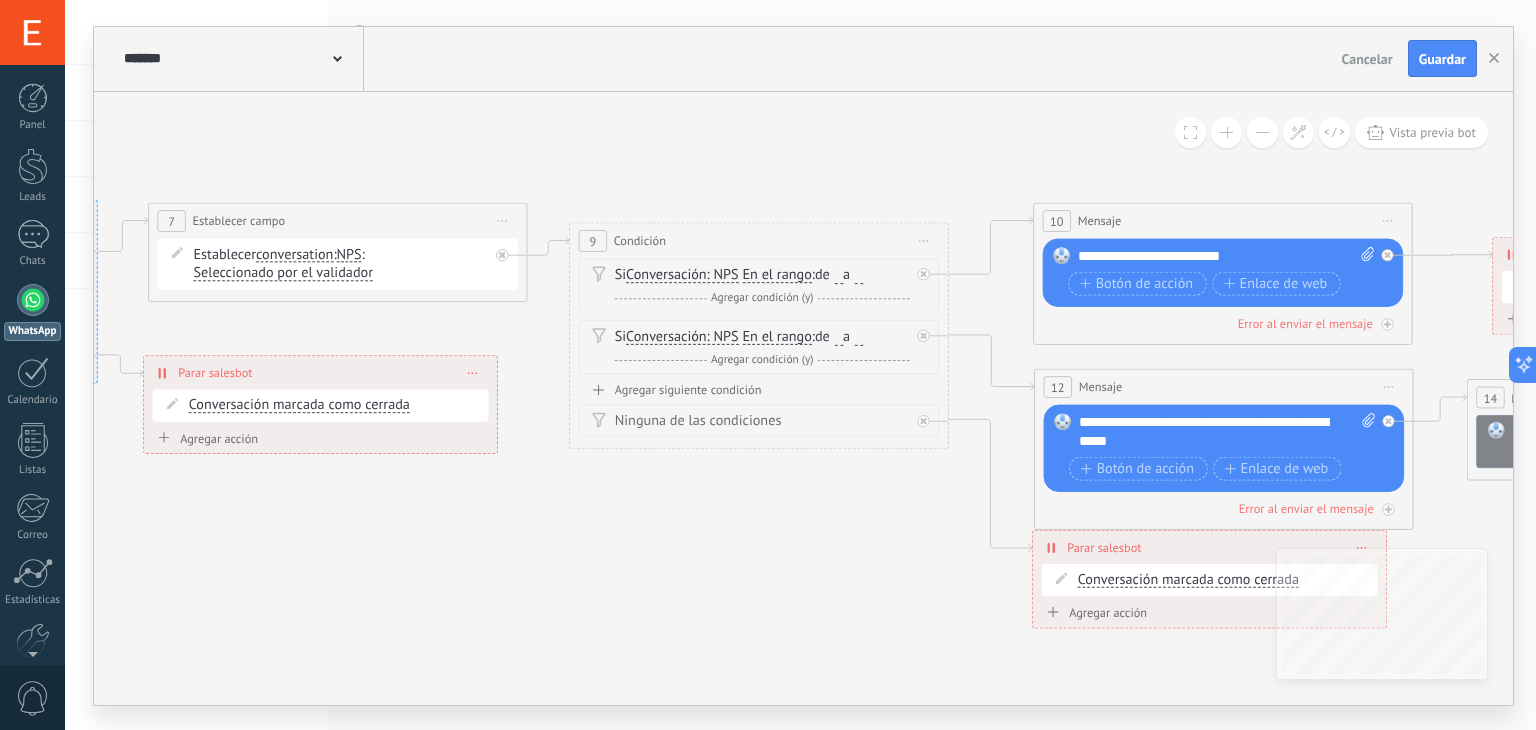 drag, startPoint x: 1048, startPoint y: 561, endPoint x: 639, endPoint y: 543, distance: 409.3959 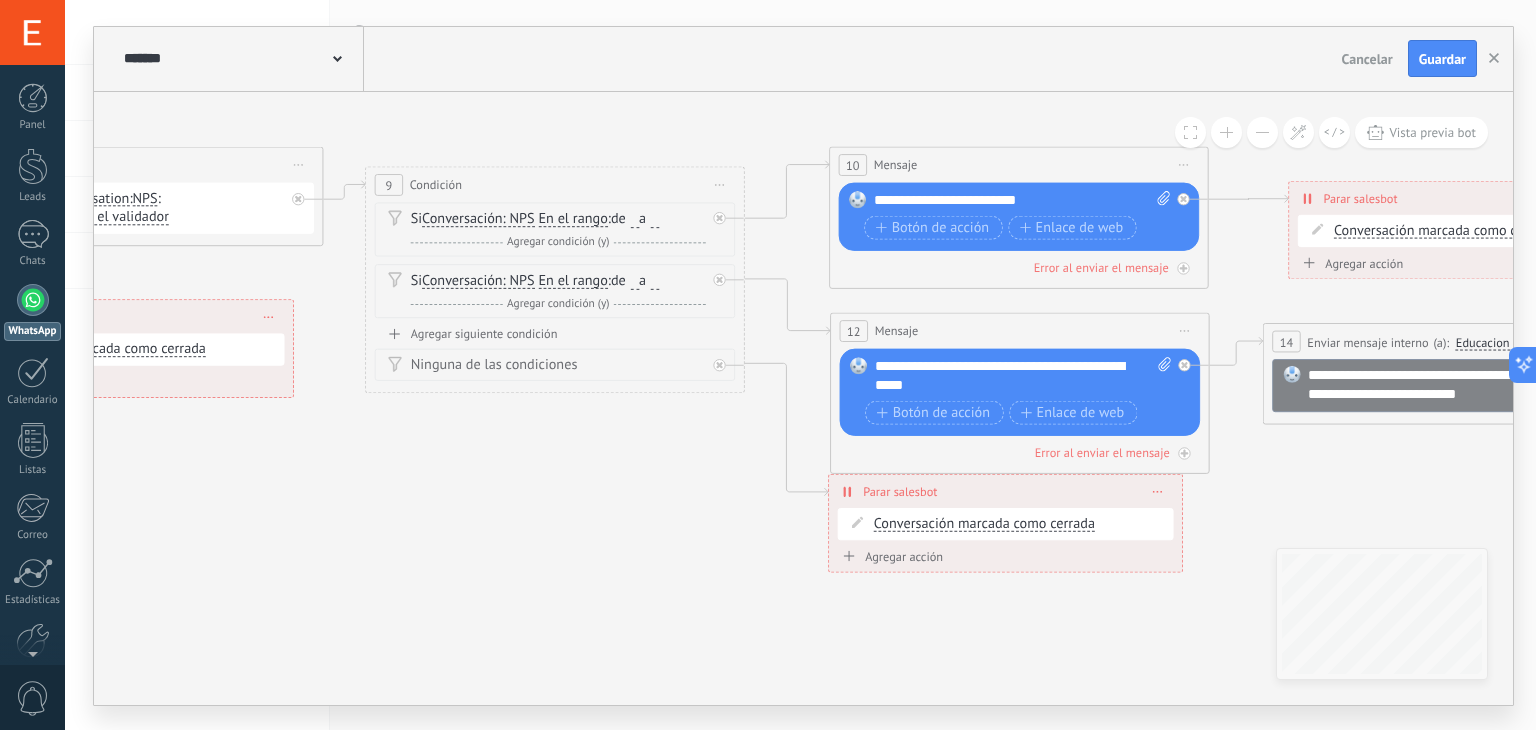 drag, startPoint x: 797, startPoint y: 546, endPoint x: 594, endPoint y: 491, distance: 210.3188 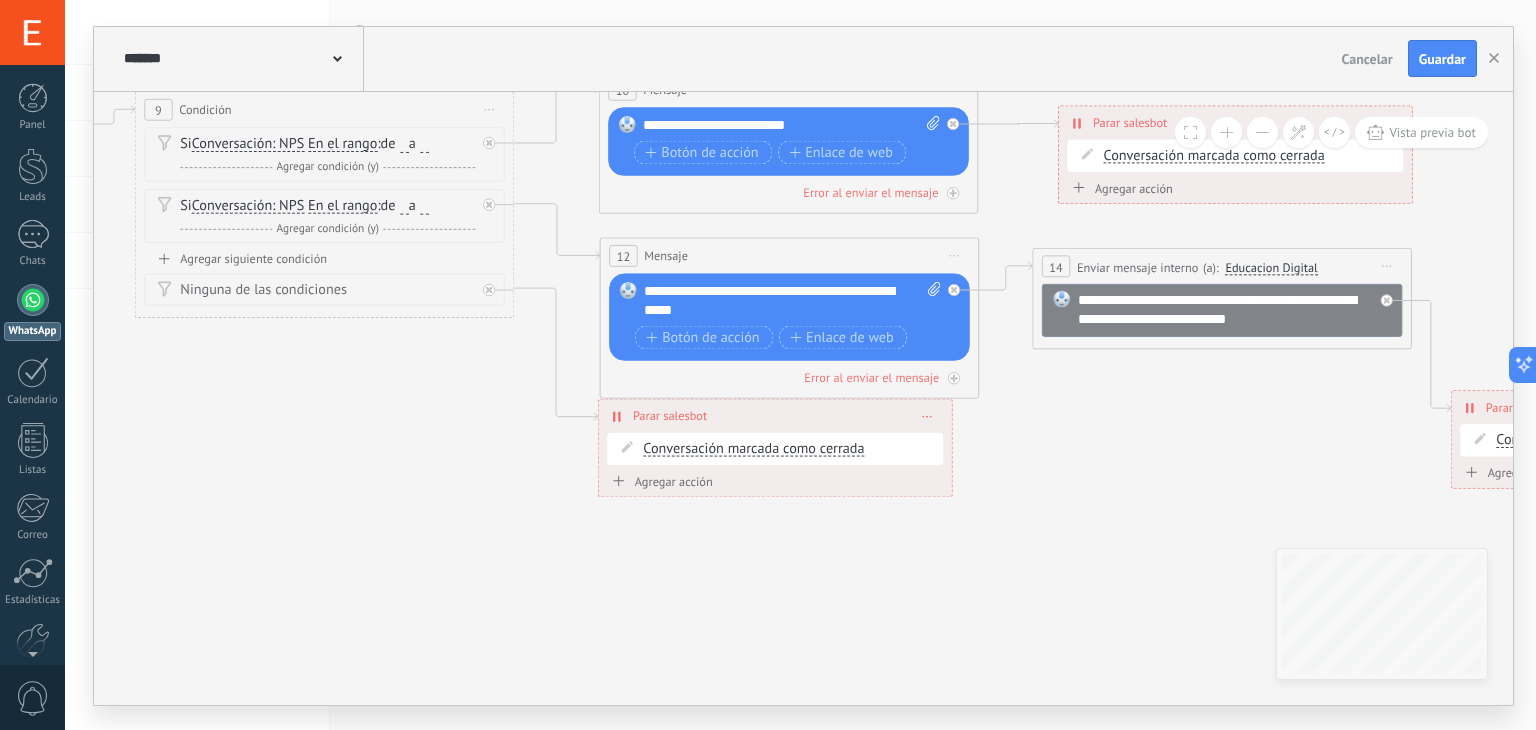 drag, startPoint x: 668, startPoint y: 524, endPoint x: 436, endPoint y: 449, distance: 243.82166 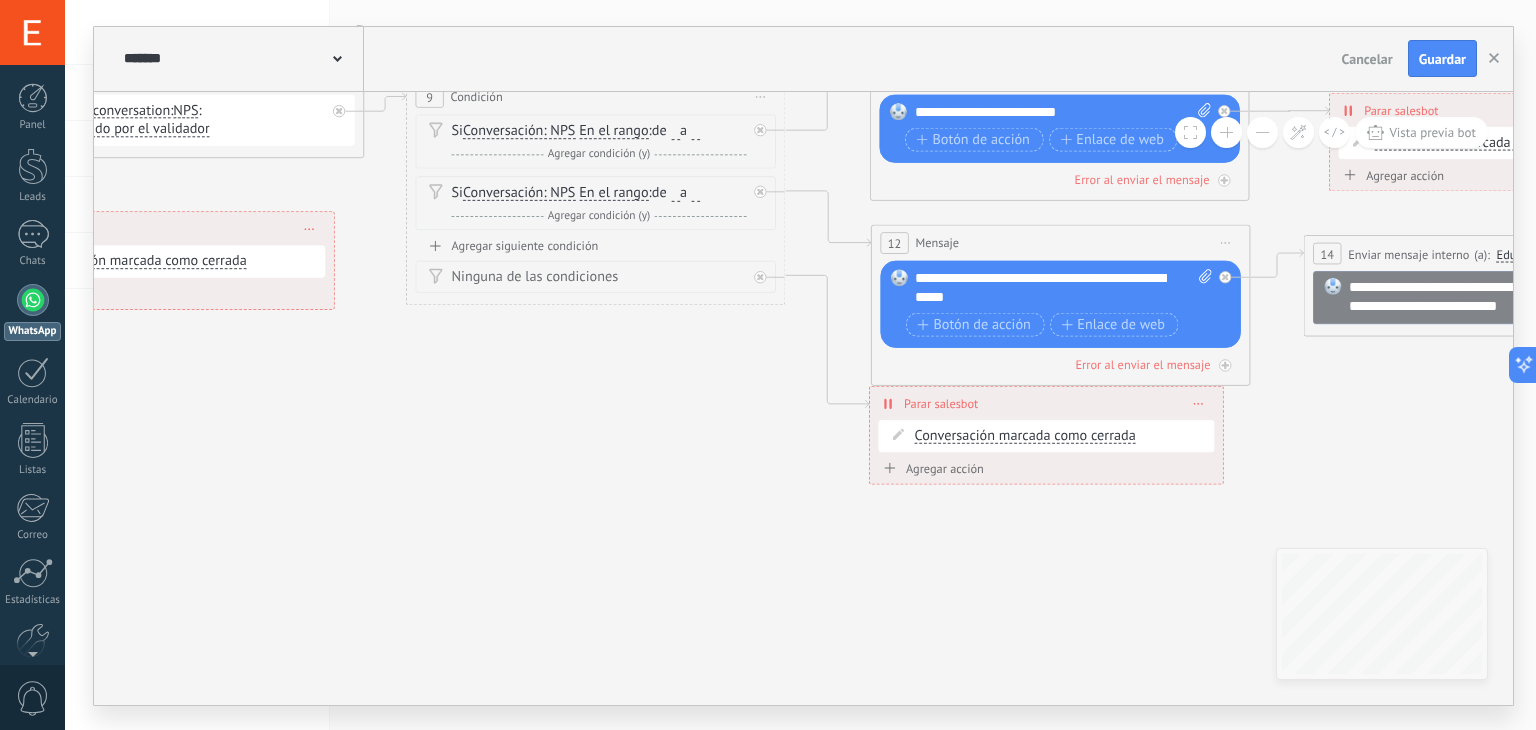 drag, startPoint x: 1136, startPoint y: 481, endPoint x: 1475, endPoint y: 454, distance: 340.07352 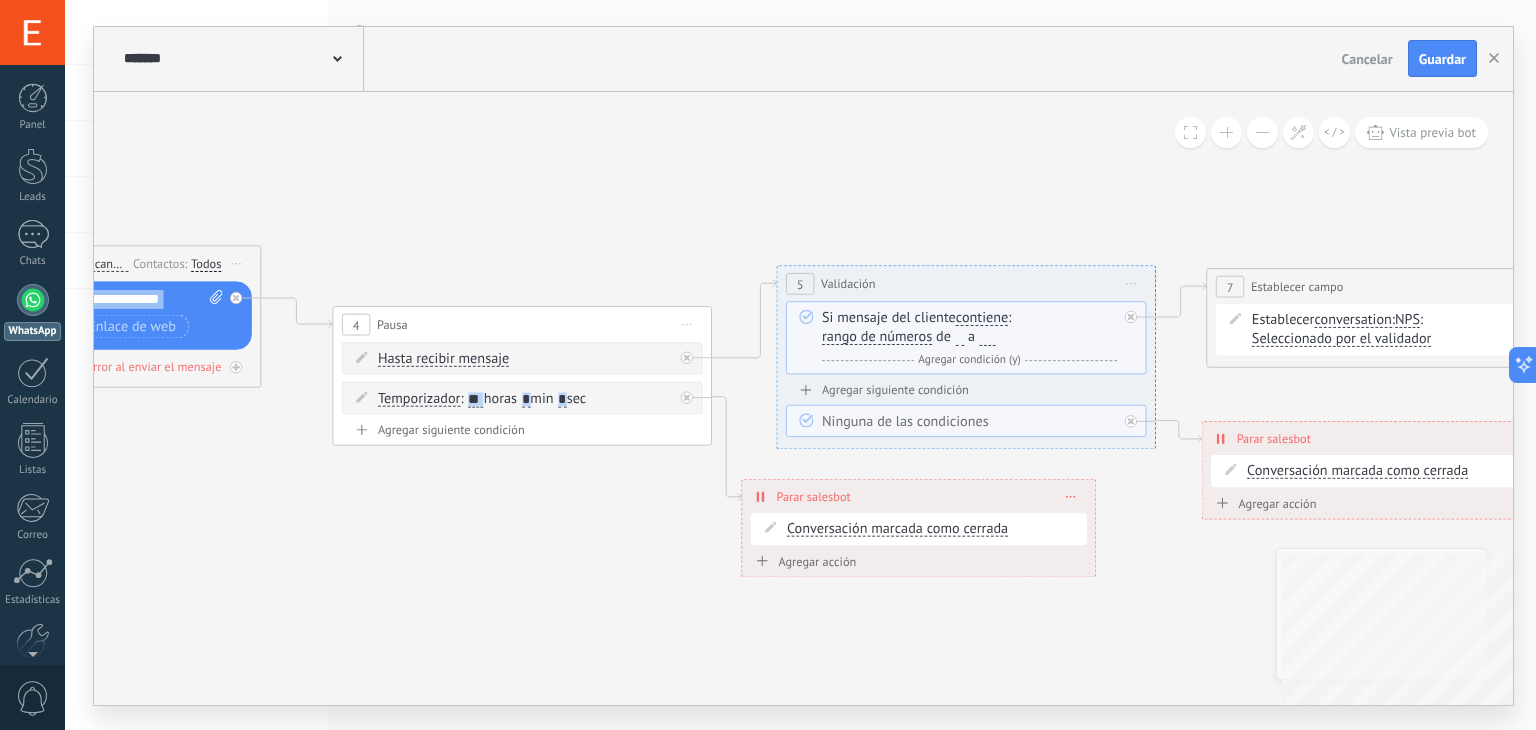 click on "**********" at bounding box center (803, 398) 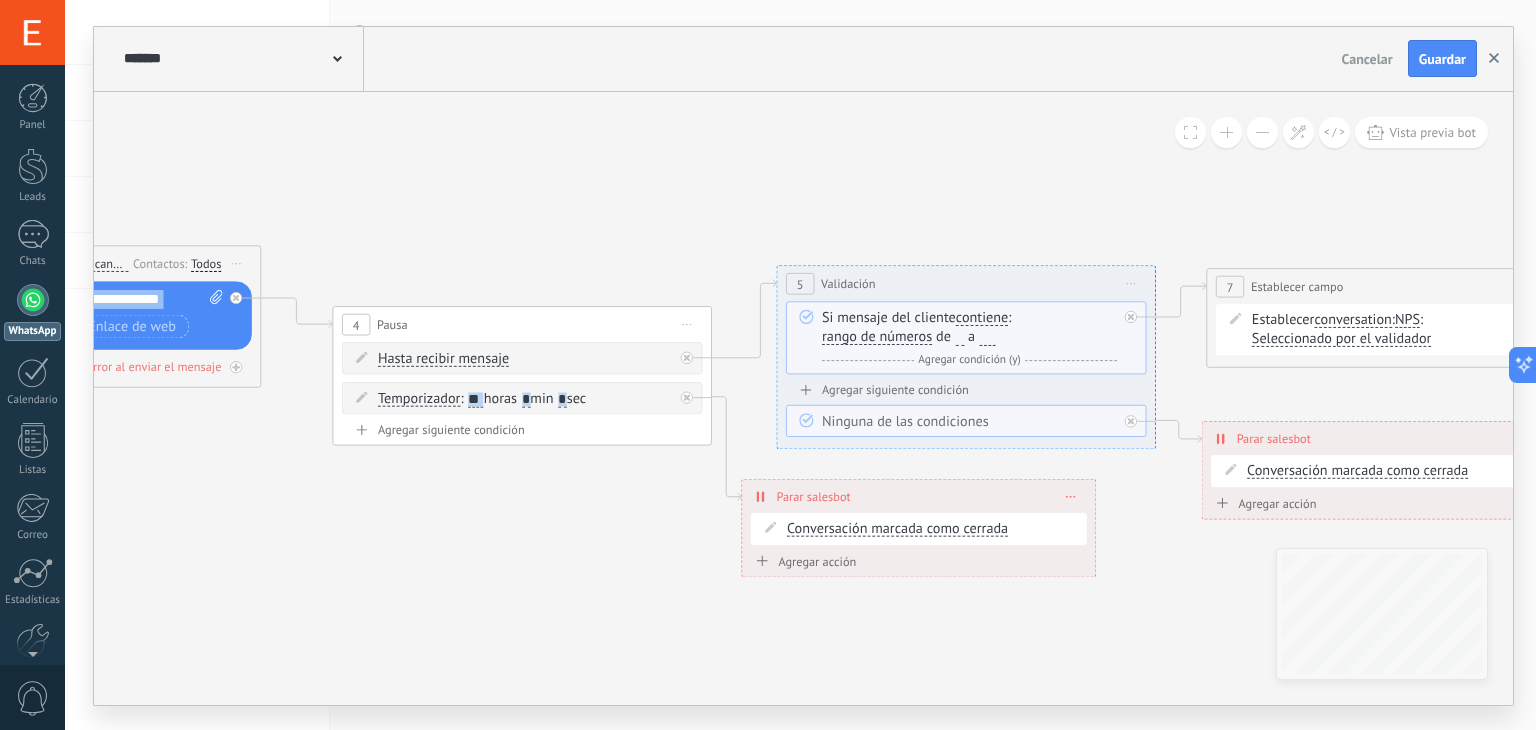 click 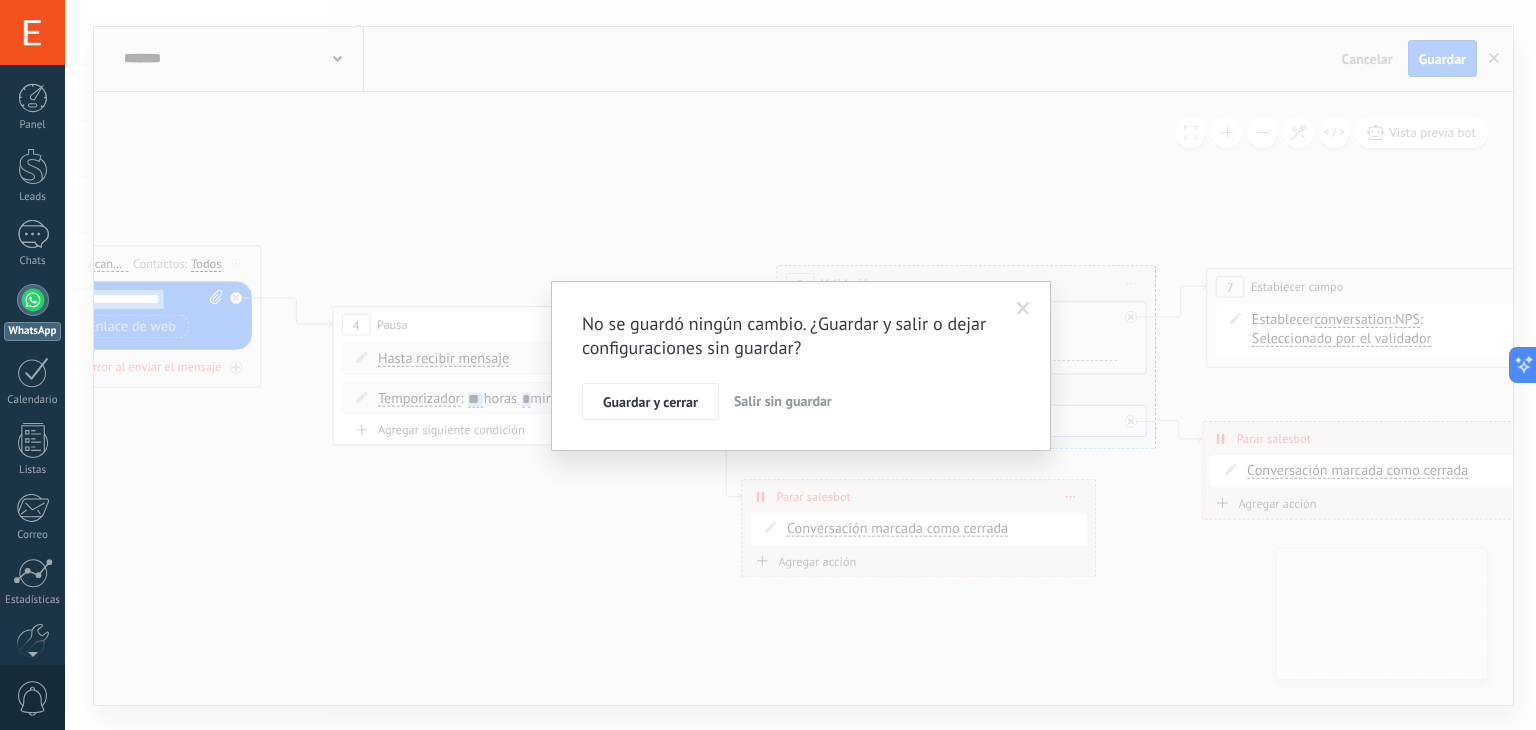 click on "Salir sin guardar" at bounding box center [783, 401] 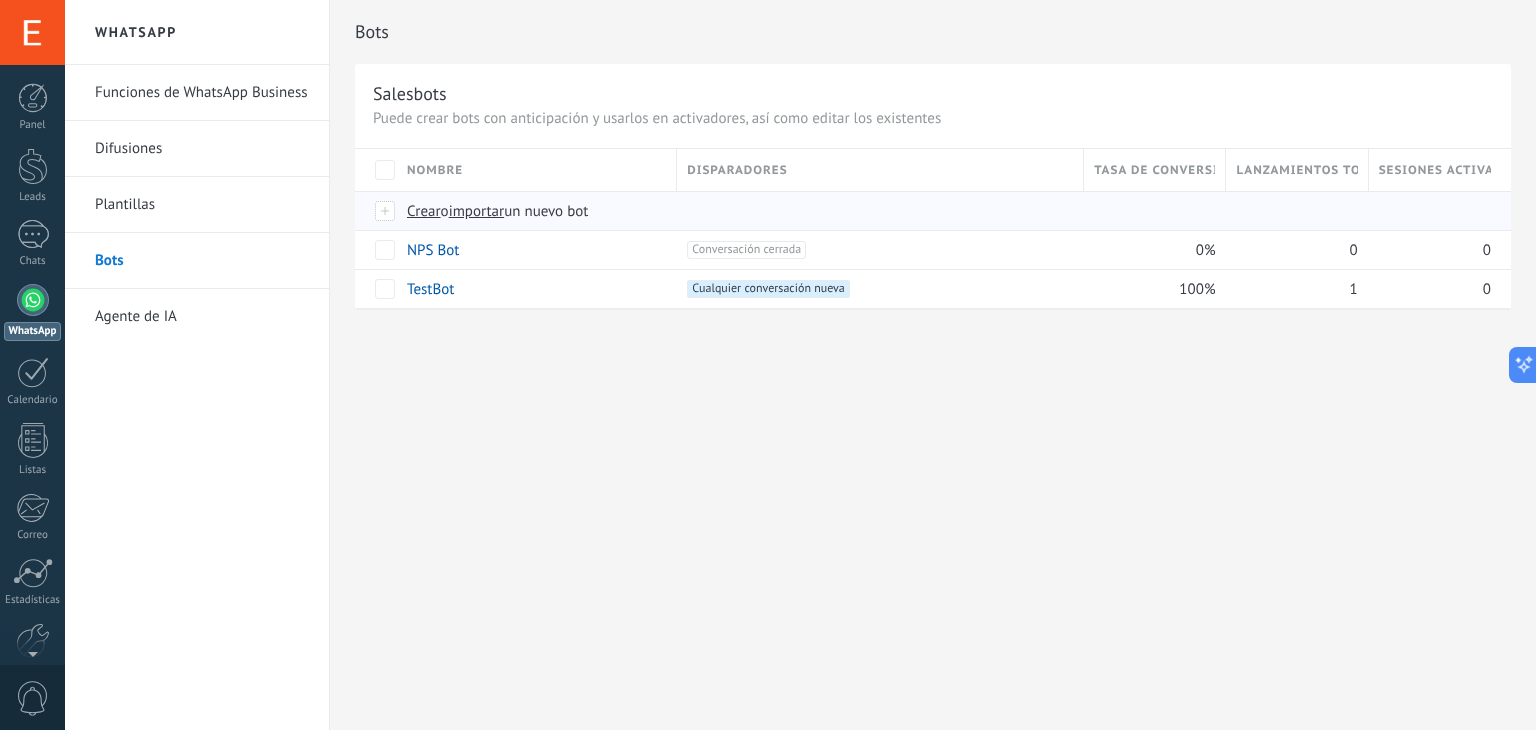 click on "Crear" at bounding box center (424, 211) 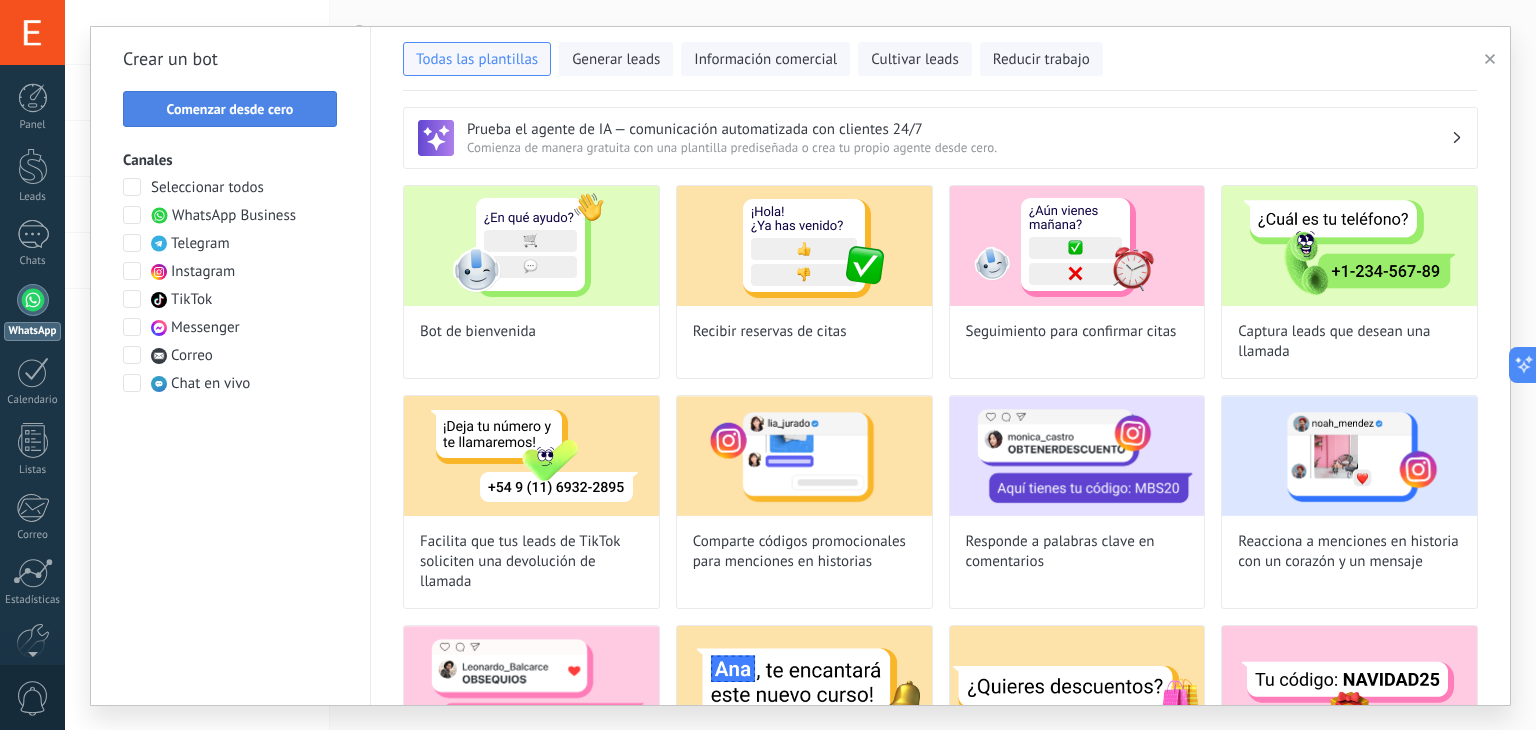 click on "Comenzar desde cero" at bounding box center [230, 109] 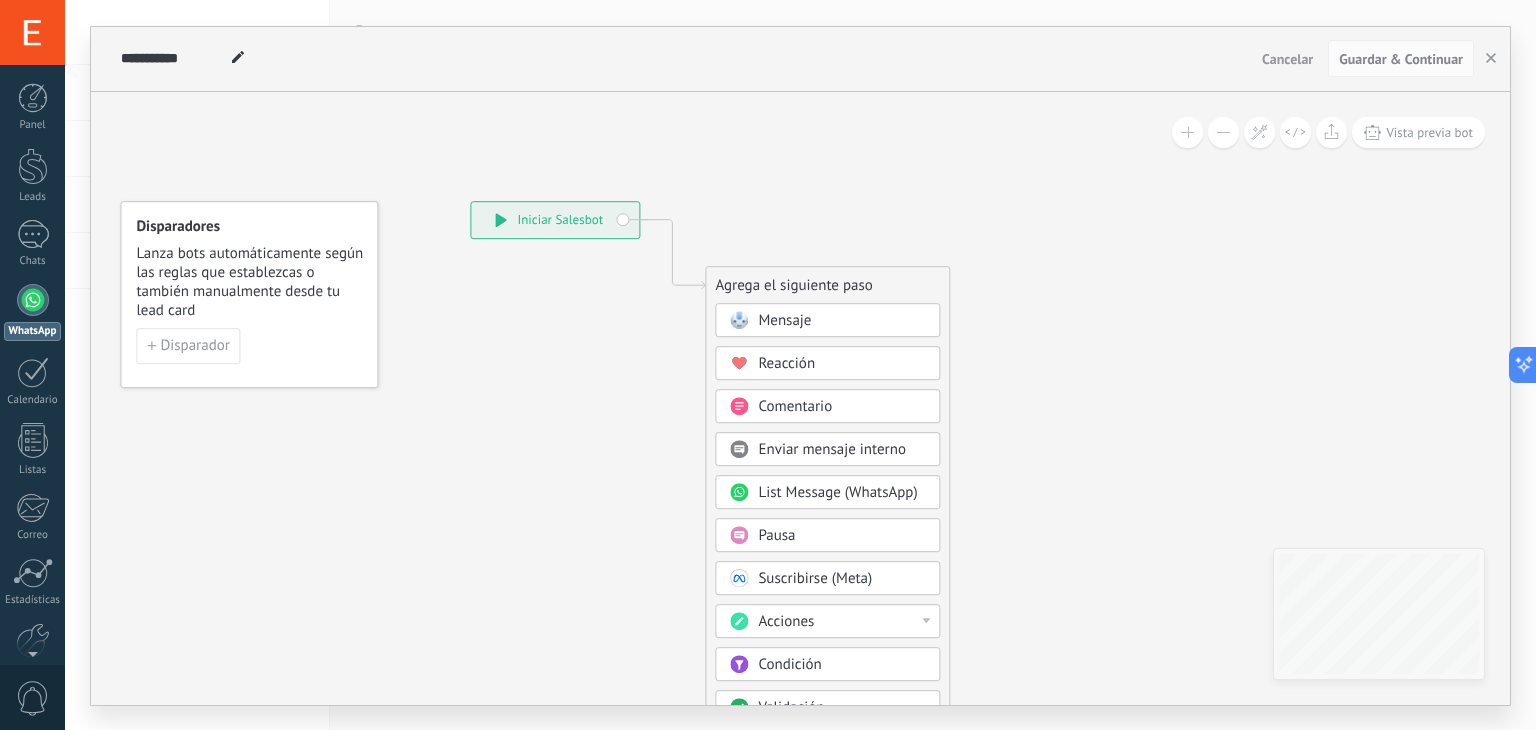 drag, startPoint x: 627, startPoint y: 410, endPoint x: 581, endPoint y: 369, distance: 61.6198 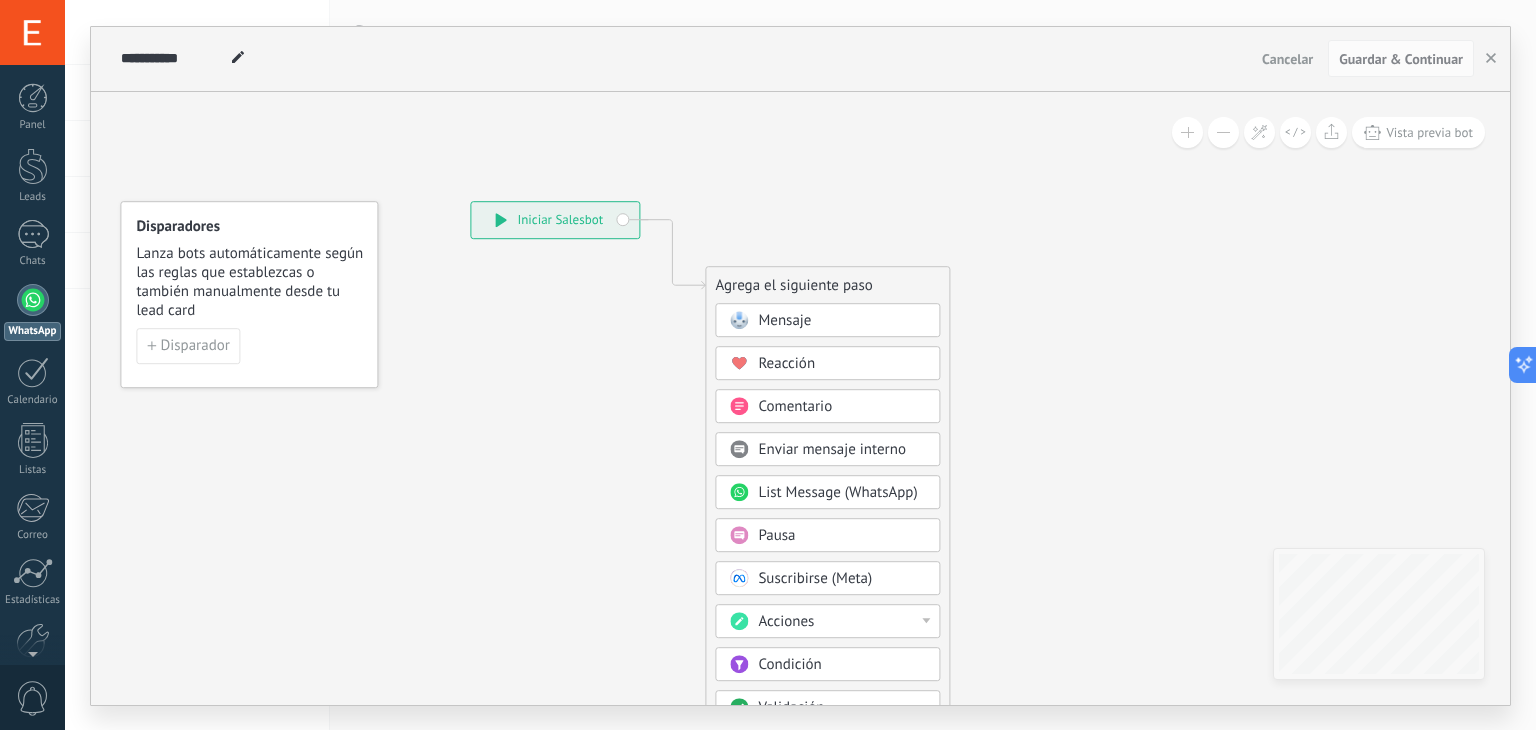 click on "**********" at bounding box center [555, 220] 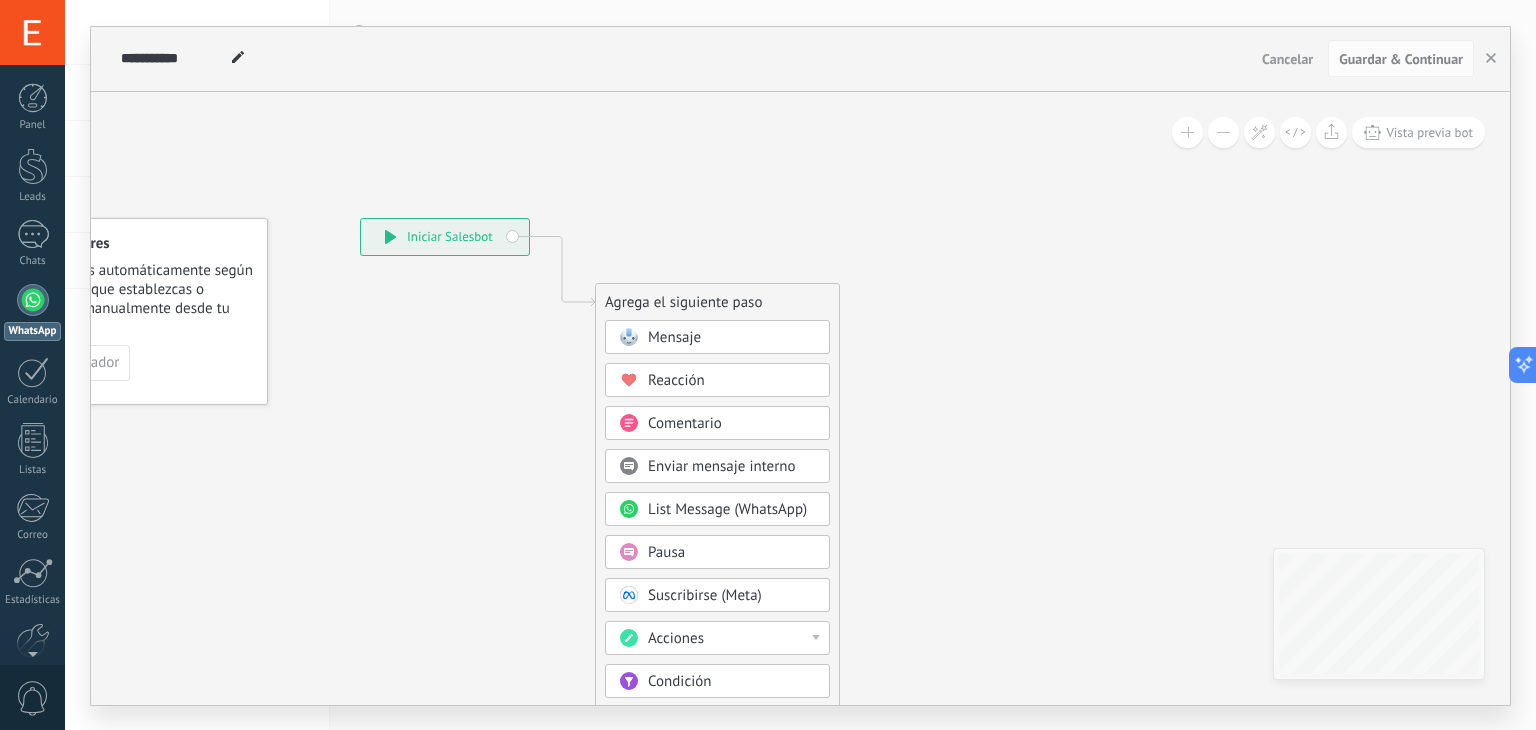 drag, startPoint x: 1077, startPoint y: 329, endPoint x: 967, endPoint y: 346, distance: 111.305885 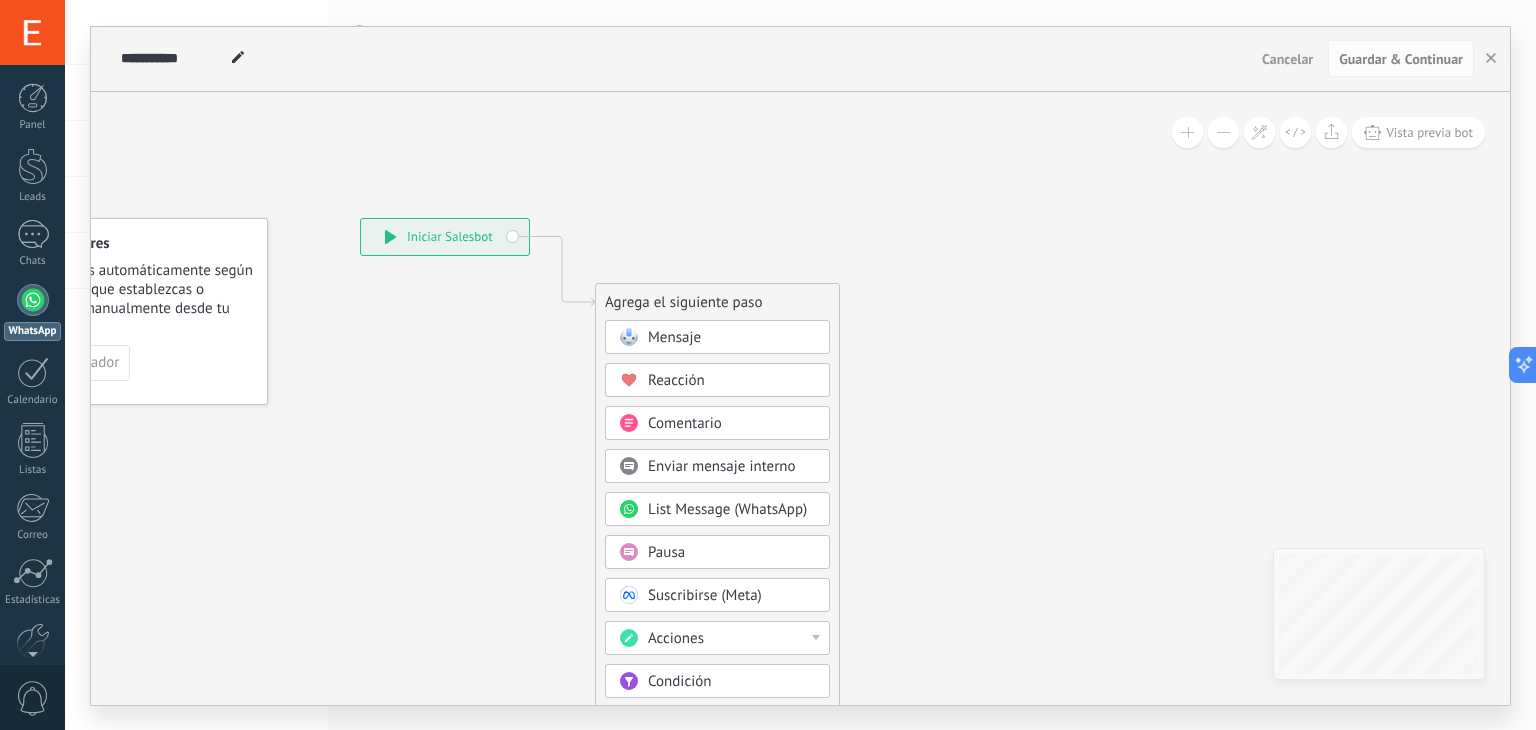click on "Mensaje" at bounding box center (674, 337) 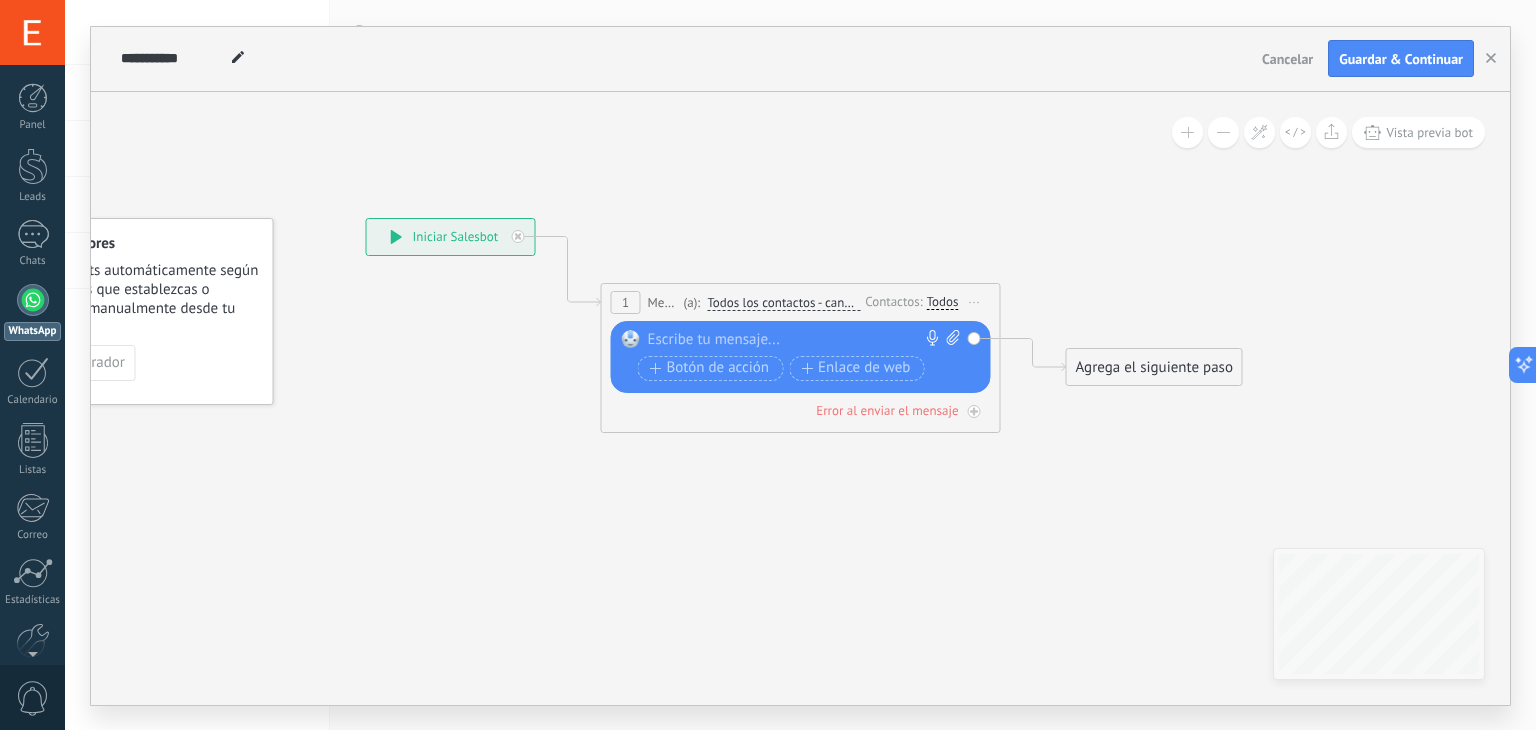 click at bounding box center (796, 340) 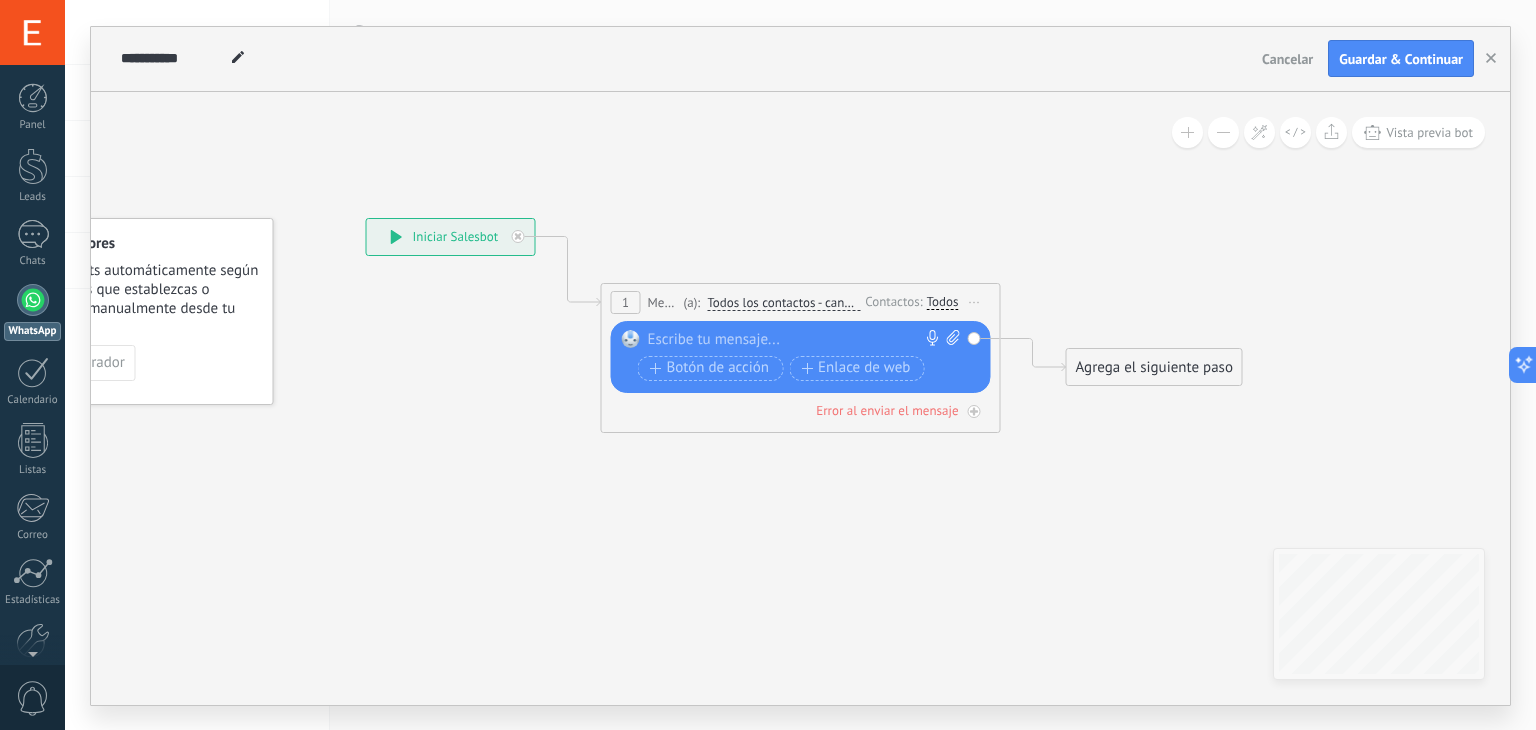 type 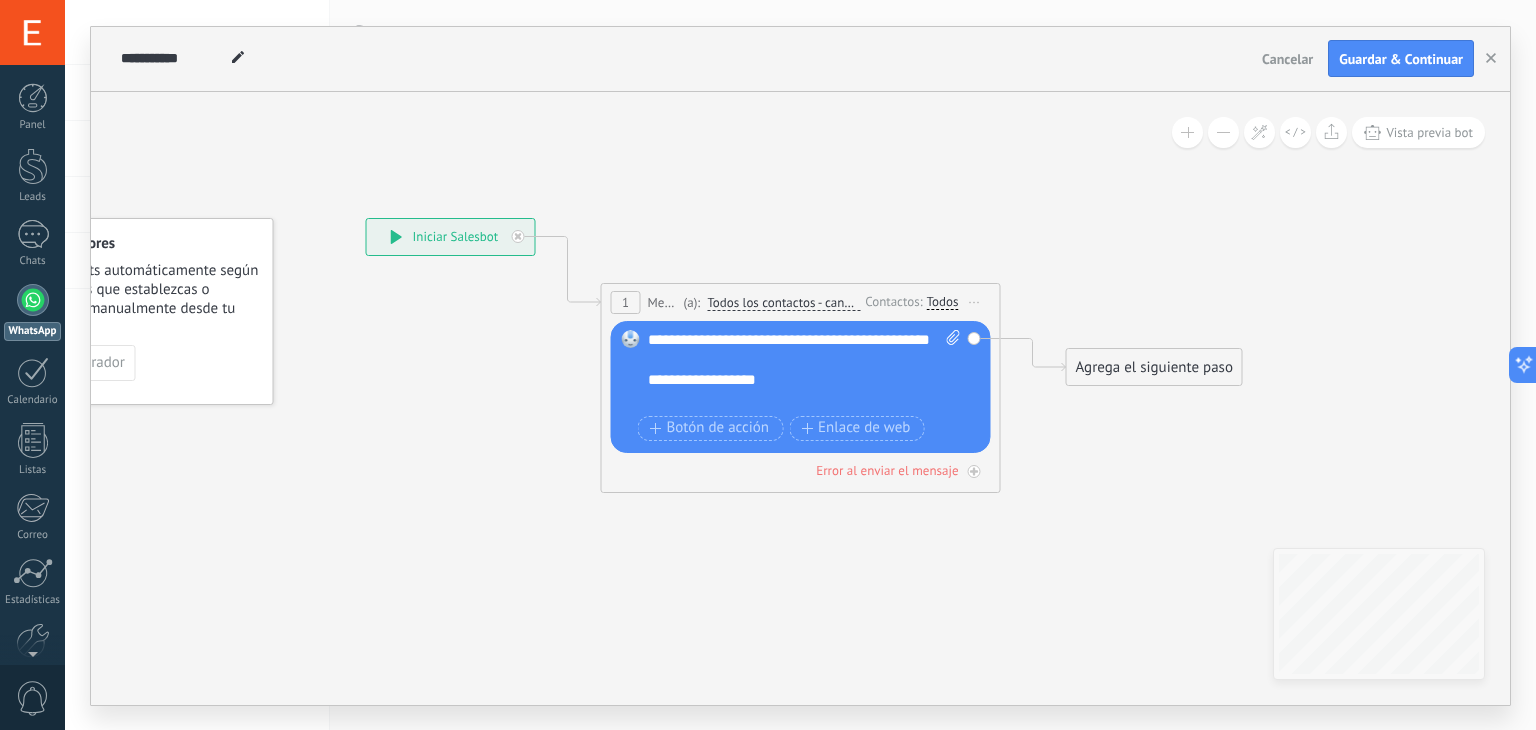 click on "**********" at bounding box center (787, 380) 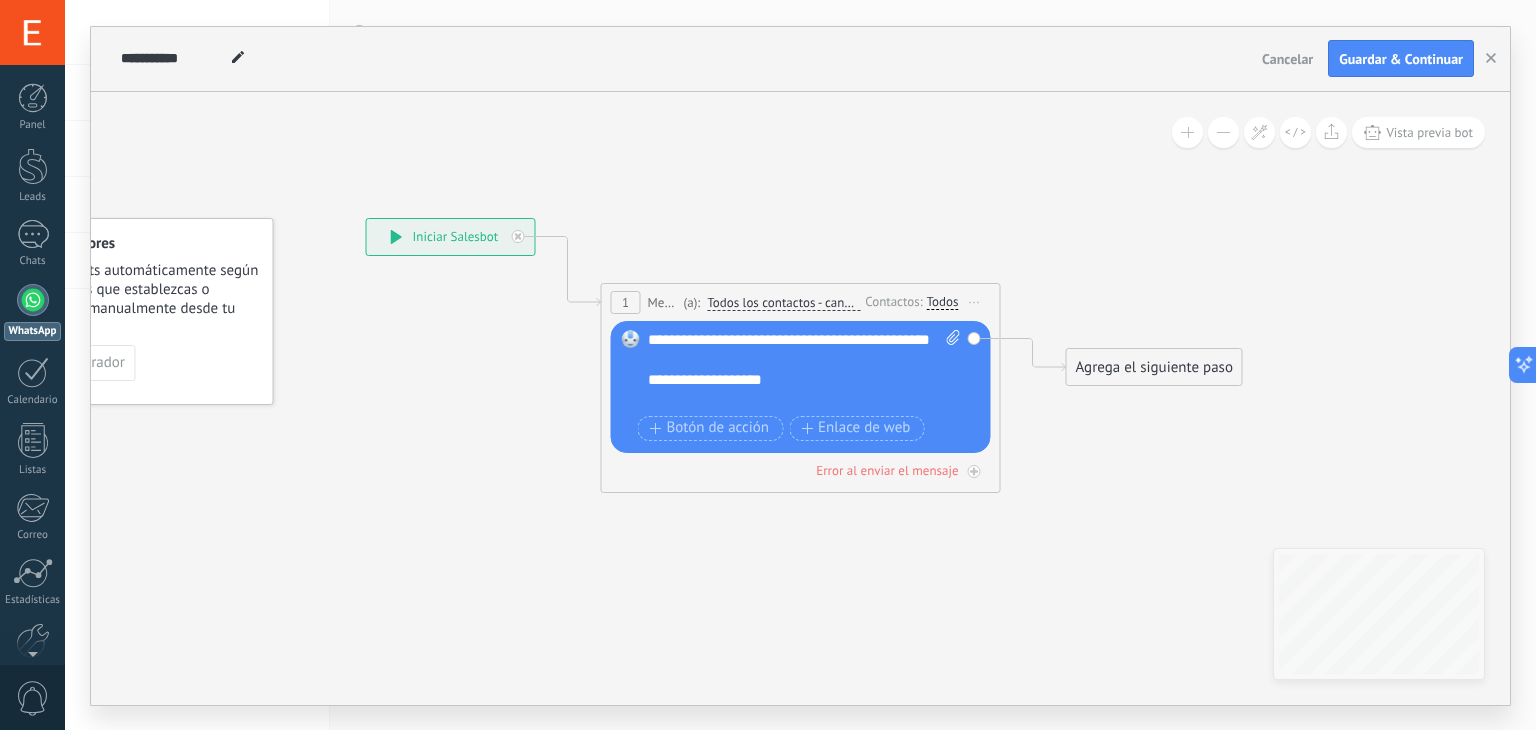click on "**********" at bounding box center (787, 380) 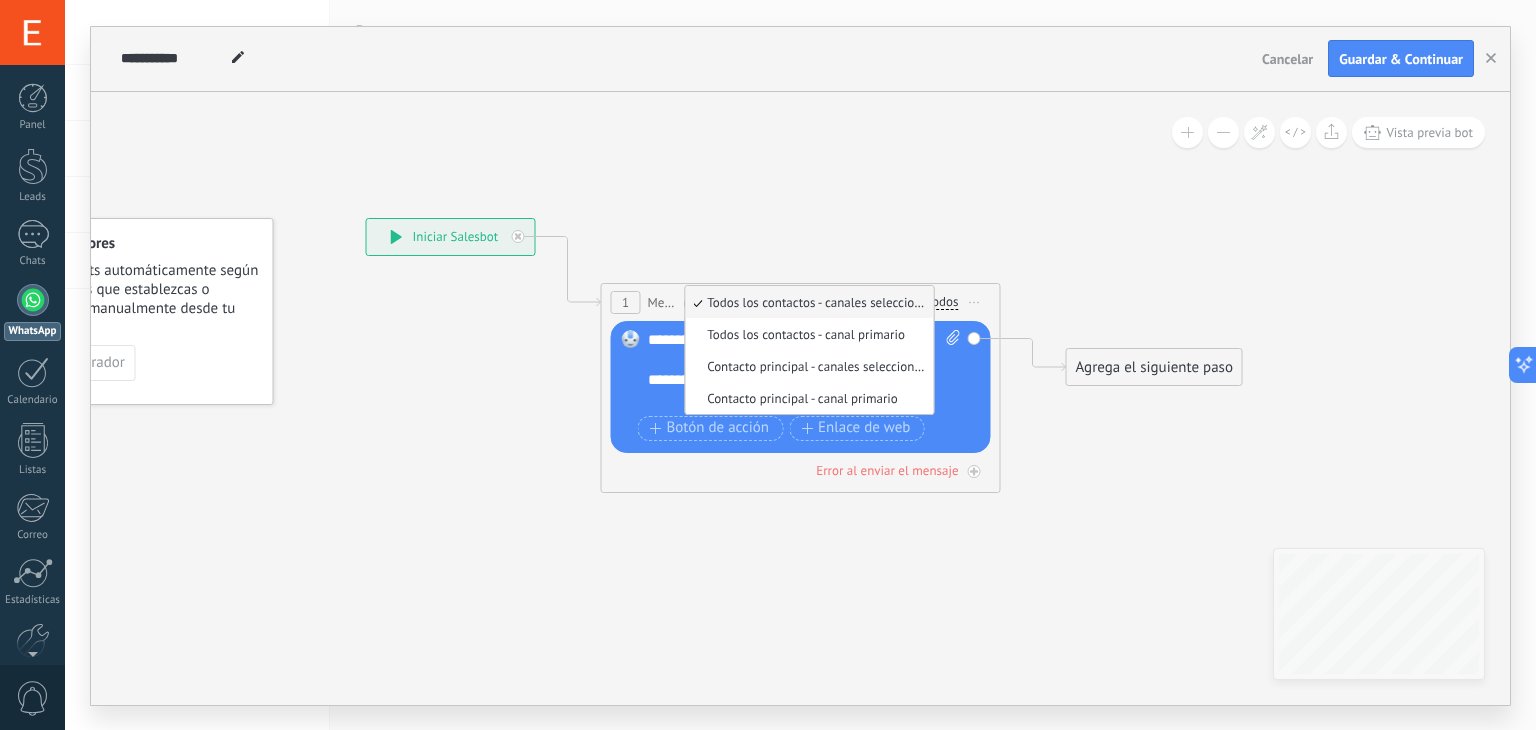 click on "Reemplazar
Quitar
Convertir a mensaje de voz
Arrastre la imagen aquí para adjuntarla.
Añadir imagen
Subir
Arrastrar y soltar
Archivo no encontrado
Escribe tu mensaje..." at bounding box center (801, 387) 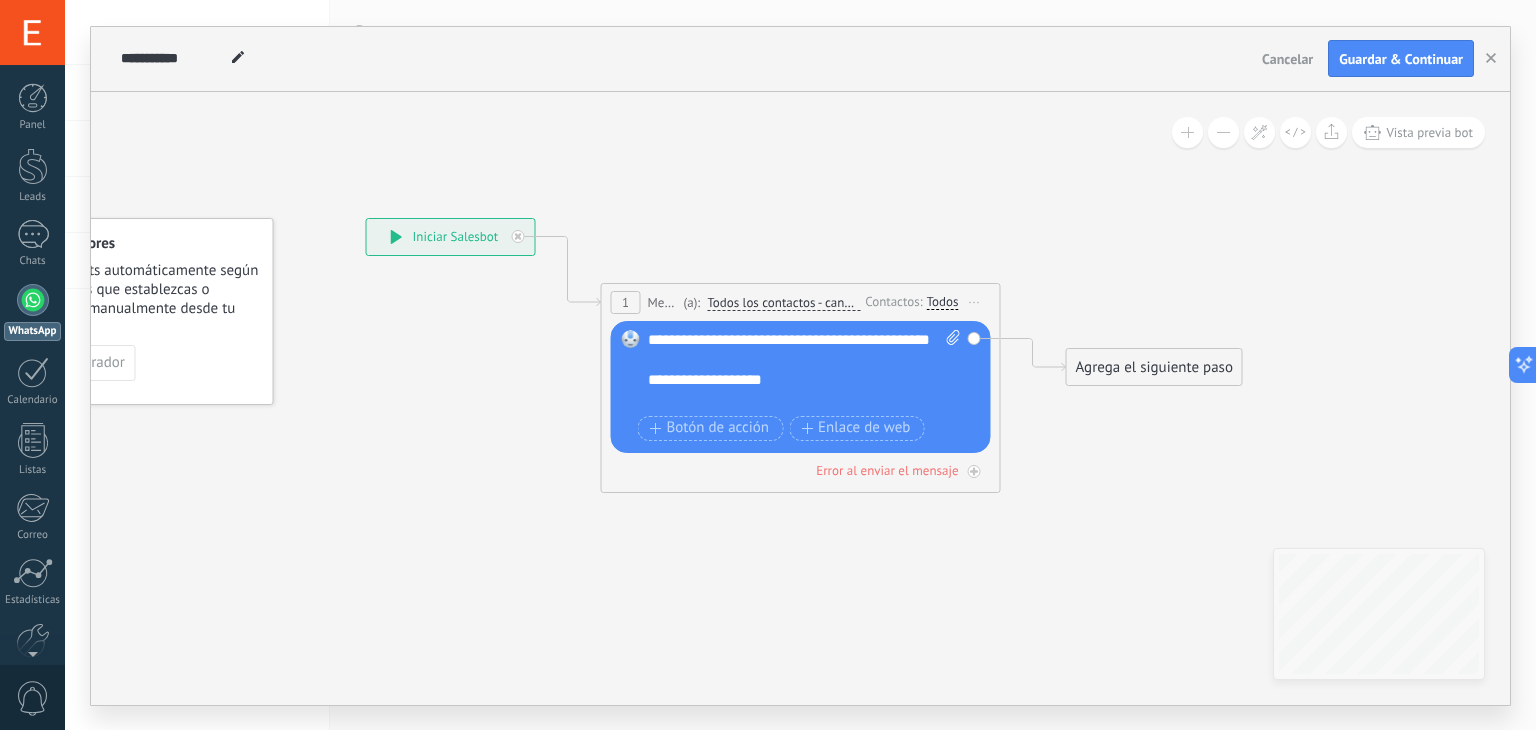 click on "Mensaje" at bounding box center [663, 302] 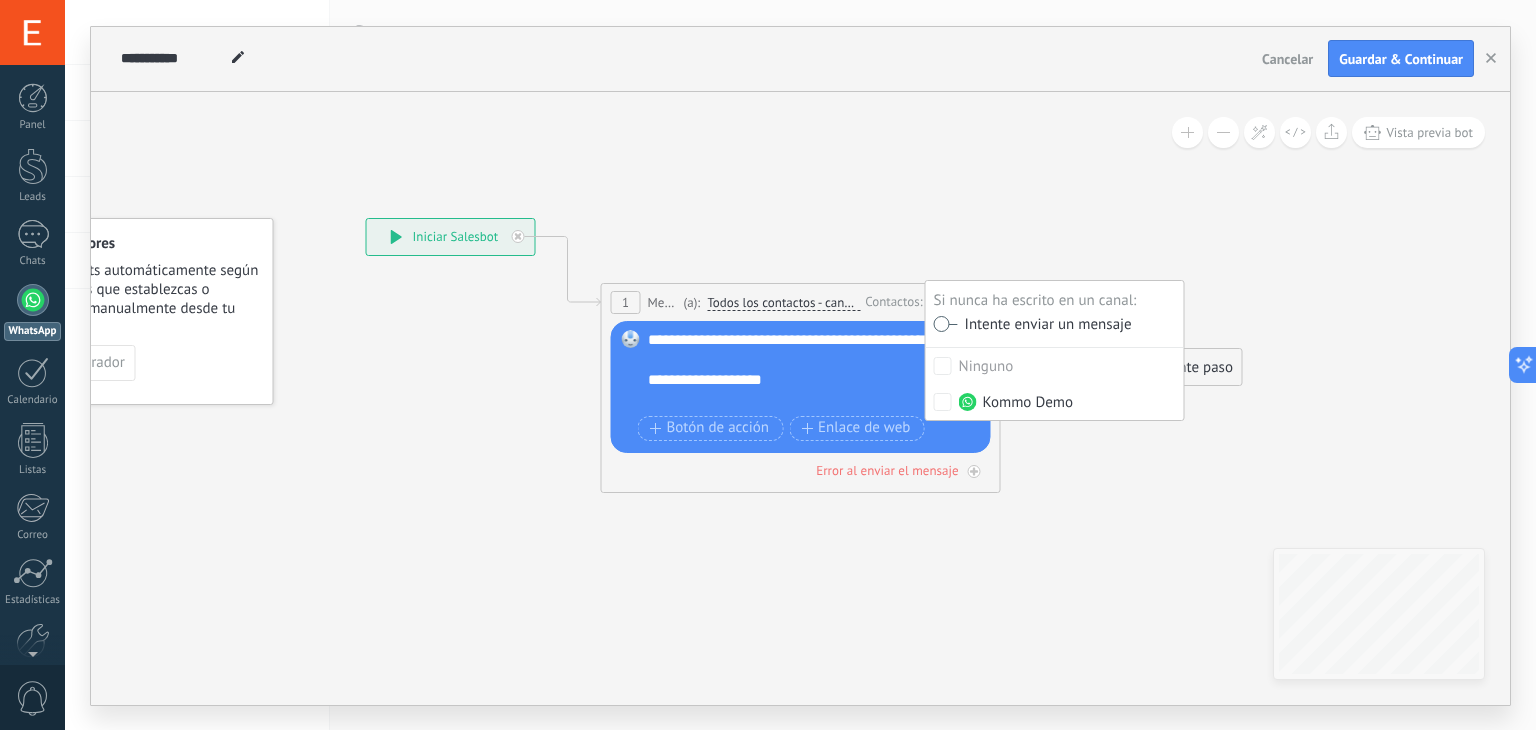 click on "Reemplazar
Quitar
Convertir a mensaje de voz
Arrastre la imagen aquí para adjuntarla.
Añadir imagen
Subir
Arrastrar y soltar
Archivo no encontrado
Escribe tu mensaje..." at bounding box center (801, 387) 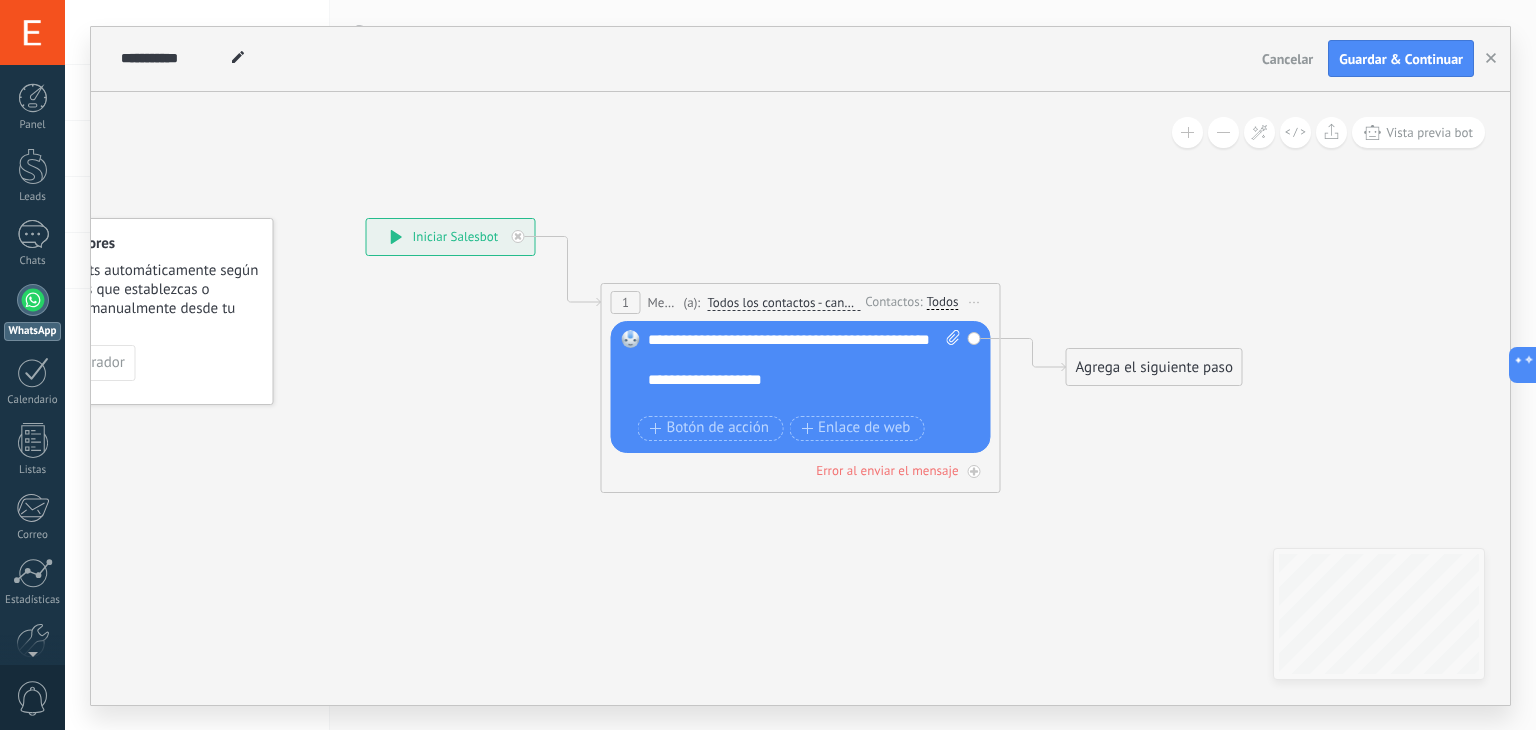 click on "Iniciar vista previa aquí
Cambiar nombre
Duplicar
Borrar" at bounding box center [975, 302] 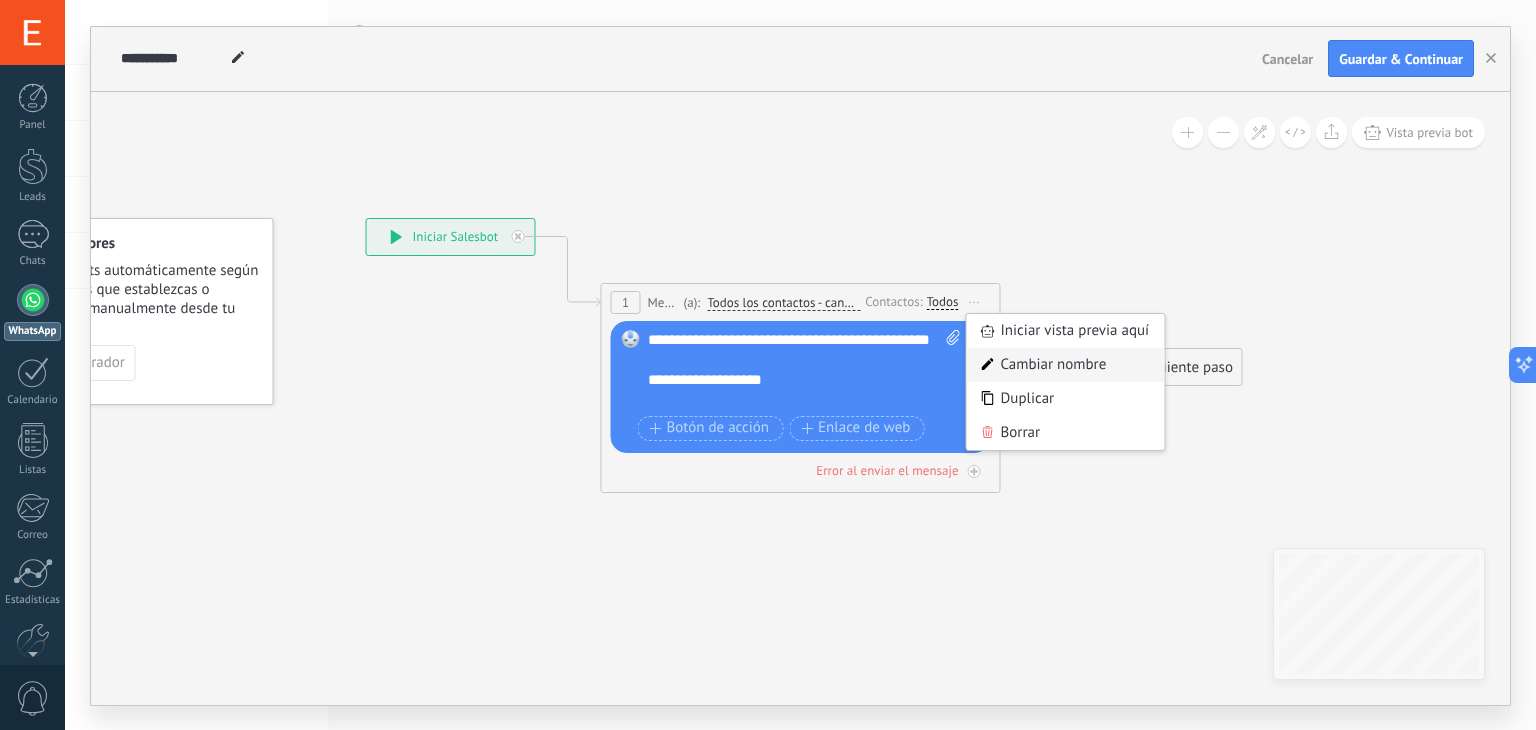 click on "Cambiar nombre" at bounding box center (1066, 365) 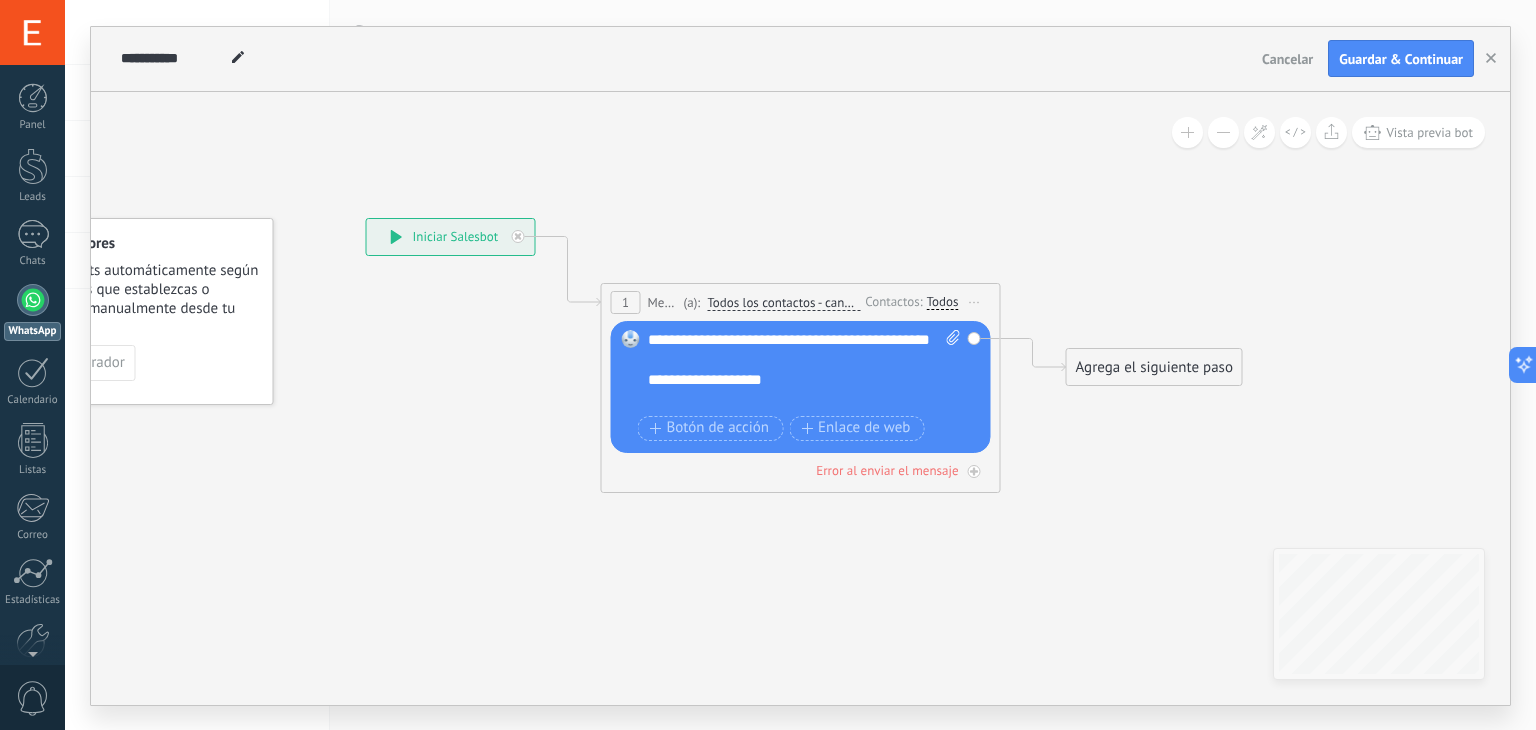 click on "Iniciar vista previa aquí
Cambiar nombre
Duplicar
Borrar" at bounding box center (975, 302) 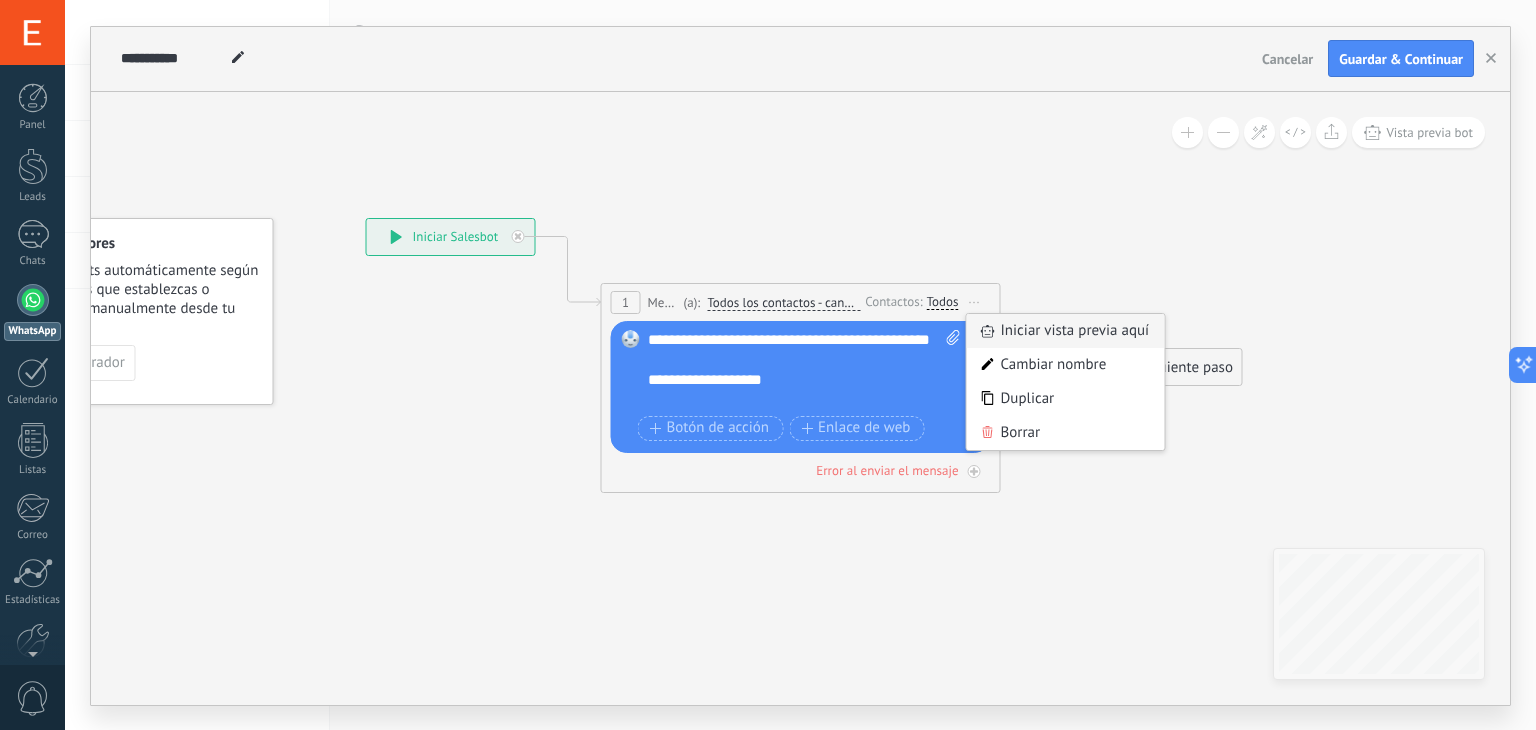 click on "Iniciar vista previa aquí" at bounding box center [1066, 331] 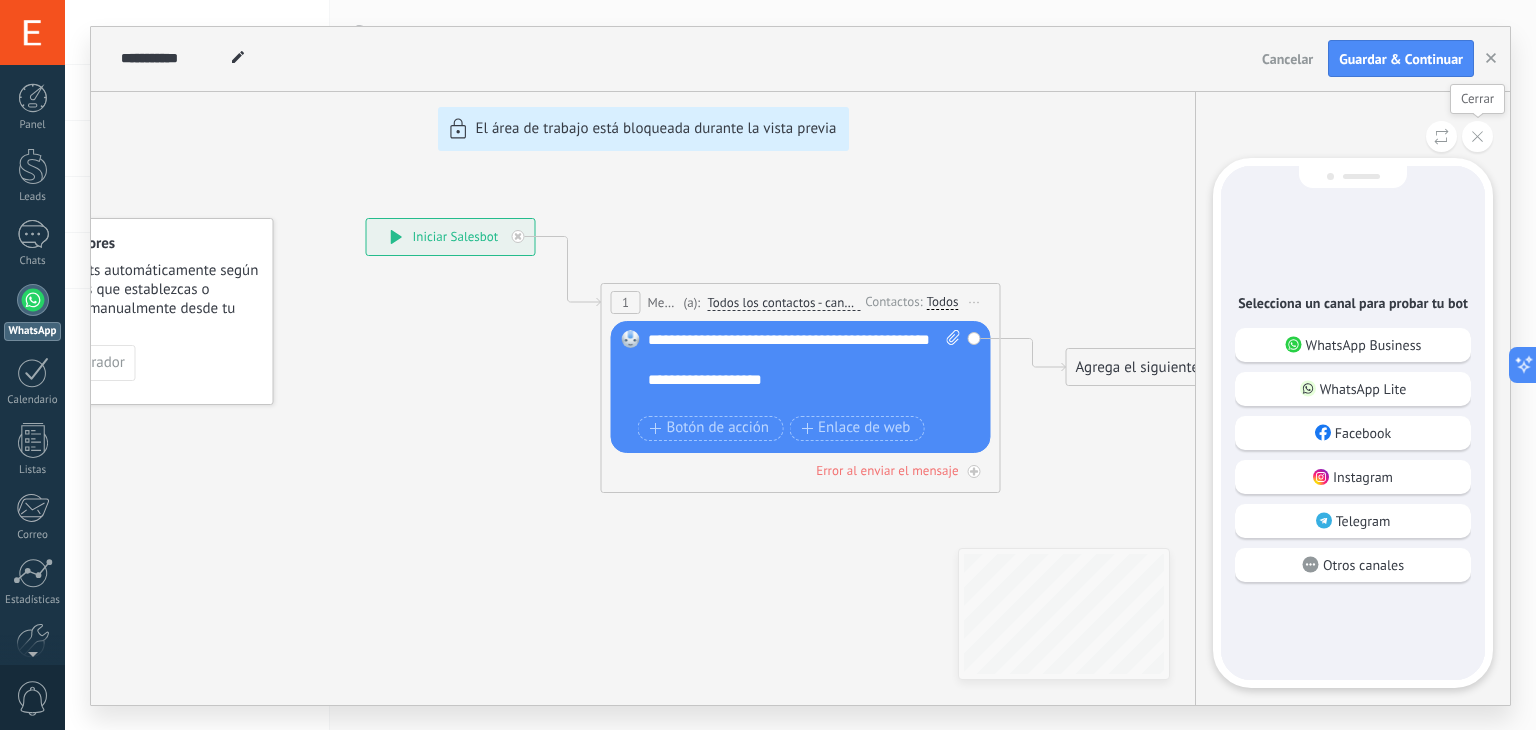 click 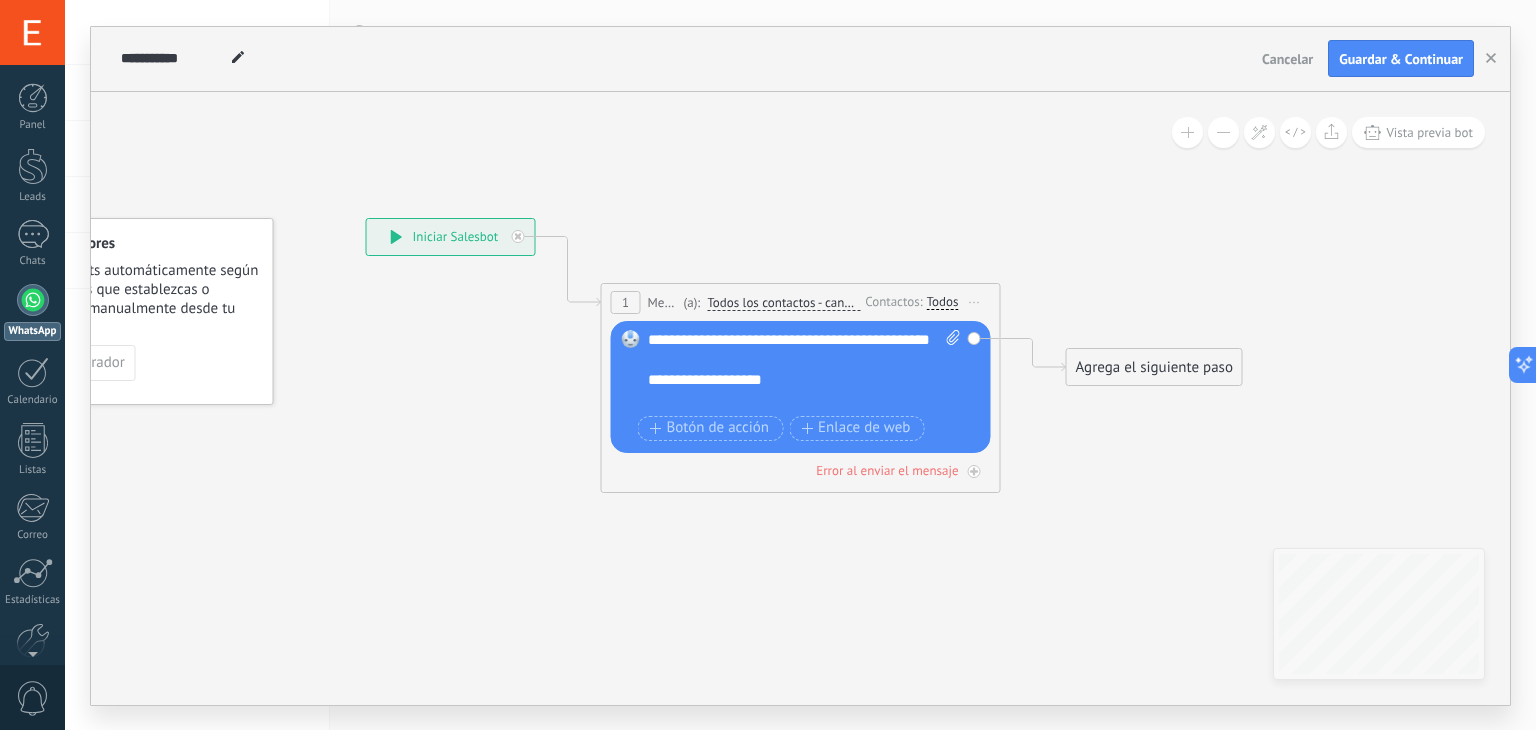 click 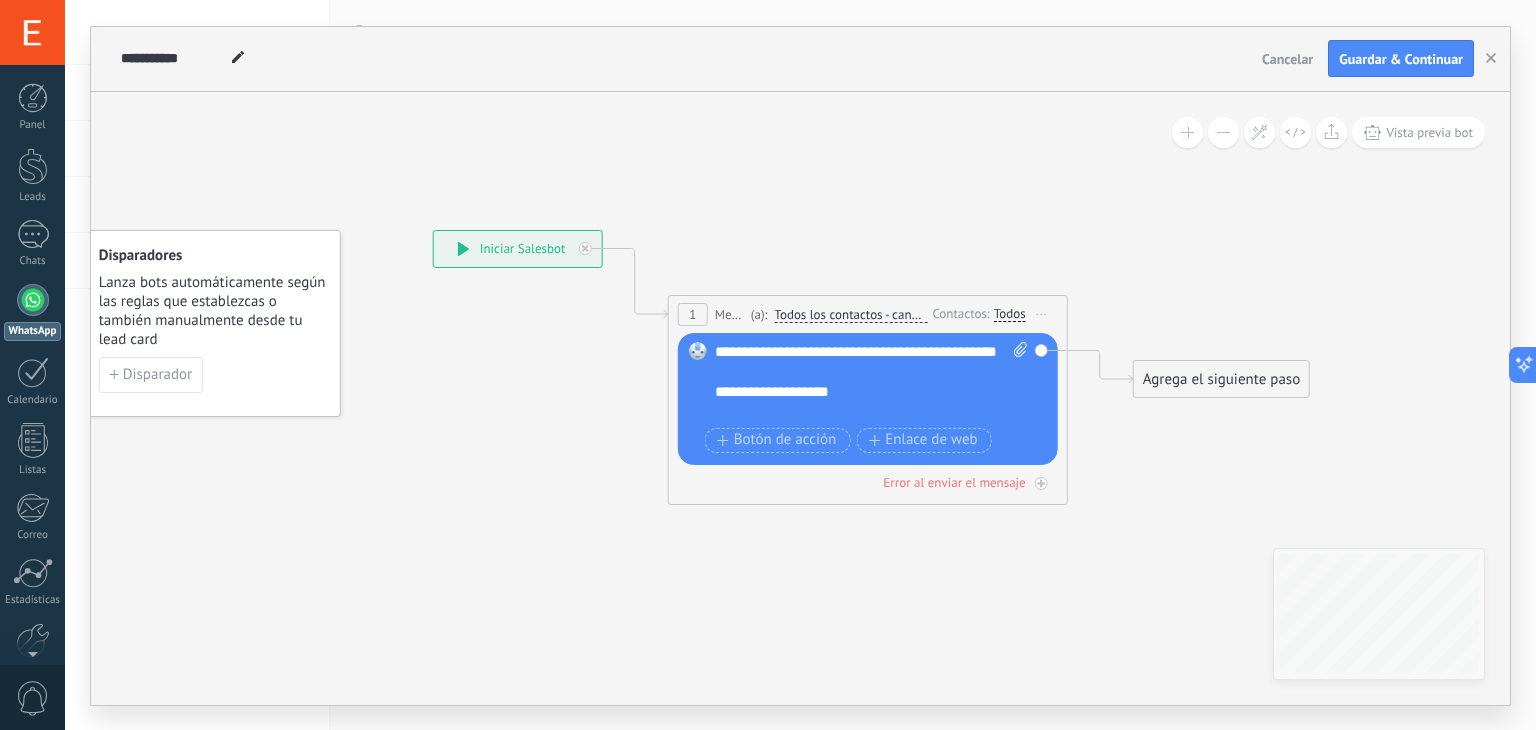 drag, startPoint x: 1236, startPoint y: 201, endPoint x: 1302, endPoint y: 212, distance: 66.910385 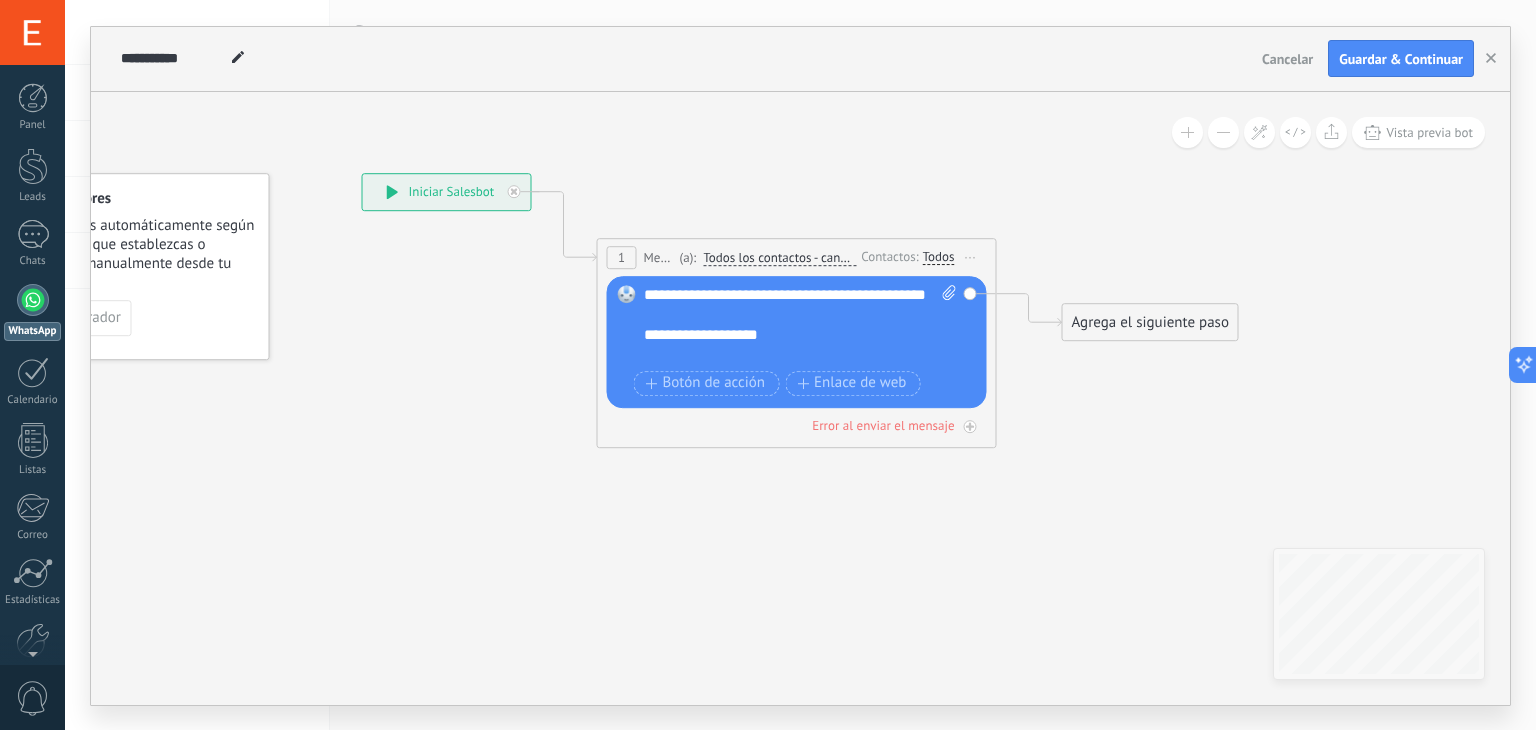 drag, startPoint x: 1192, startPoint y: 472, endPoint x: 1121, endPoint y: 416, distance: 90.426765 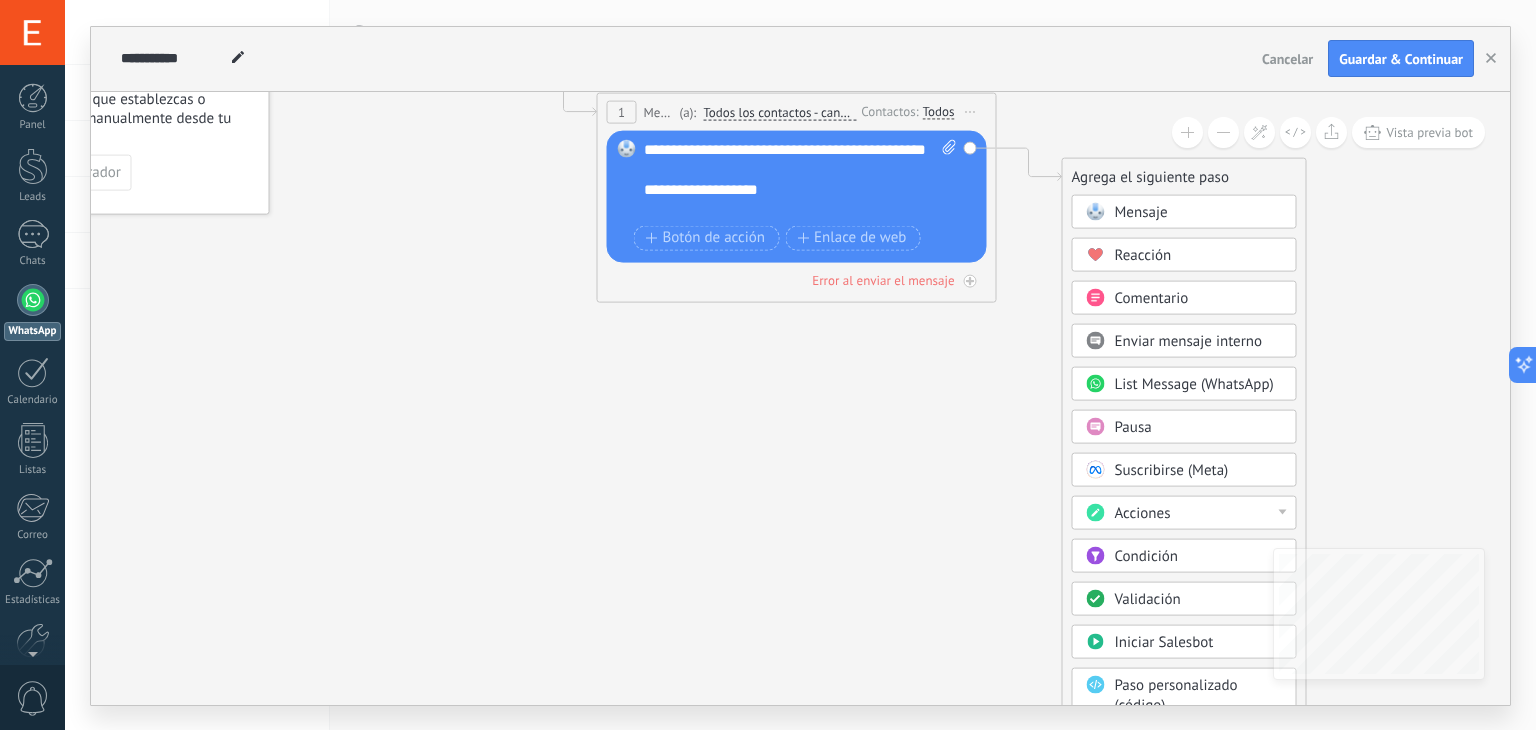 click on "Validación" at bounding box center [1148, 598] 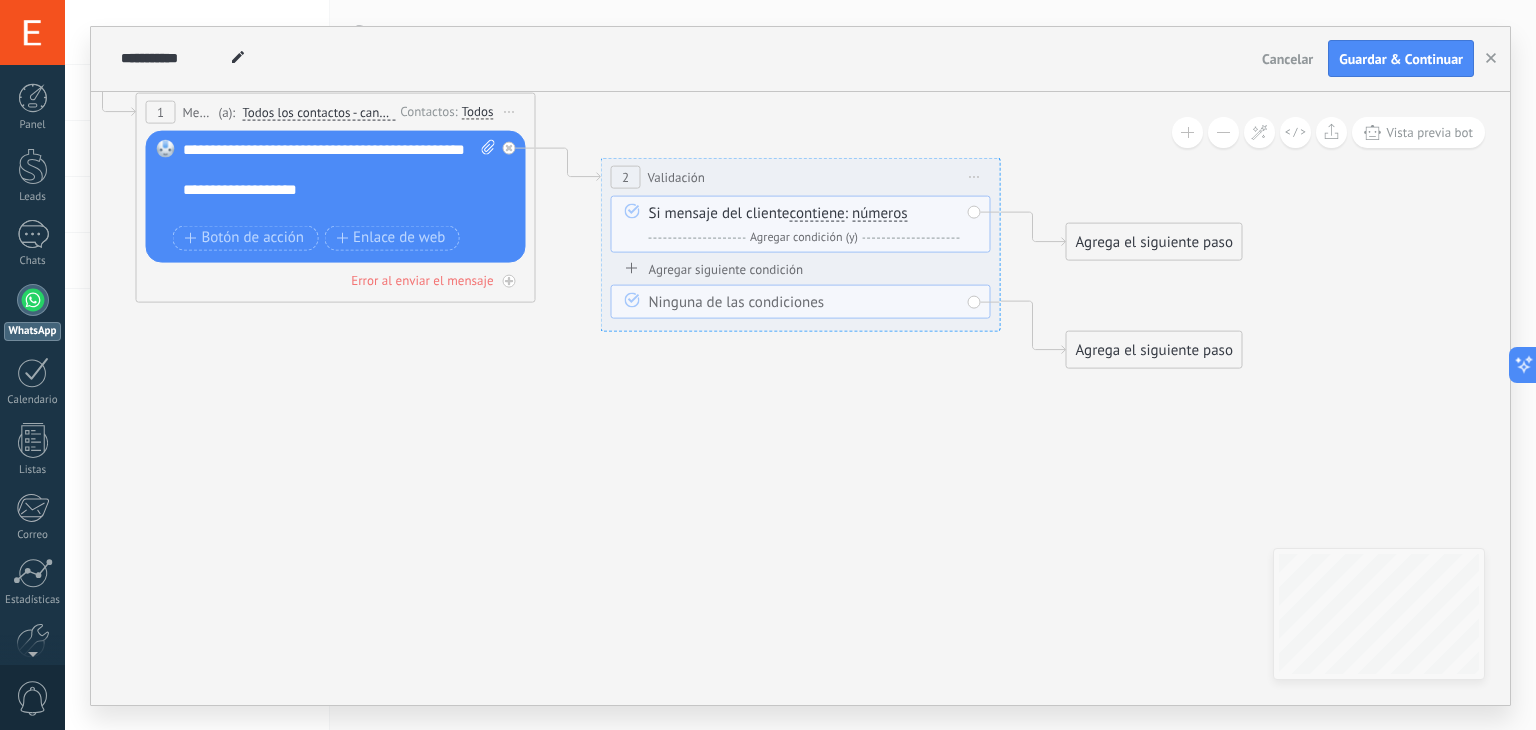 click on "números" at bounding box center (880, 213) 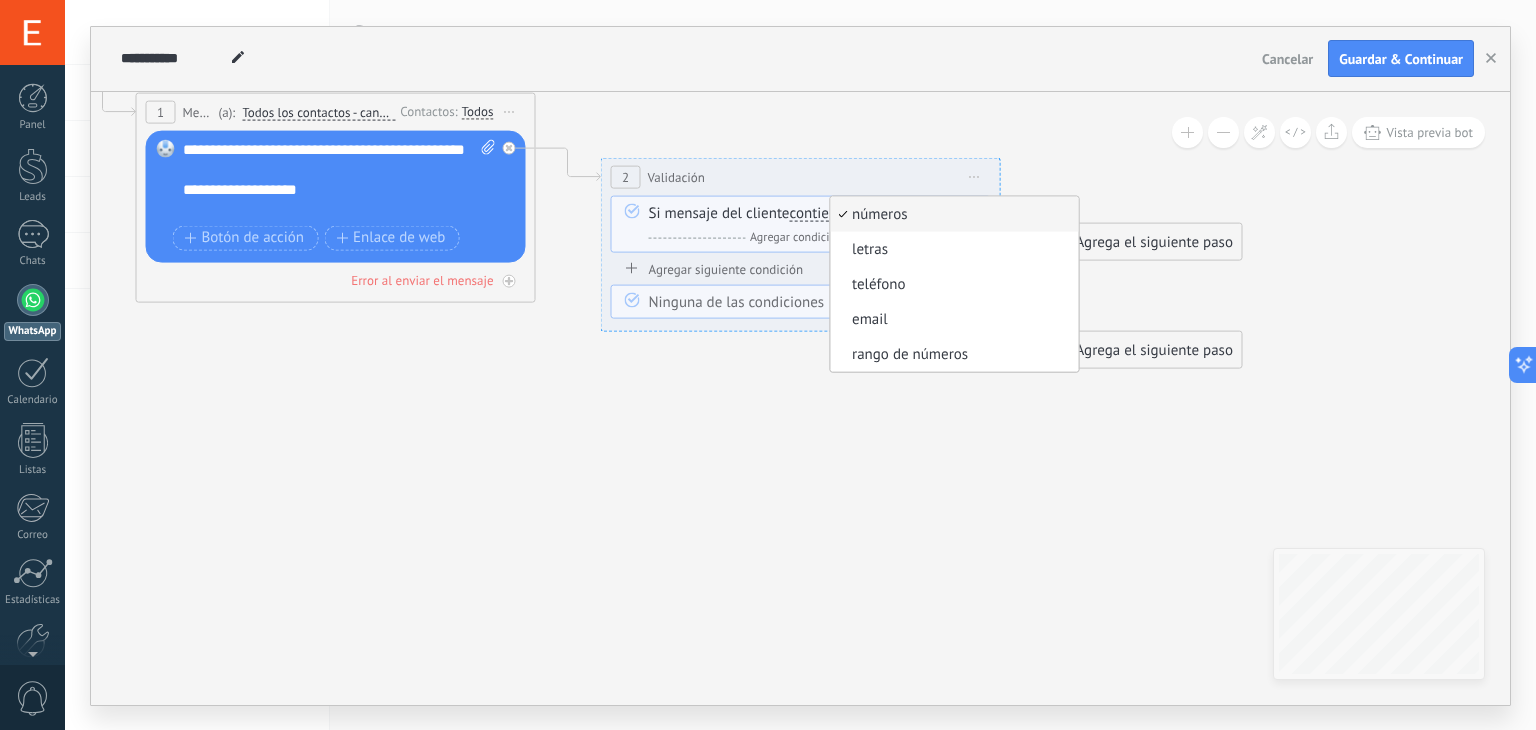 click 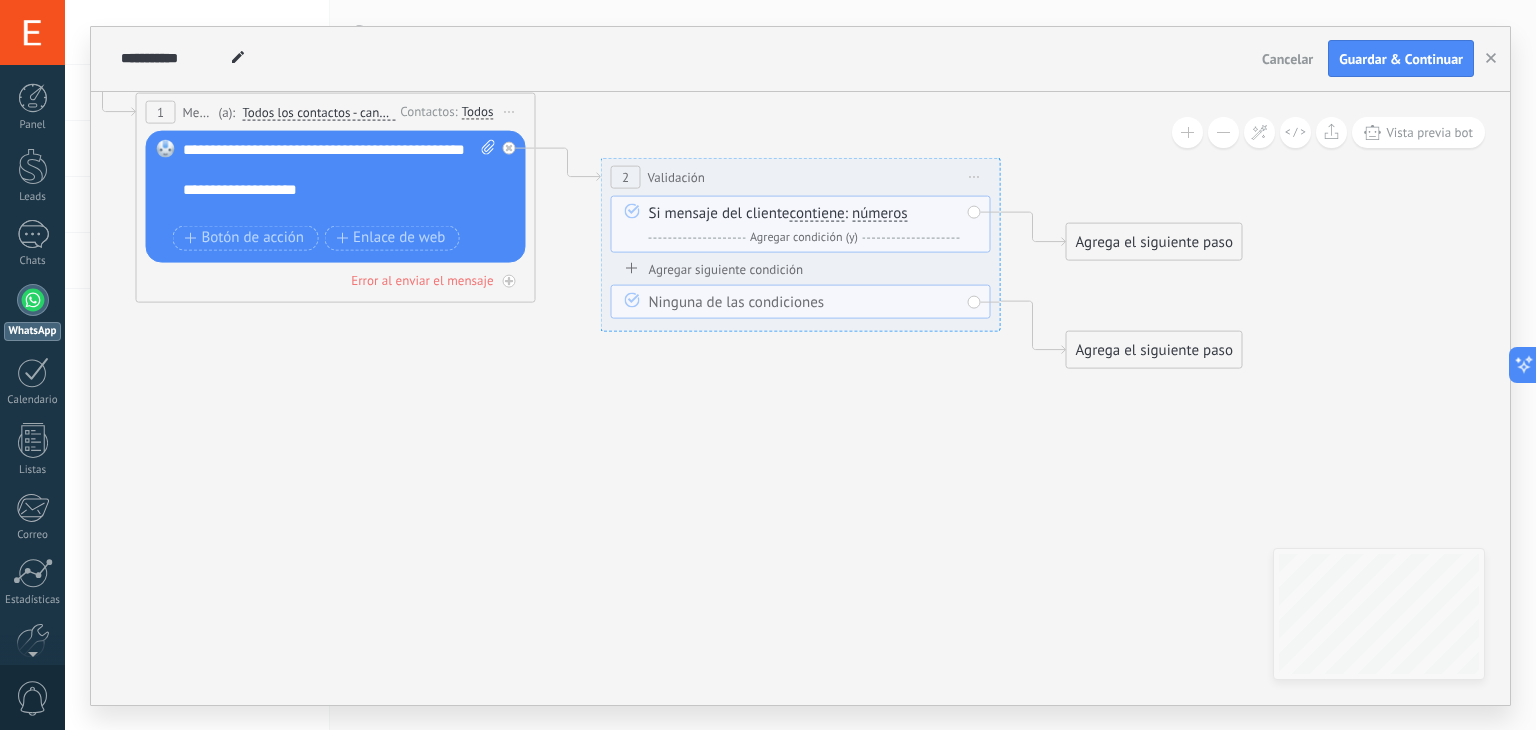click on "Ninguna de las condiciones" at bounding box center (804, 302) 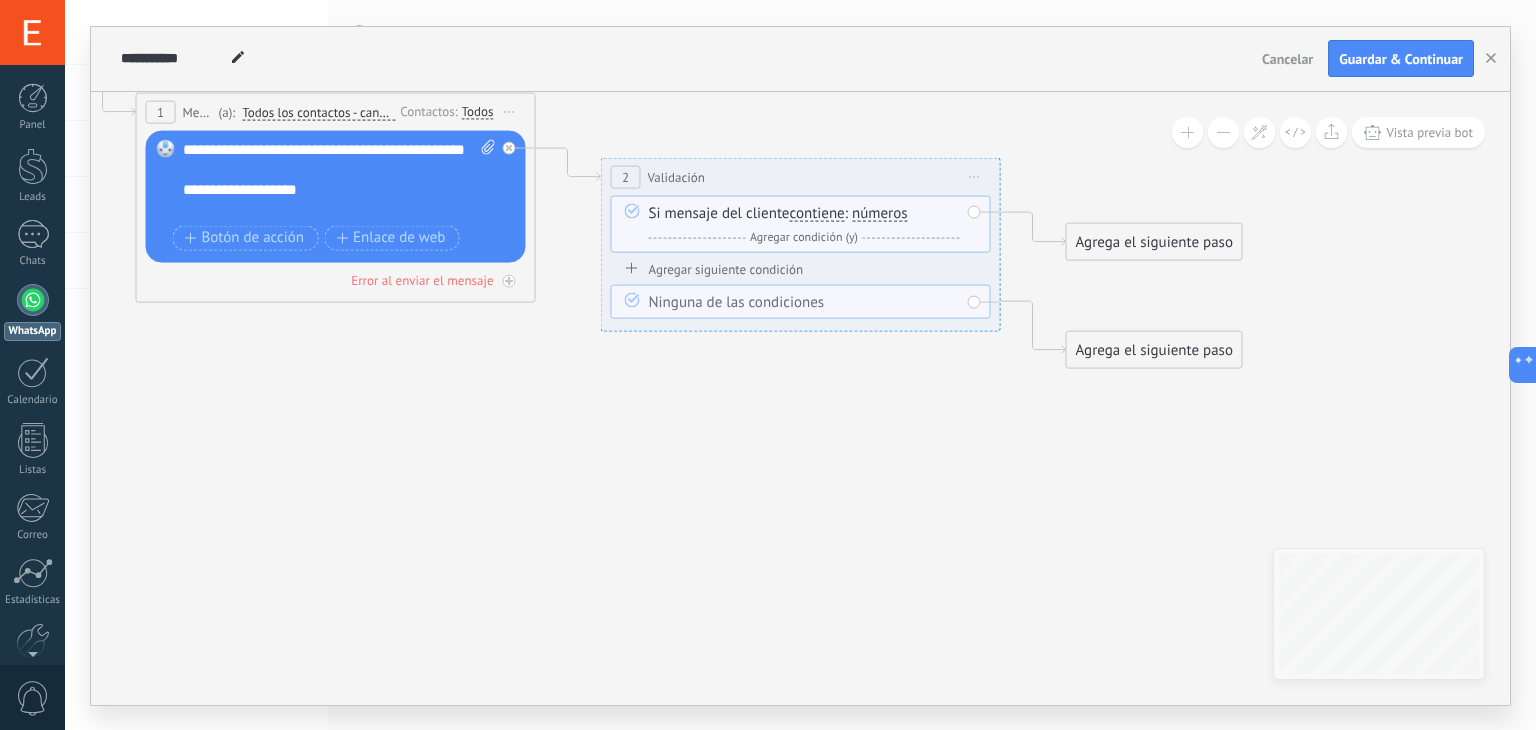 click on "Agregar siguiente condición" at bounding box center (801, 268) 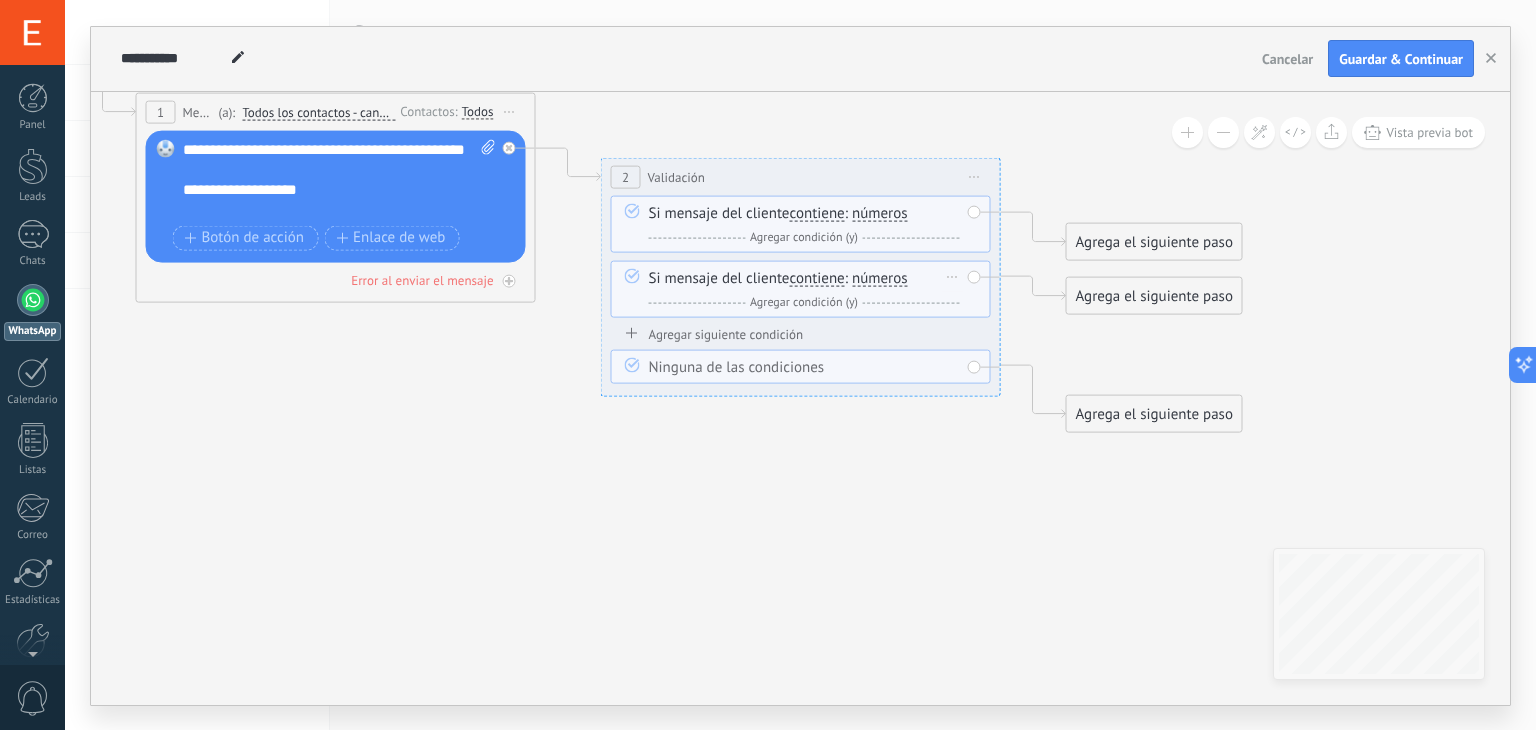click on "números" at bounding box center (880, 278) 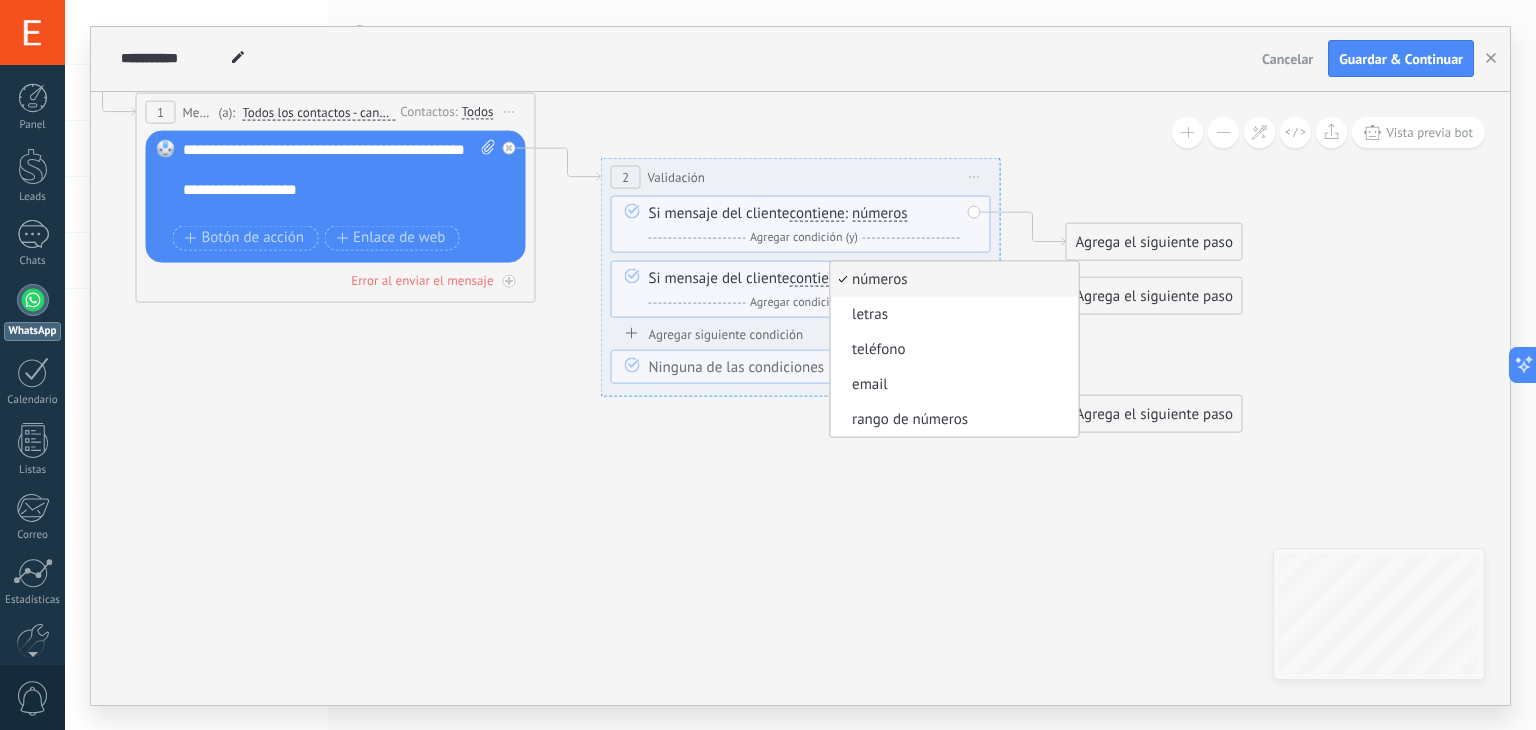 click 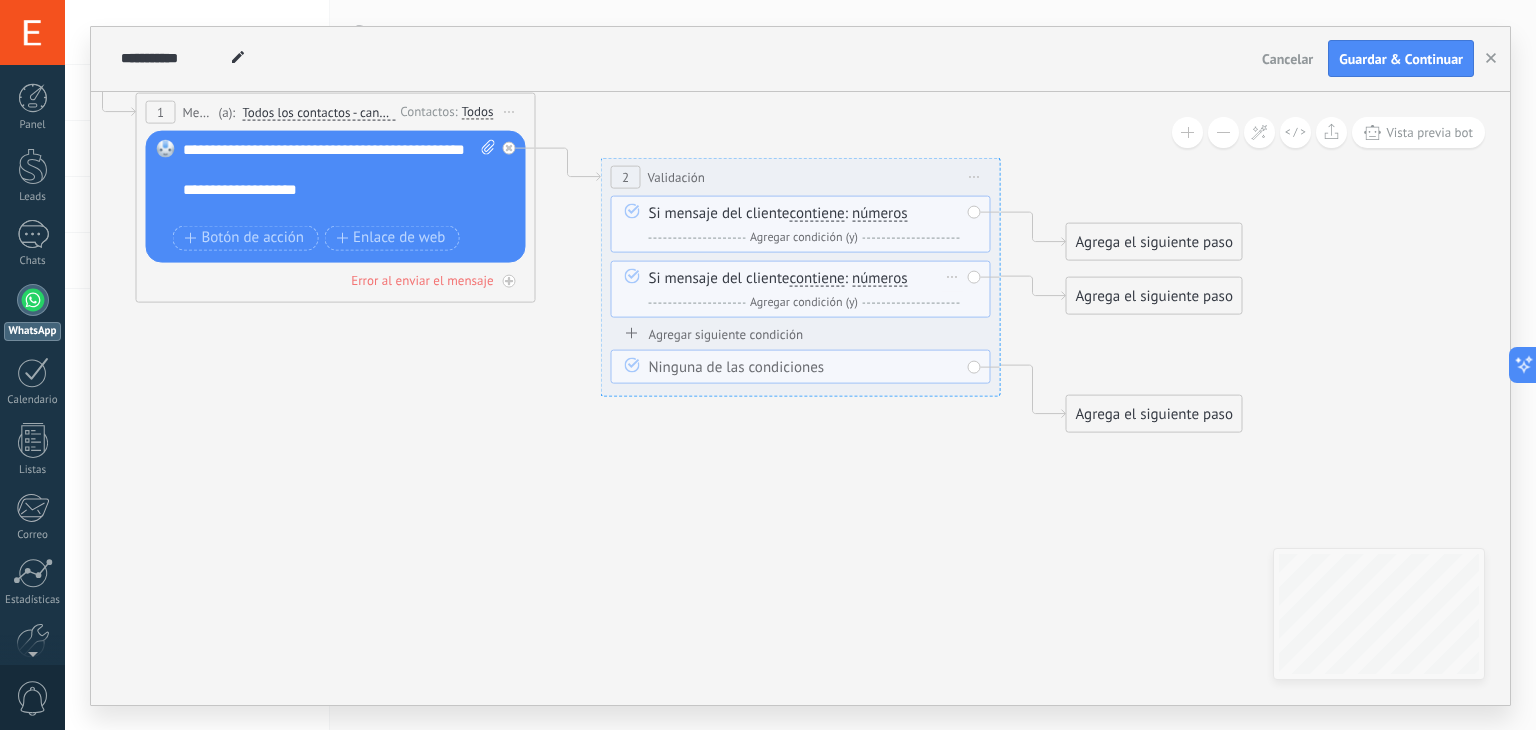 click on "Borrar" at bounding box center (953, 276) 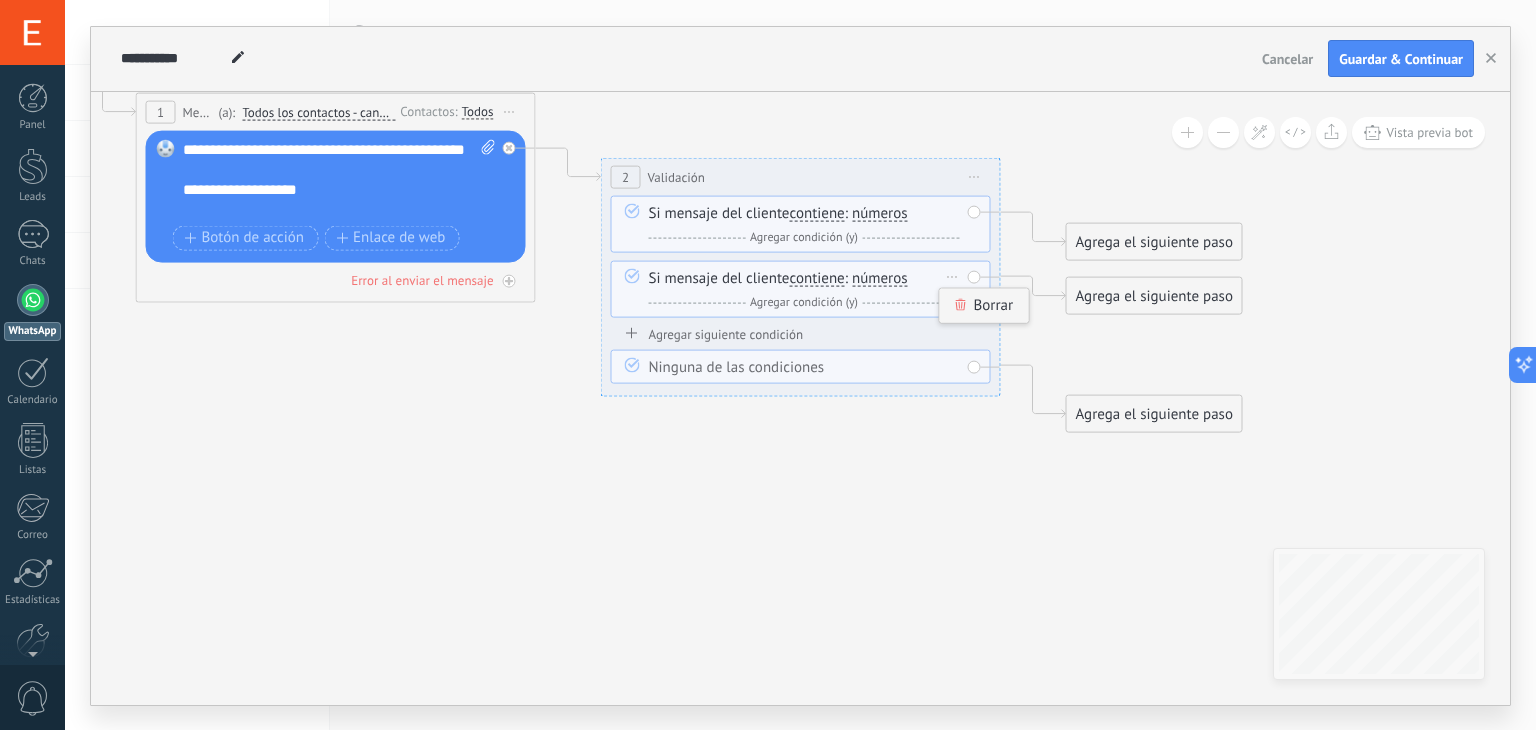 click on "Borrar" at bounding box center (984, 305) 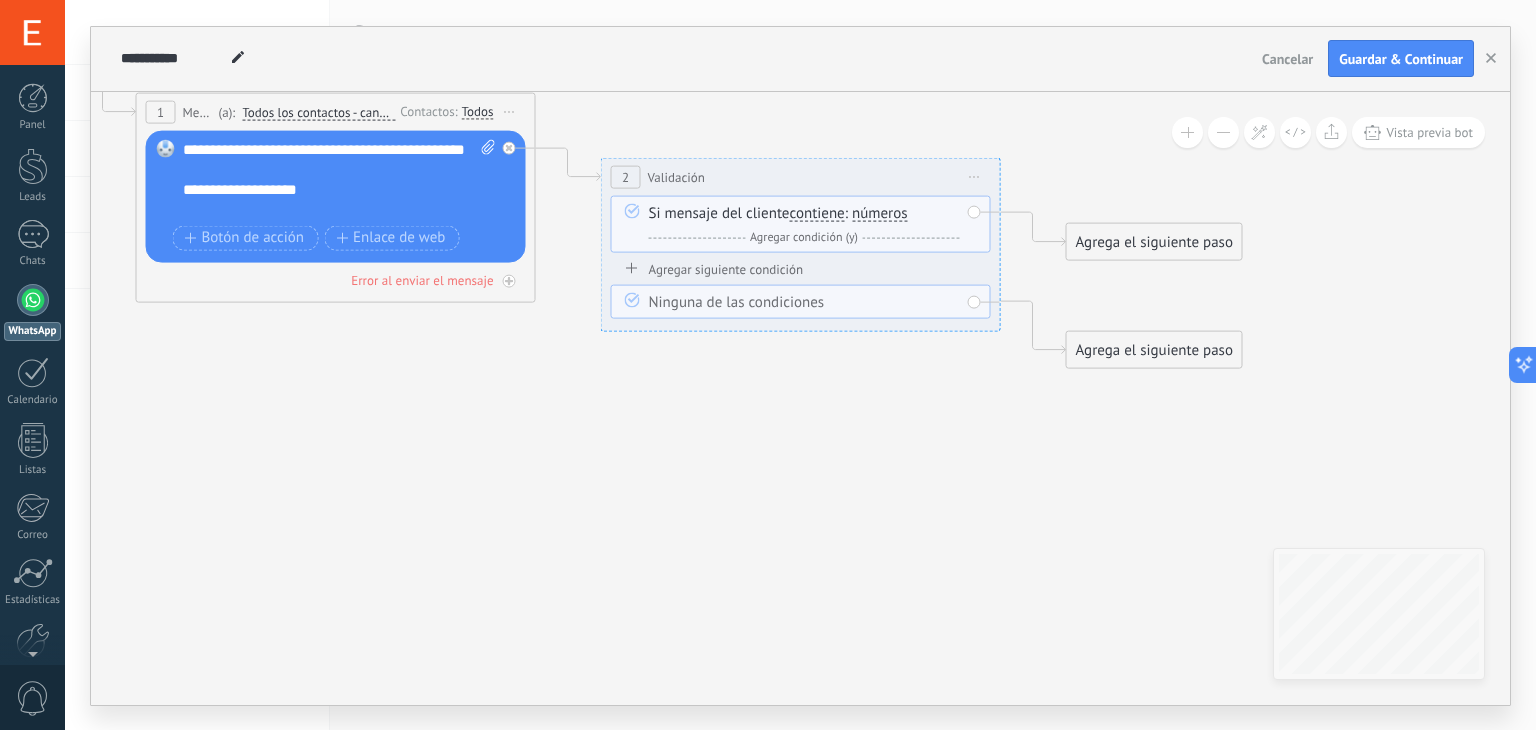 click on "Ninguna de las condiciones" at bounding box center (804, 302) 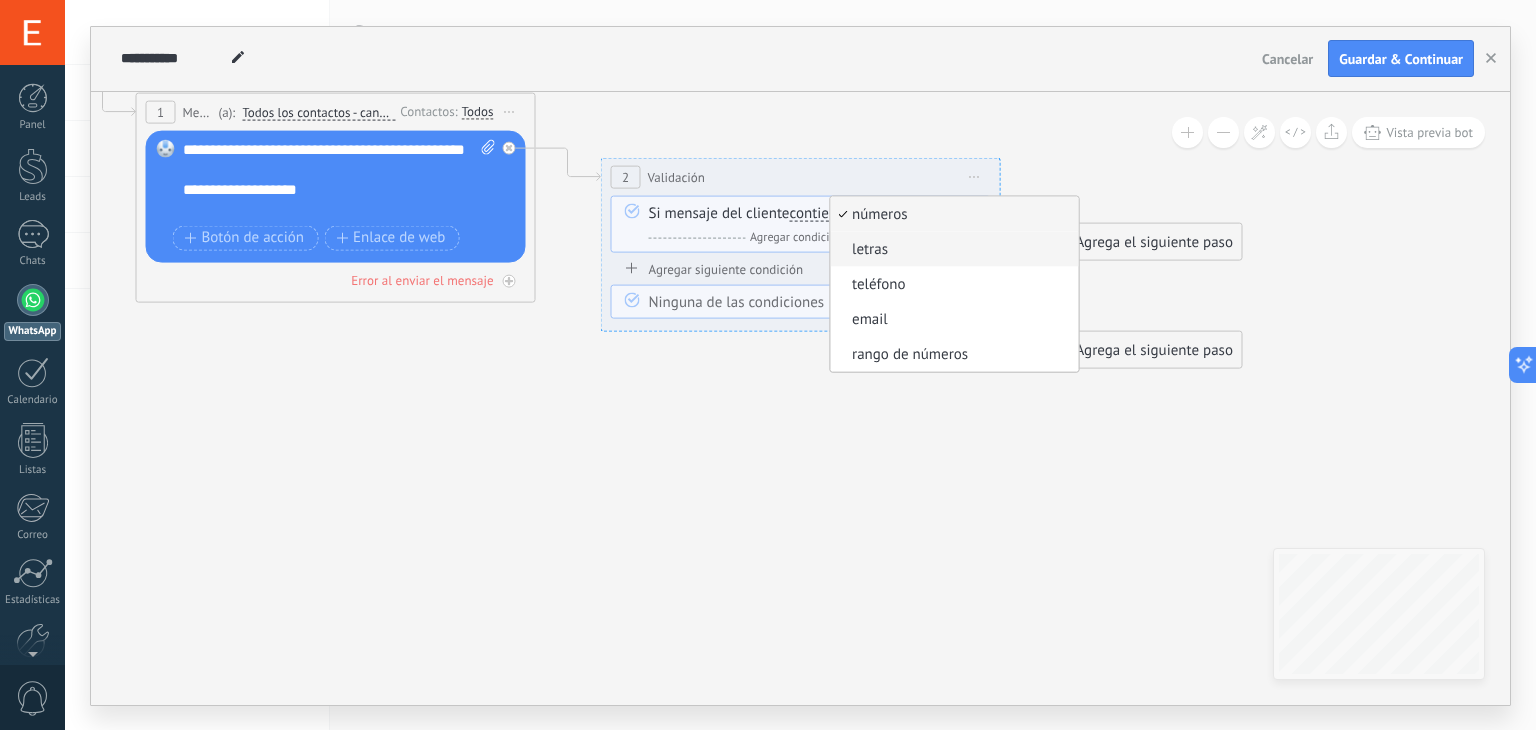 click on "letras" at bounding box center (951, 249) 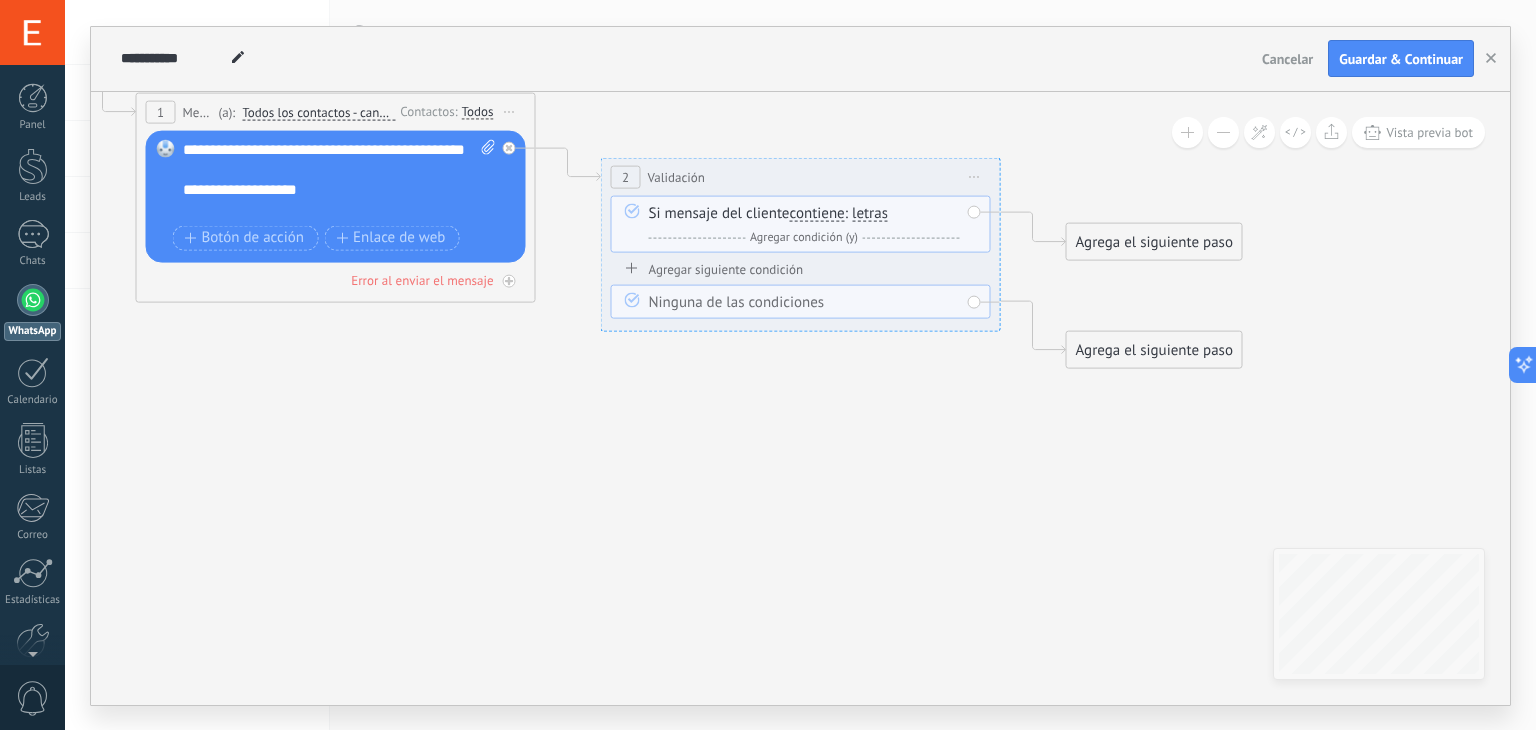 click on "Agrega el siguiente paso" at bounding box center [1154, 241] 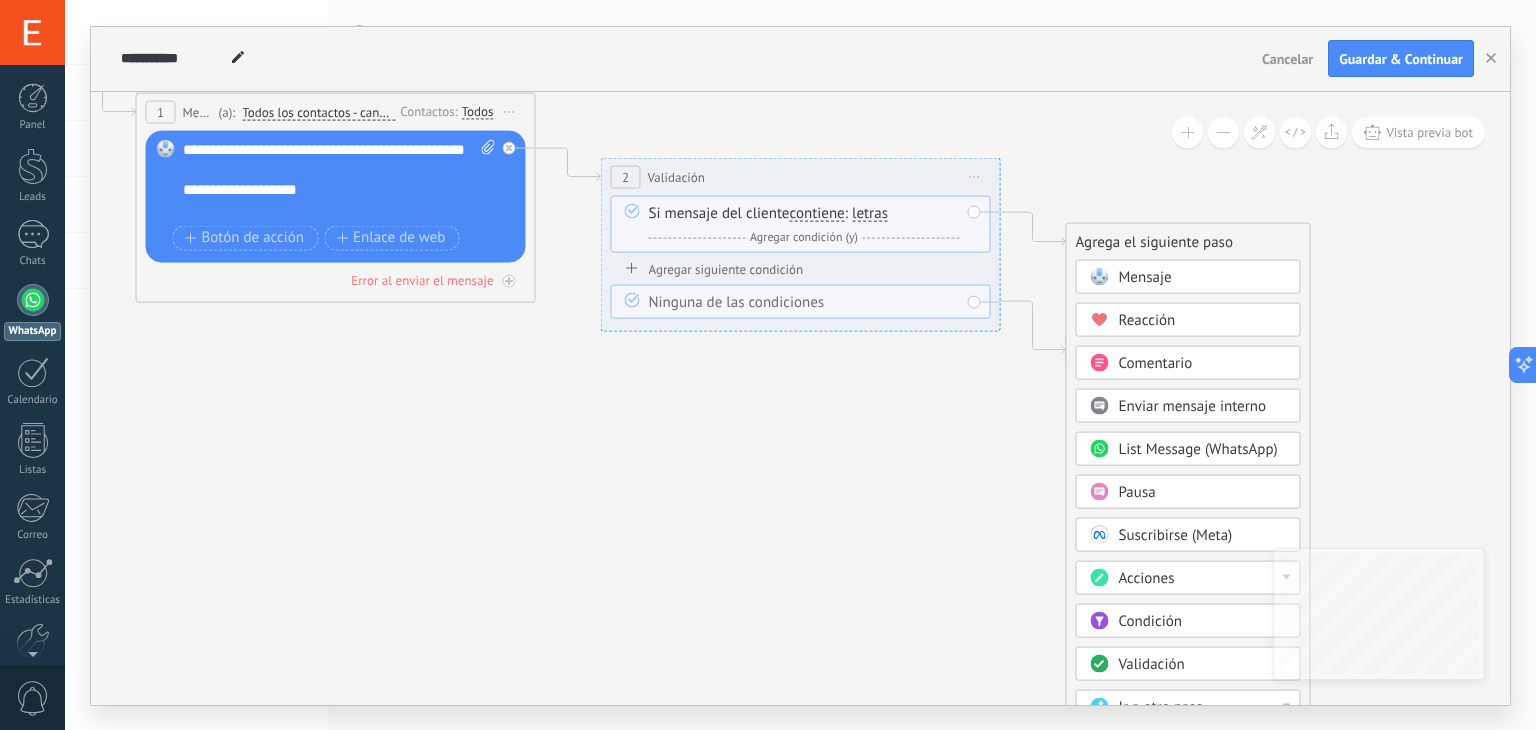 click 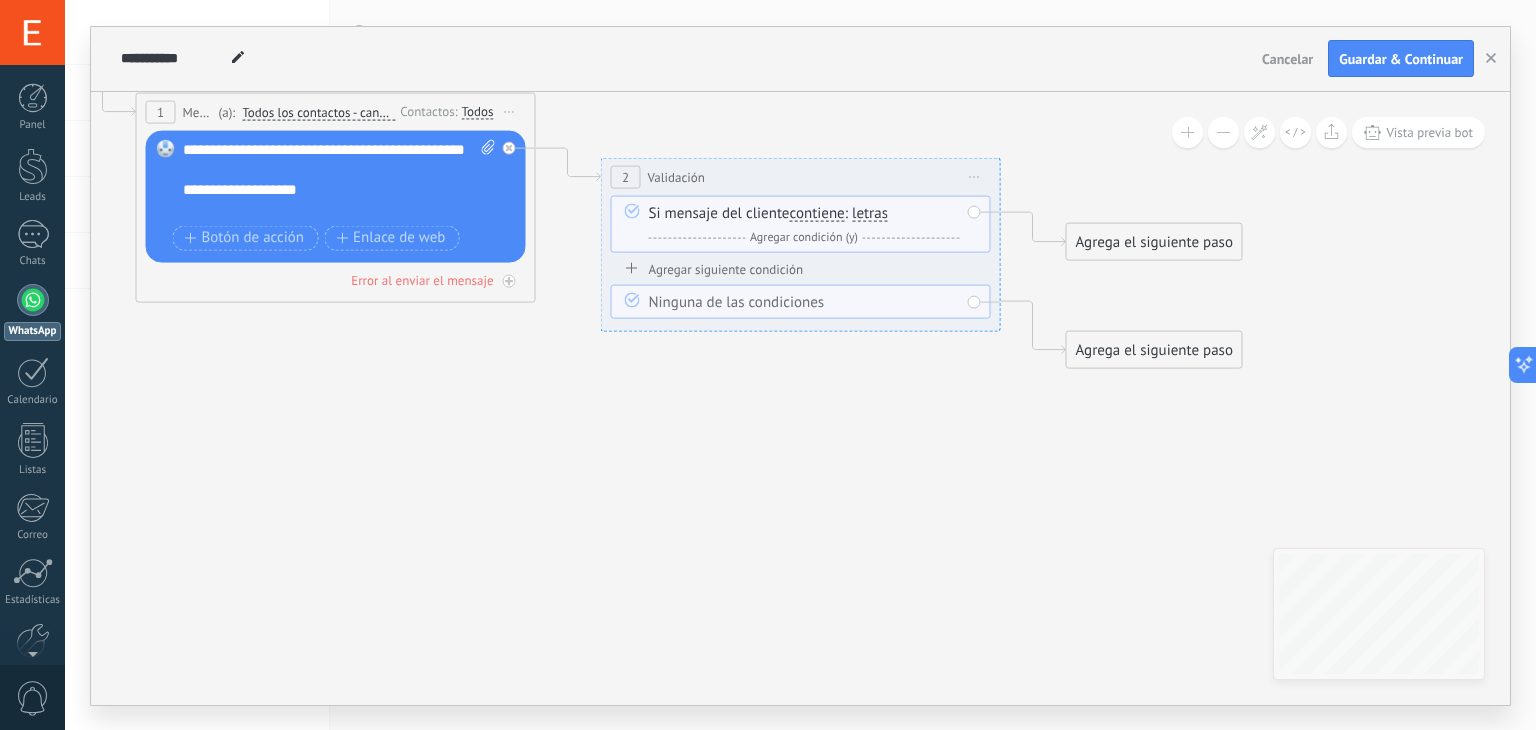 click on "letras" at bounding box center [870, 213] 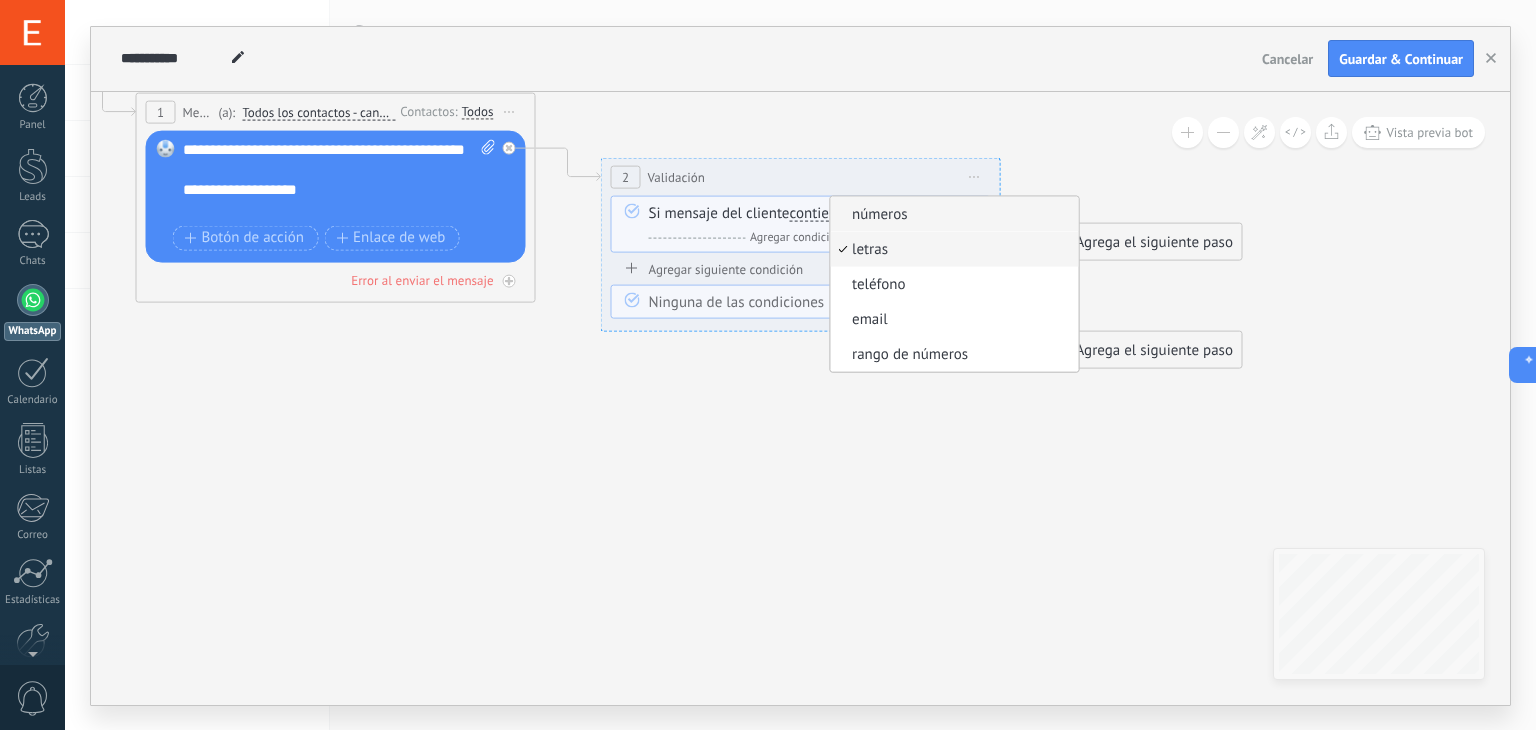 click on "números" at bounding box center (951, 214) 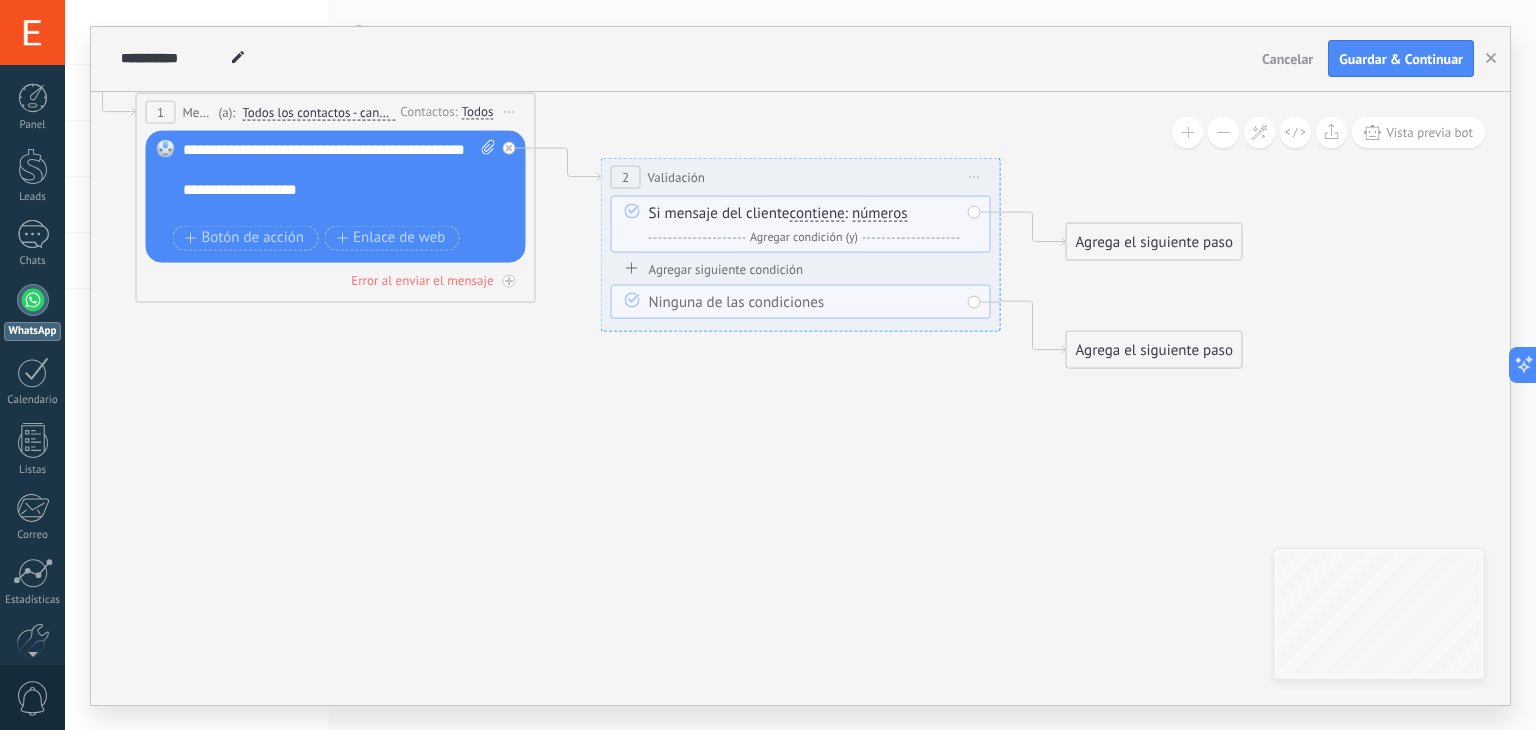 click on "Agrega el siguiente paso" at bounding box center (1154, 241) 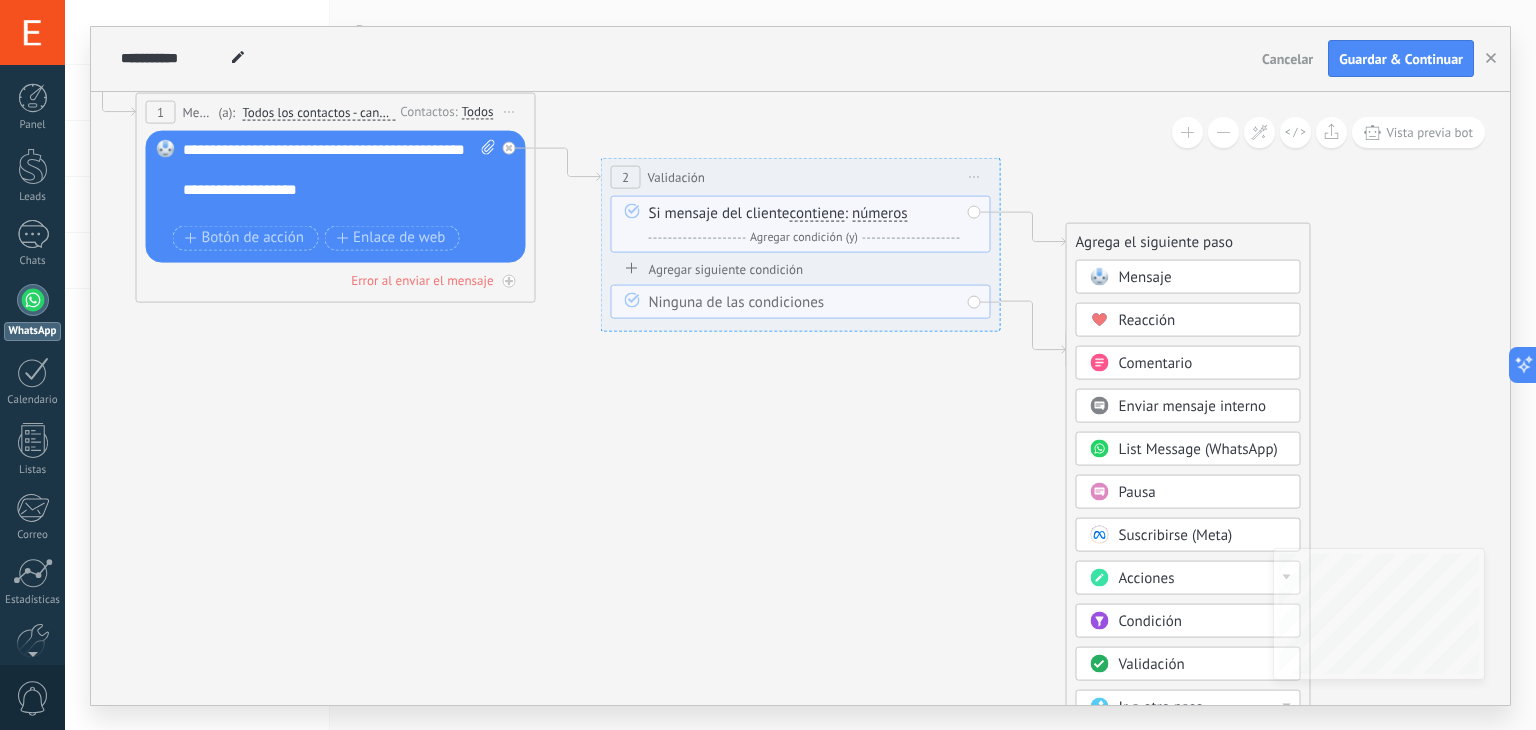 click on "Agrega el siguiente paso" at bounding box center (1188, 241) 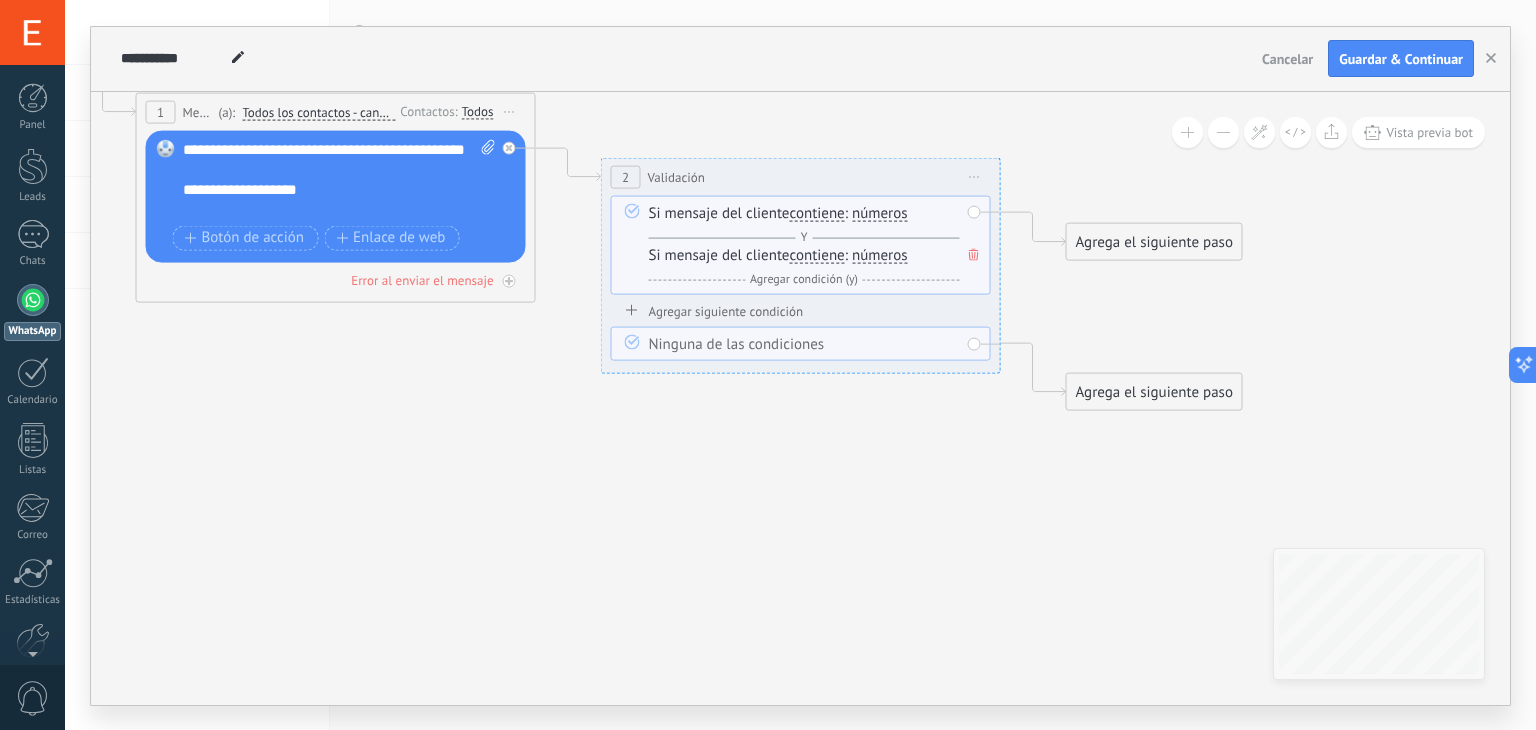 click on "números" at bounding box center [880, 255] 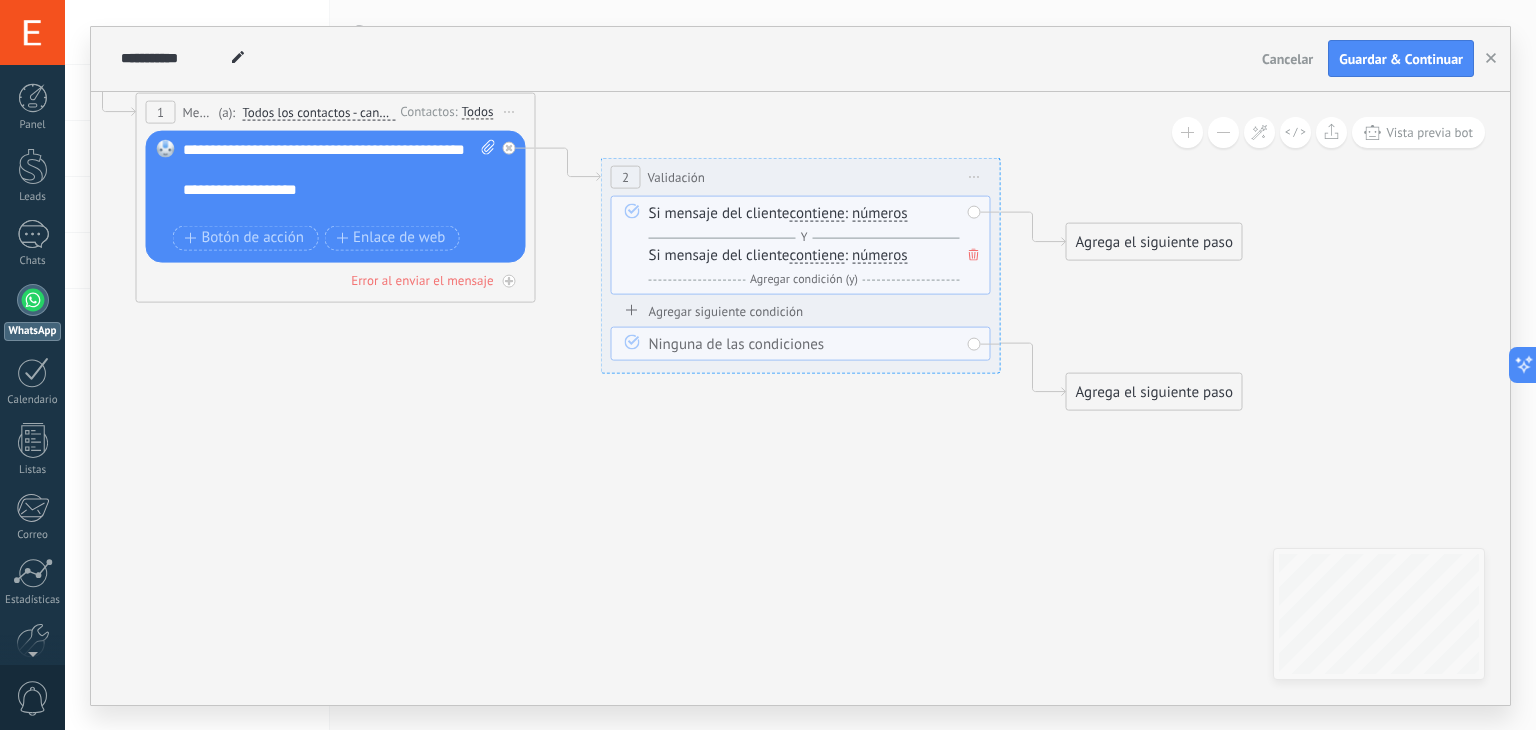 click on "números" at bounding box center (967, 255) 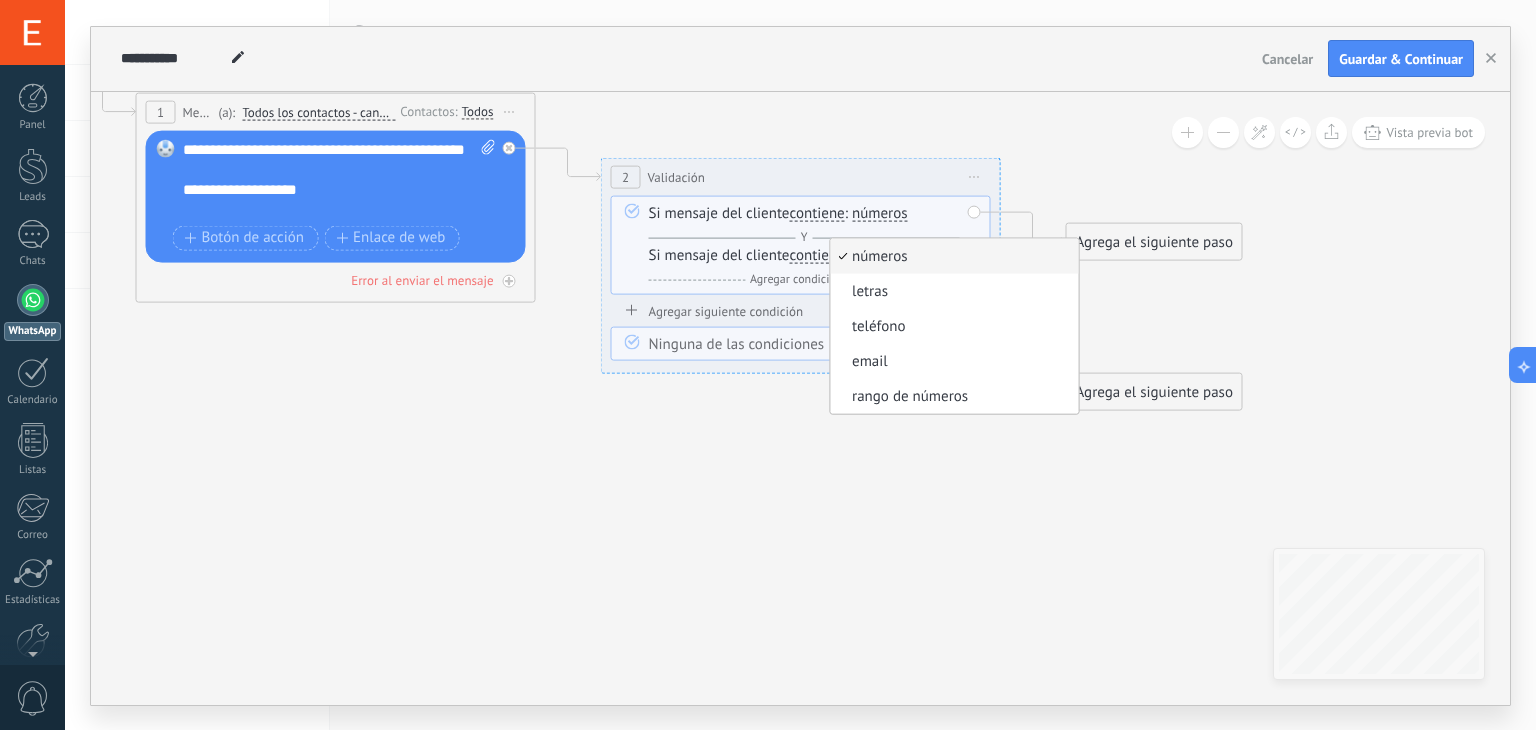 click on "números" at bounding box center (951, 256) 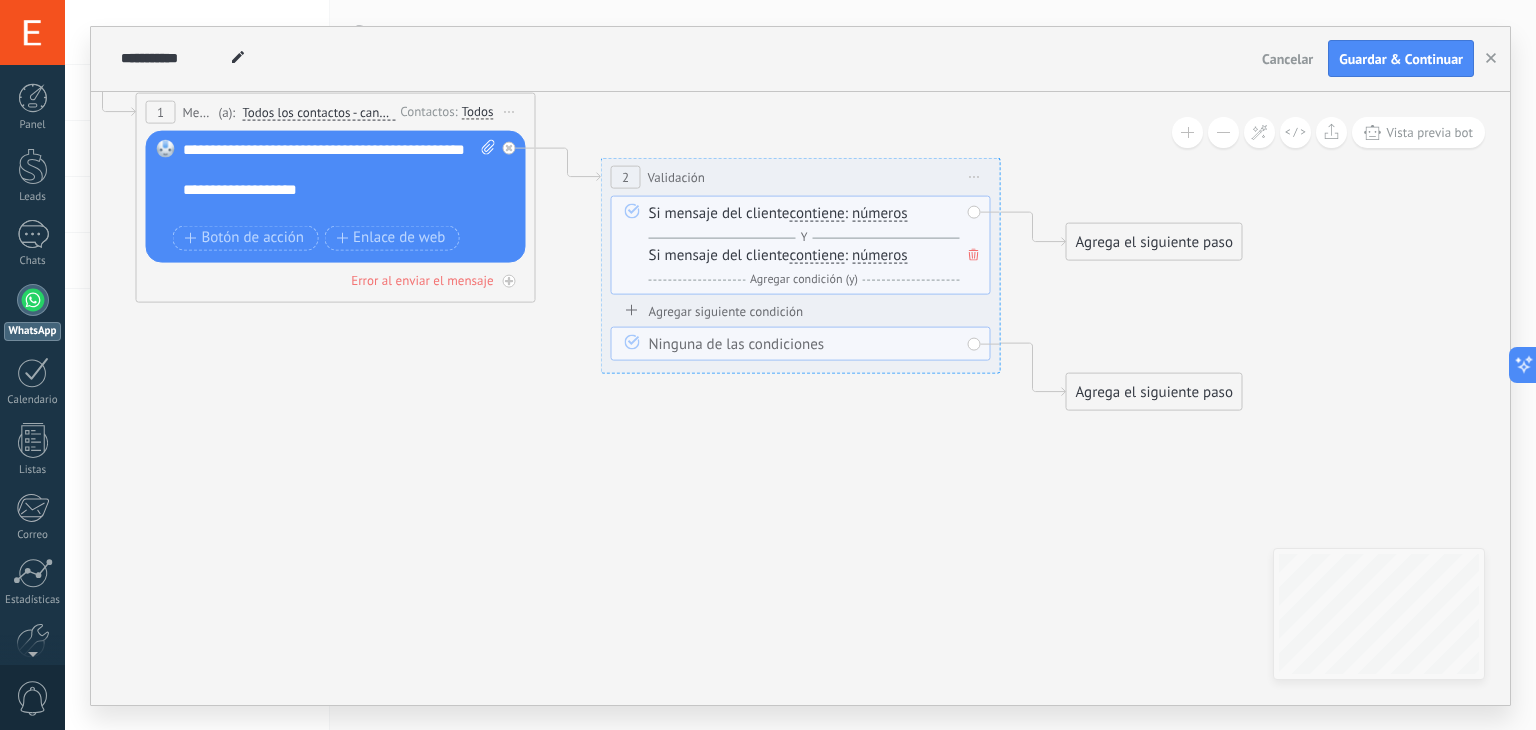 click on "contiene" at bounding box center (817, 255) 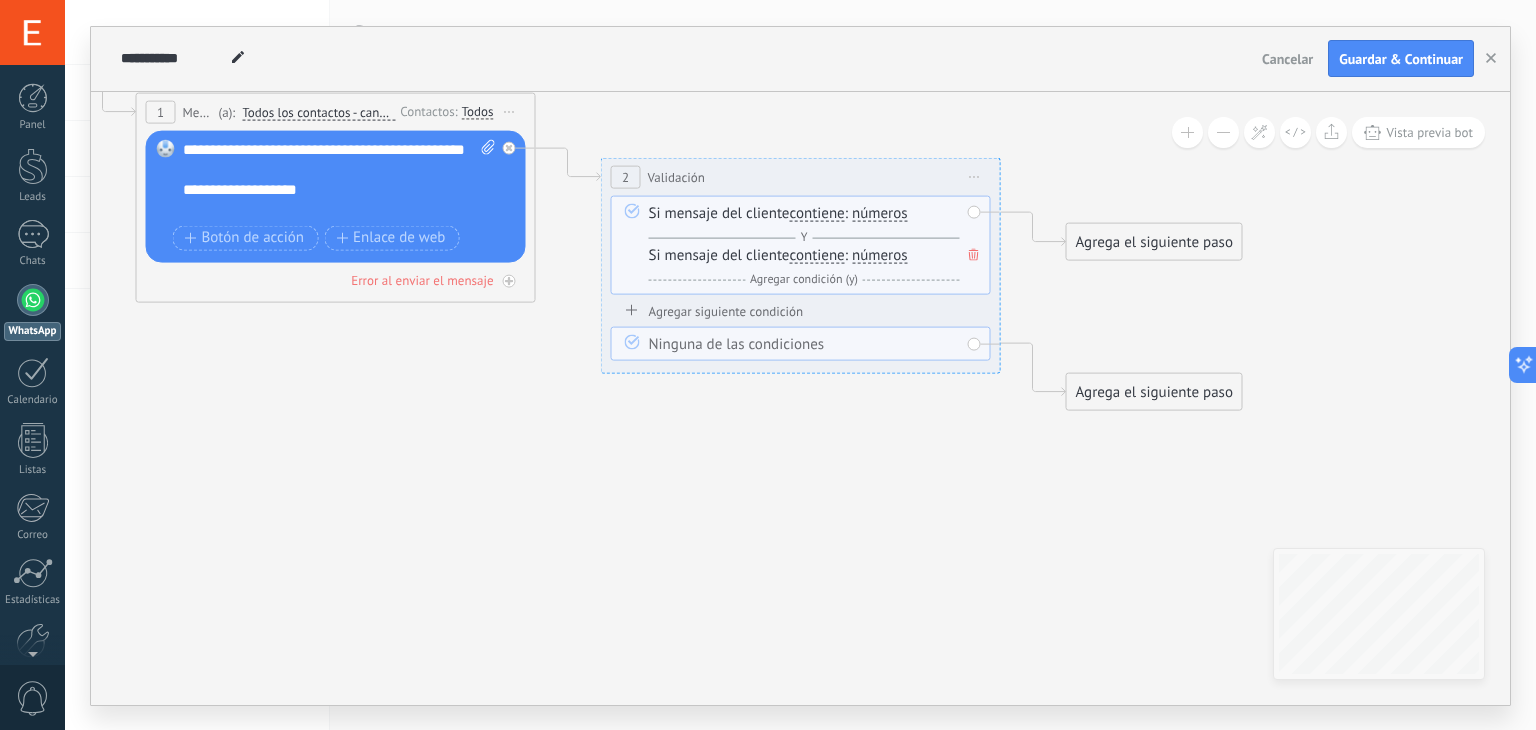 click on "contiene" at bounding box center [905, 255] 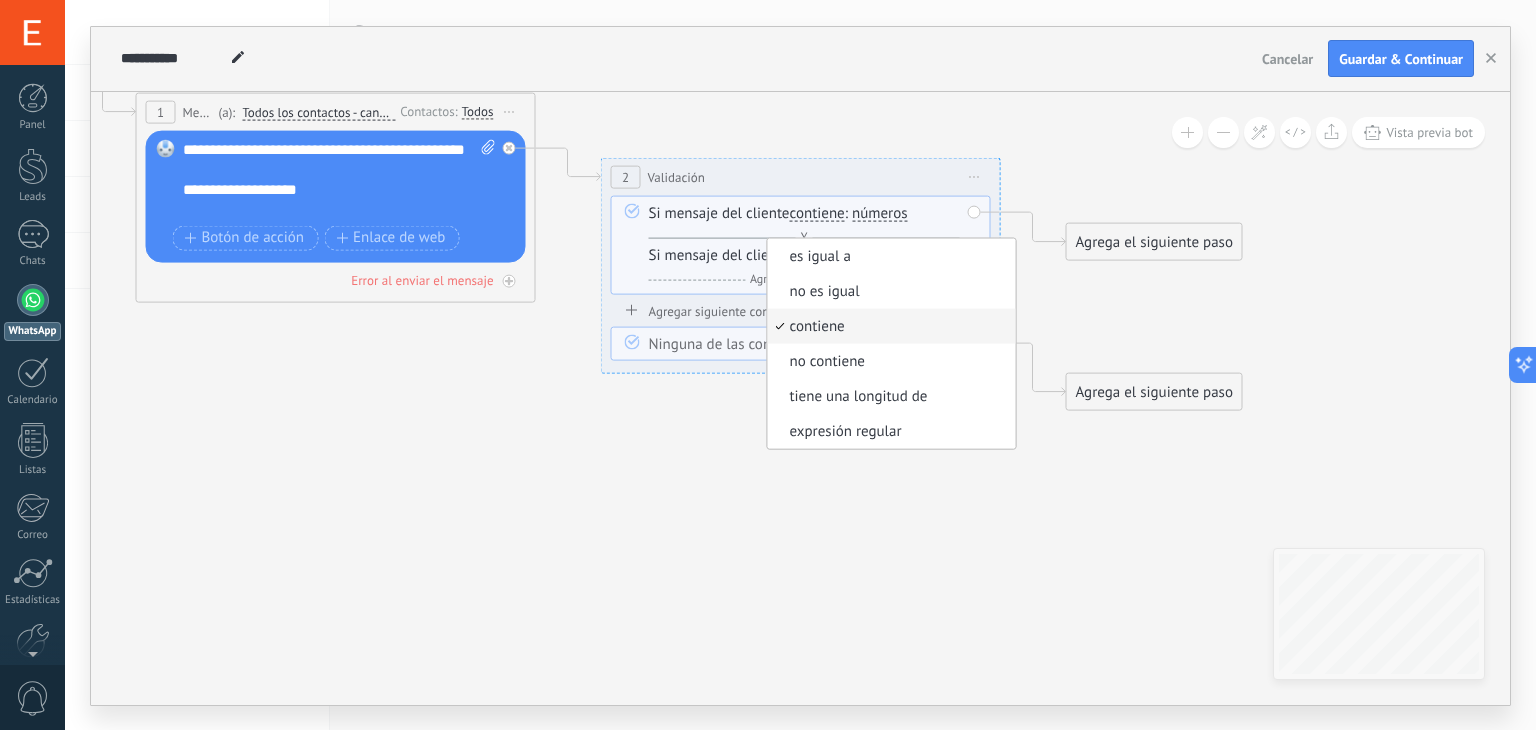 click on "Si mensaje del cliente
contiene
es igual a
no es igual
contiene
no contiene
tiene una longitud de
expresión regular
contiene
es igual a
no es igual
contiene
no contiene
tiene una longitud de" at bounding box center [804, 267] 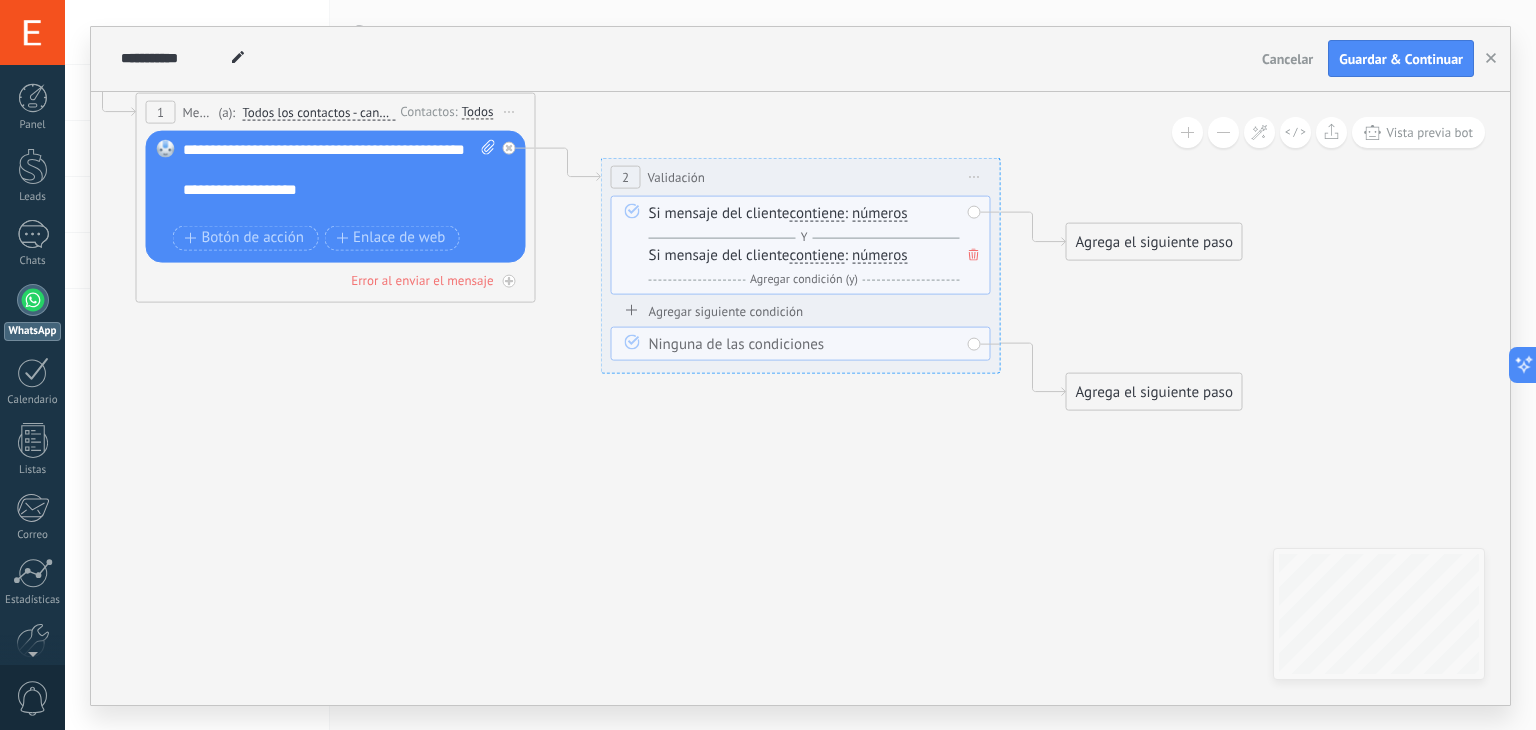 click on "contiene" at bounding box center [817, 255] 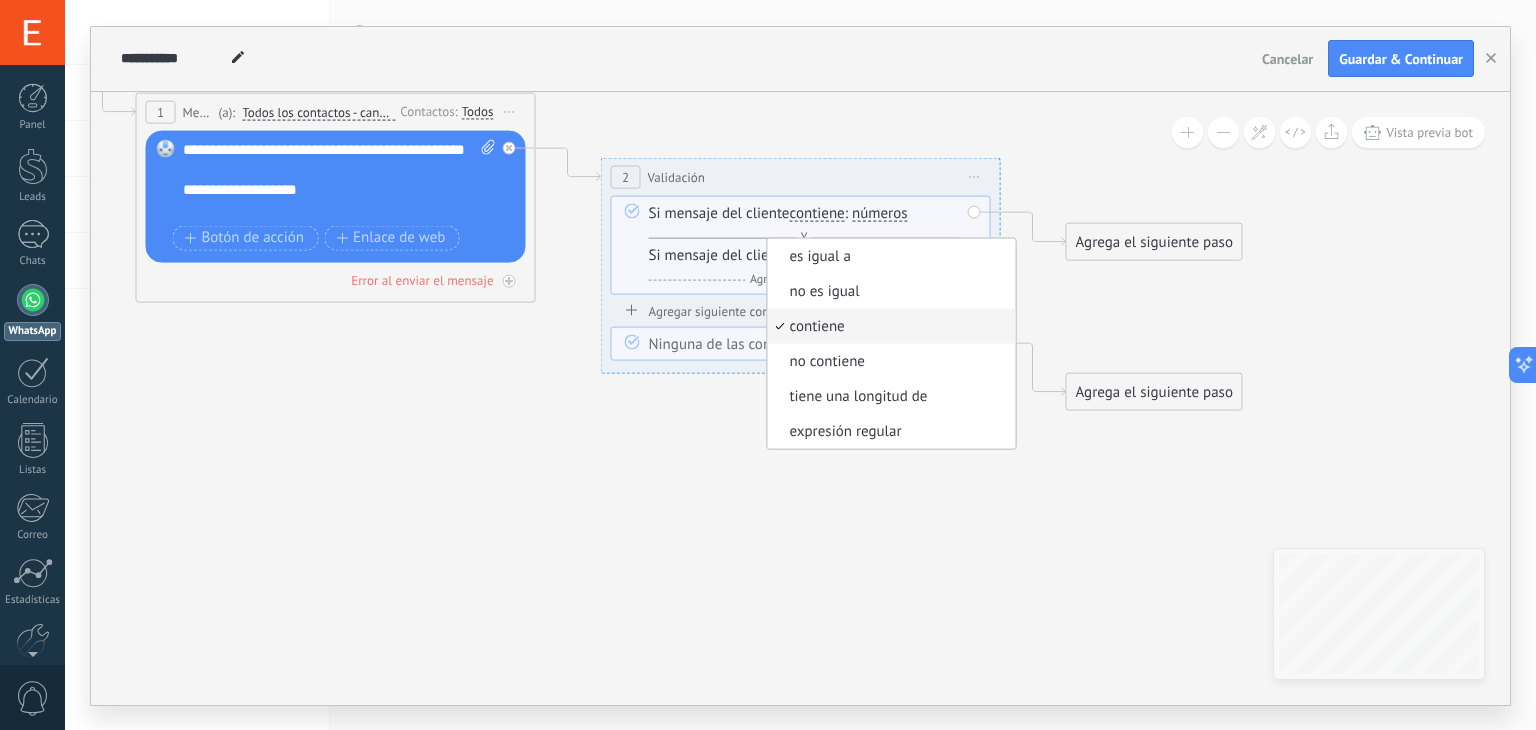click on "Si mensaje del cliente
contiene
es igual a
no es igual
contiene
no contiene
tiene una longitud de
expresión regular
contiene
es igual a
no es igual
contiene
no contiene
tiene una longitud de" at bounding box center (804, 267) 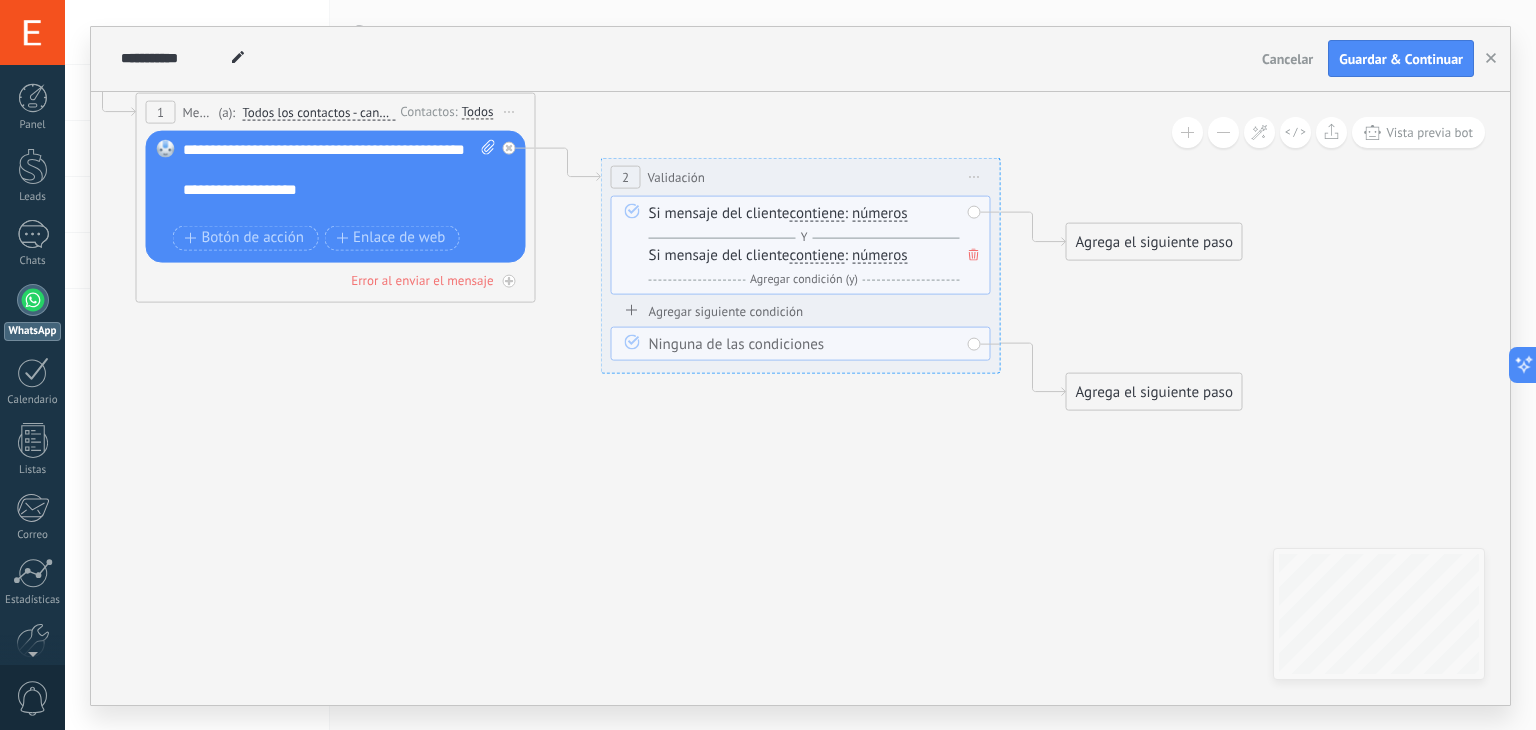 click 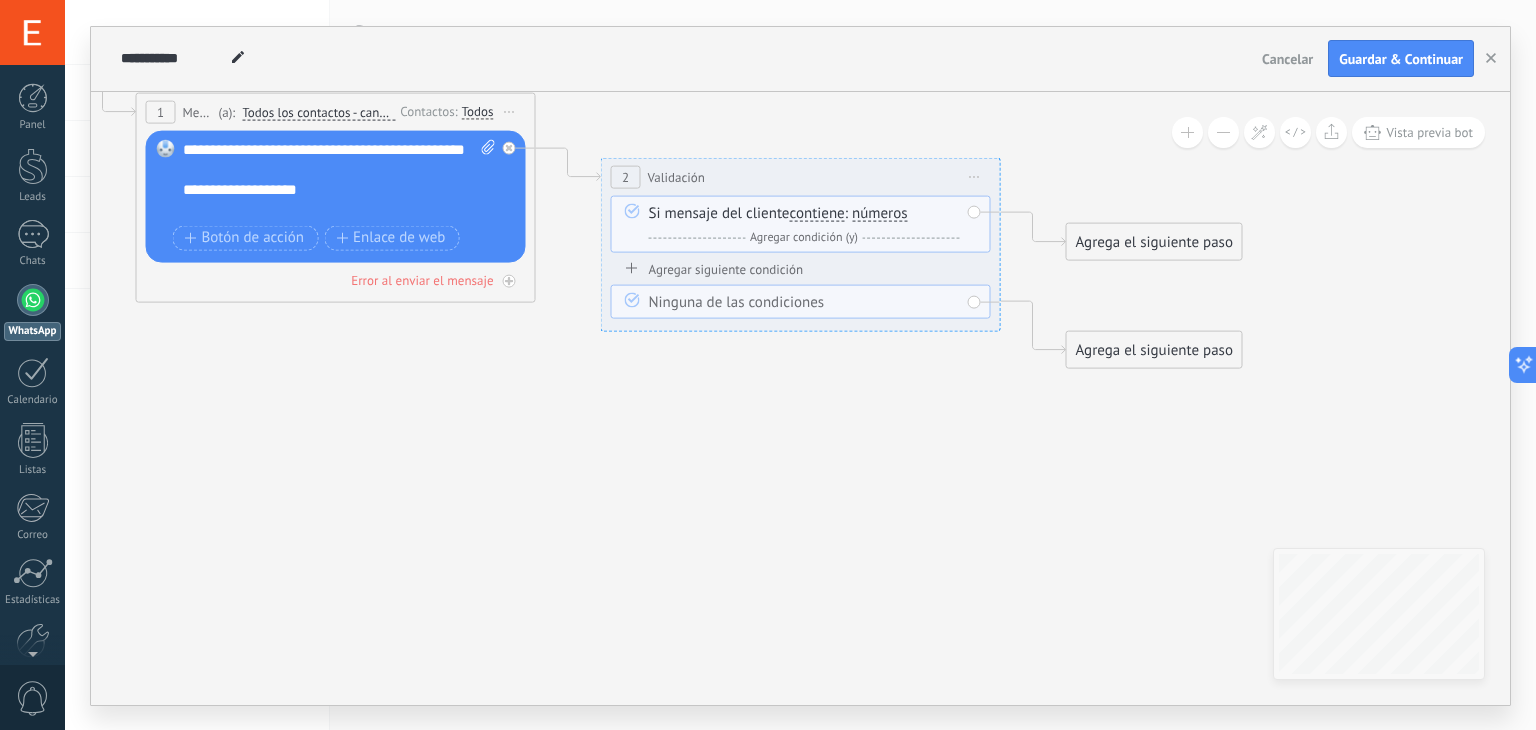 click on "contiene" at bounding box center (817, 213) 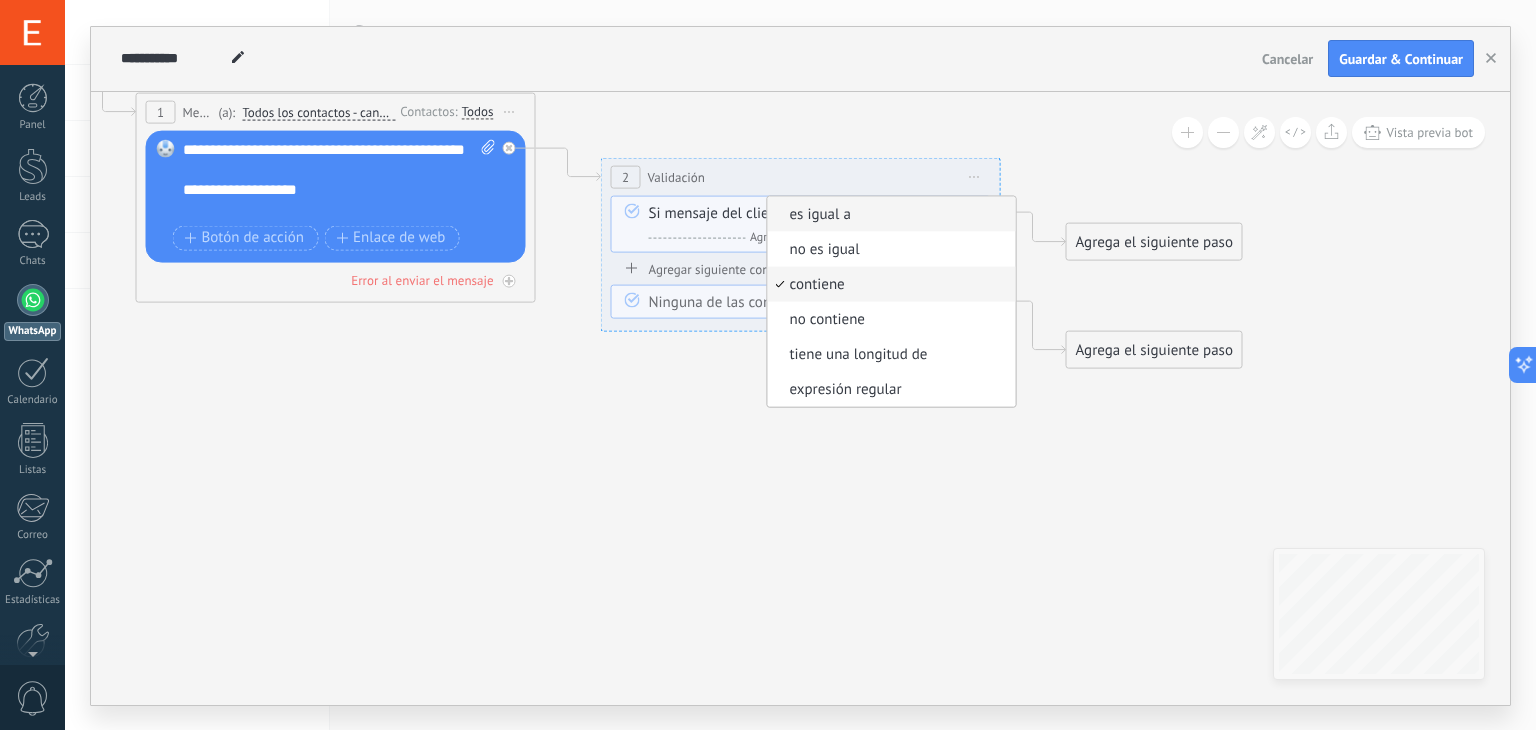 click on "es igual a" at bounding box center [889, 214] 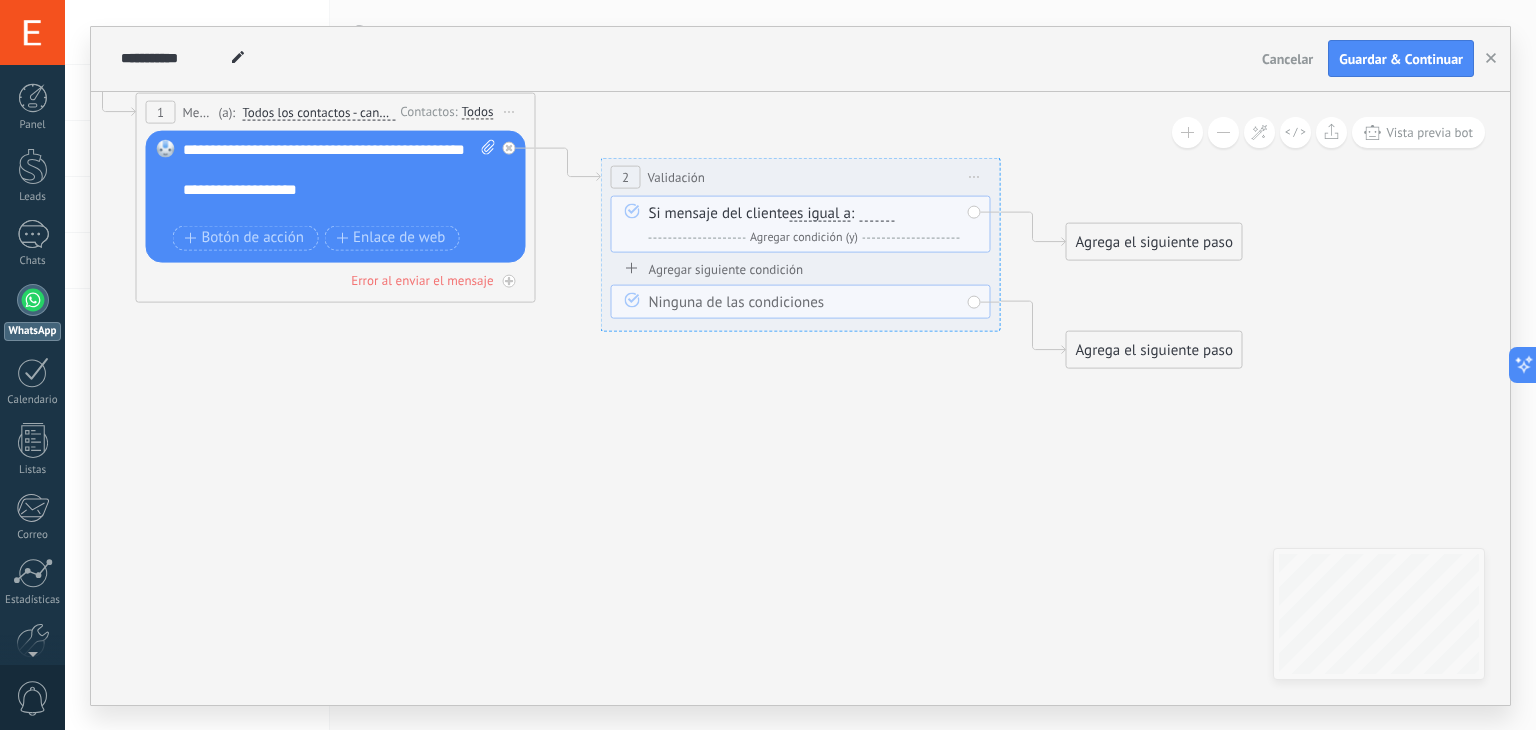 click at bounding box center [876, 213] 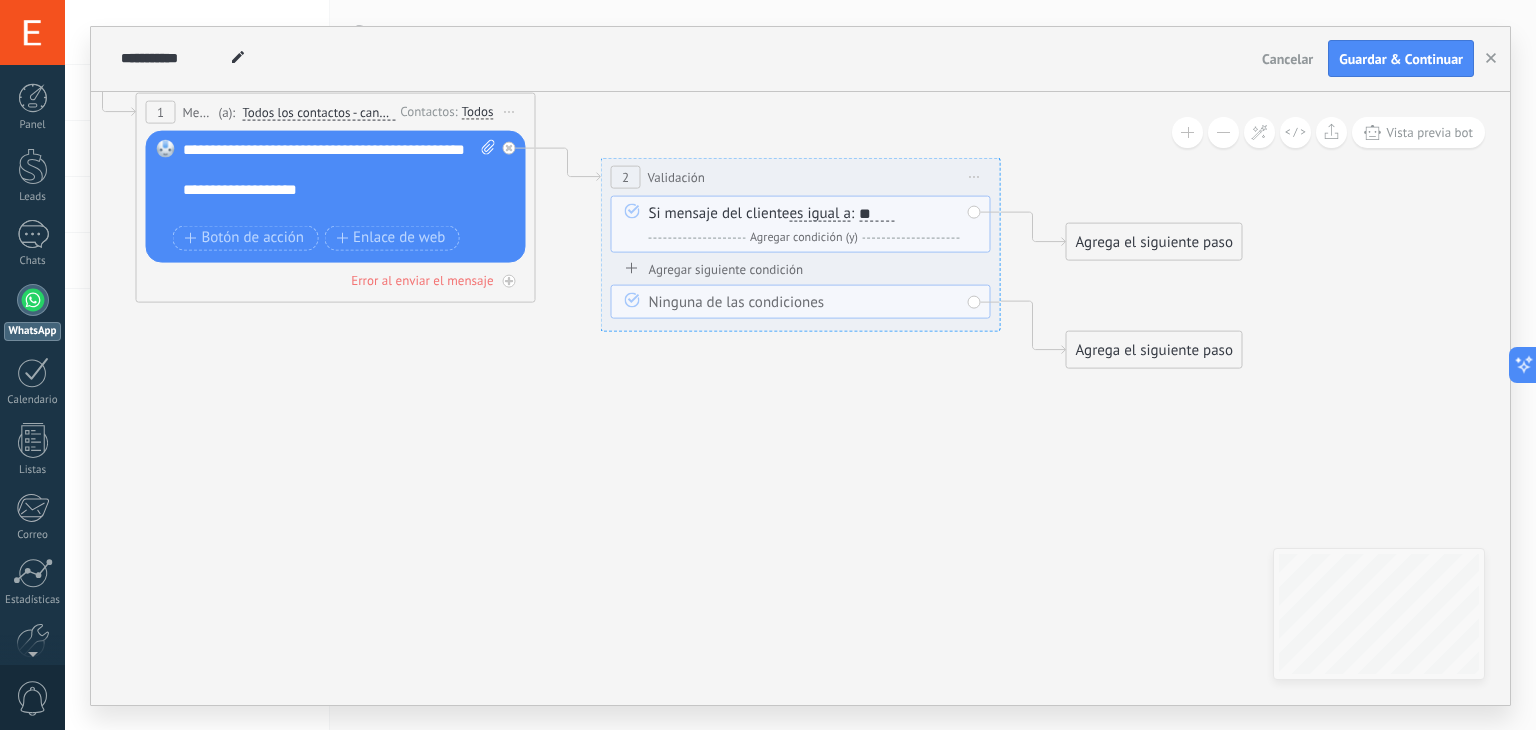 click on "Si mensaje del cliente
es igual a
es igual a
no es igual
contiene
no contiene
tiene una longitud de
expresión regular
es igual a
es igual a
no es igual
contiene
no contiene
tiene una longitud de
:" at bounding box center (804, 225) 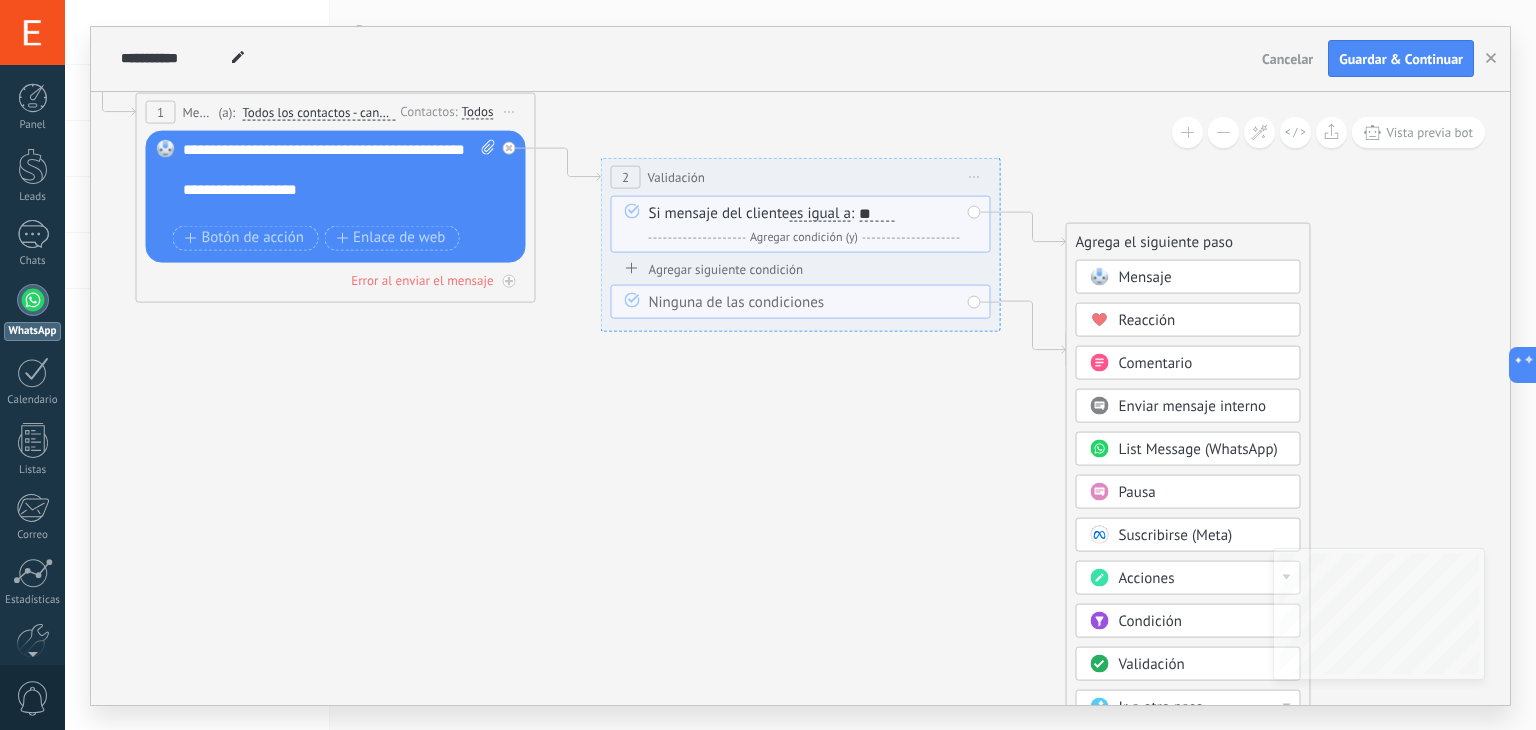 click on "Mensaje" at bounding box center (1145, 276) 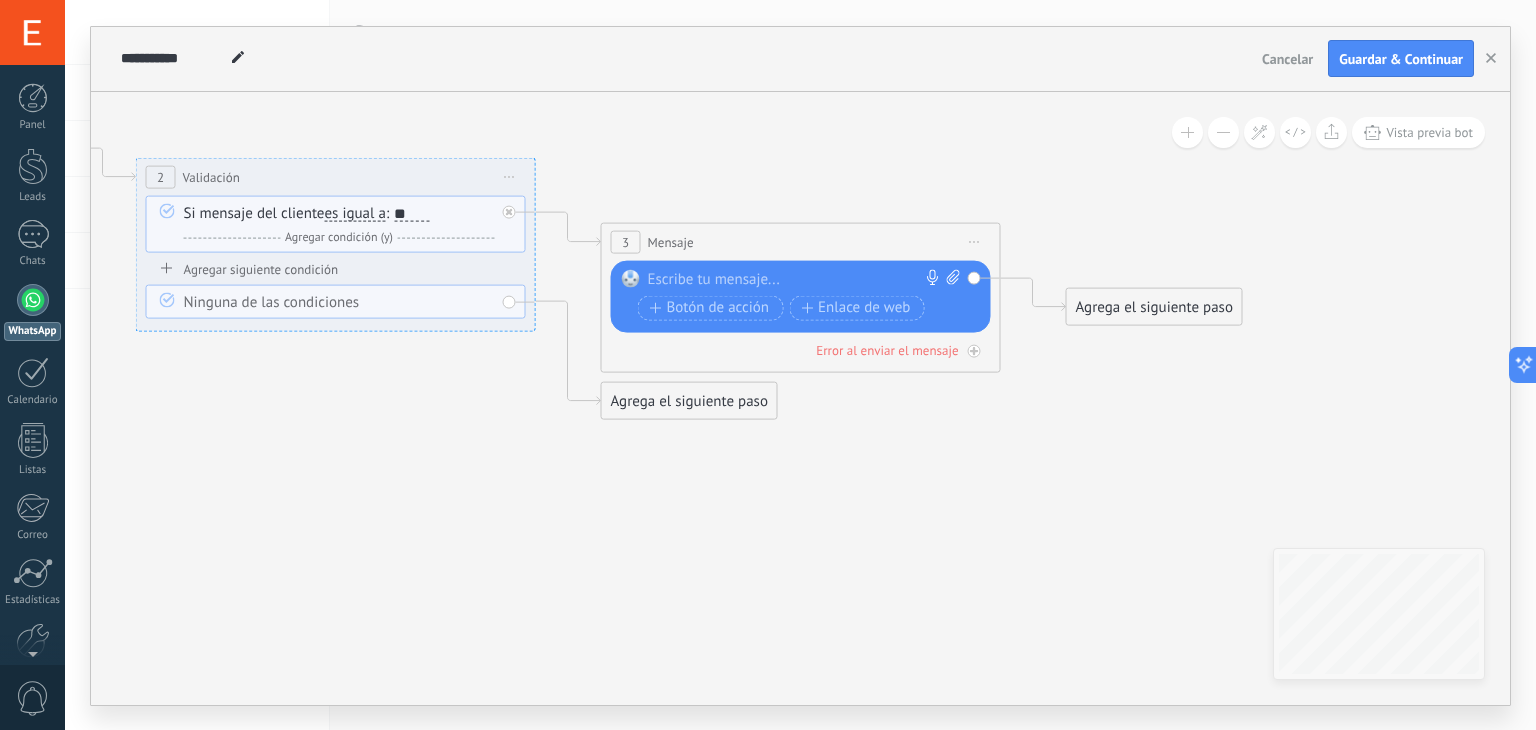 click at bounding box center [796, 279] 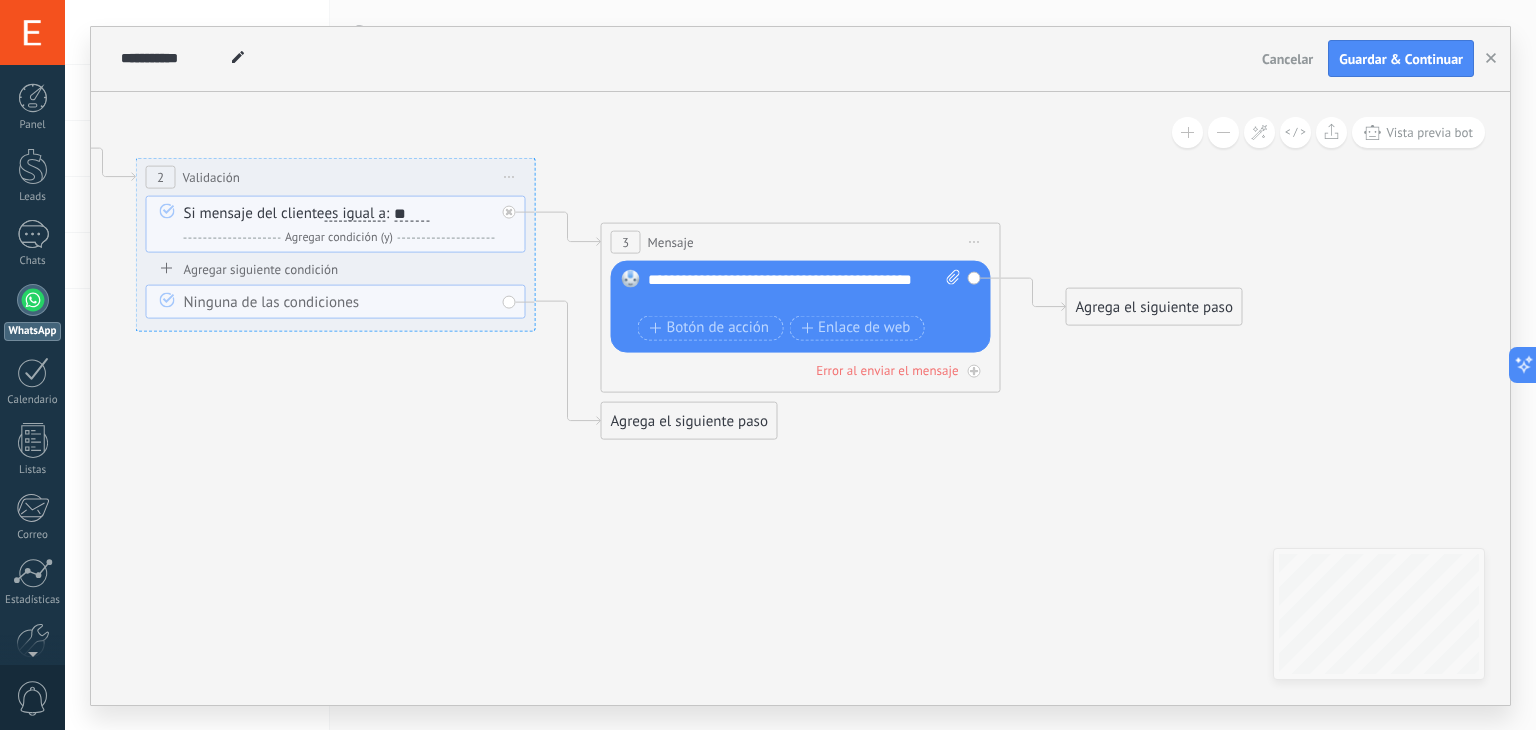 click 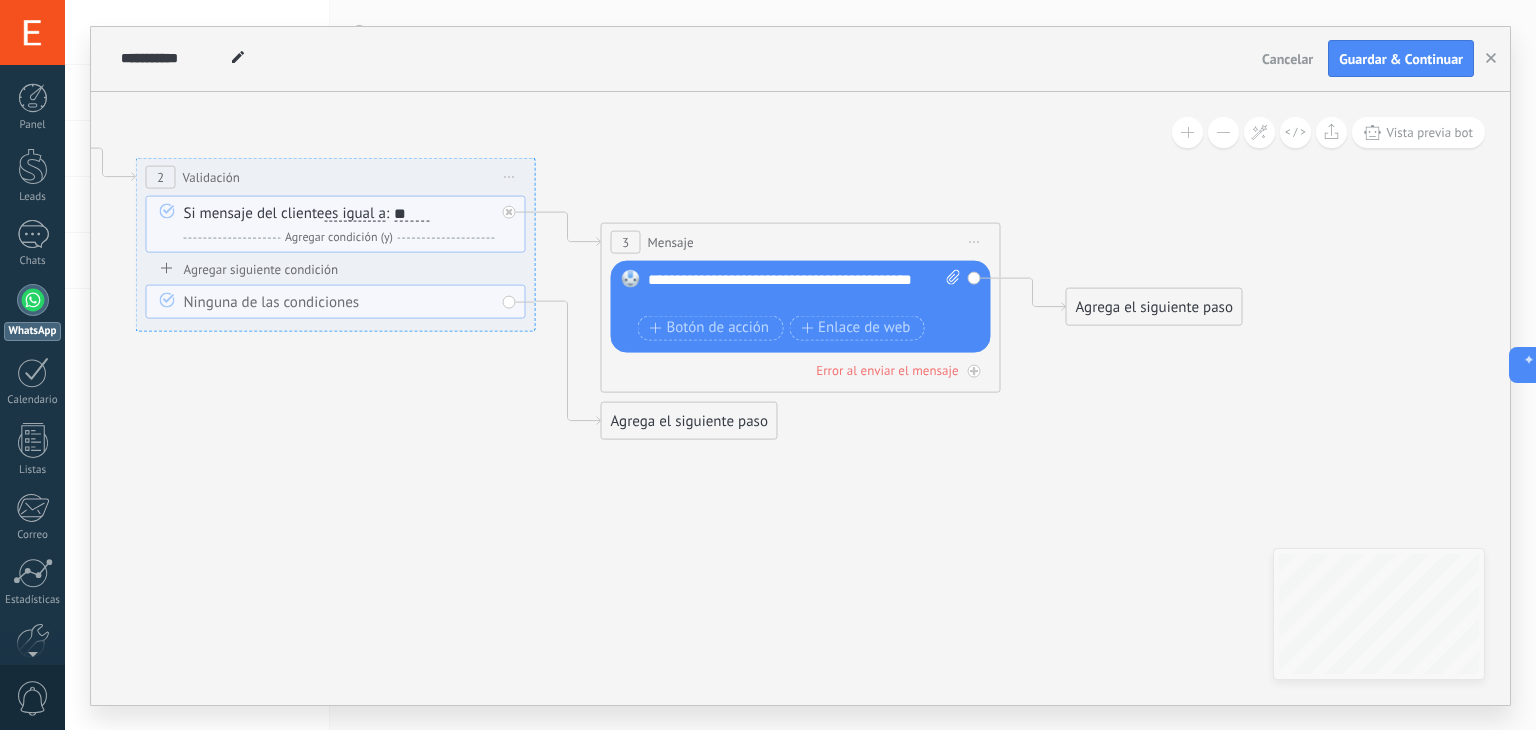 click 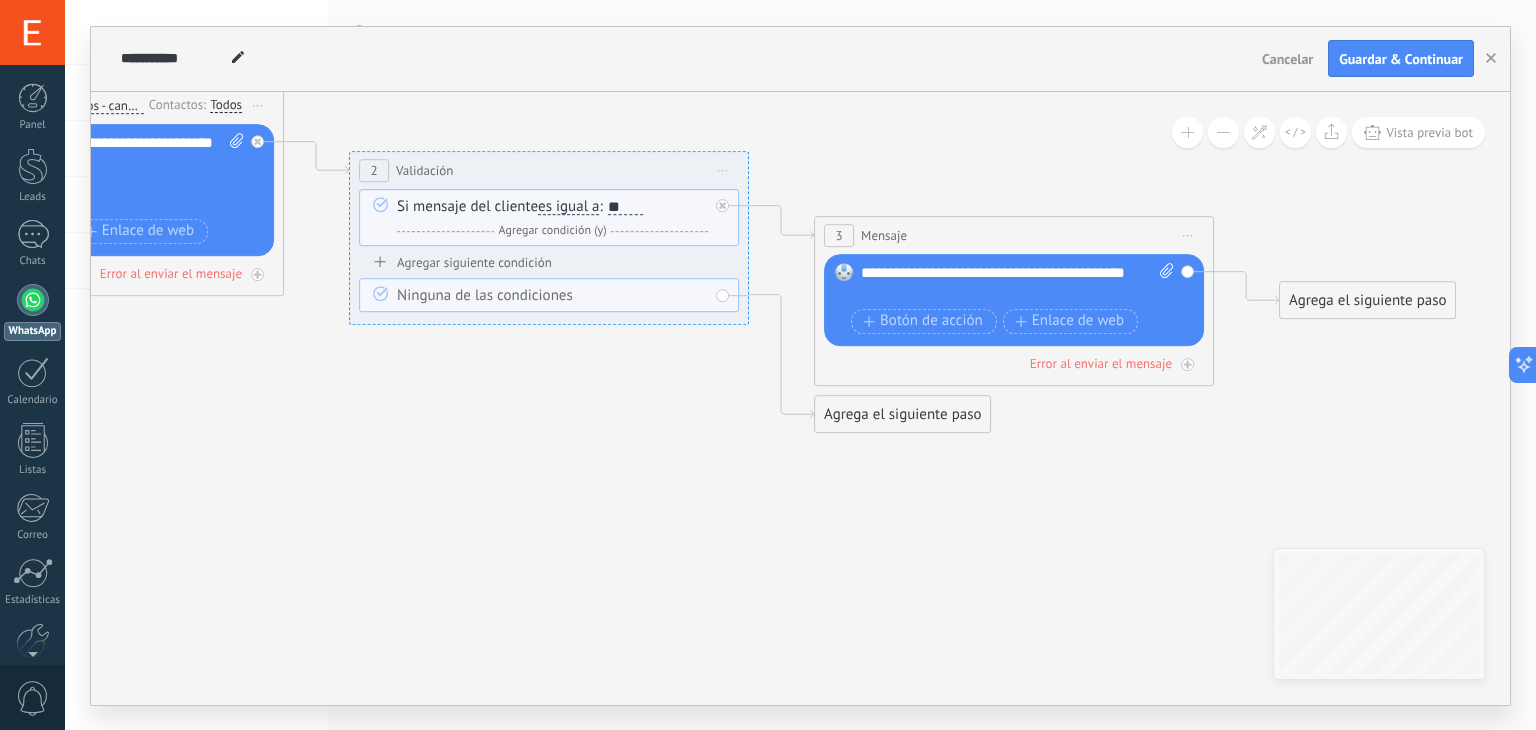 drag, startPoint x: 863, startPoint y: 448, endPoint x: 1076, endPoint y: 441, distance: 213.11499 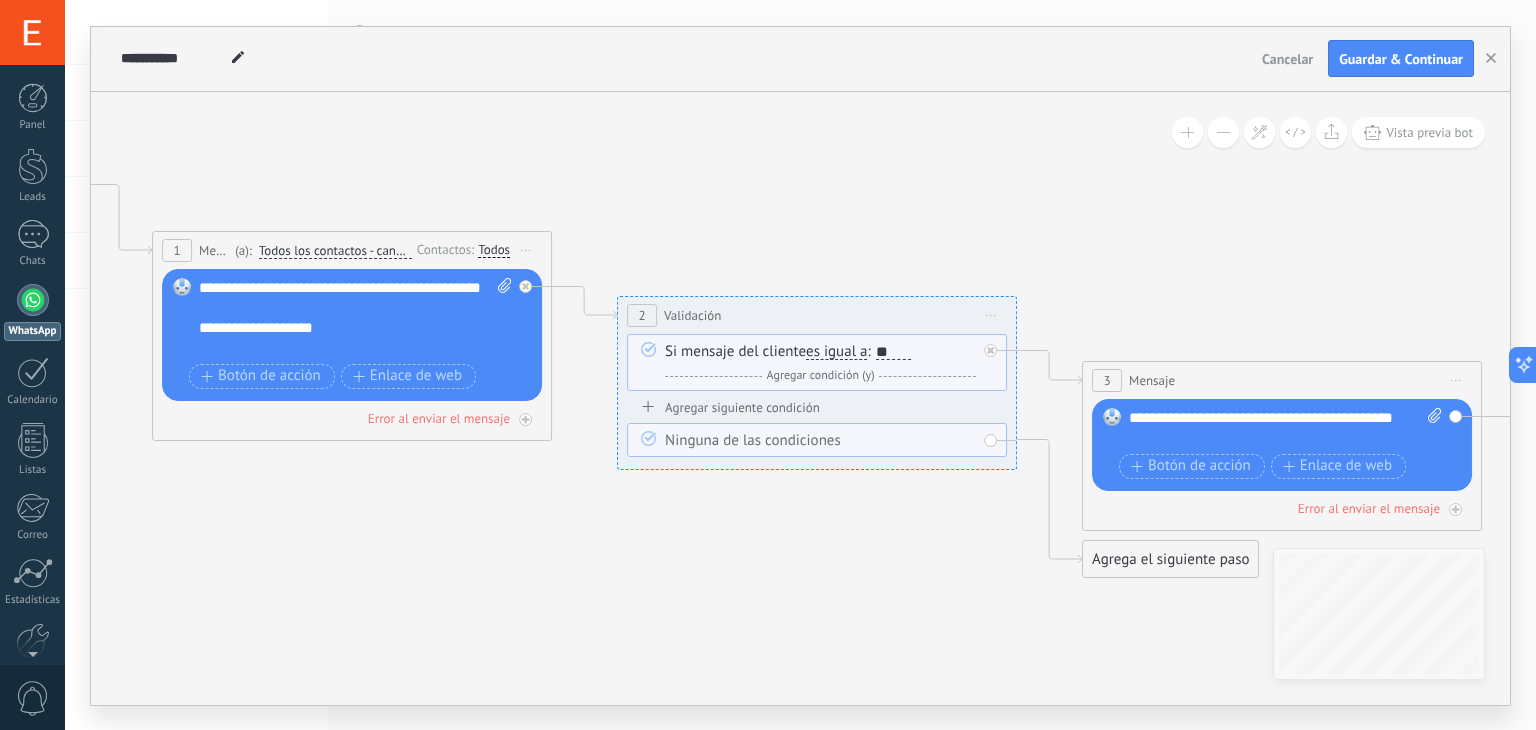 drag, startPoint x: 520, startPoint y: 400, endPoint x: 788, endPoint y: 545, distance: 304.71133 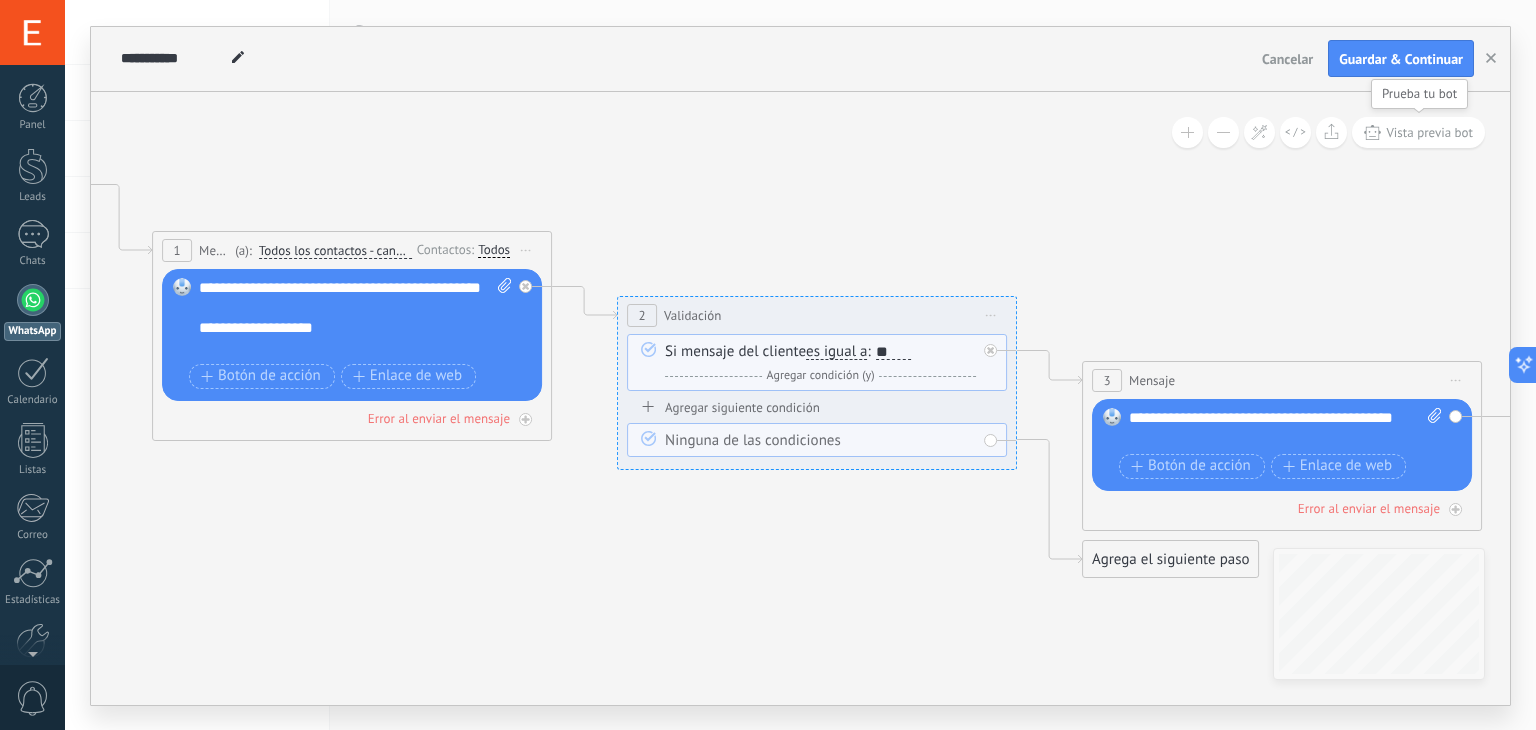 click on "Vista previa bot" at bounding box center (1429, 132) 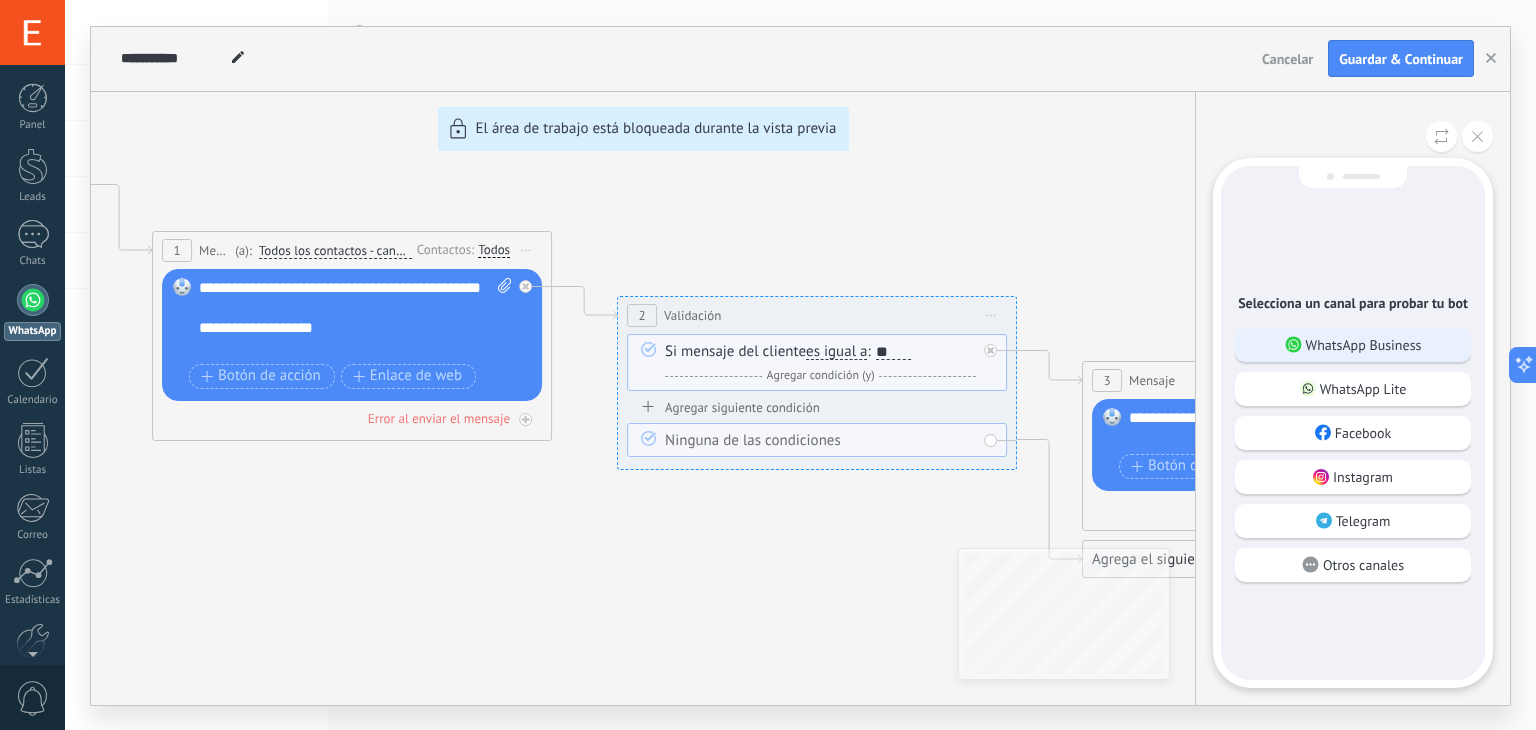 click on "WhatsApp Business" at bounding box center [1364, 345] 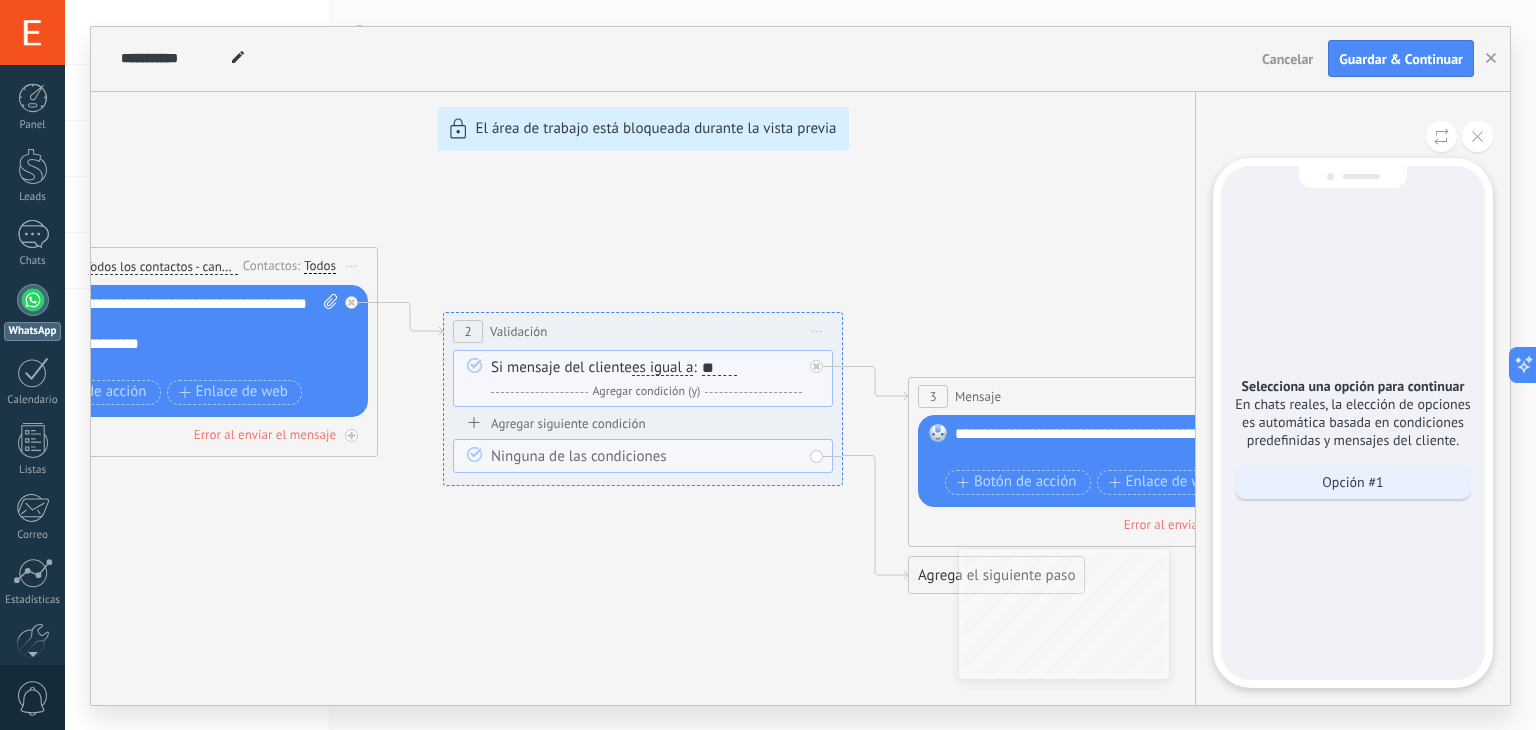 click on "Opción #1" at bounding box center [1352, 482] 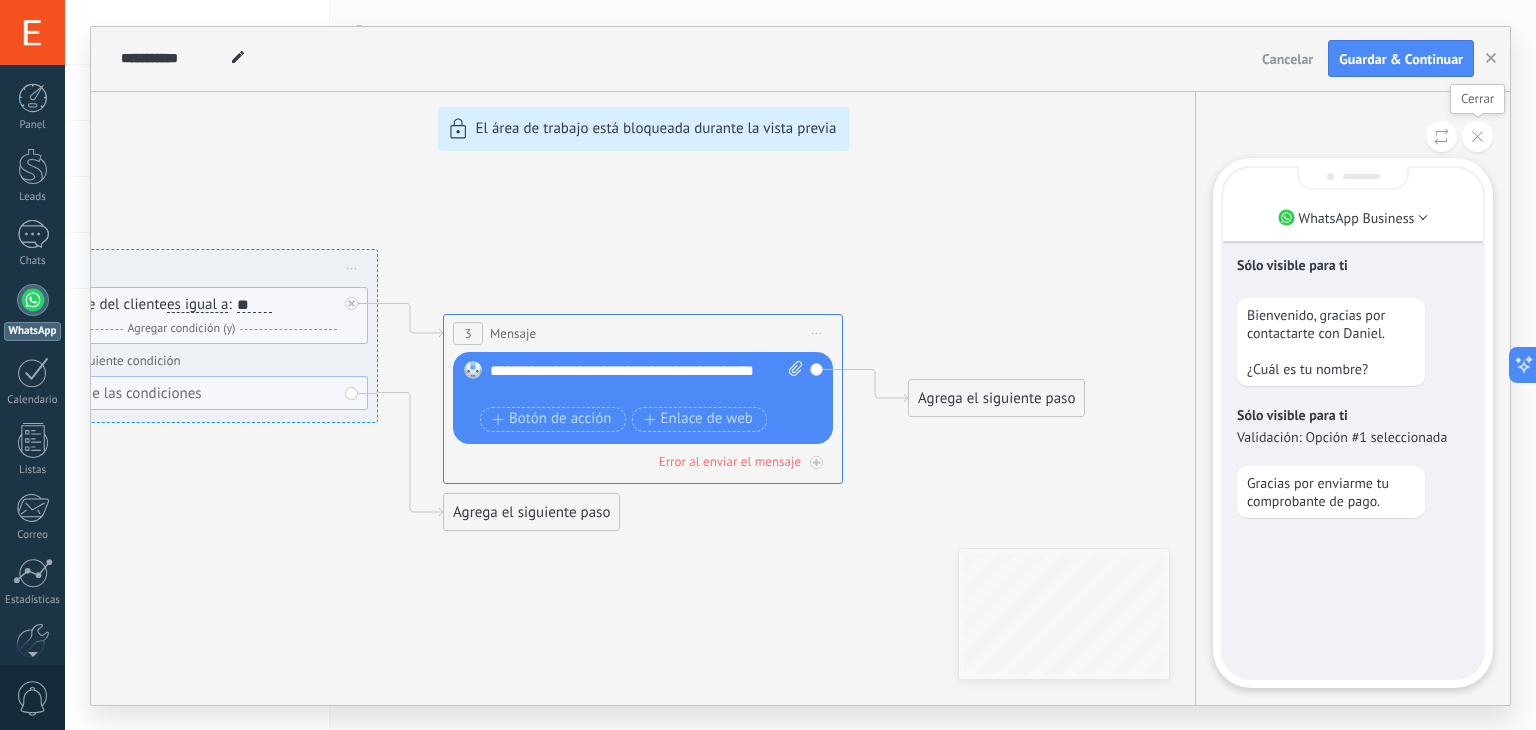 click at bounding box center (1477, 136) 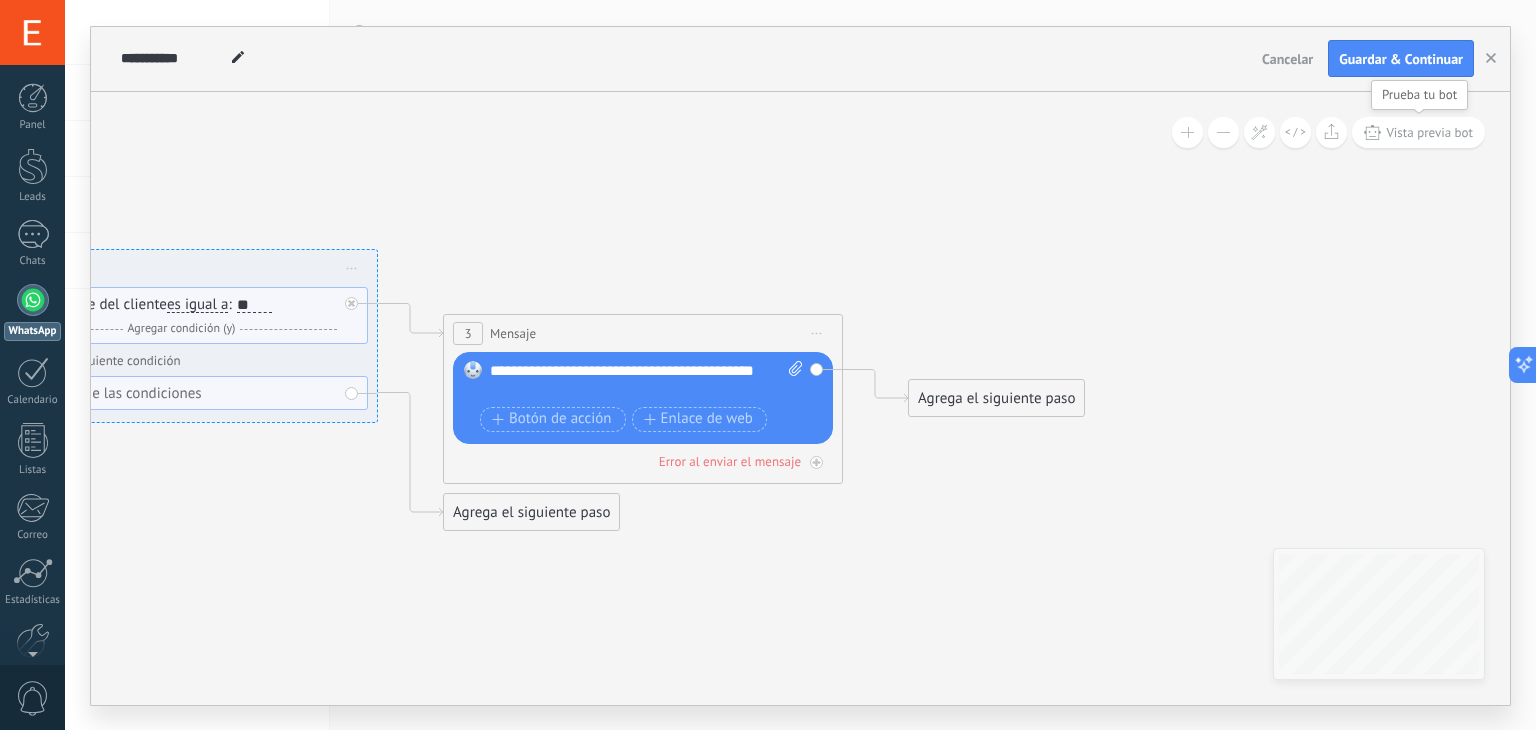 click on "Vista previa bot" at bounding box center (1429, 132) 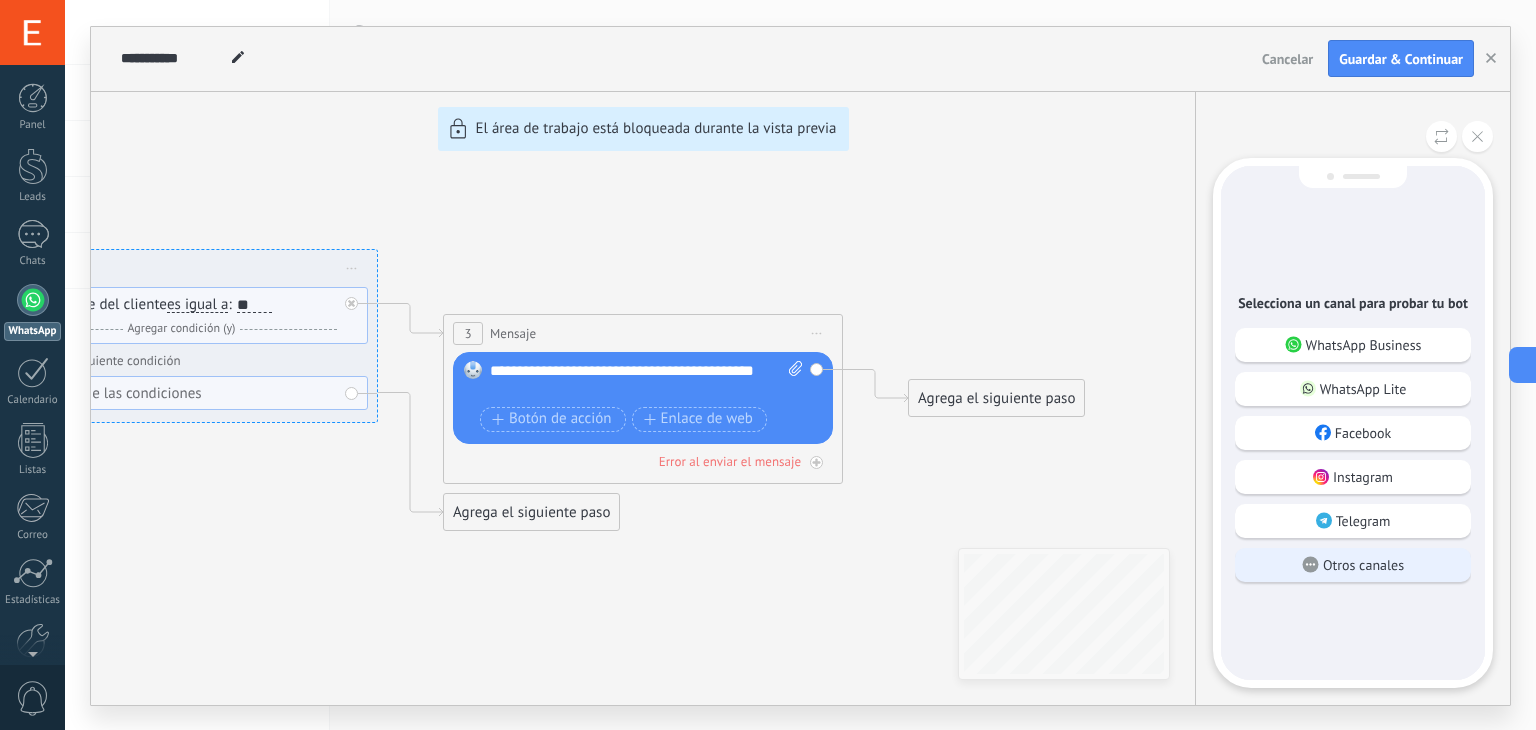 click on "Otros canales" at bounding box center [1363, 565] 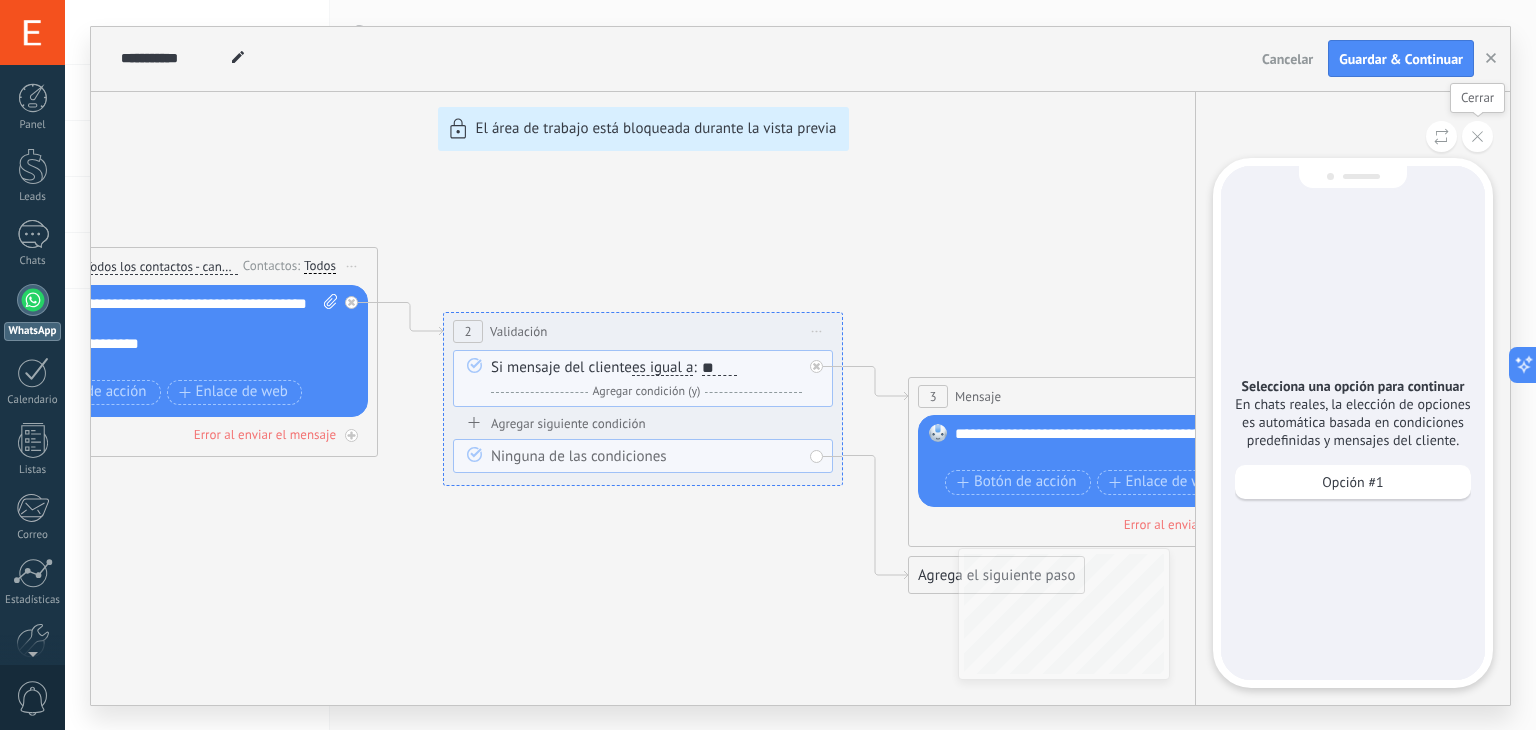click at bounding box center [1477, 136] 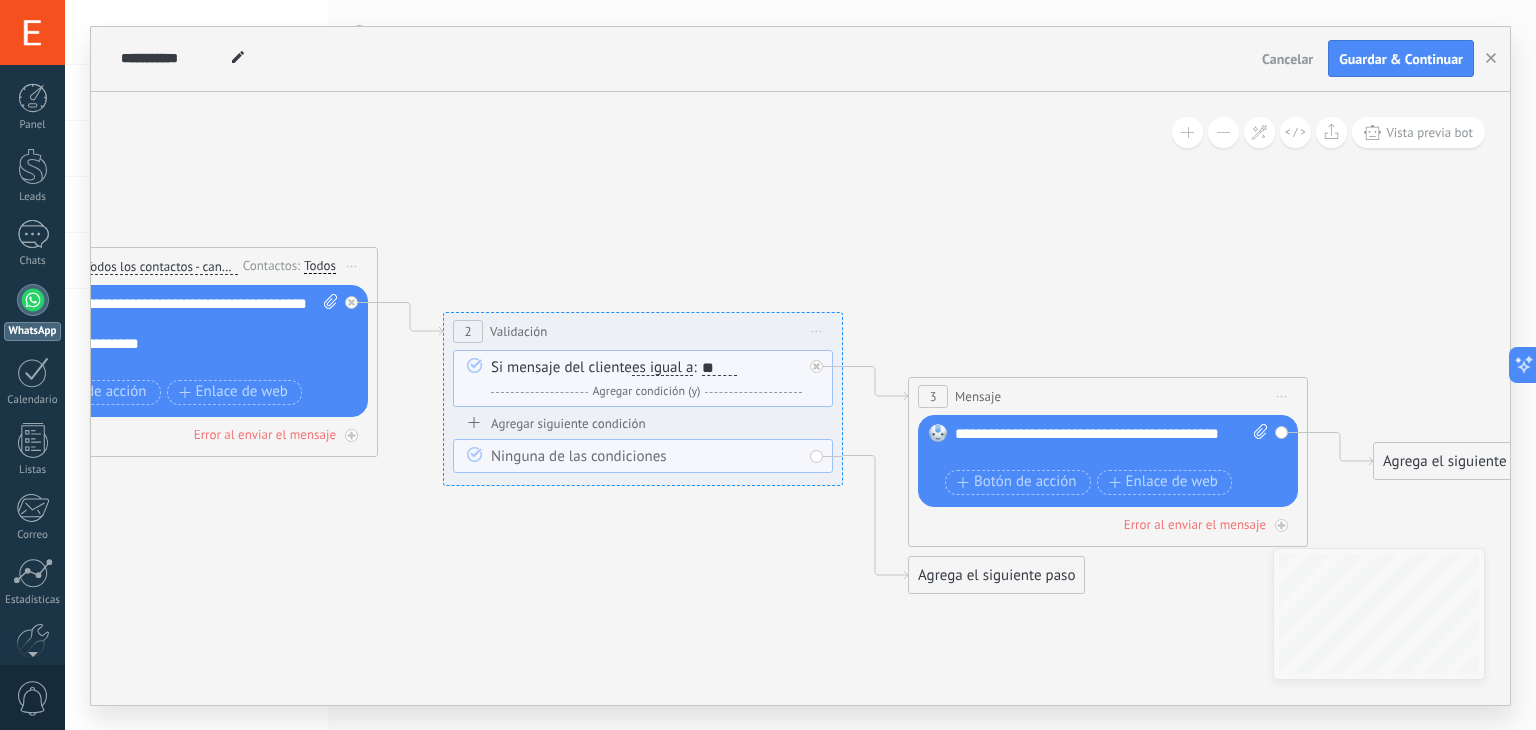 click on "Iniciar vista previa aquí
Cambiar nombre
Duplicar
Borrar" at bounding box center [1282, 396] 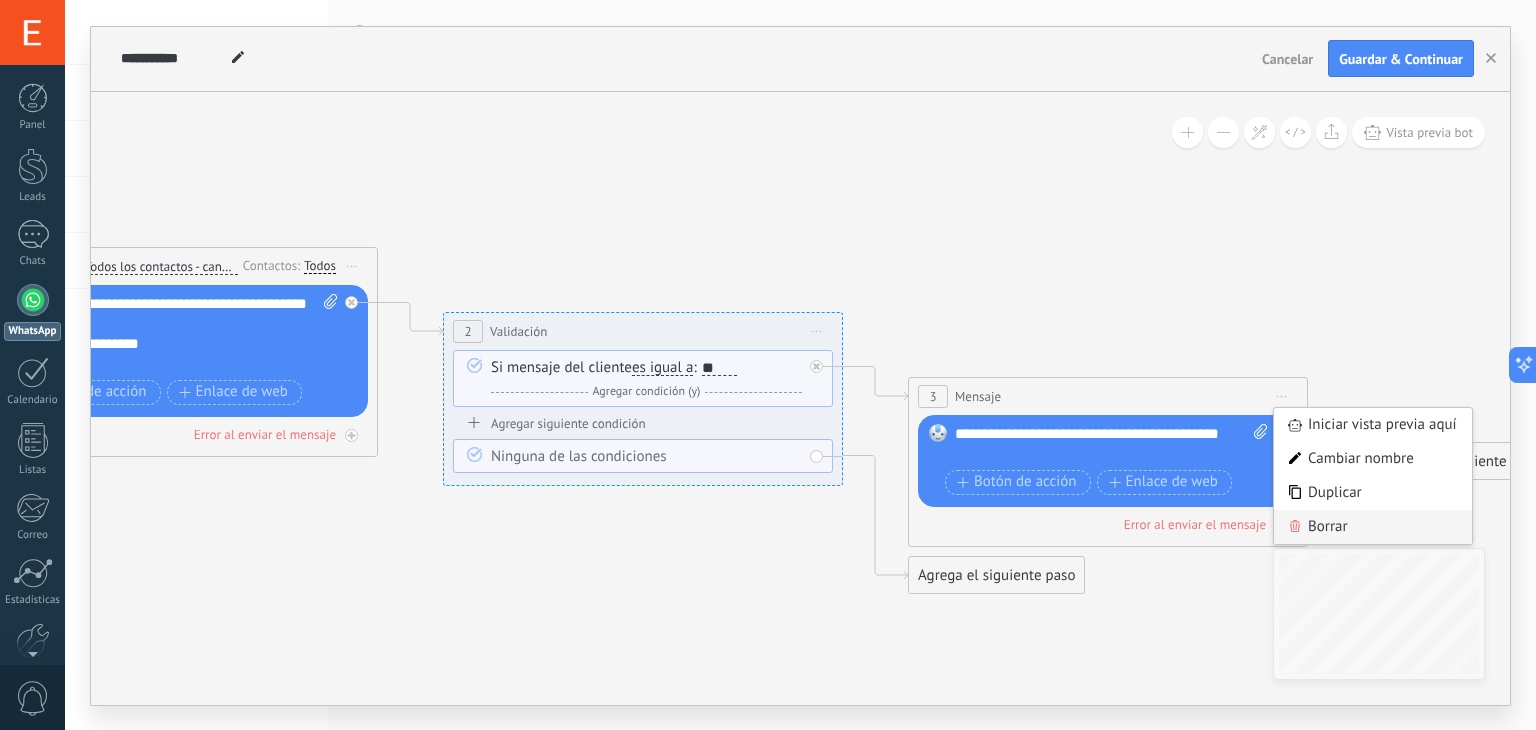 click on "Borrar" at bounding box center (1373, 527) 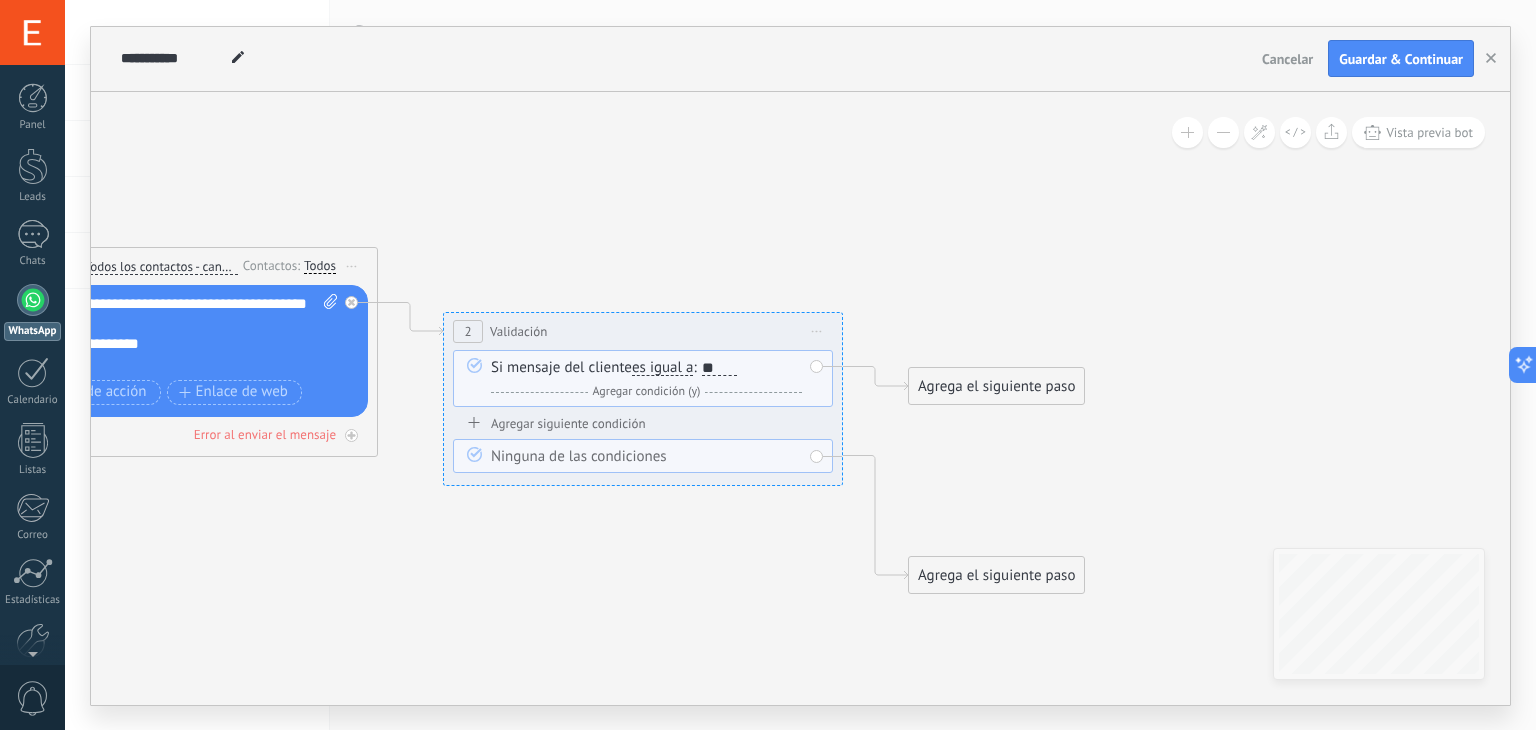 click 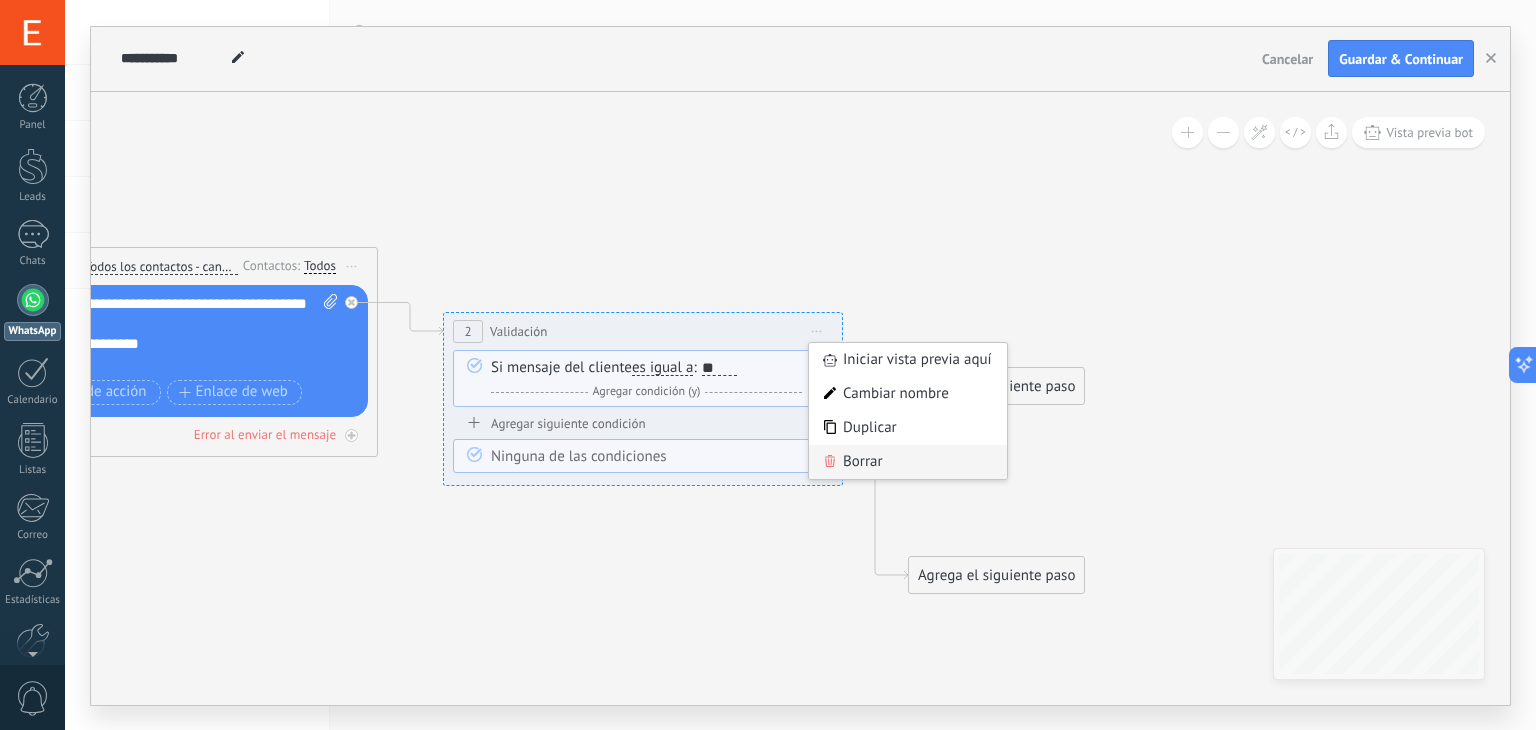 click on "Borrar" at bounding box center [908, 462] 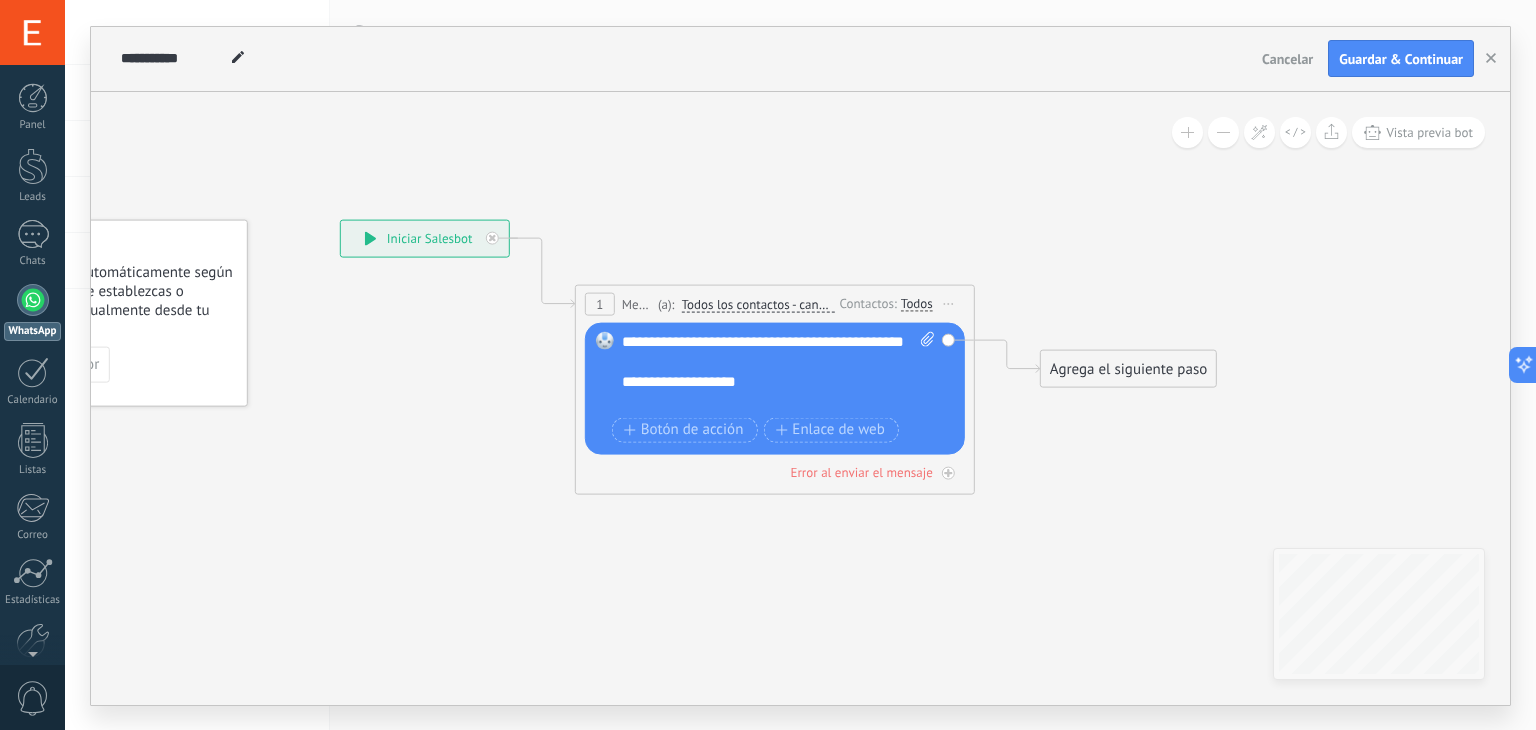 drag, startPoint x: 508, startPoint y: 528, endPoint x: 1104, endPoint y: 565, distance: 597.1474 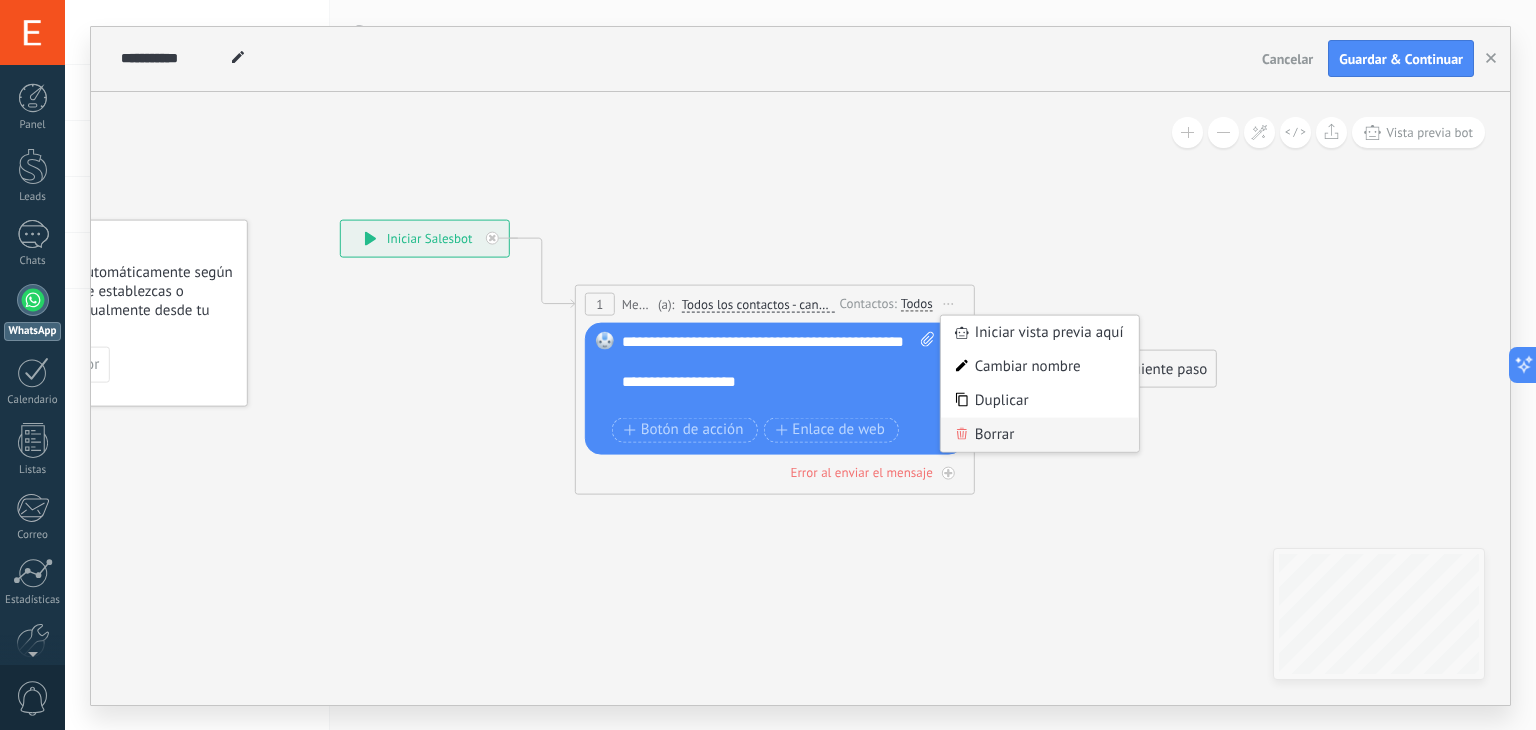 click on "Borrar" at bounding box center (1040, 434) 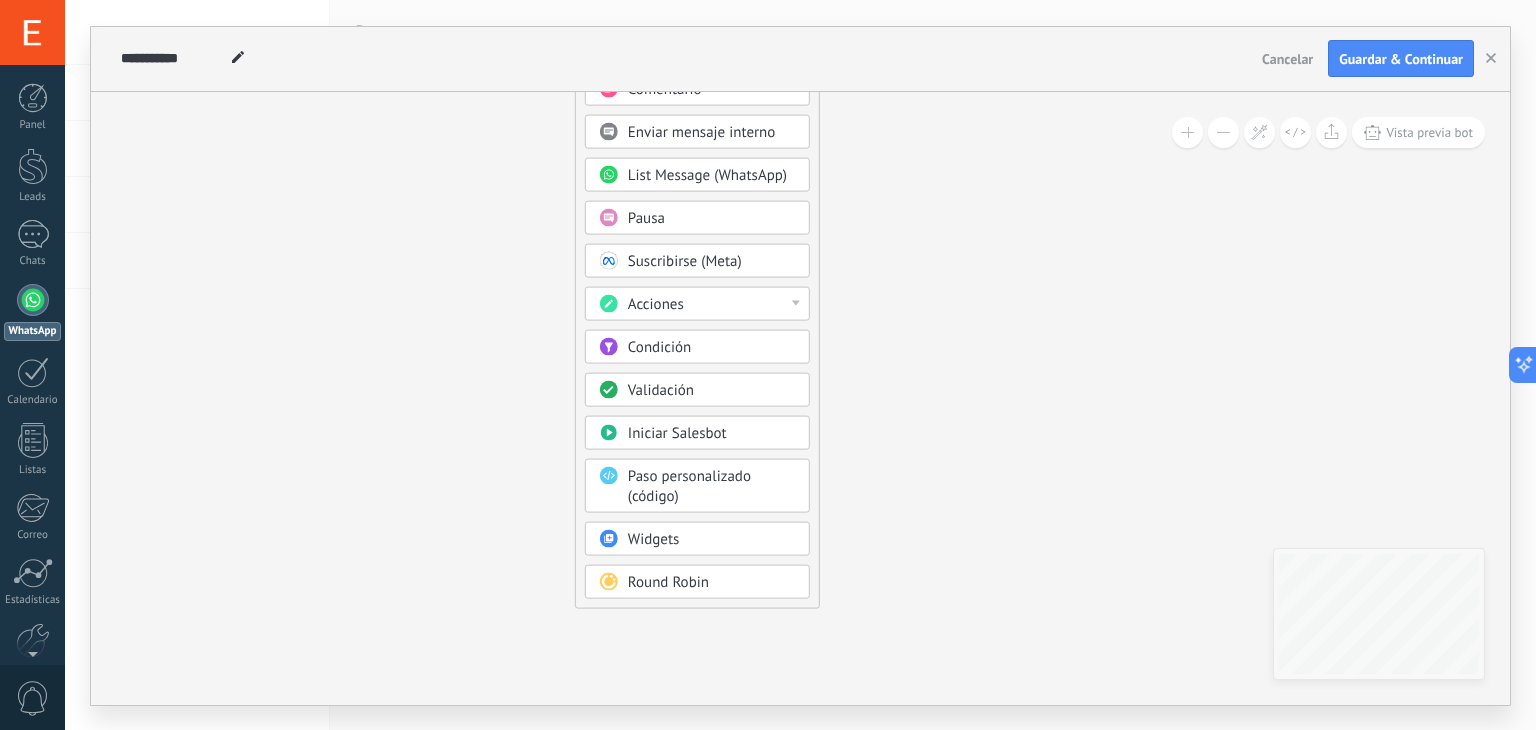 click on "Acciones" at bounding box center [712, 304] 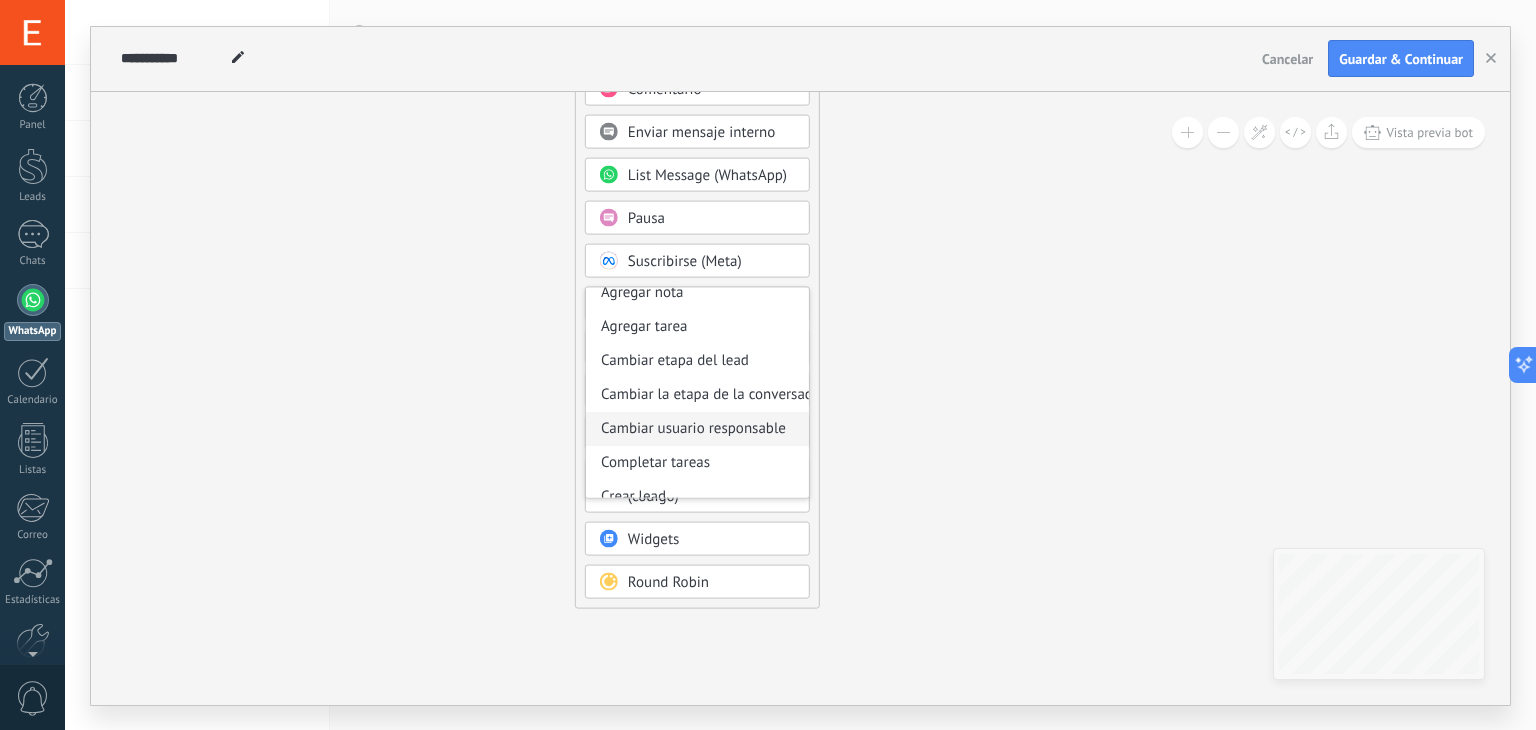 scroll, scrollTop: 0, scrollLeft: 0, axis: both 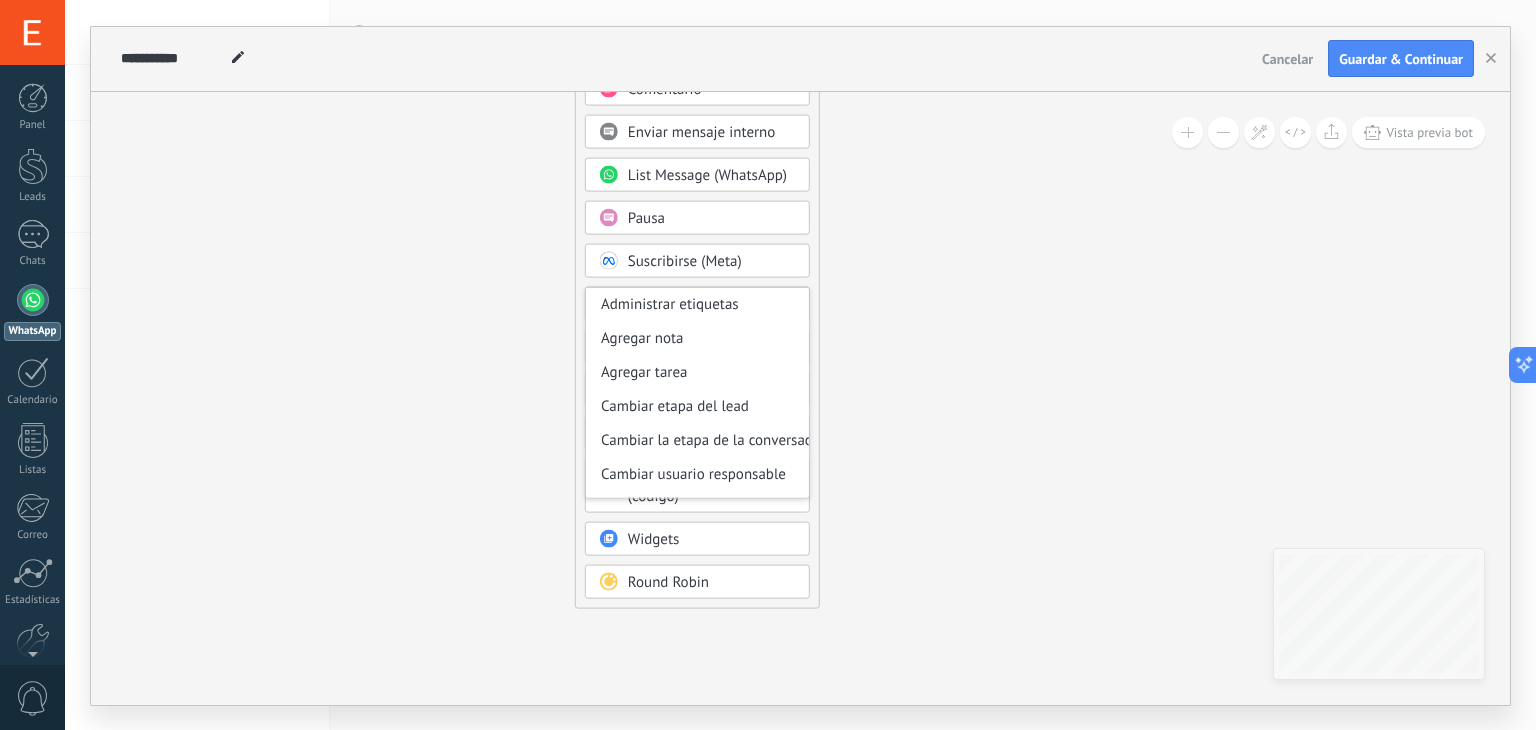 click 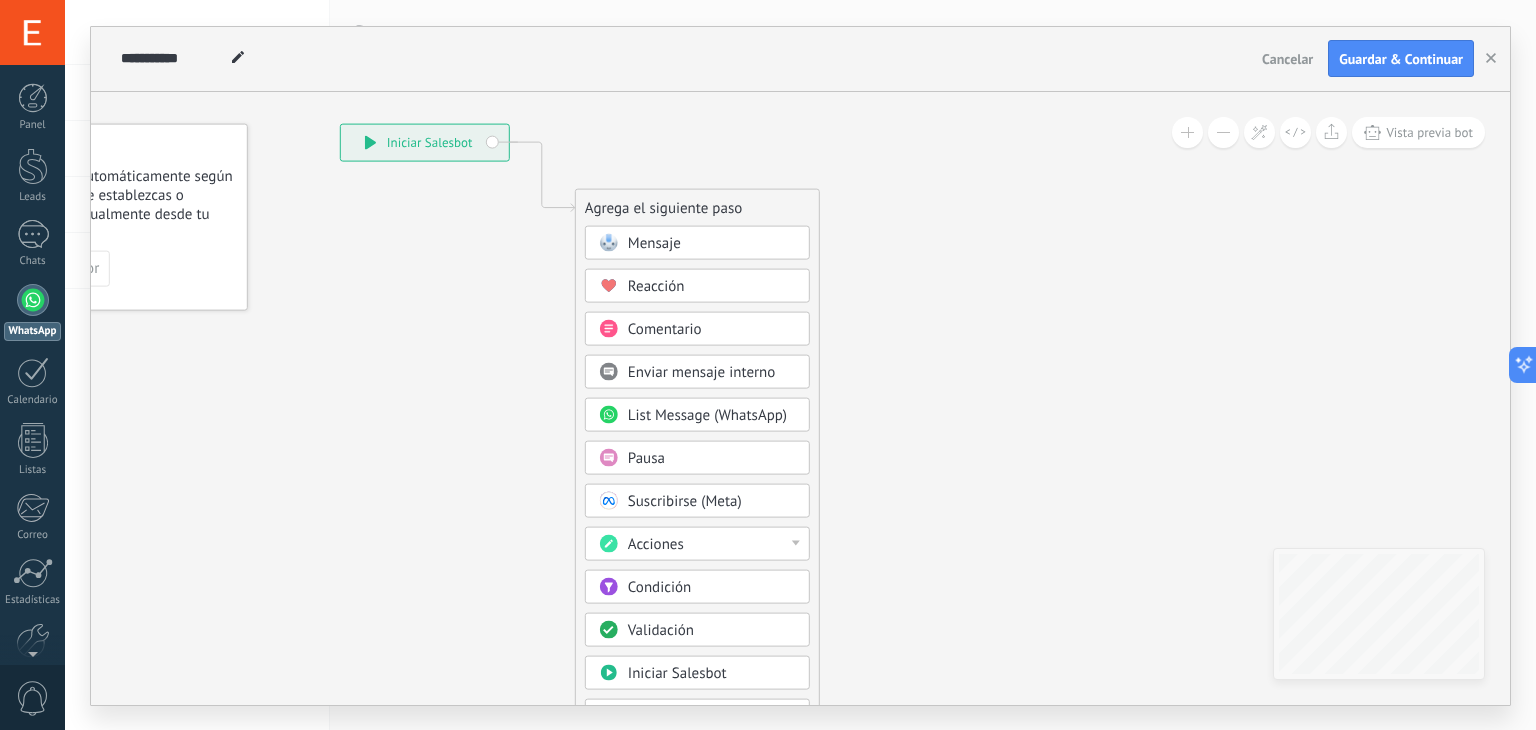 click on "Reacción" at bounding box center [656, 285] 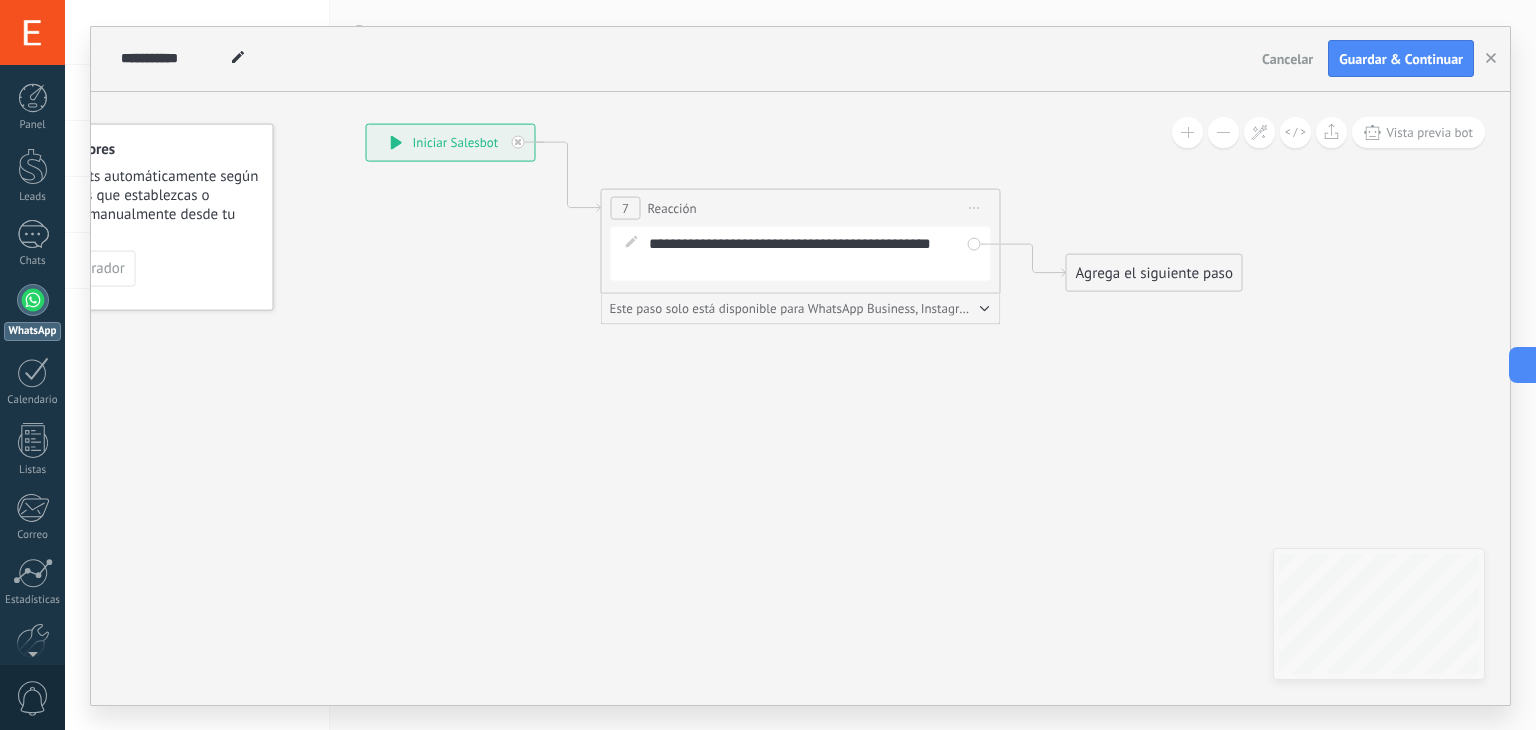 click on "**********" at bounding box center (815, 253) 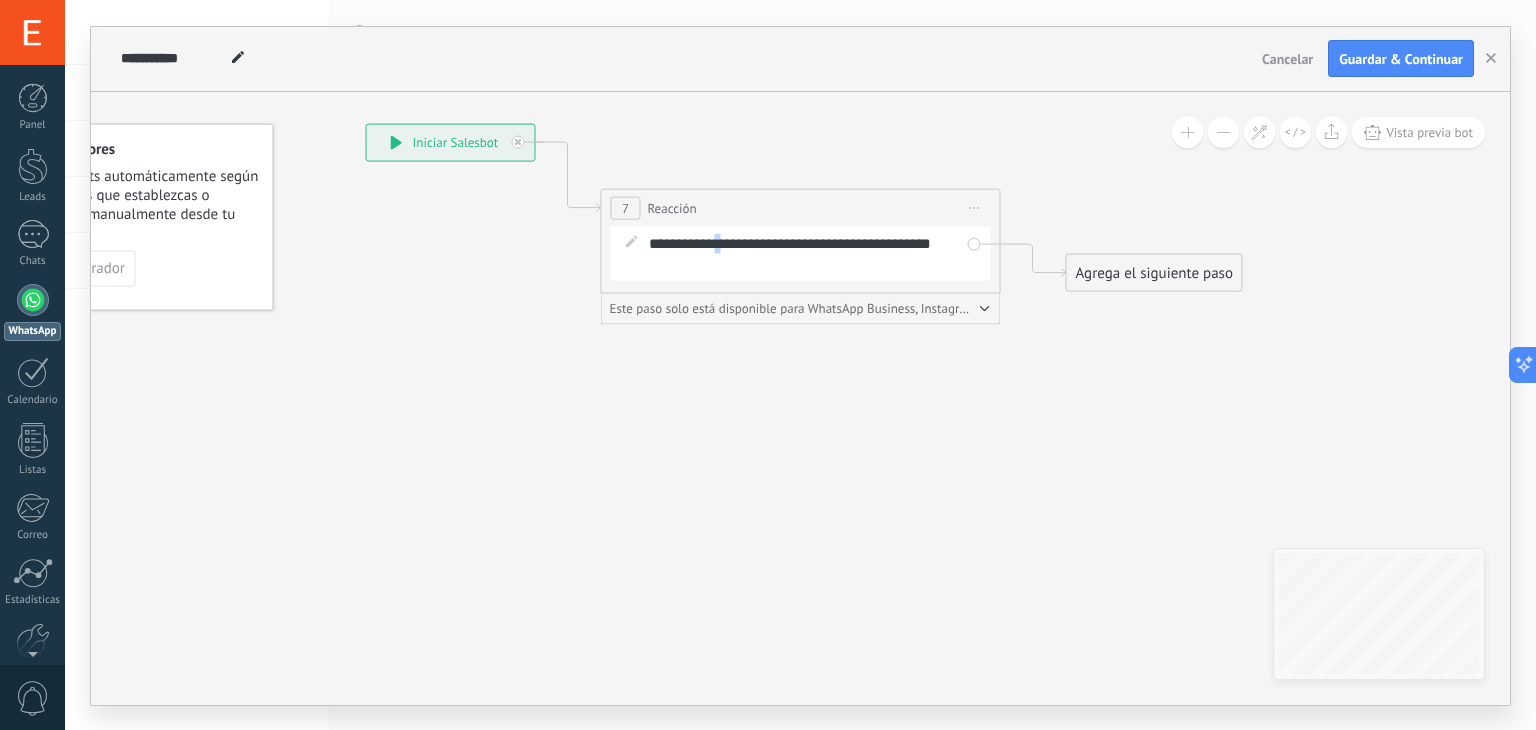 click on "**********" at bounding box center (815, 253) 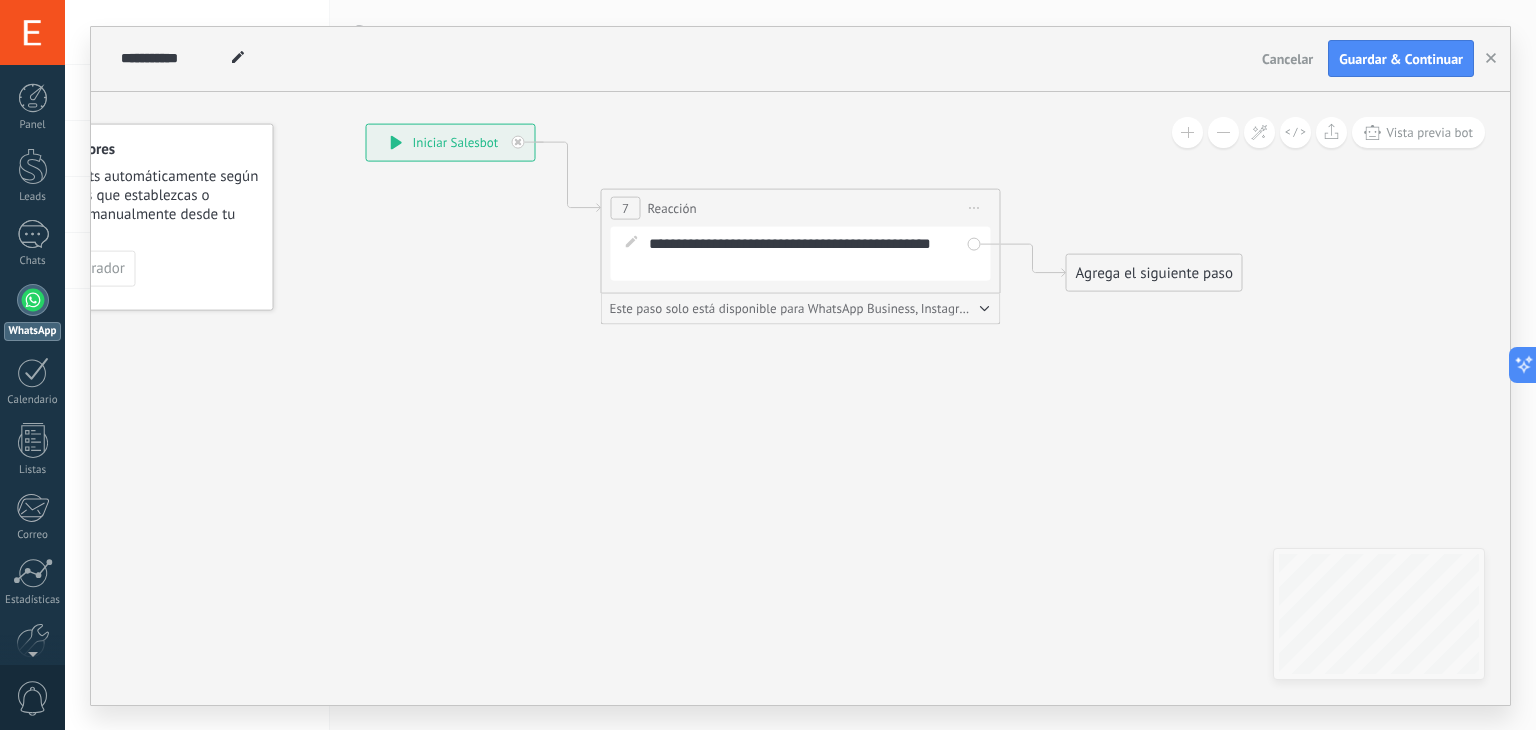 click on "**********" at bounding box center (815, 253) 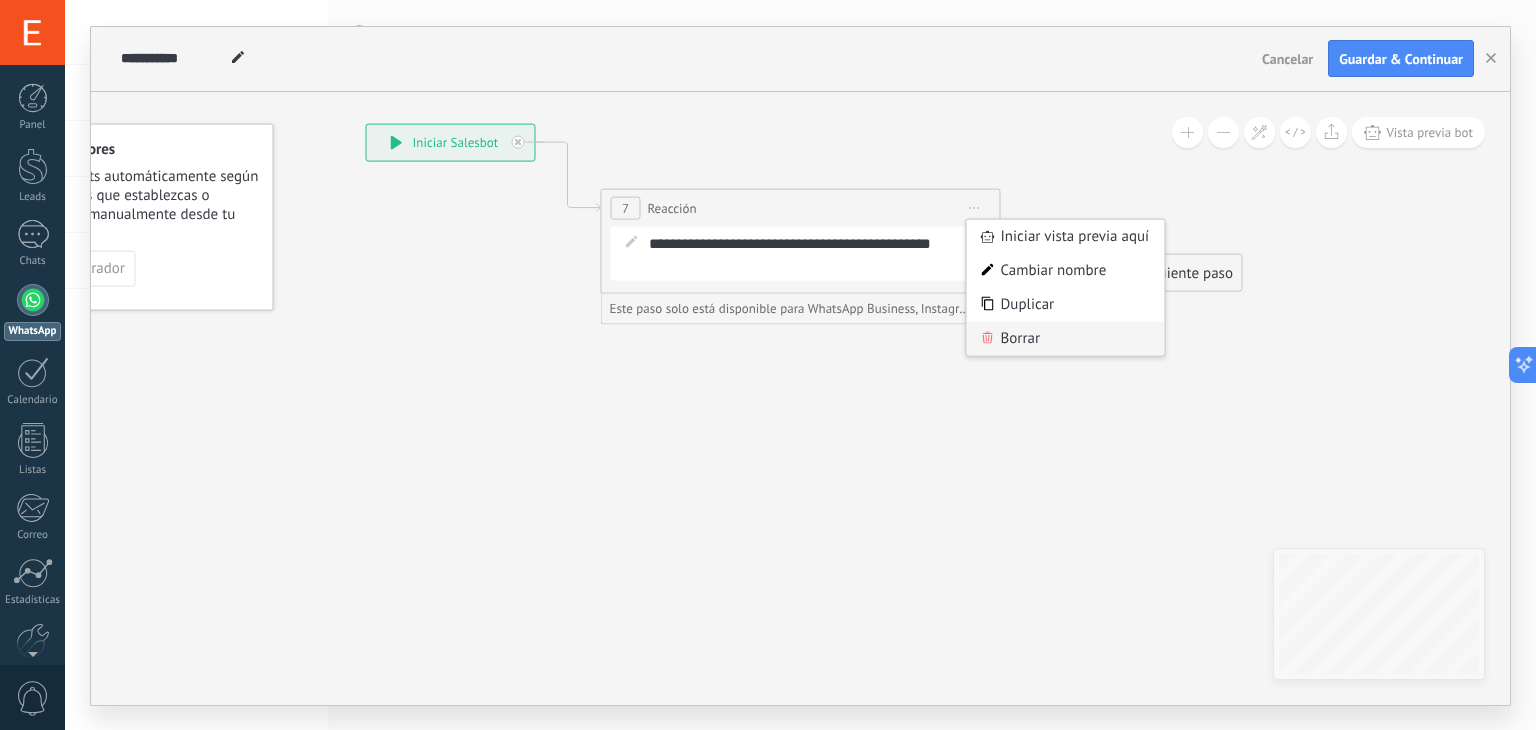 click on "Borrar" at bounding box center (1066, 338) 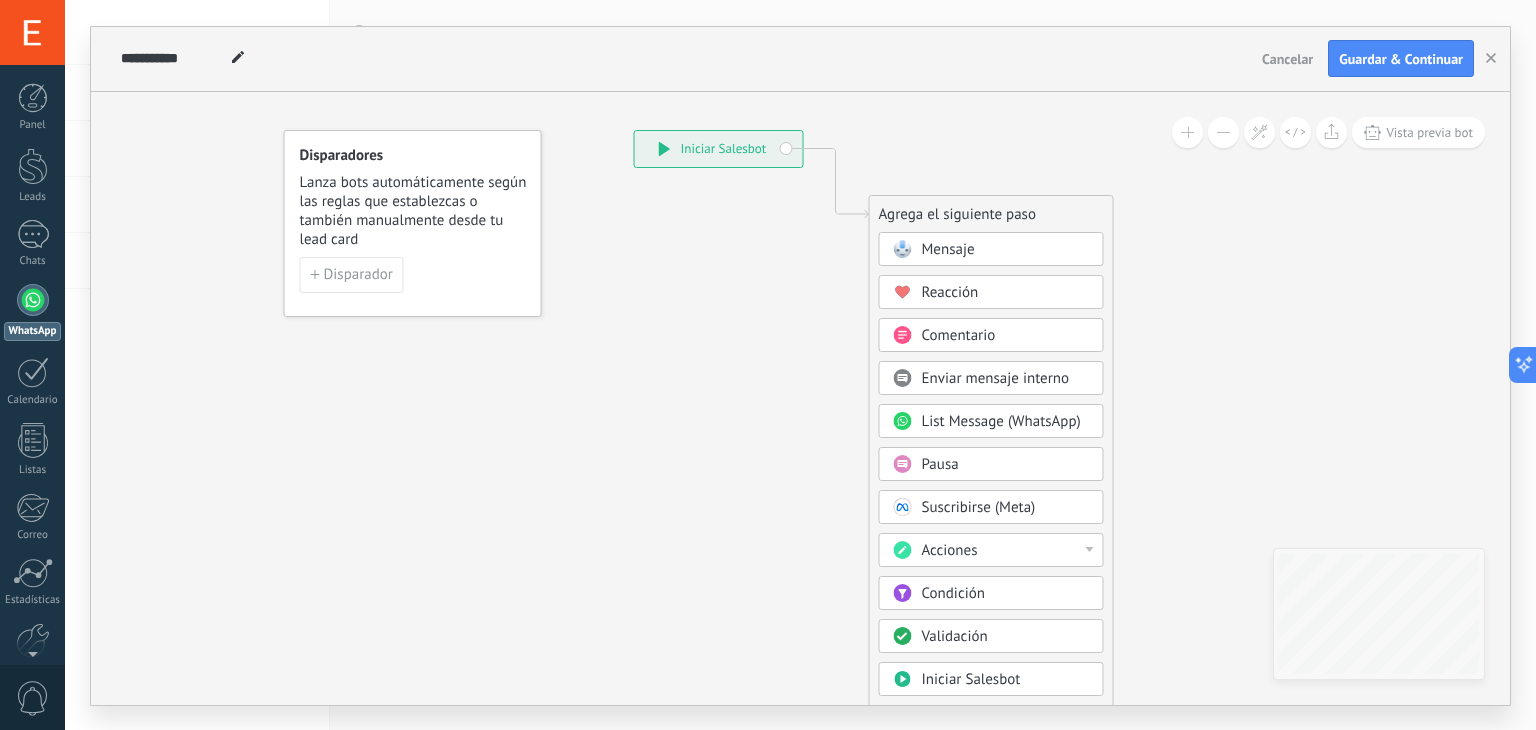 drag, startPoint x: 456, startPoint y: 320, endPoint x: 724, endPoint y: 326, distance: 268.06717 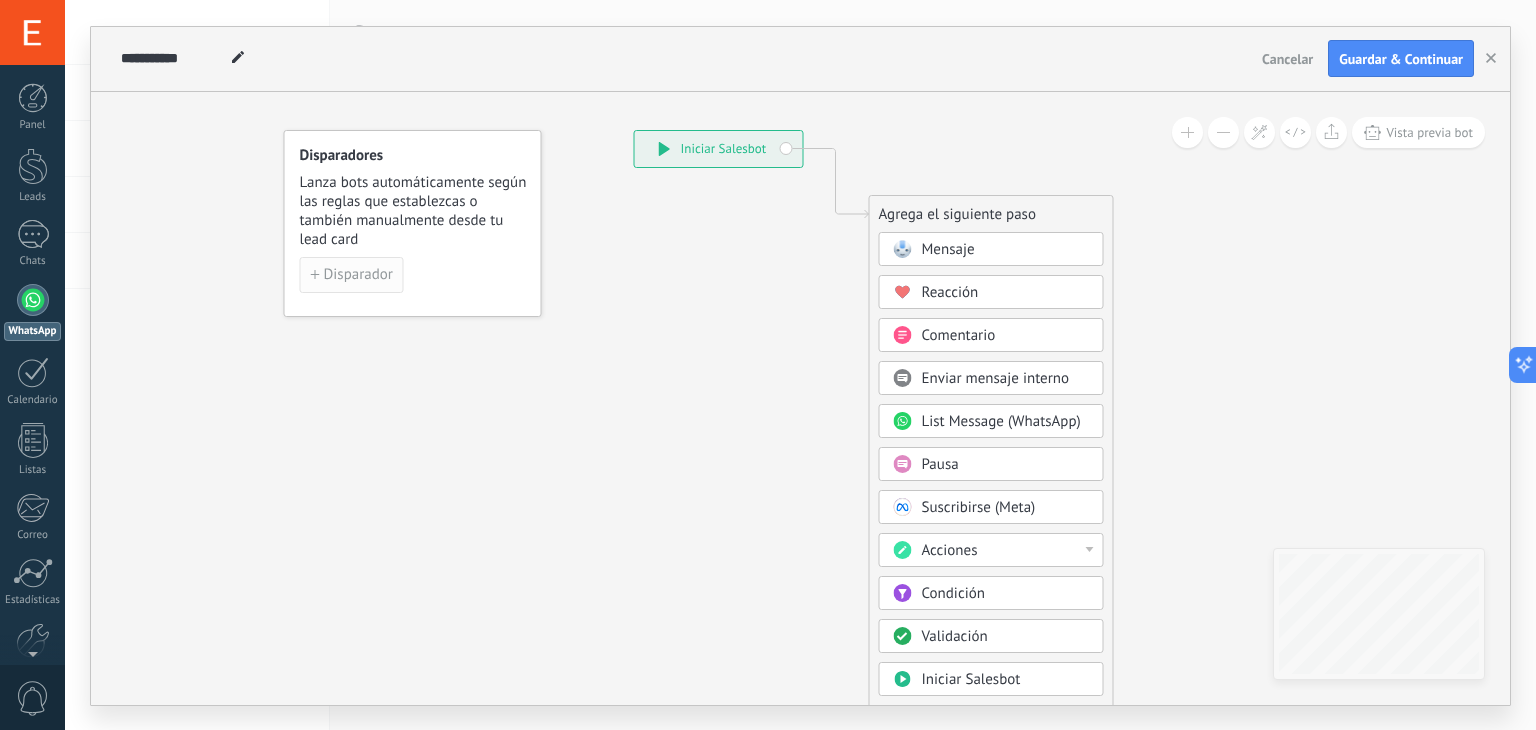 click on "Disparador" at bounding box center [358, 275] 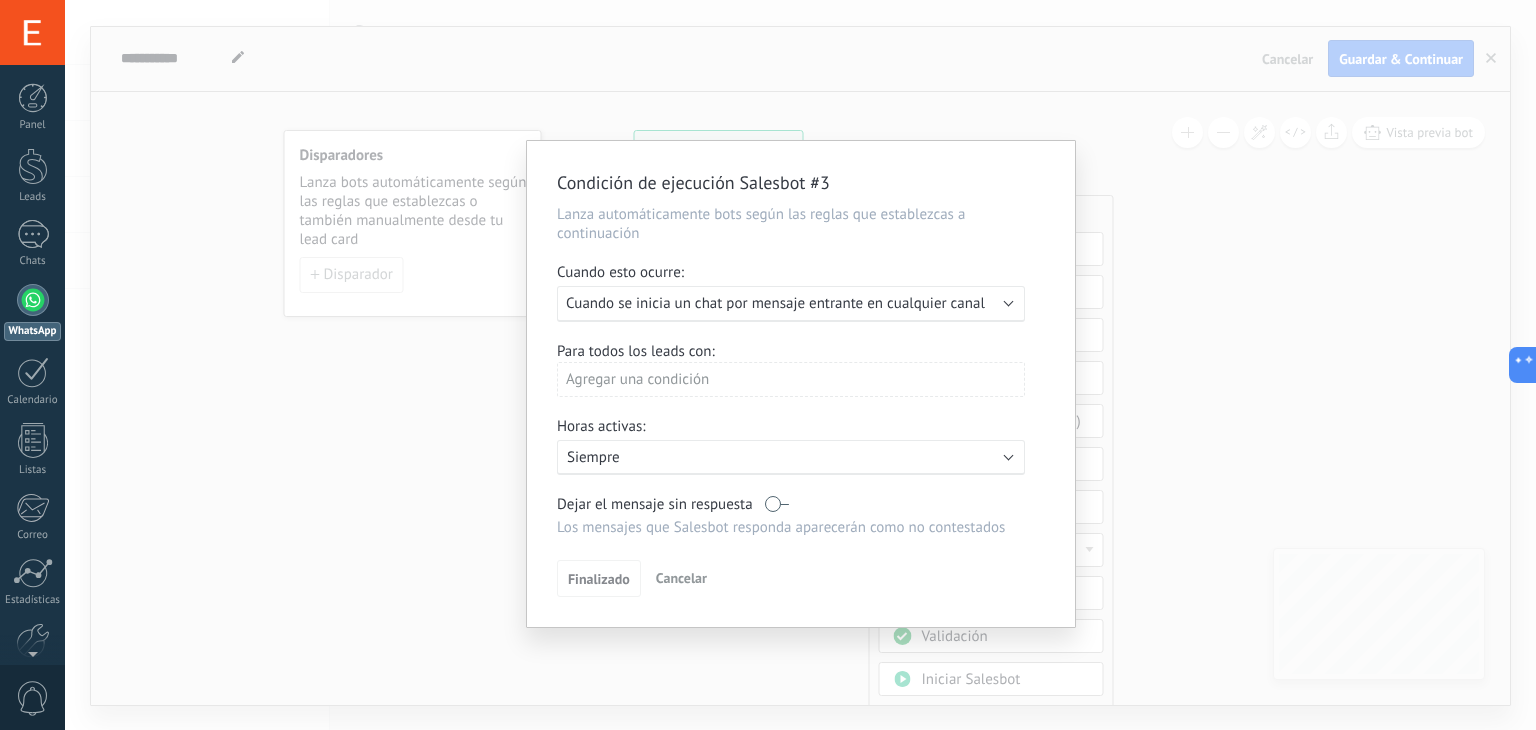 click on "Condición de ejecución Salesbot #3" at bounding box center (791, 183) 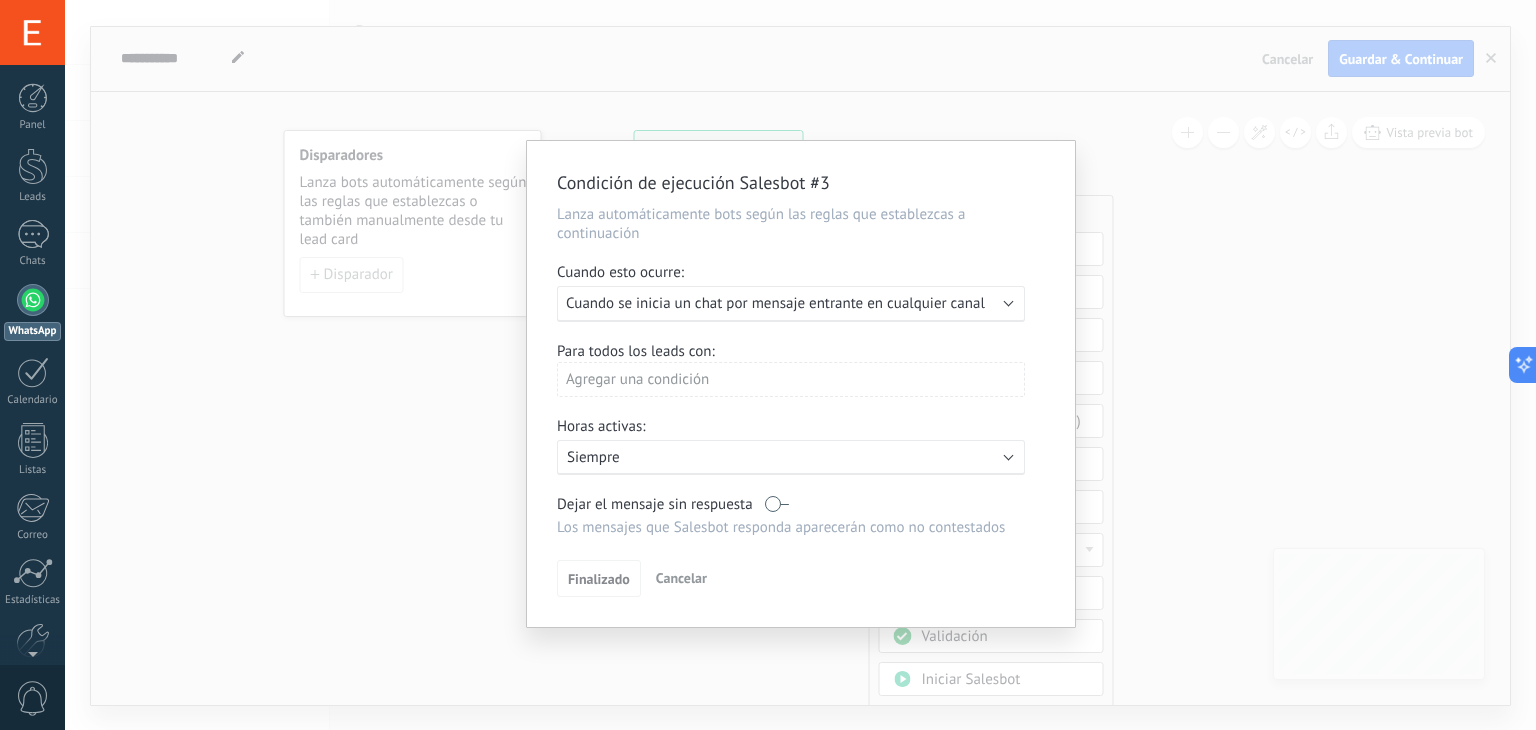 click on "Condición de ejecución Salesbot #3 Lanza automáticamente bots según las reglas que establezcas a continuación Cuando esto ocurre: Ejecutar:  Cuando se inicia un chat por mensaje entrante en cualquier canal Para todos los leads con: Agregar una condición Horas activas: Activo:  Siempre Dejar el mensaje sin respuesta Los mensajes que Salesbot responda aparecerán como no contestados Aplicar a todos los leads en esta etapa Finalizado Cancelar" at bounding box center (800, 365) 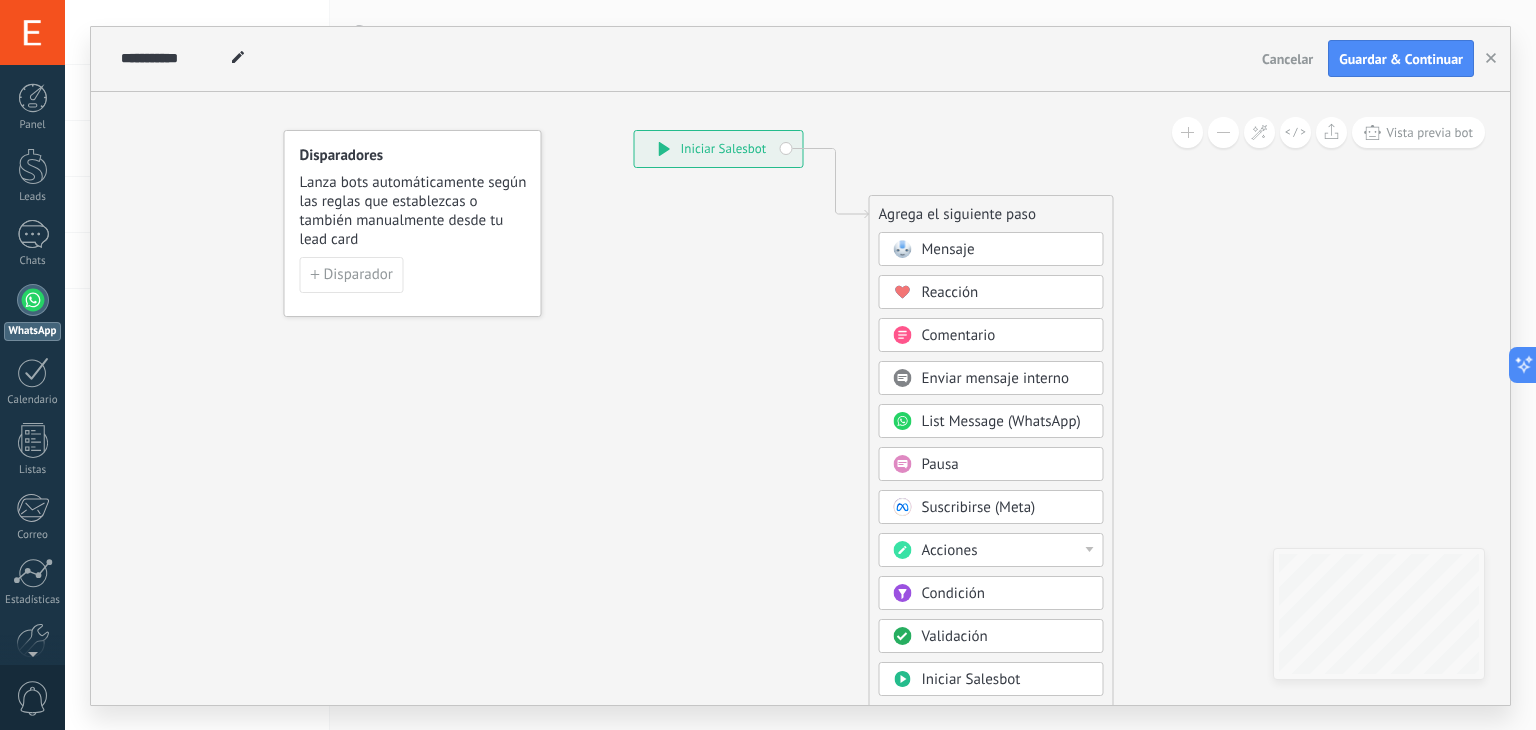 click at bounding box center [238, 58] 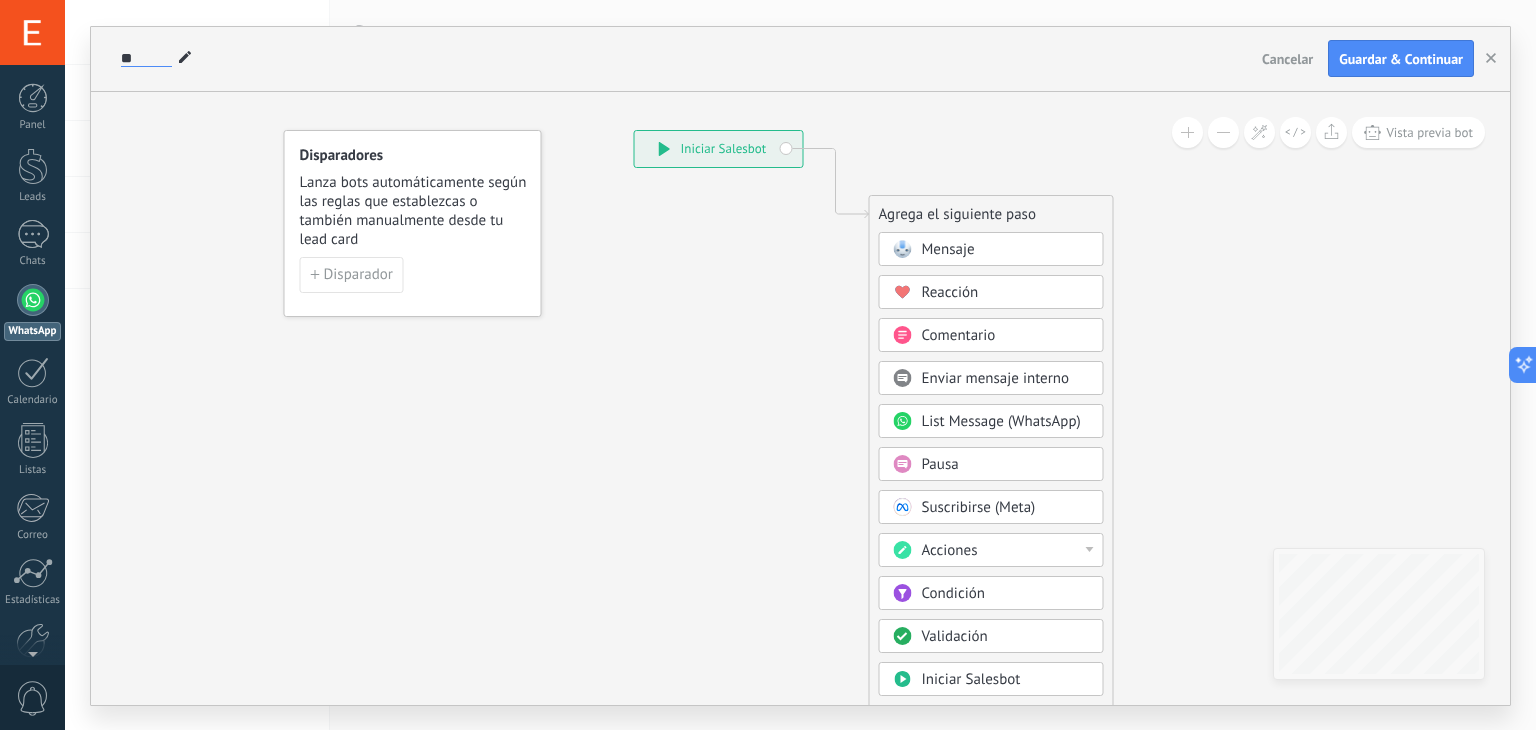 type on "*" 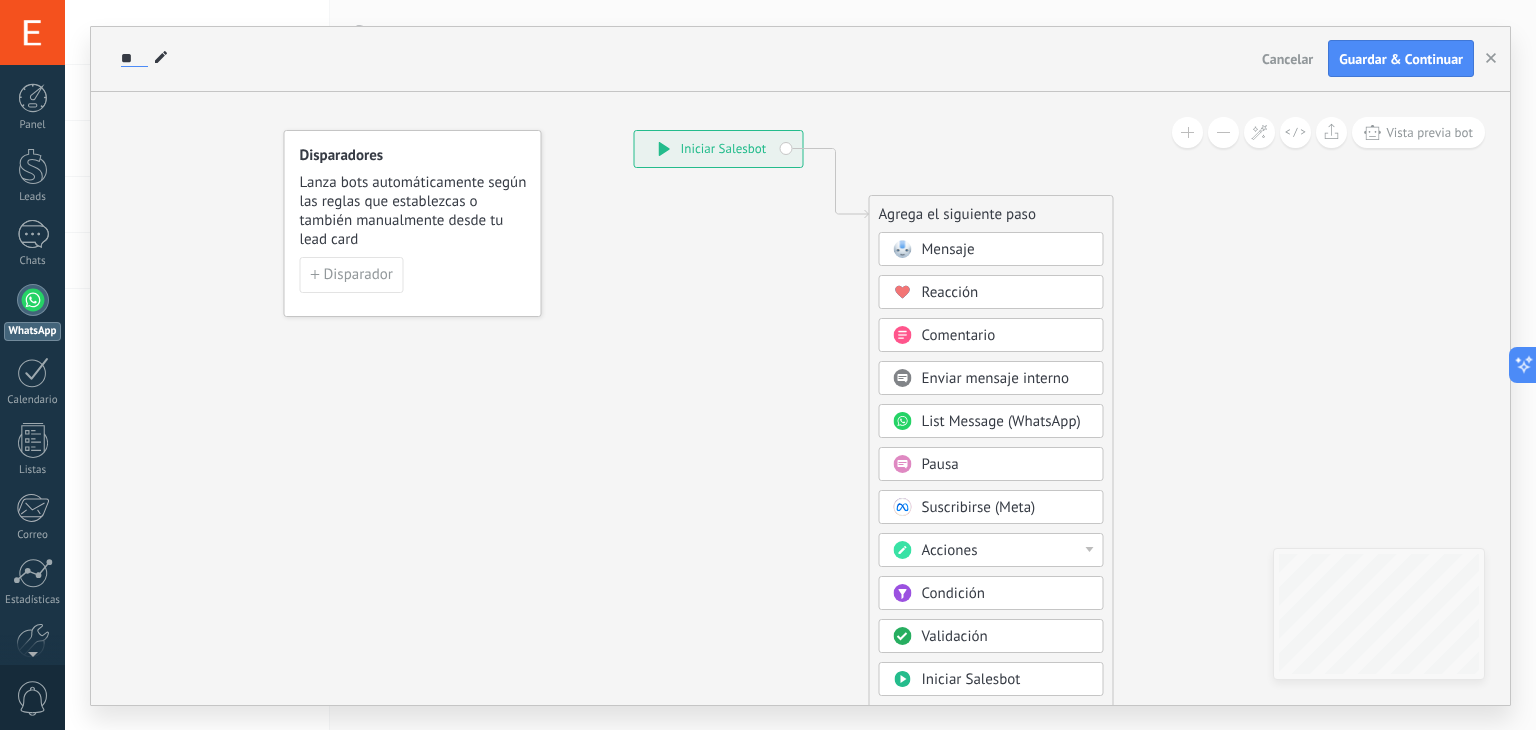 type on "*" 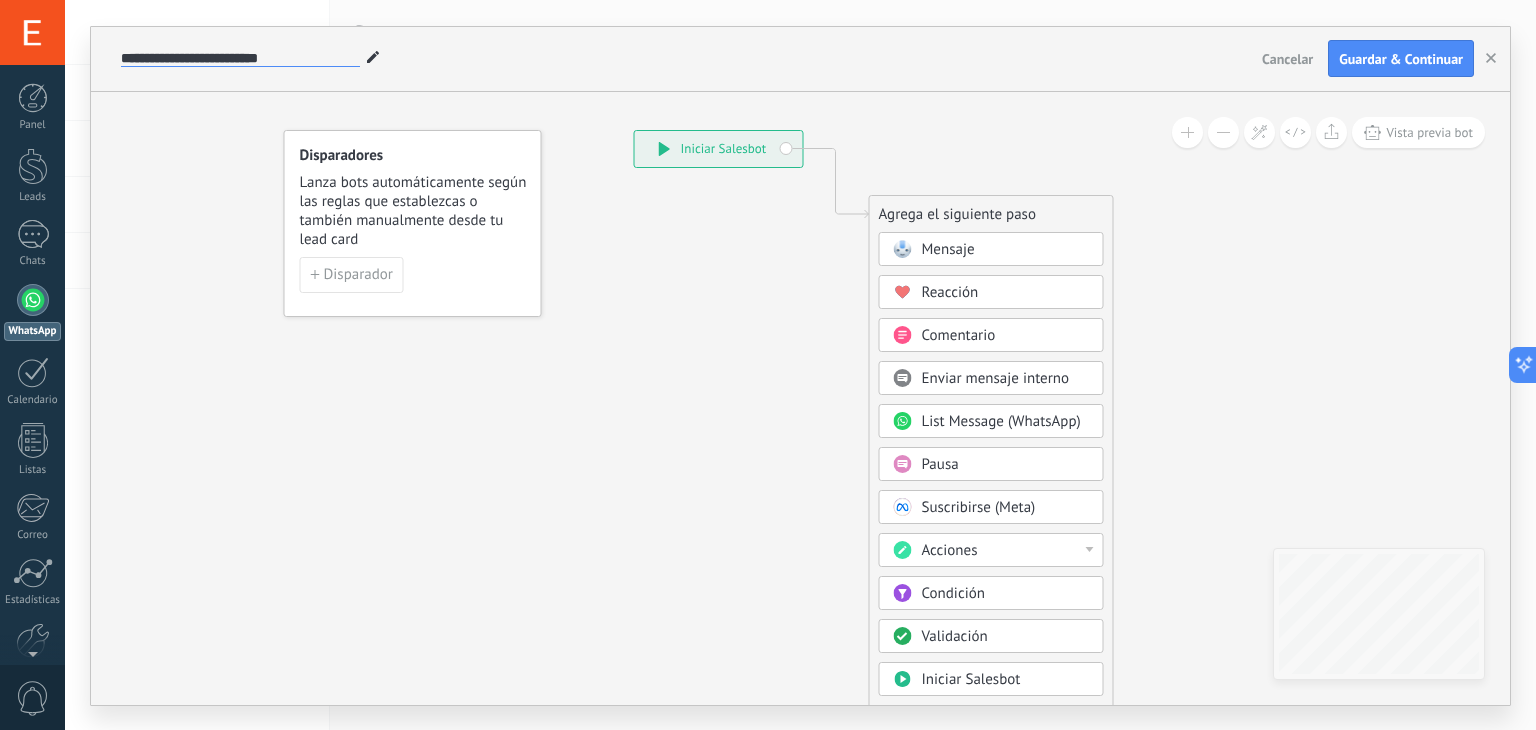 type on "**********" 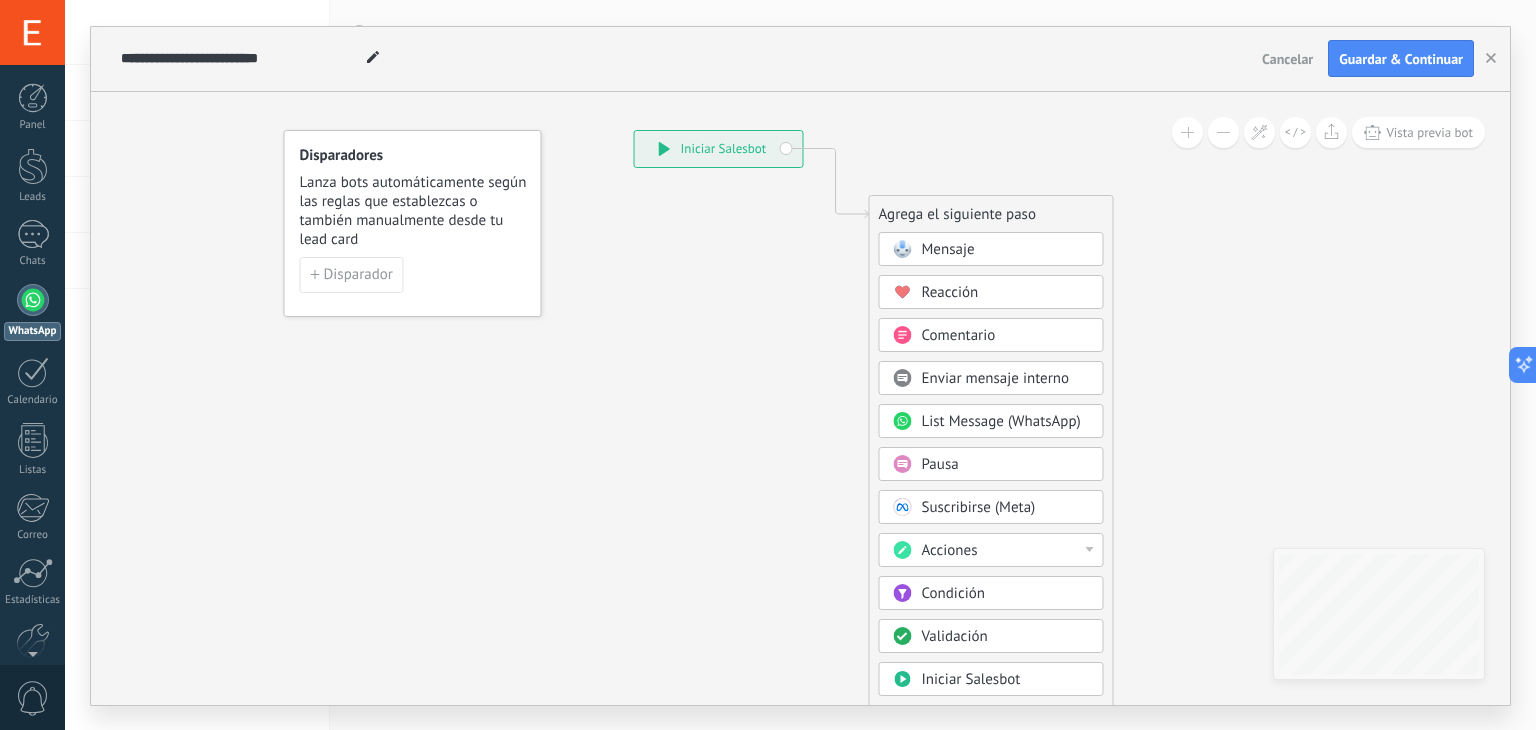 click 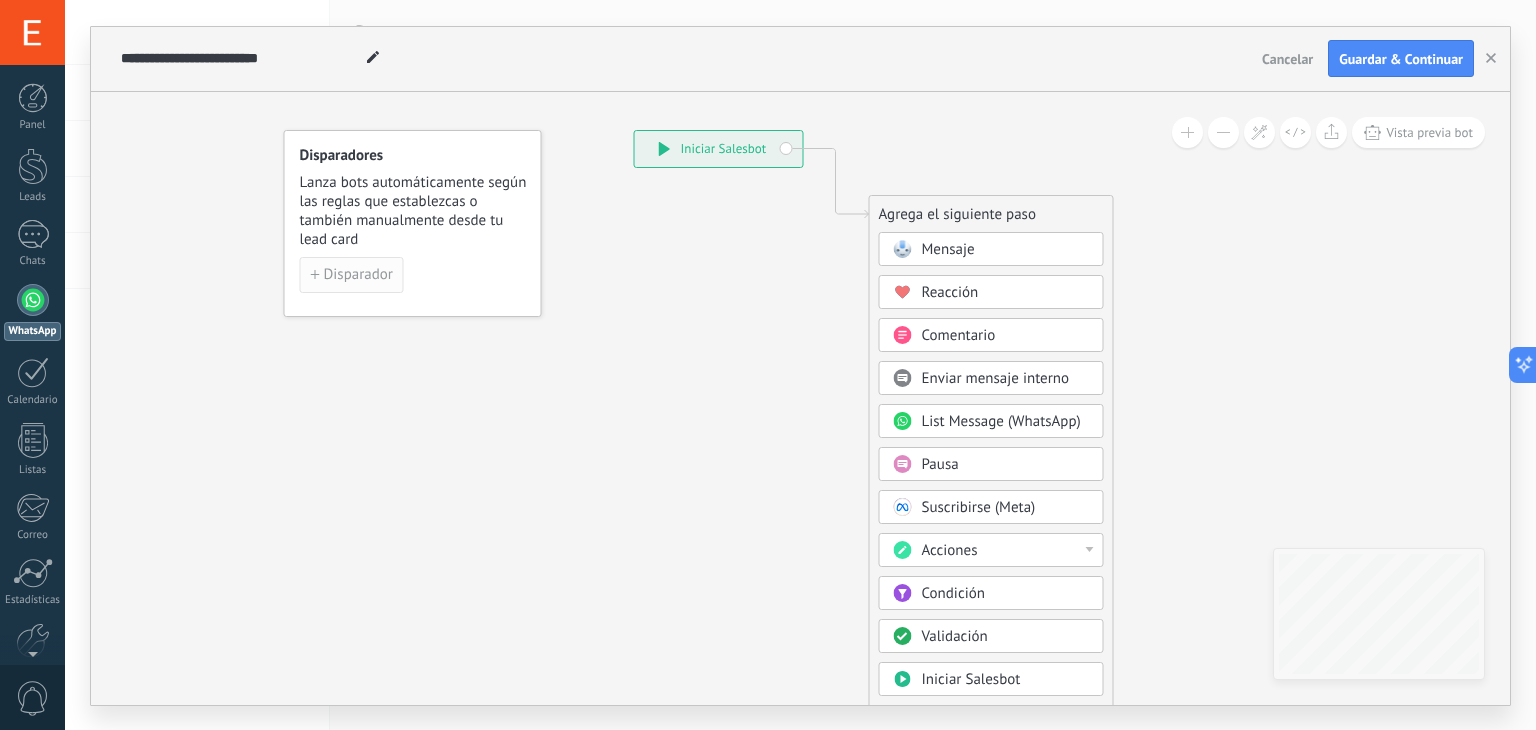 click on "Disparador" at bounding box center (358, 275) 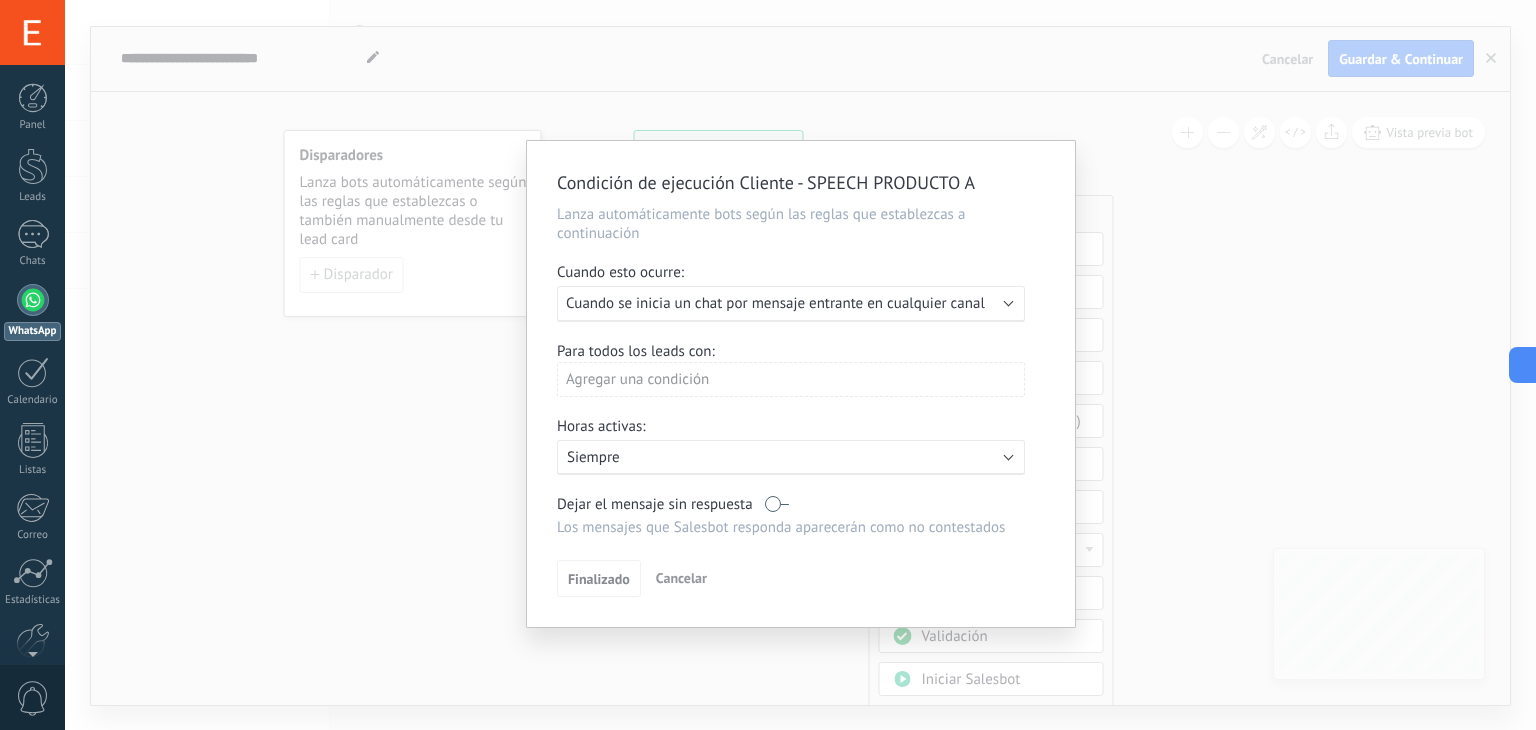 click on "Cuando se inicia un chat por mensaje entrante en cualquier canal" at bounding box center [775, 303] 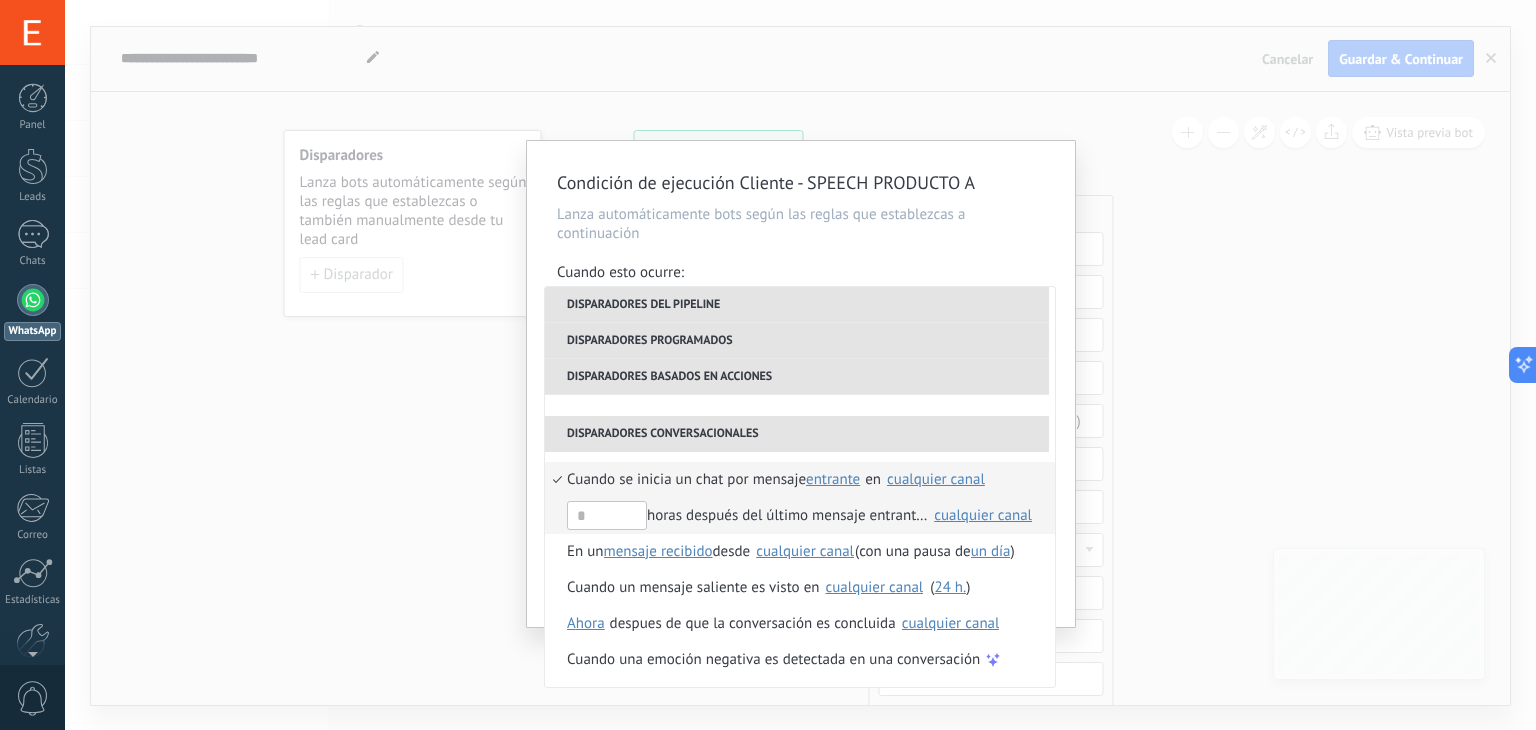 scroll, scrollTop: 508, scrollLeft: 0, axis: vertical 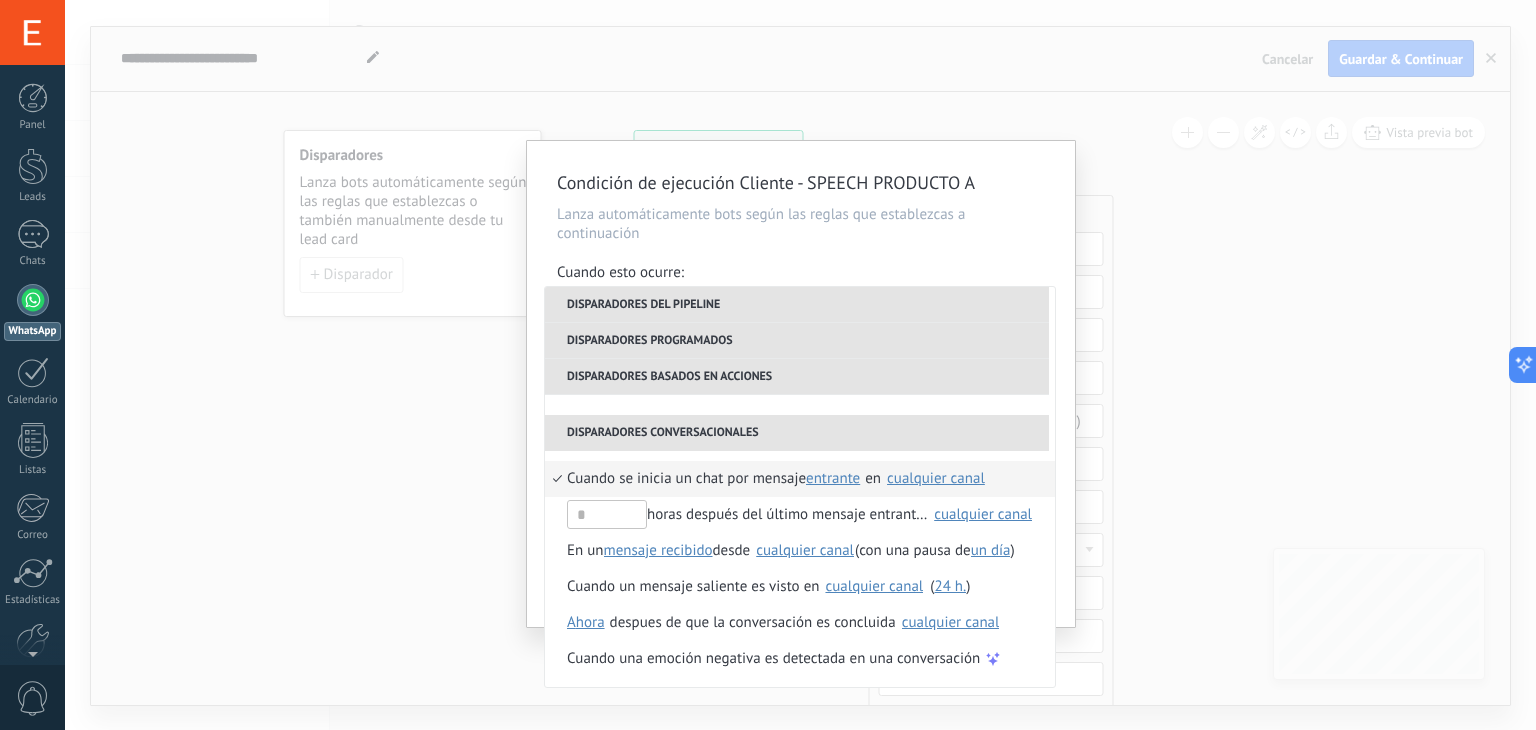 click on "cualquier canal" at bounding box center [936, 478] 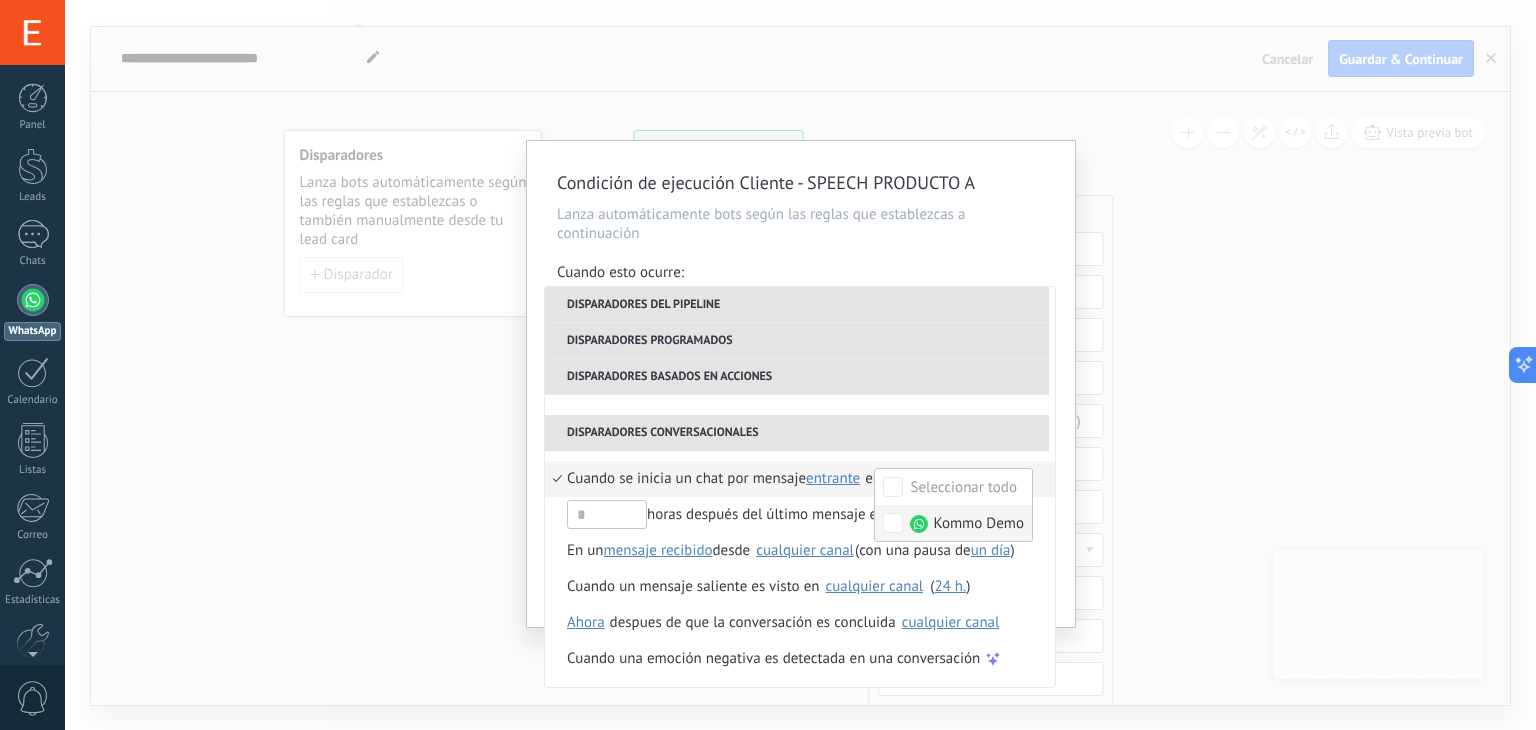 click on "Kommo Demo" at bounding box center [978, 524] 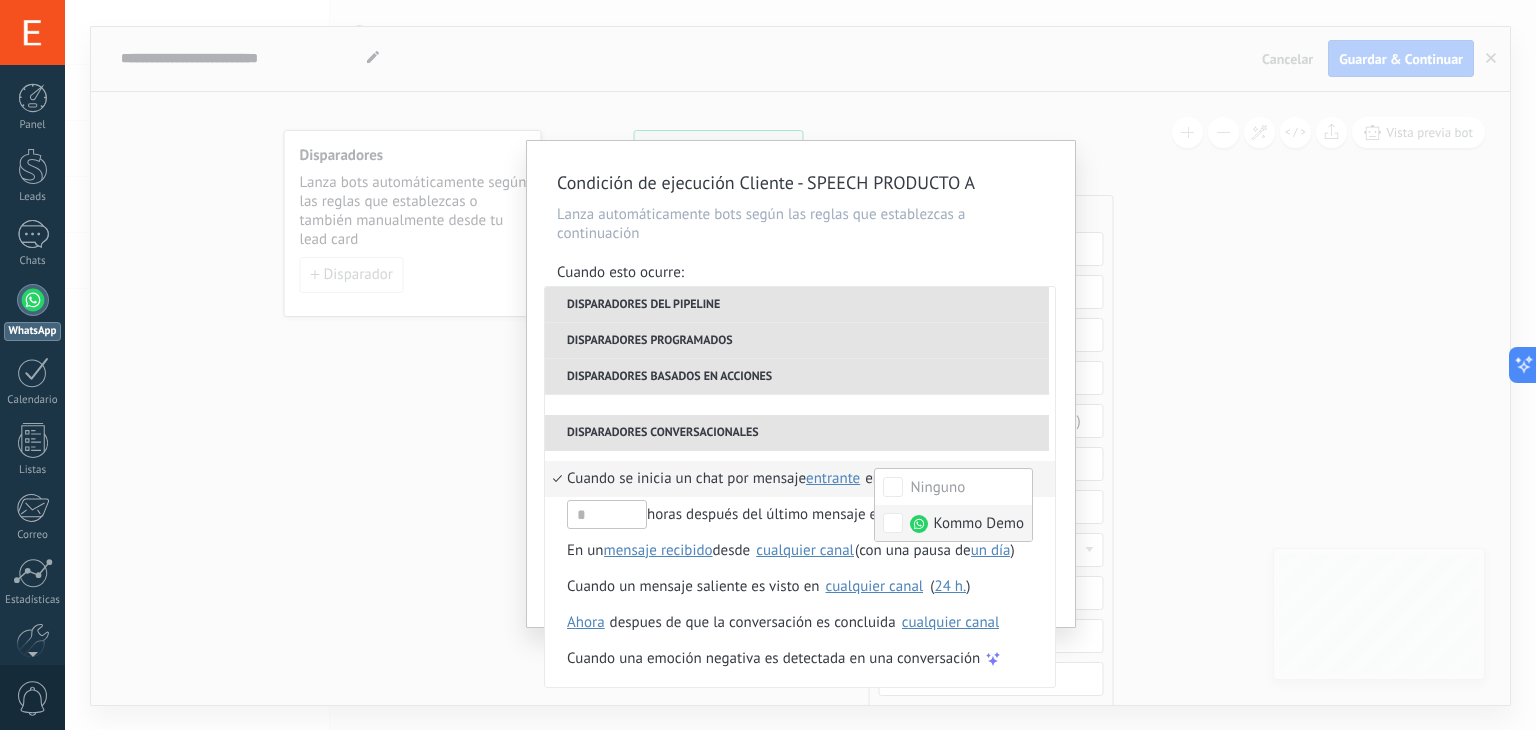 scroll, scrollTop: 0, scrollLeft: 0, axis: both 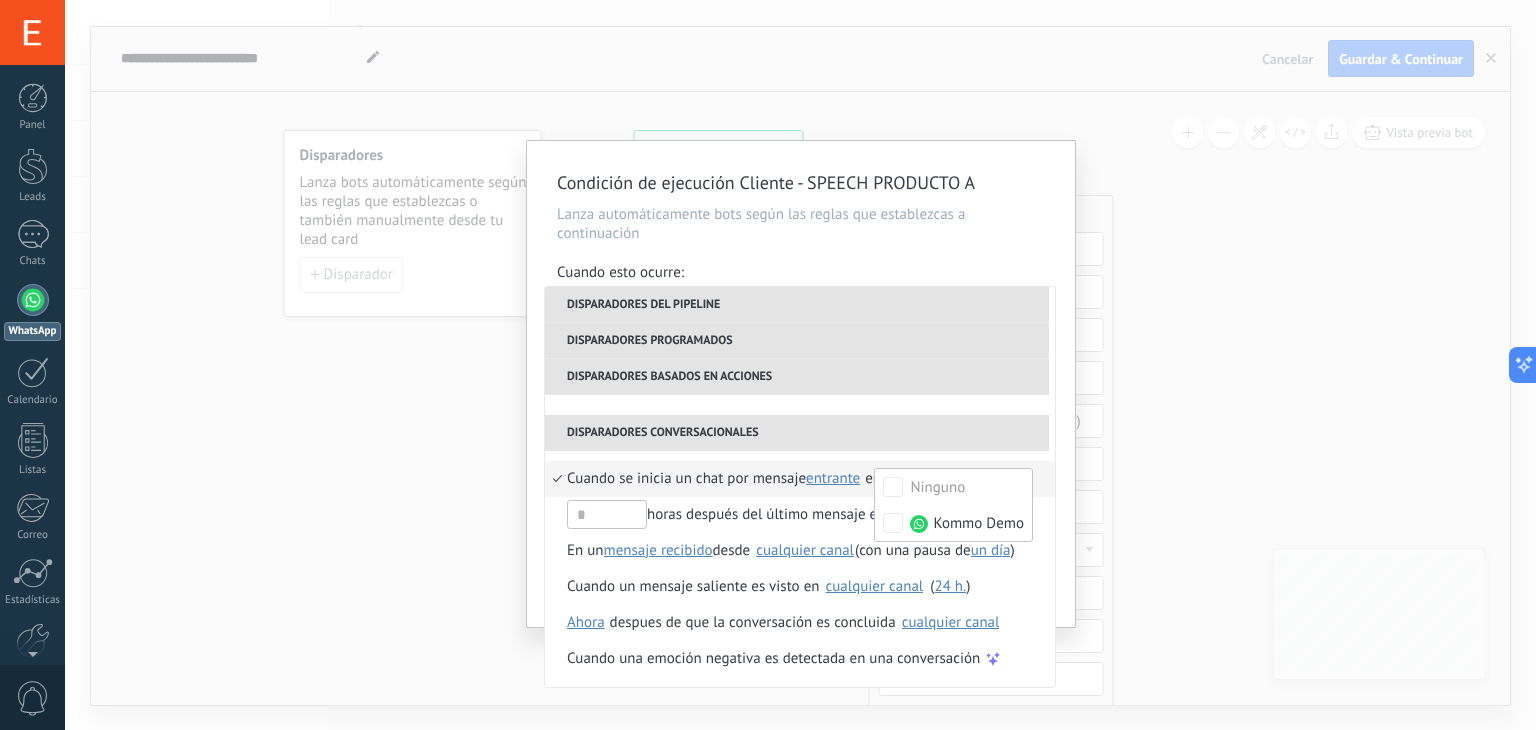 click on "Cuando se inicia un chat por mensaje  entrante saliente cualquiera entrante en Ninguno Kommo Demo cualquier canal  horas después del último mensaje entrante en Seleccionar todo Kommo Demo cualquier canal En un  mensaje recibido mensaje enviado mensaje recibido  desde Seleccionar todo Kommo Demo cualquier canal  (con una pausa de  un día 10 min. 5 min. Seleccionar un intervalo un día ) Cuando un mensaje saliente es visto en Seleccionar todo Kommo Demo cualquier canal ( 24 h. 10 min. 5 min. Seleccionar un intervalo 24 h. ) despues de que la conversación es concluida Seleccionar todo Kommo Demo cualquier canal Ahora Después de 5 minutos Después de 10 minutos Un día Seleccionar un intervalo Ahora Cuando una emoción negativa es detectada en una conversación" at bounding box center (800, 569) 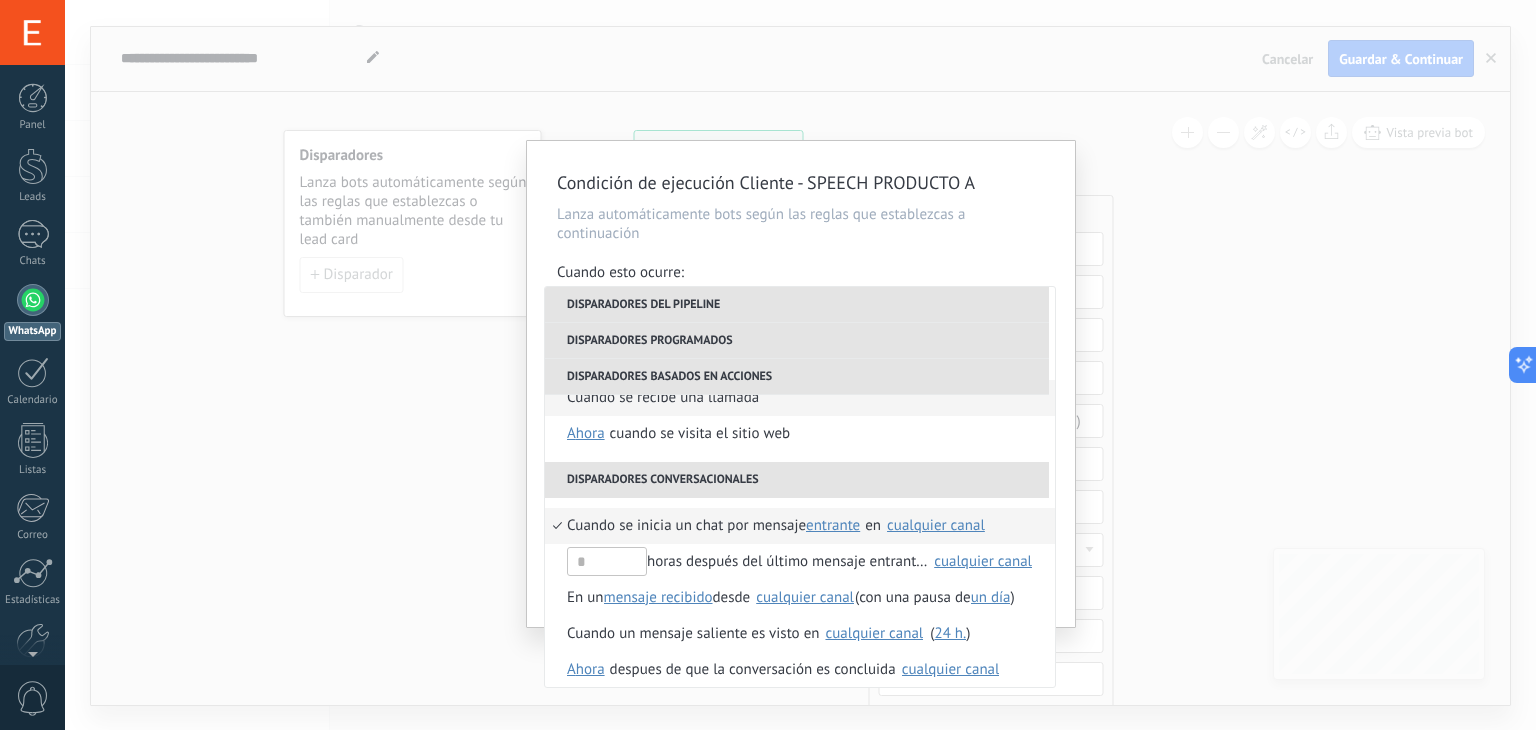 scroll, scrollTop: 508, scrollLeft: 0, axis: vertical 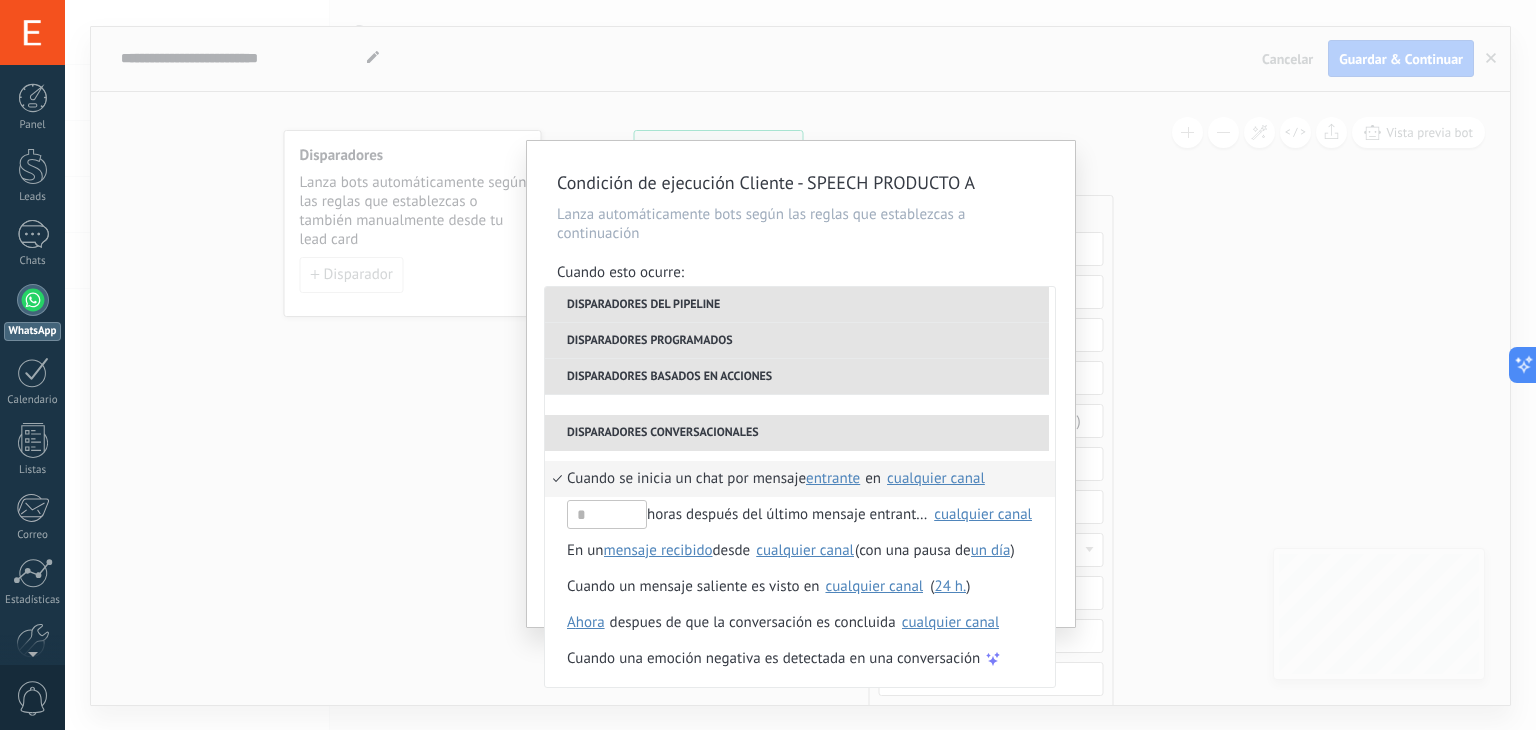 click on "cualquier canal" at bounding box center [936, 478] 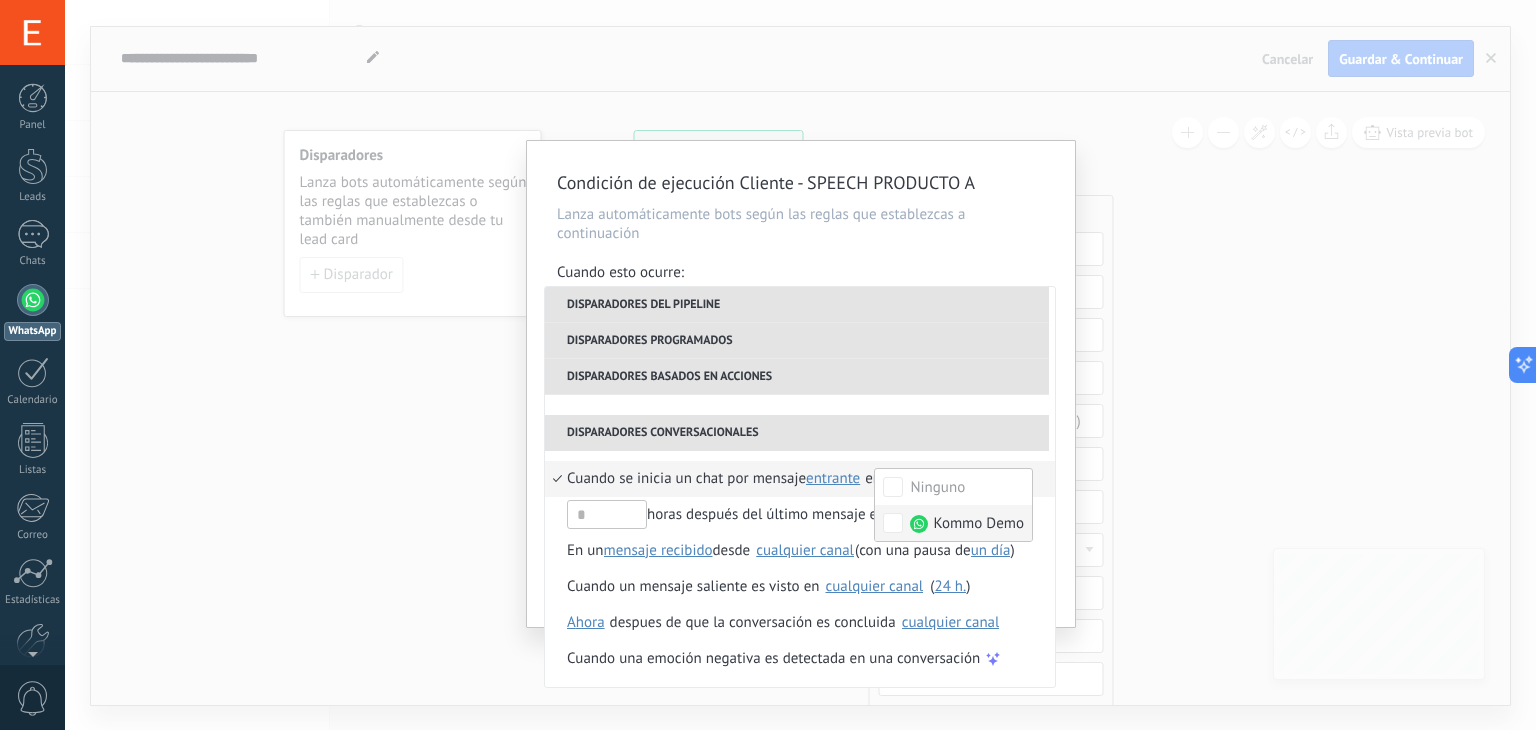 click on "Kommo Demo" at bounding box center [967, 524] 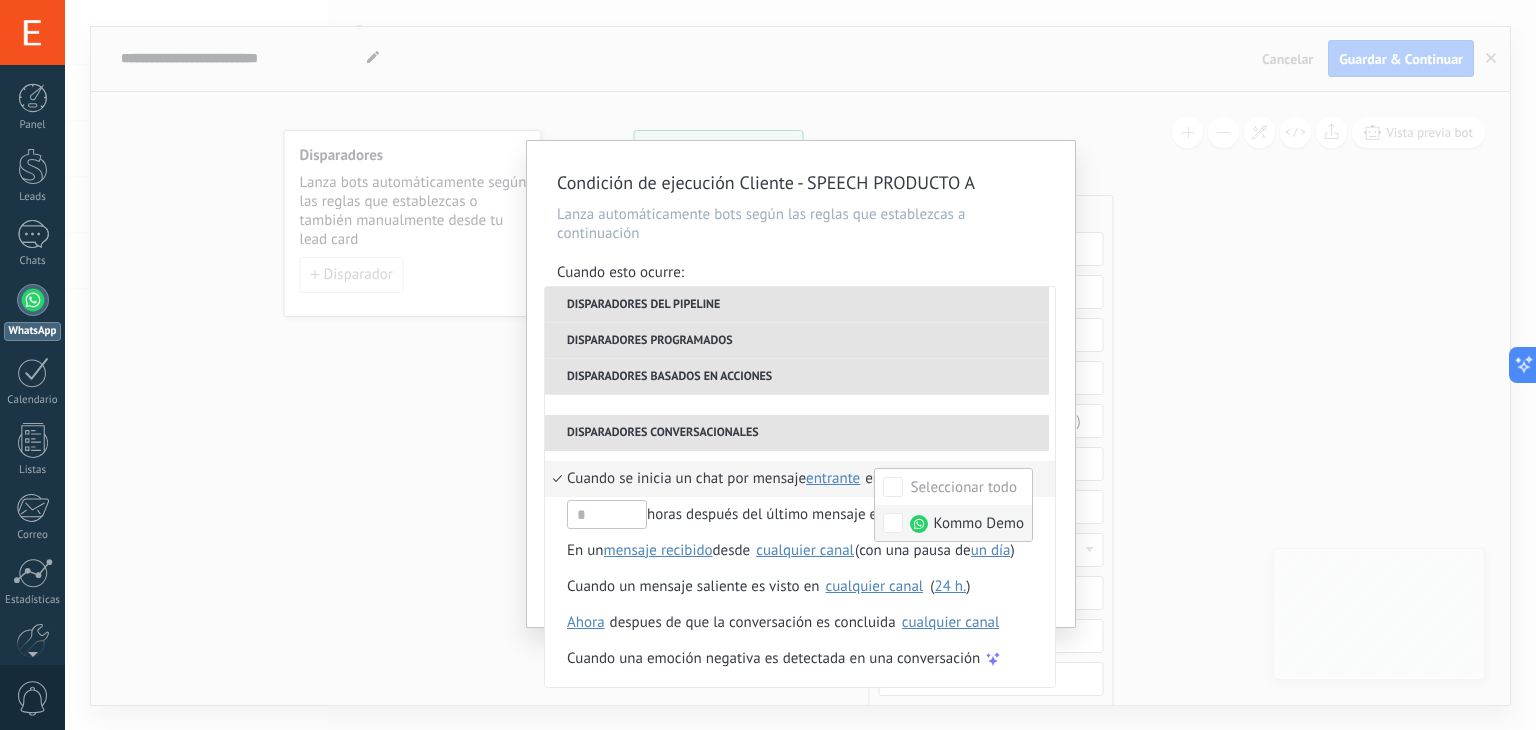 click on "Kommo Demo" at bounding box center [967, 524] 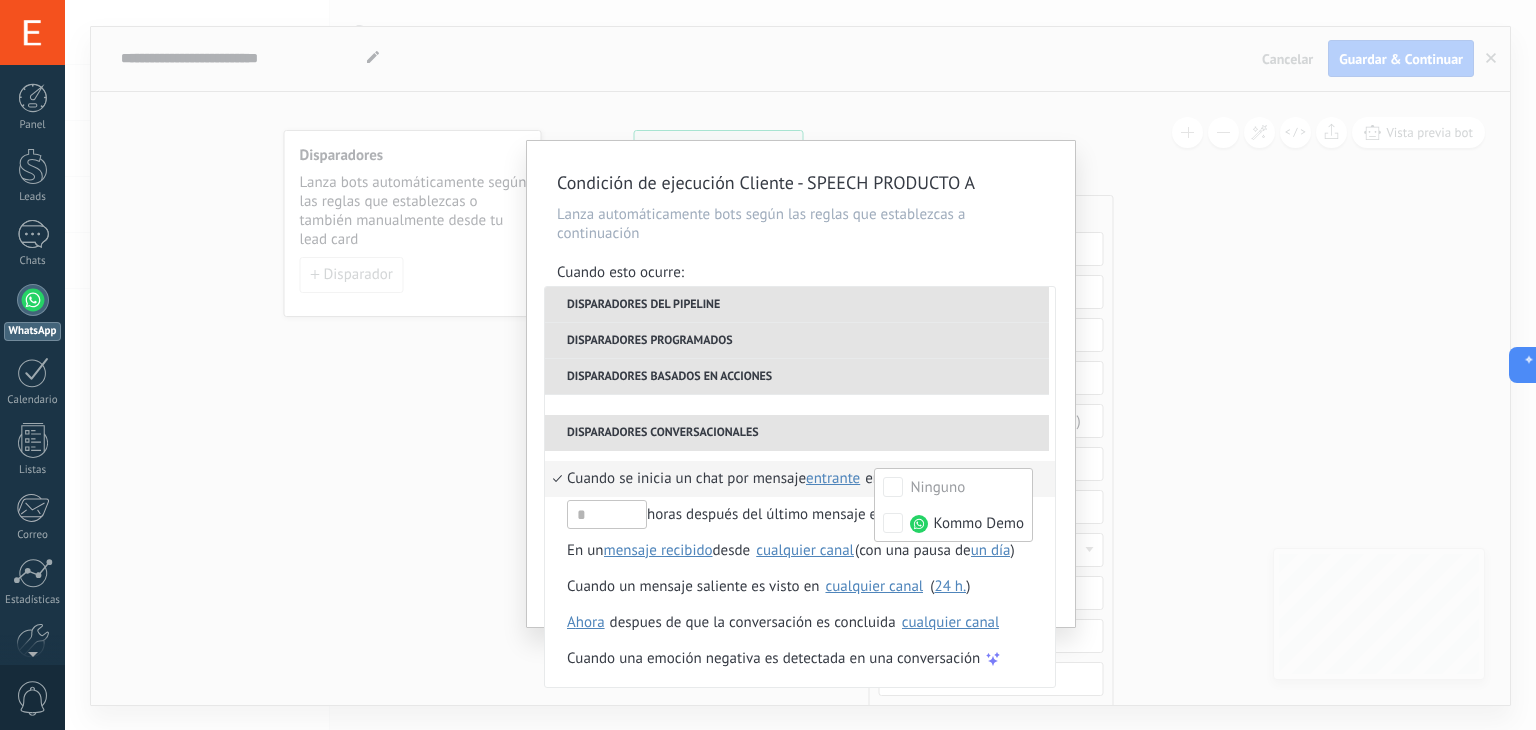 click on "Disparadores conversacionales" at bounding box center (797, 433) 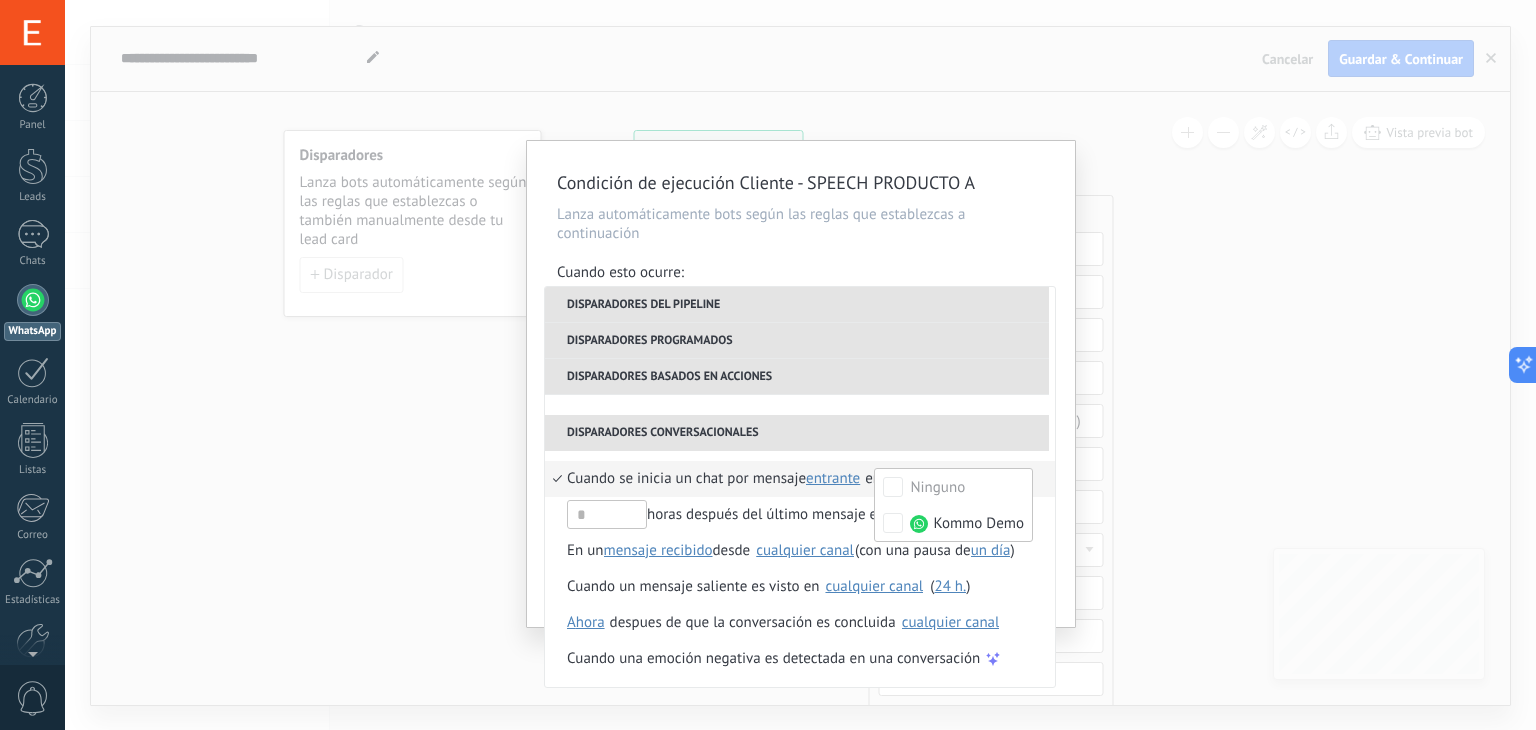 click on "Disparadores conversacionales" at bounding box center [797, 433] 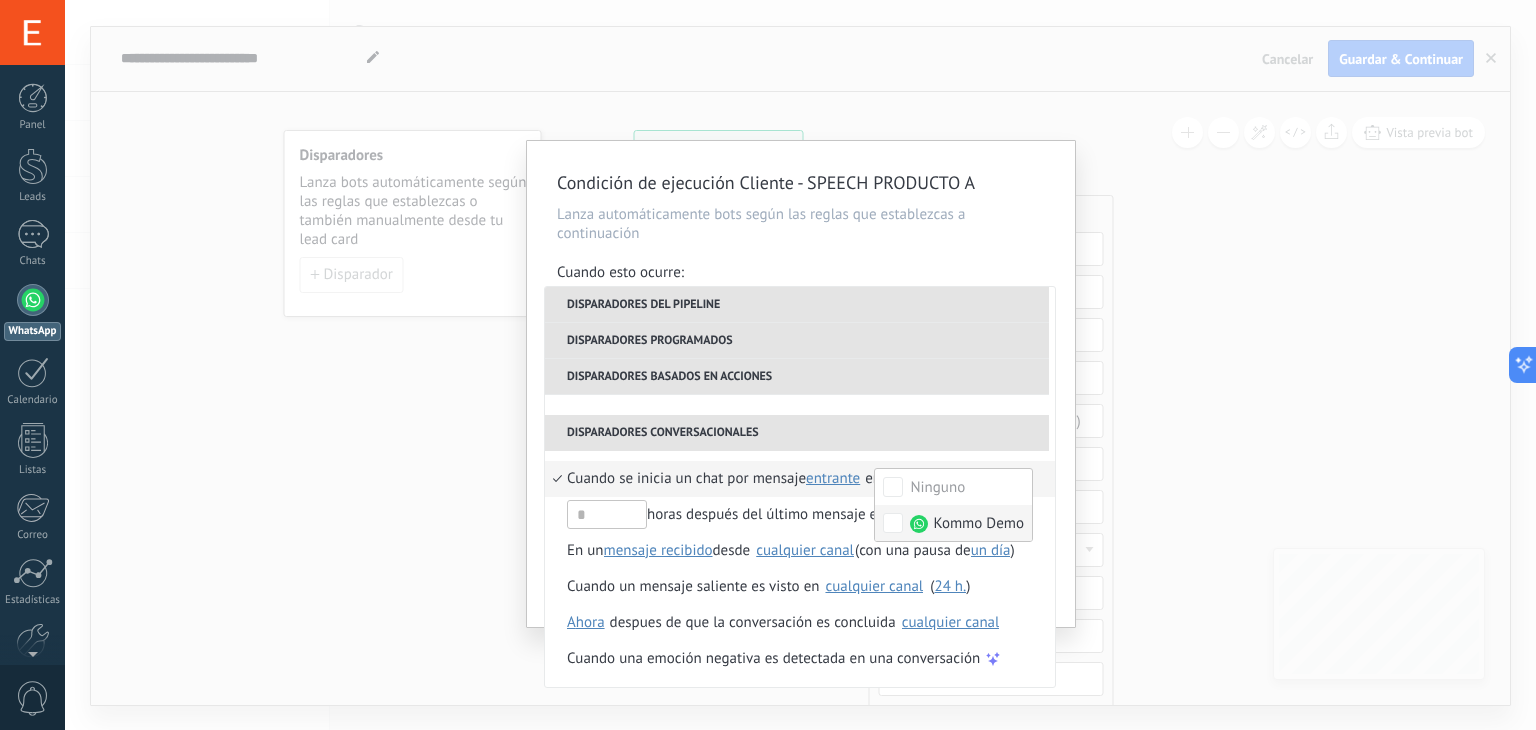 click on "Kommo Demo" at bounding box center (978, 524) 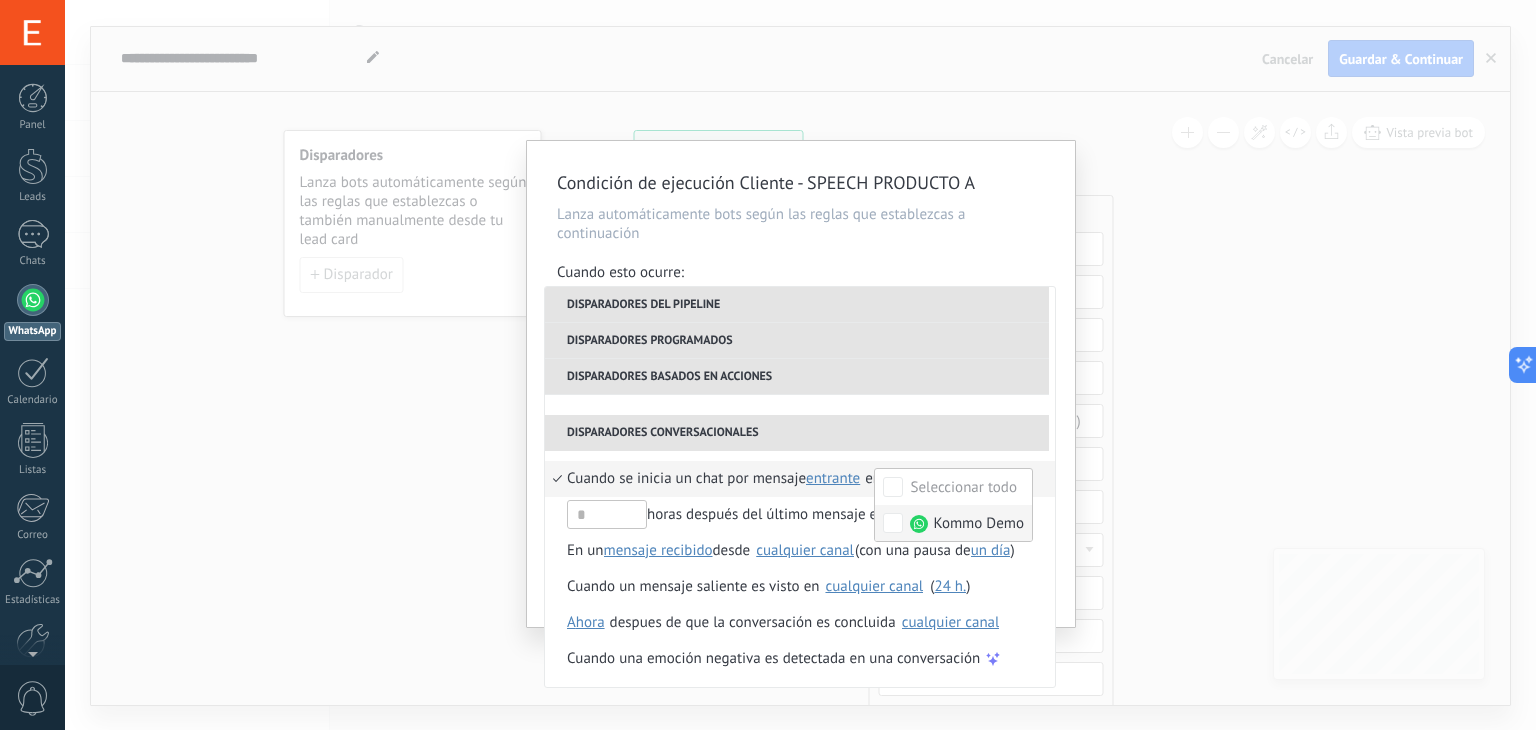 click on "Kommo Demo" at bounding box center (978, 524) 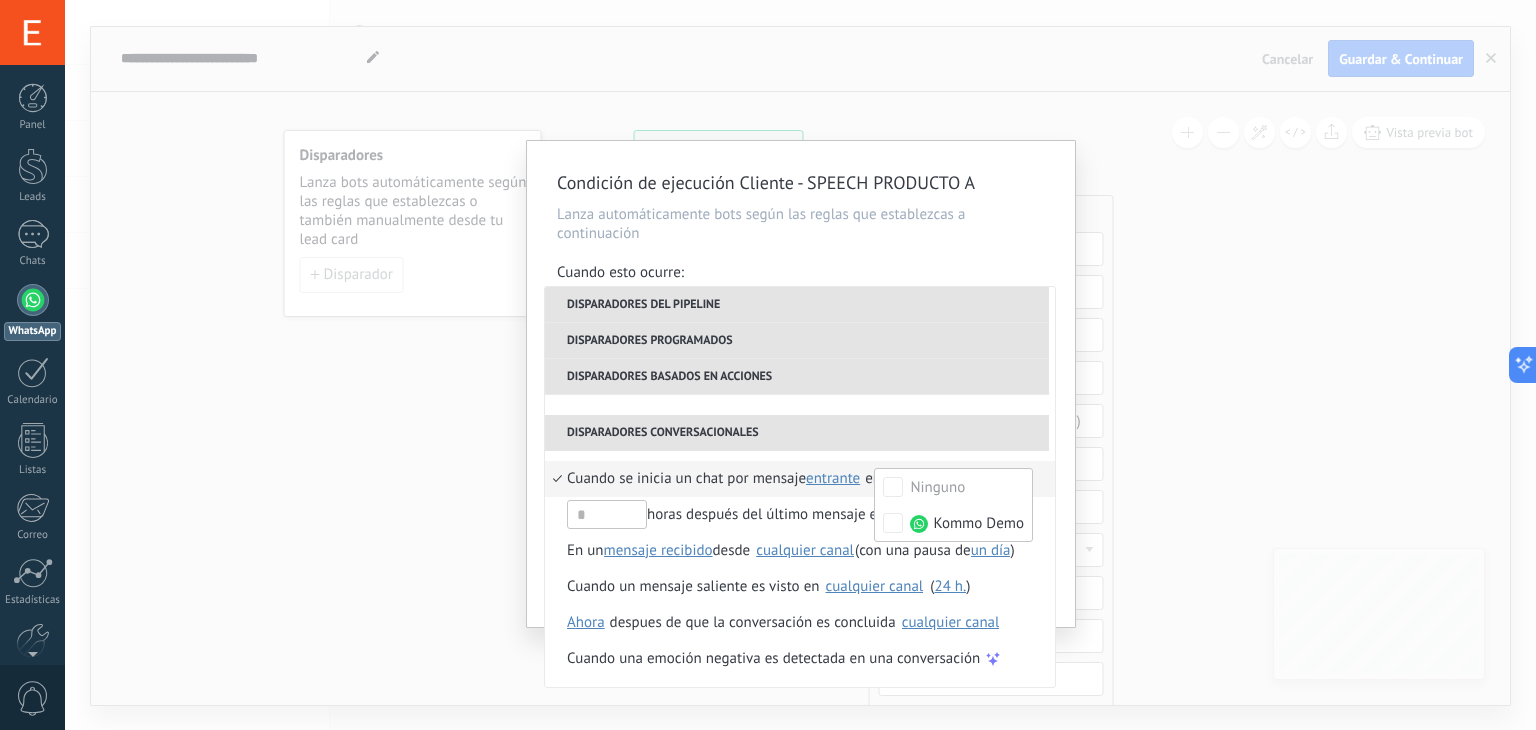 click on "Cuando se inicia un chat por mensaje  entrante saliente cualquiera entrante en Ninguno Kommo Demo cualquier canal" at bounding box center [800, 479] 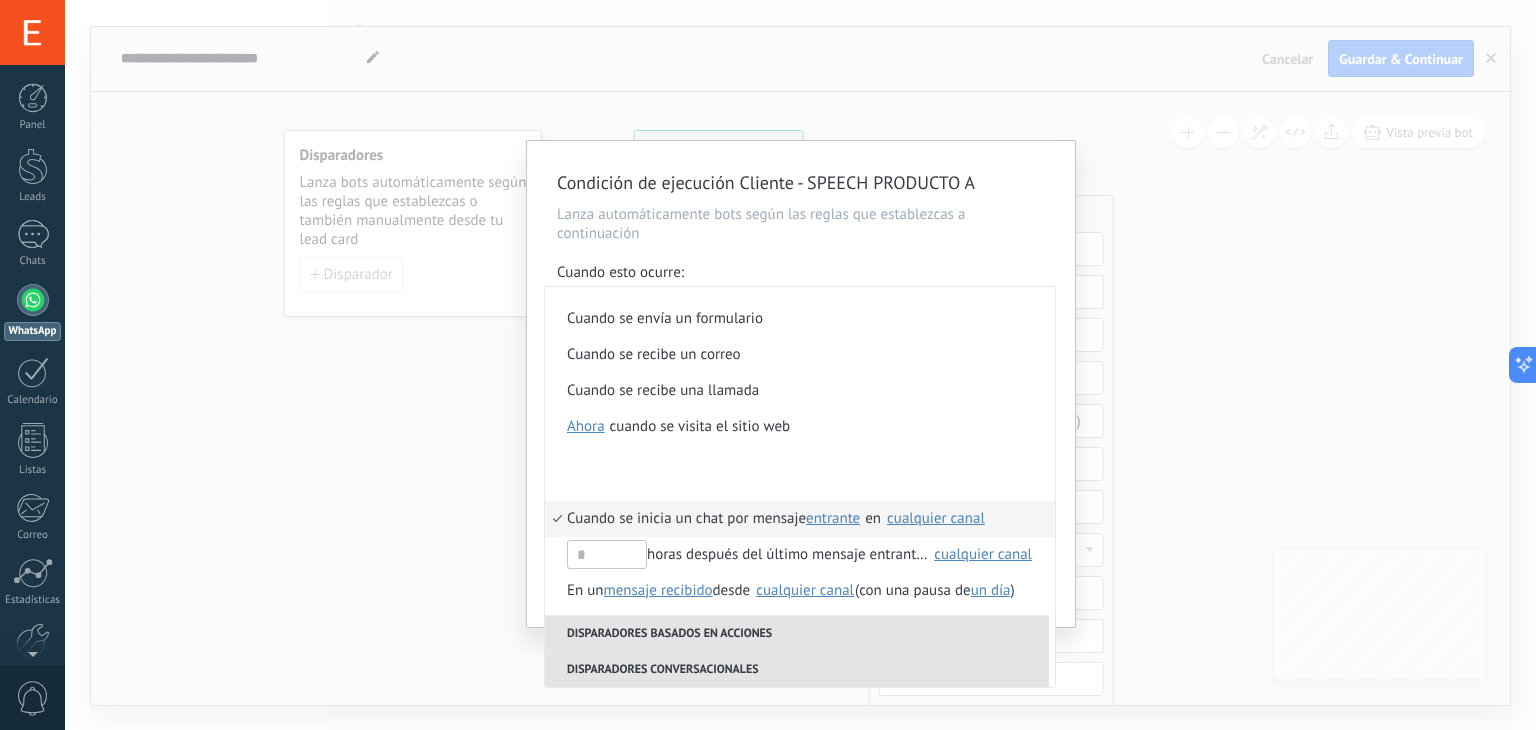 scroll, scrollTop: 508, scrollLeft: 0, axis: vertical 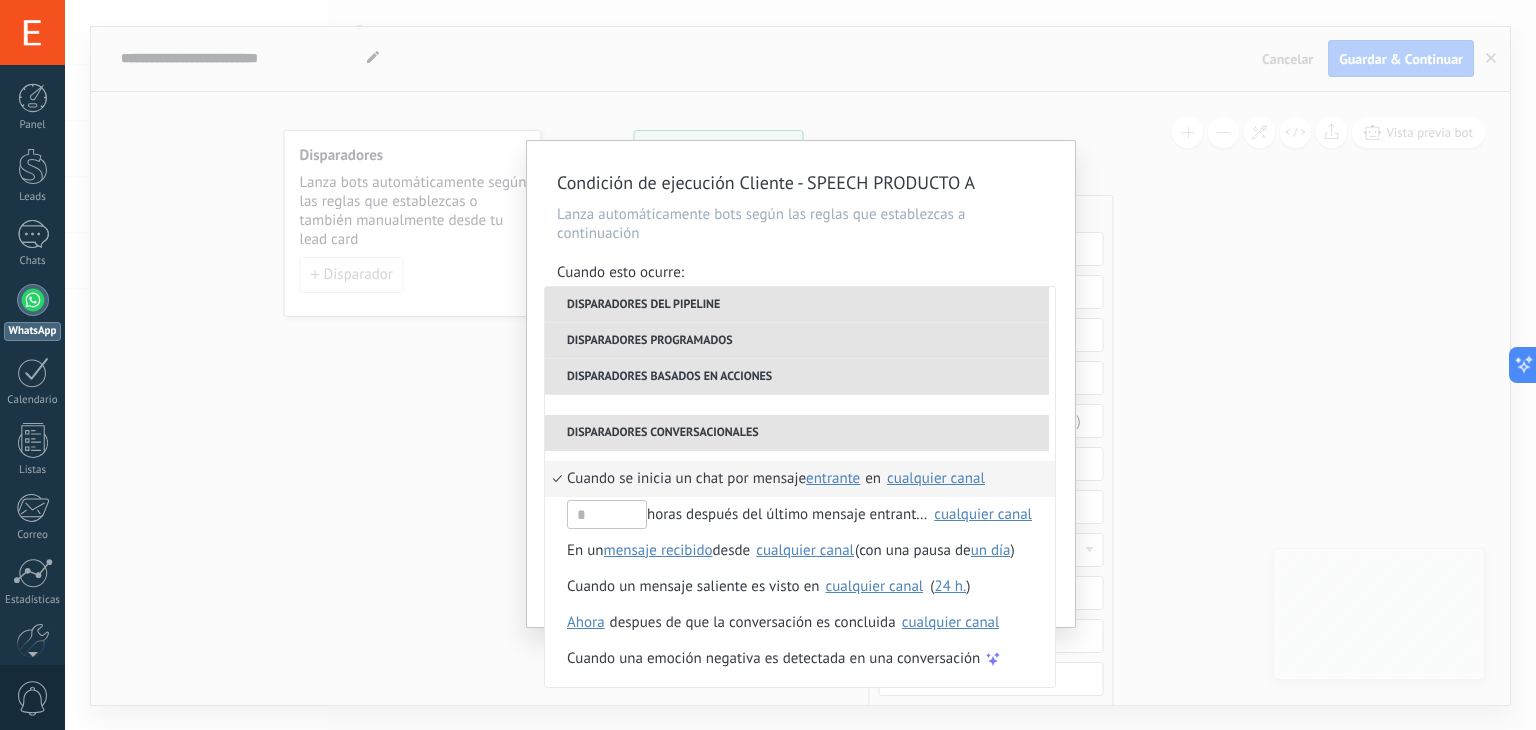 click on "Condición de ejecución Cliente - SPEECH PRODUCTO A Lanza automáticamente bots según las reglas que establezcas a continuación Cuando esto ocurre: Ejecutar:  Cuando se inicia un chat por mensaje entrante en cualquier canal Disparadores del pipeline Cuando se crea en una etapa del embudo ahora después de 5 minutos después de 10 minutos un día Seleccionar un intervalo ahora Cuando se mueve lead a una etapa del embudo ahora después de 5 minutos después de 10 minutos un día Seleccionar un intervalo ahora Cuando se mueve lead o se crea en una etapa del embudo ahora después de 5 minutos después de 10 minutos un día Seleccionar un intervalo ahora Cuando se cambia el usuario responsable en lead Cuando un usuario  añade elimina añade  etiquetas en  lead contacto compañía lead : #añadir etiquetas Cuando un campo en  Productos contacto compañía lead Productos  es actualizado:  SKU Grupo Precio Descripción External ID Unit Oferta especial 1 Precio al por mayor Puntos por compra Imagen SKU horas El )" at bounding box center [801, 384] 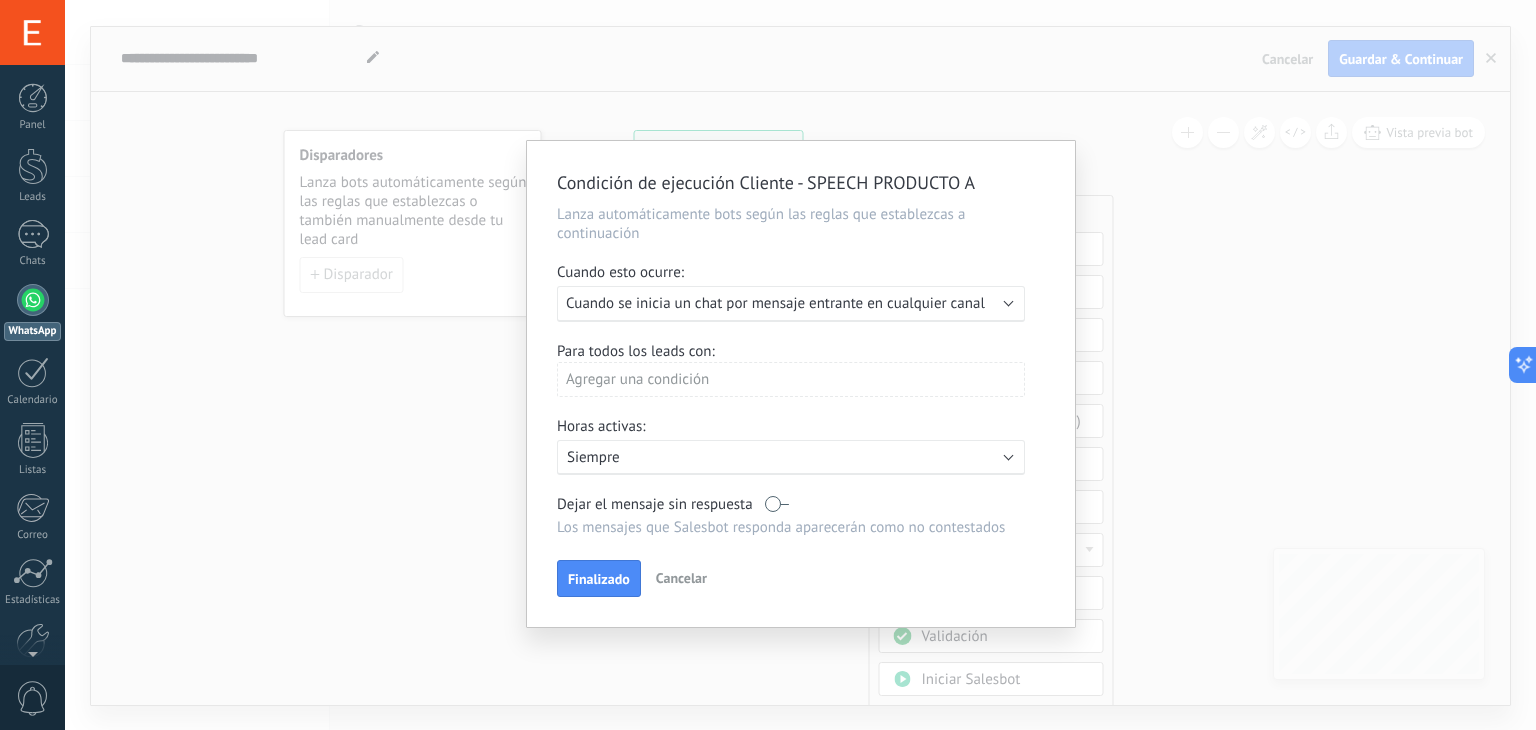 click on "Agregar una condición" at bounding box center [791, 379] 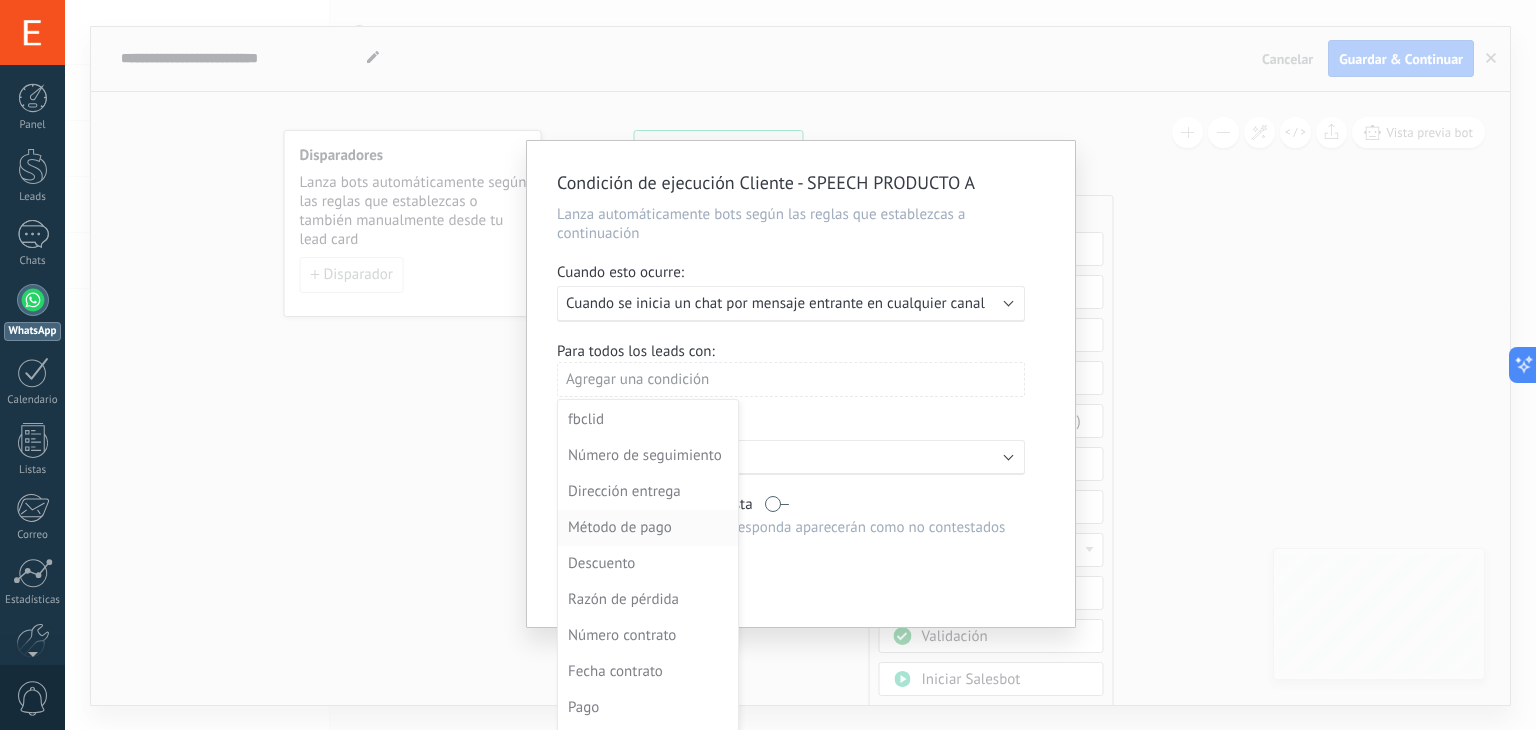 scroll, scrollTop: 540, scrollLeft: 0, axis: vertical 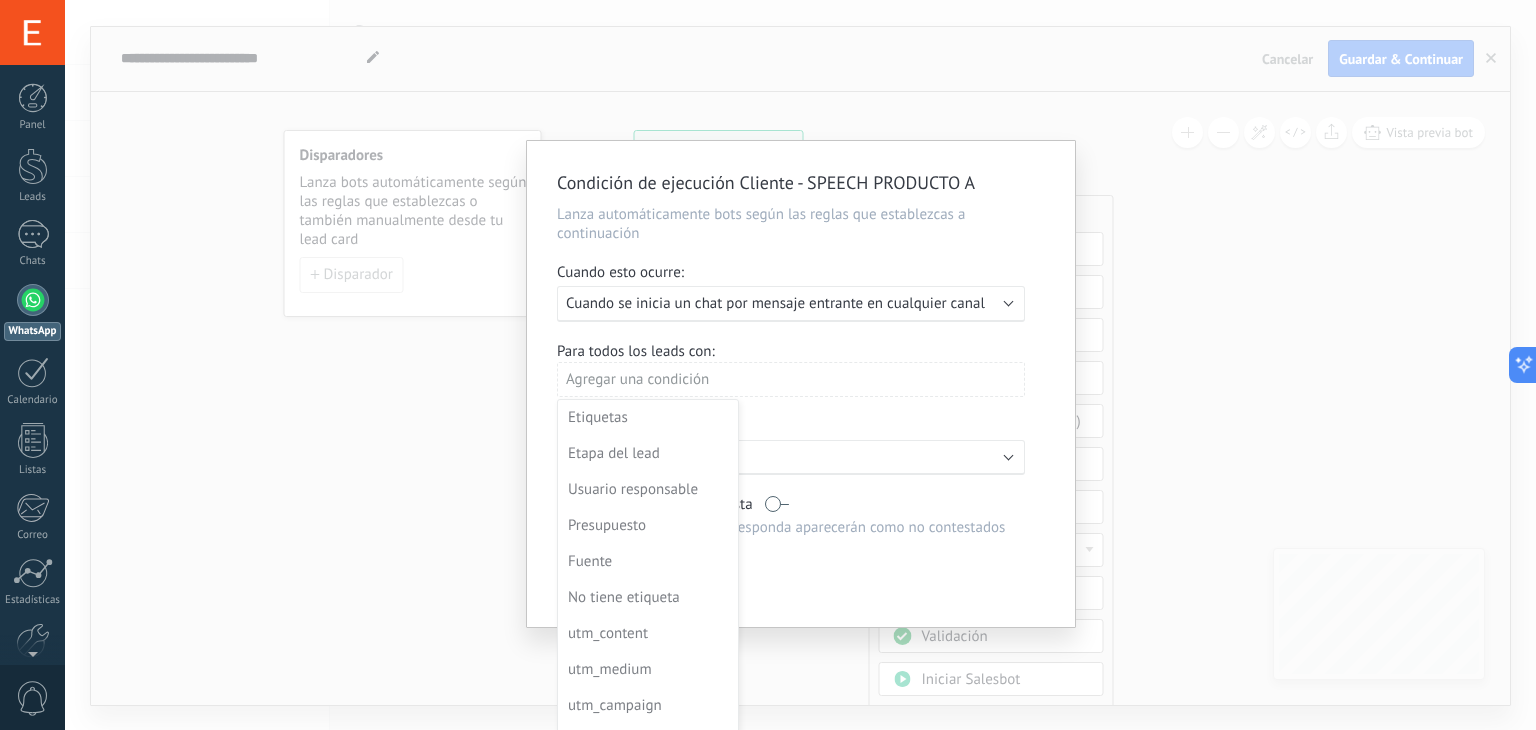 click at bounding box center [801, 384] 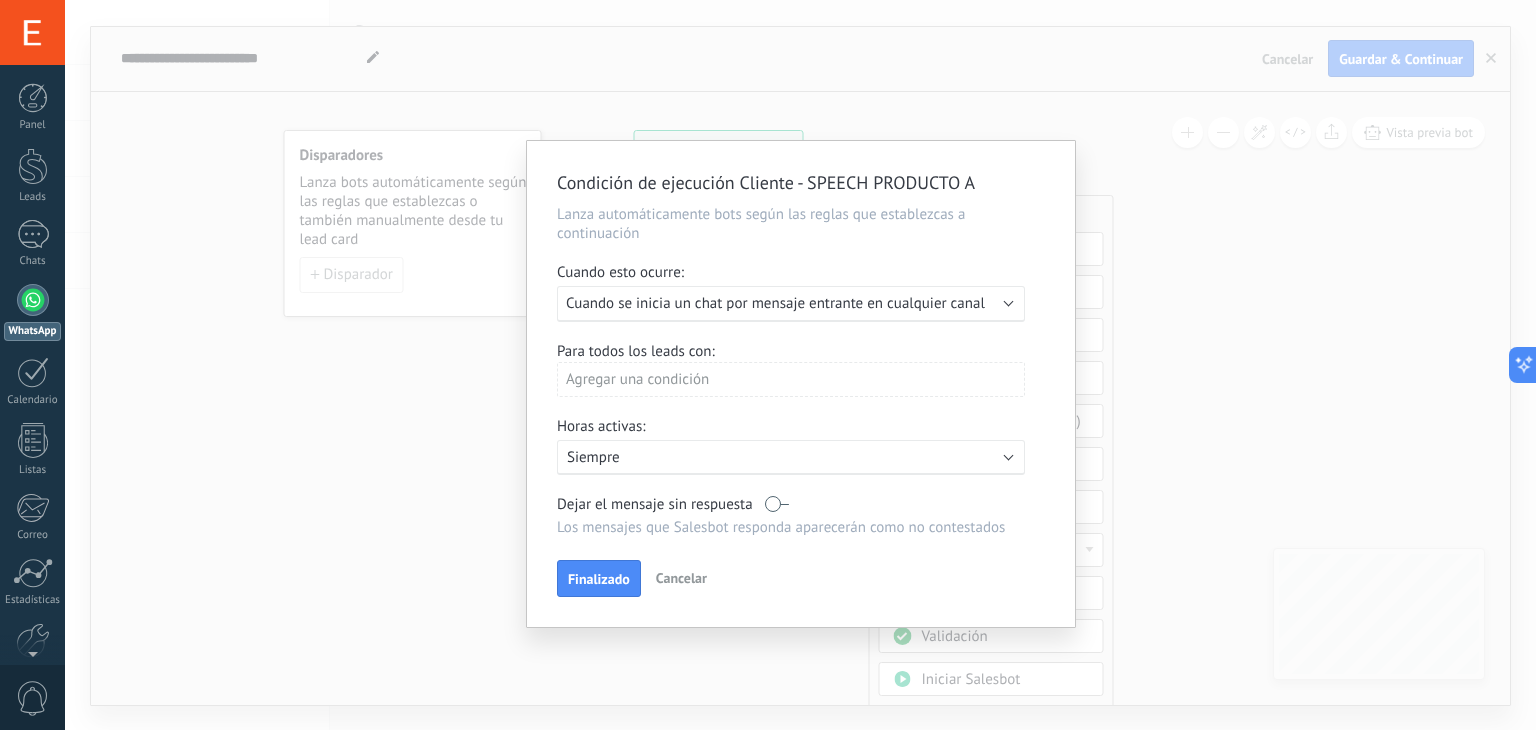 click on "Agregar una condición" at bounding box center [791, 379] 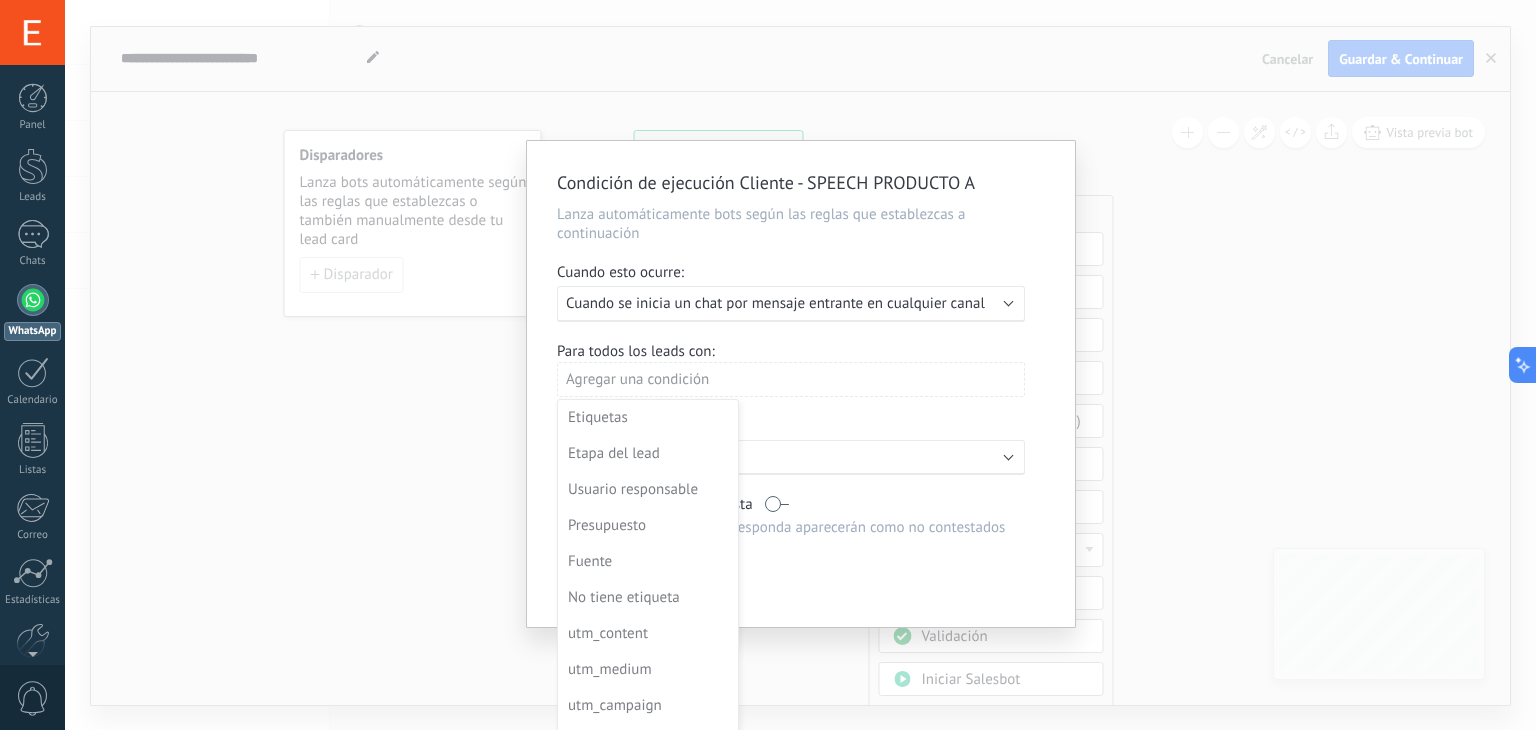 click at bounding box center [801, 384] 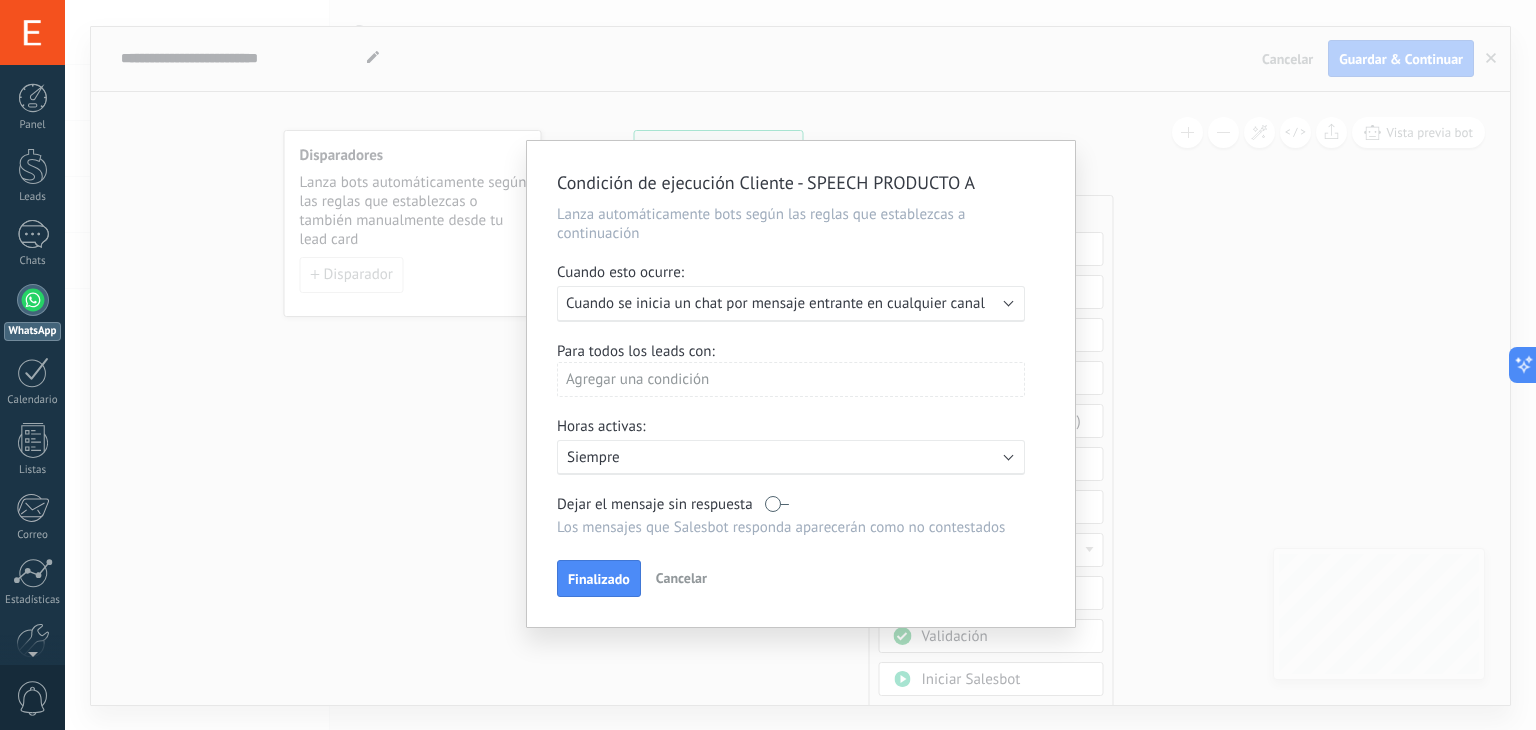 click on "Siempre" at bounding box center [742, 457] 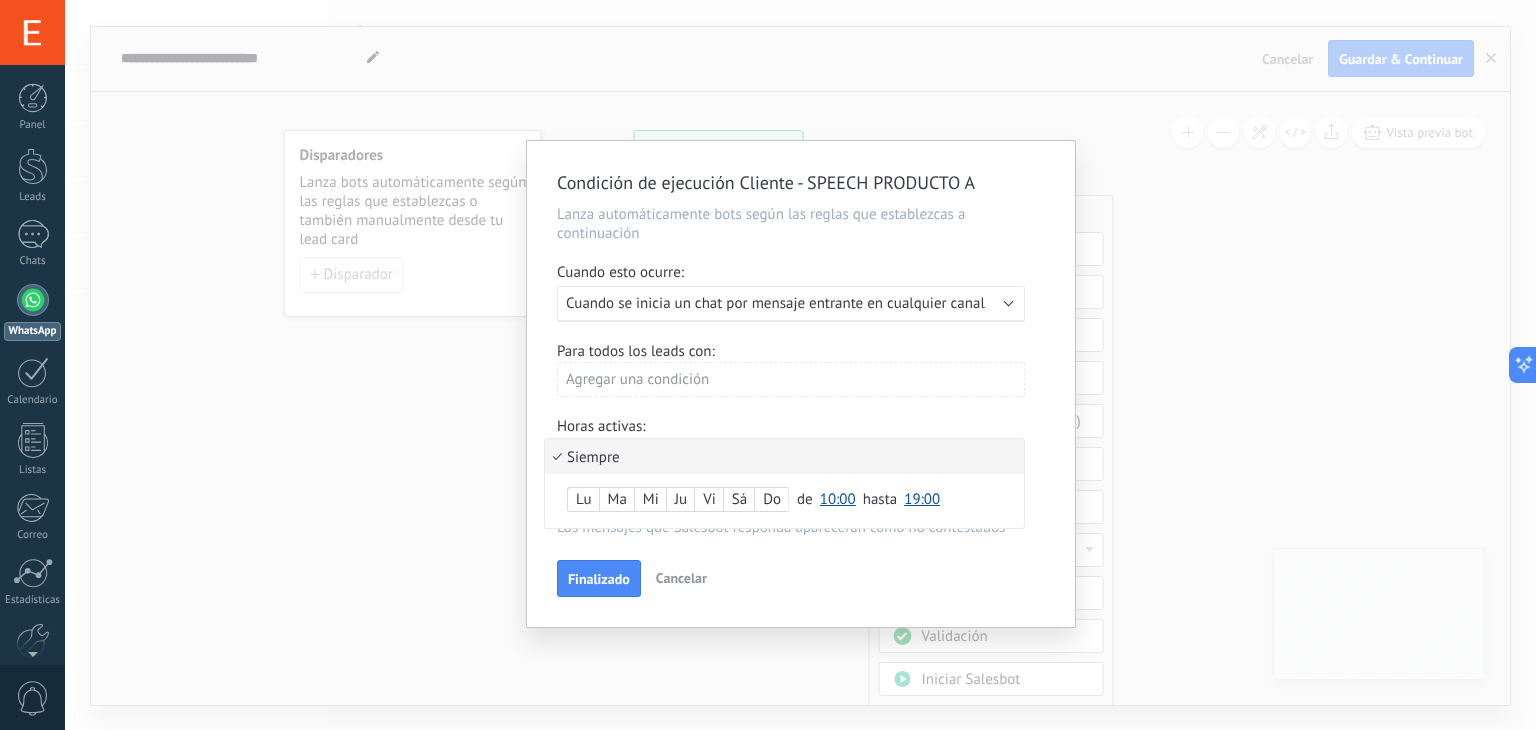 click on "Siempre" at bounding box center (784, 456) 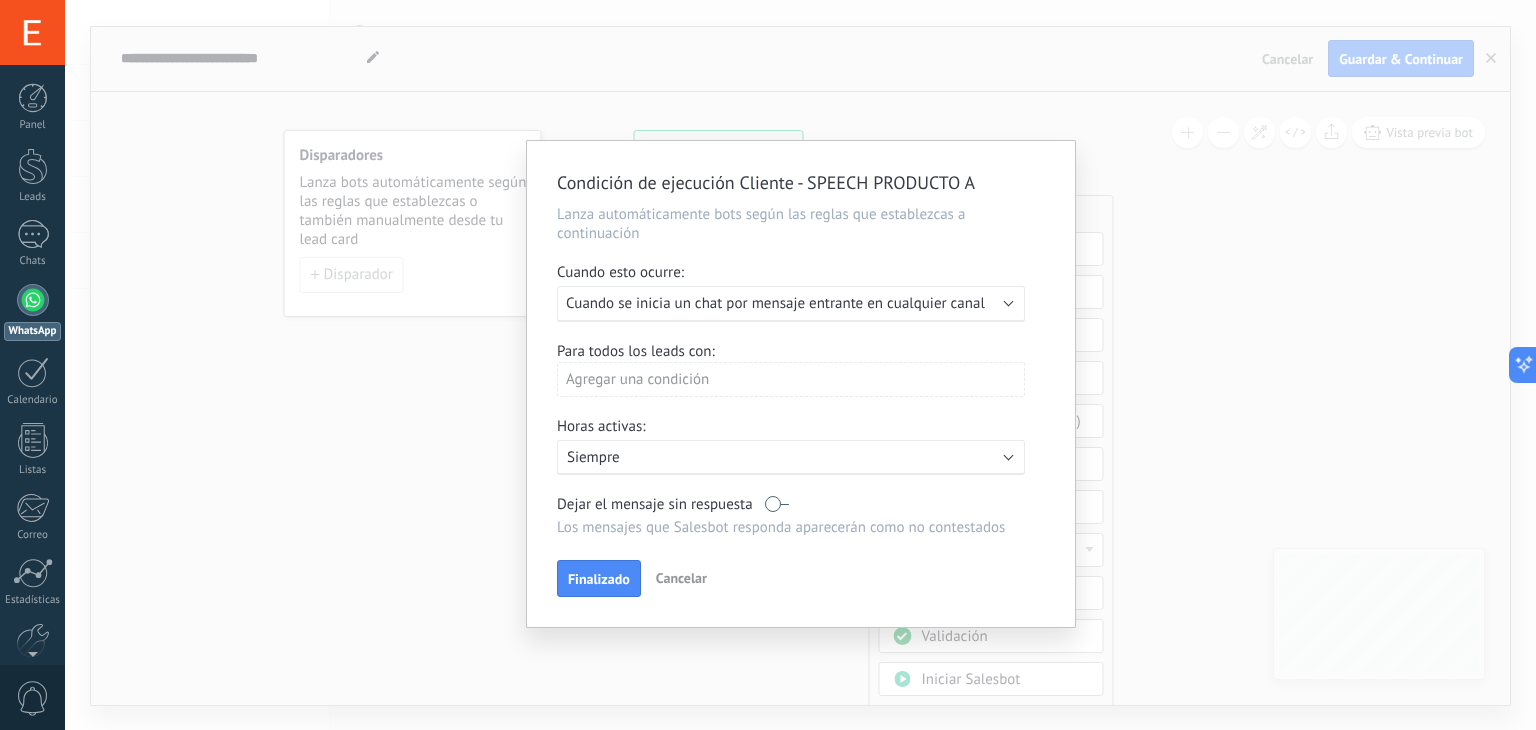 click at bounding box center [777, 504] 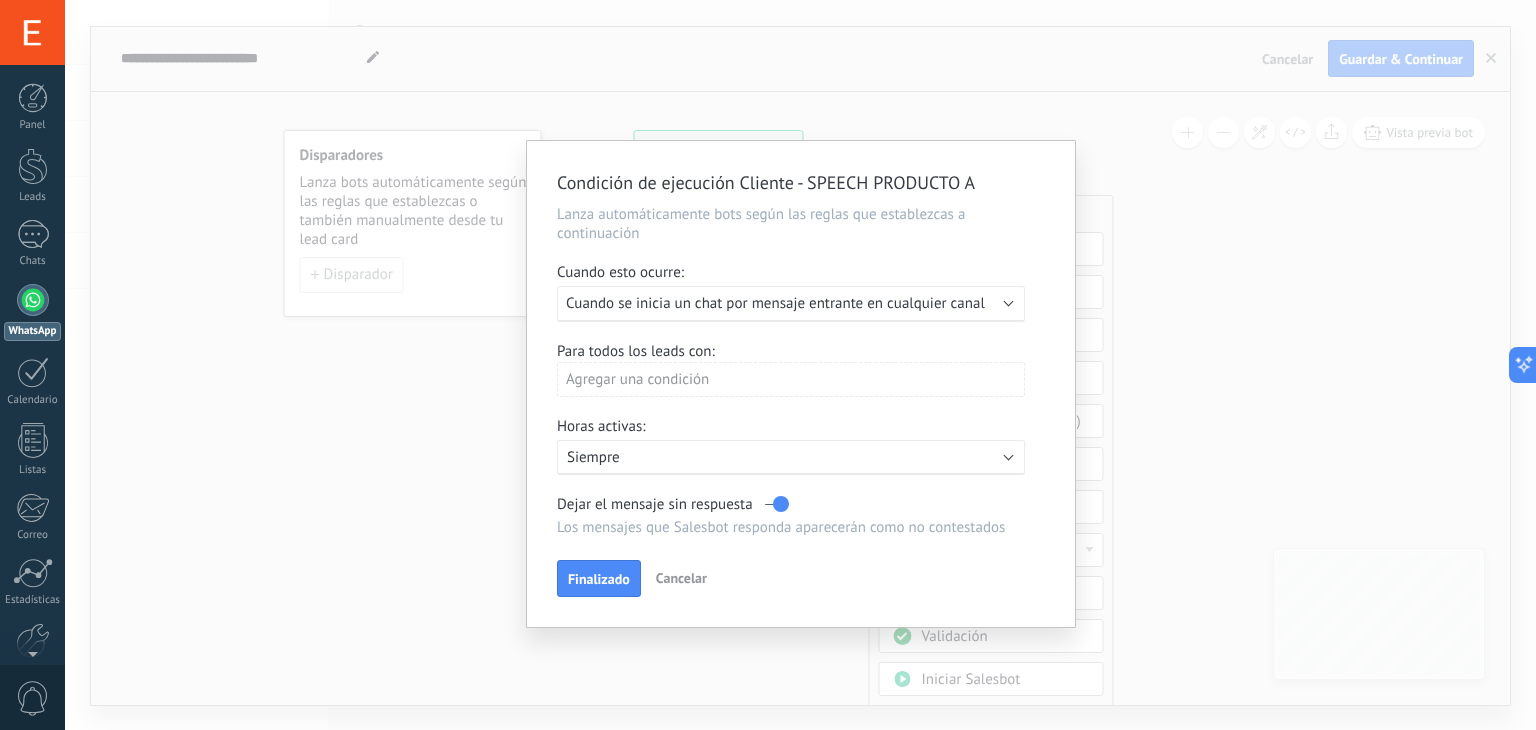 click at bounding box center (777, 504) 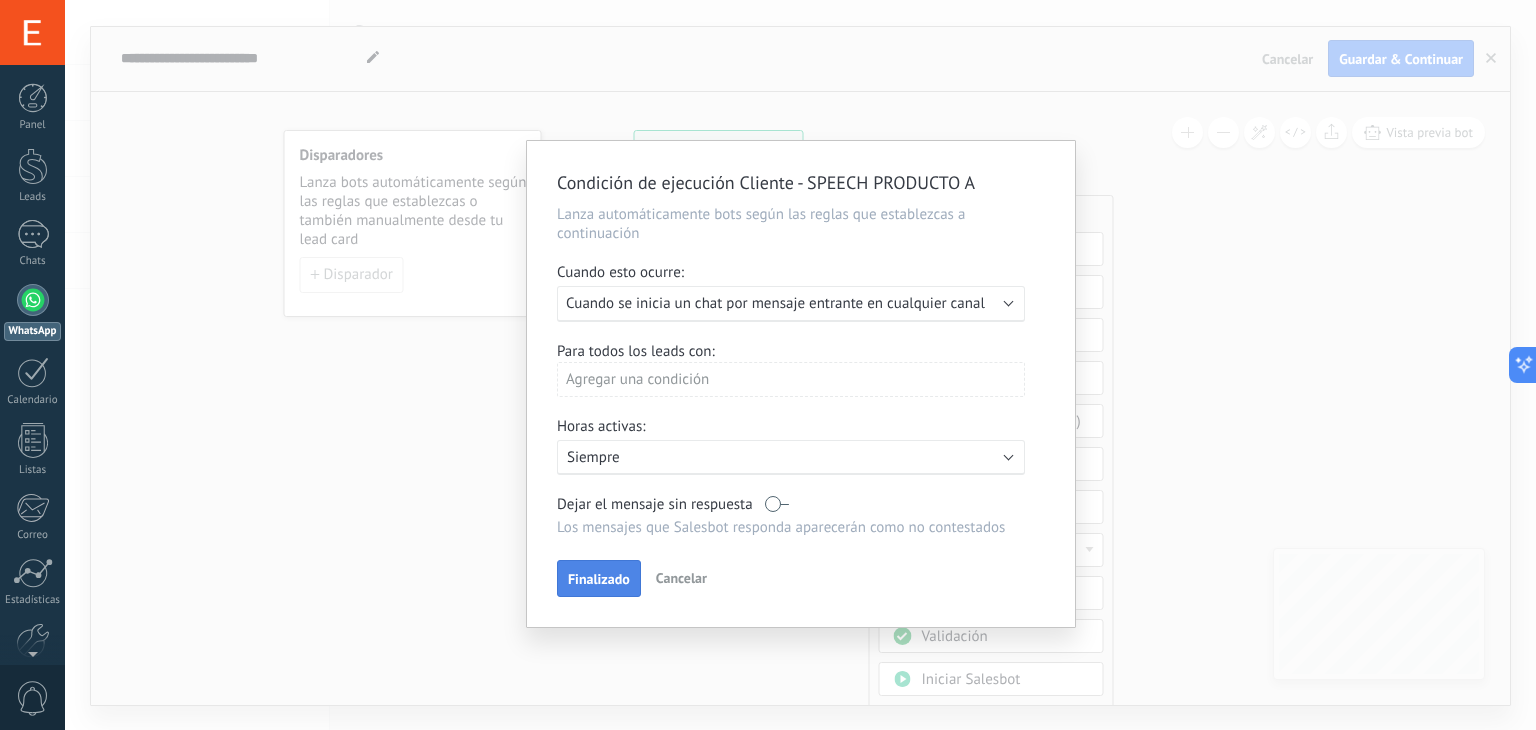 click on "Finalizado" at bounding box center [599, 579] 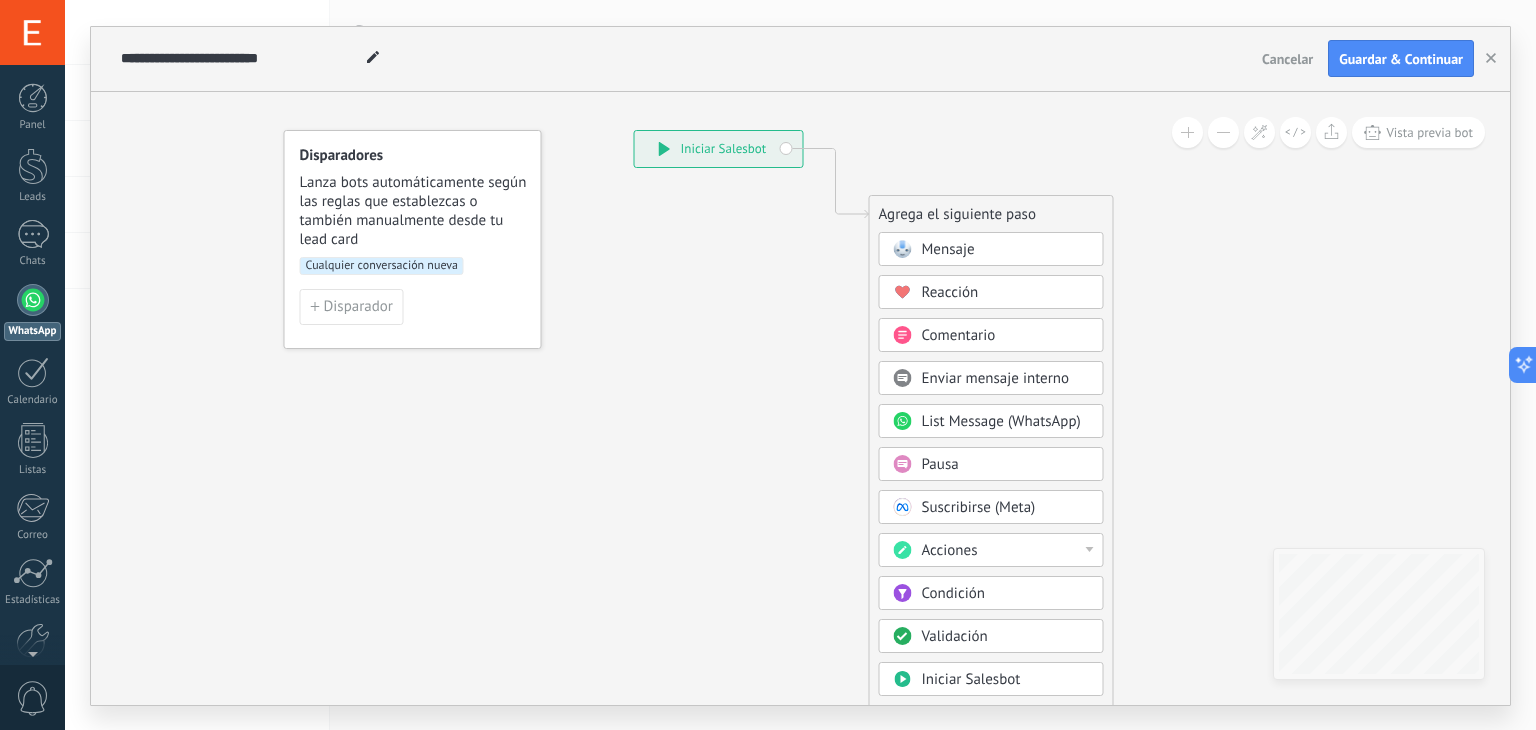 click on "Cualquier conversación nueva" at bounding box center [382, 266] 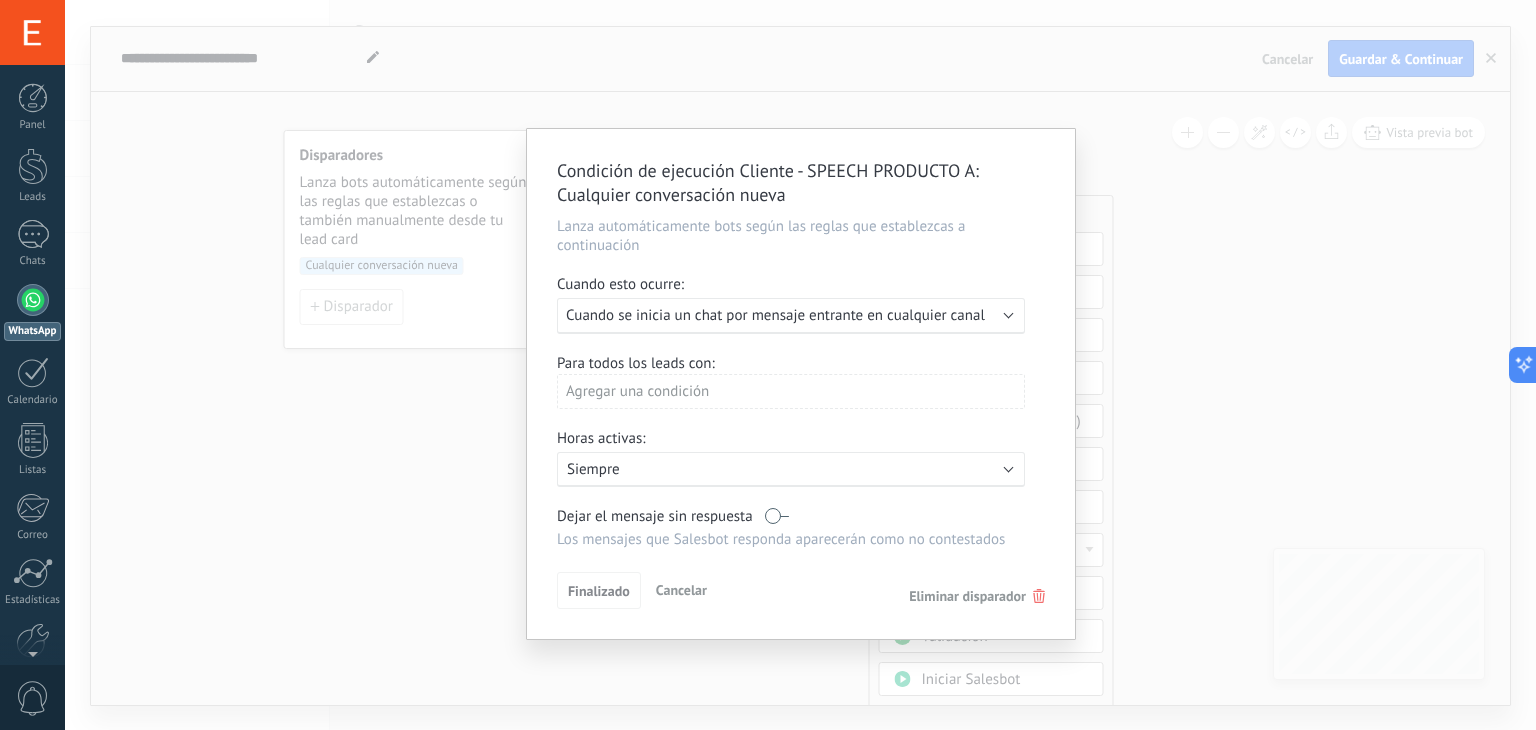 click on "Agregar una condición" at bounding box center [791, 391] 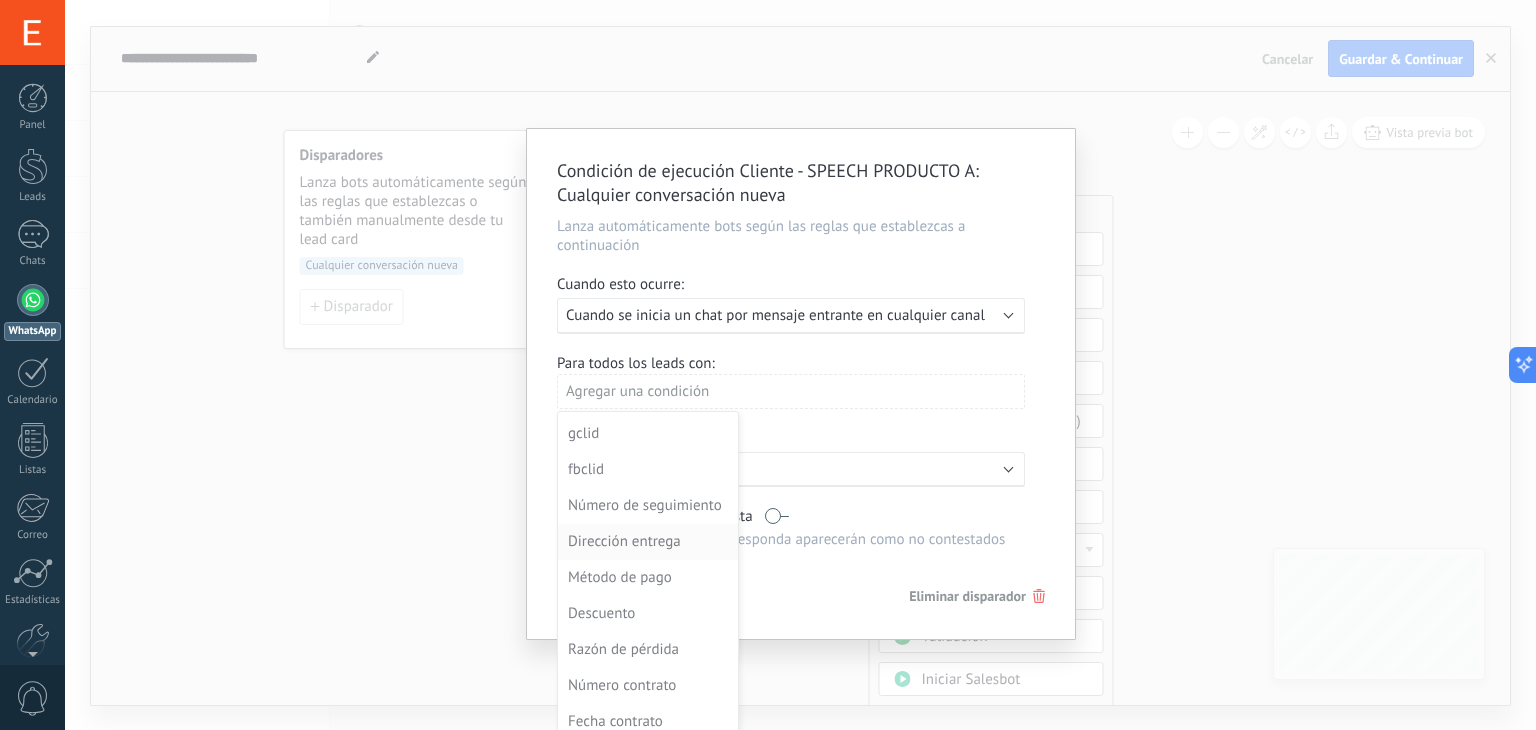 scroll, scrollTop: 540, scrollLeft: 0, axis: vertical 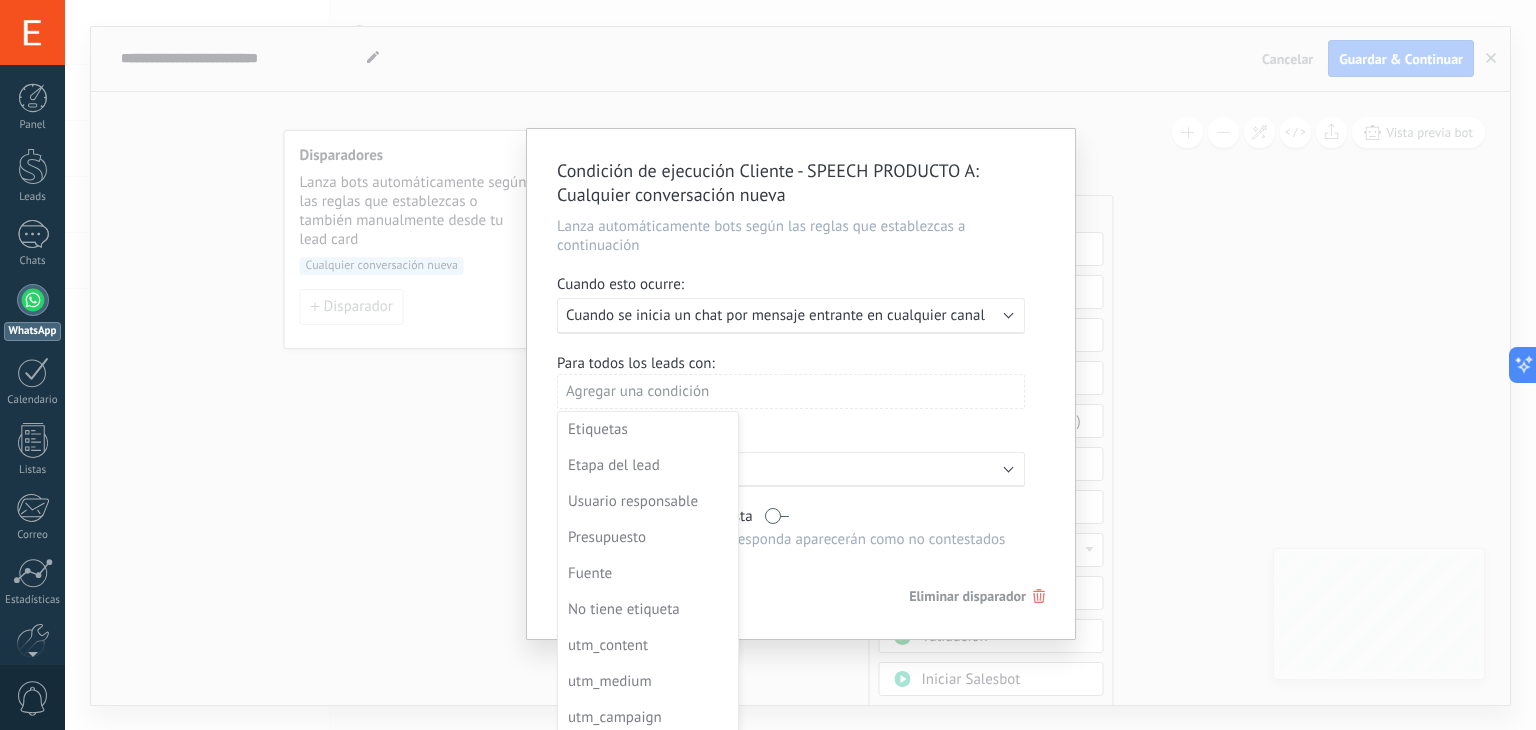 click on "Condición de ejecución Cliente - SPEECH PRODUCTO A : Cualquier conversación nueva Lanza automáticamente bots según las reglas que establezcas a continuación Cuando esto ocurre: Ejecutar:  Cuando se inicia un chat por mensaje entrante en cualquier canal Para todos los leads con: Agregar una condición Etiquetas Etapa del lead Usuario responsable Presupuesto Fuente No tiene etiqueta utm_content utm_medium utm_campaign utm_source utm_term utm_referrer referrer gclientid gclid fbclid Número de seguimiento Dirección entrega Método de pago Descuento Razón de pérdida Número contrato Fecha contrato Pago Archivo Horas activas: Activo:  Siempre Dejar el mensaje sin respuesta Los mensajes que Salesbot responda aparecerán como no contestados Aplicar a todos los leads en esta etapa Finalizado Cancelar Eliminar disparador" at bounding box center (800, 365) 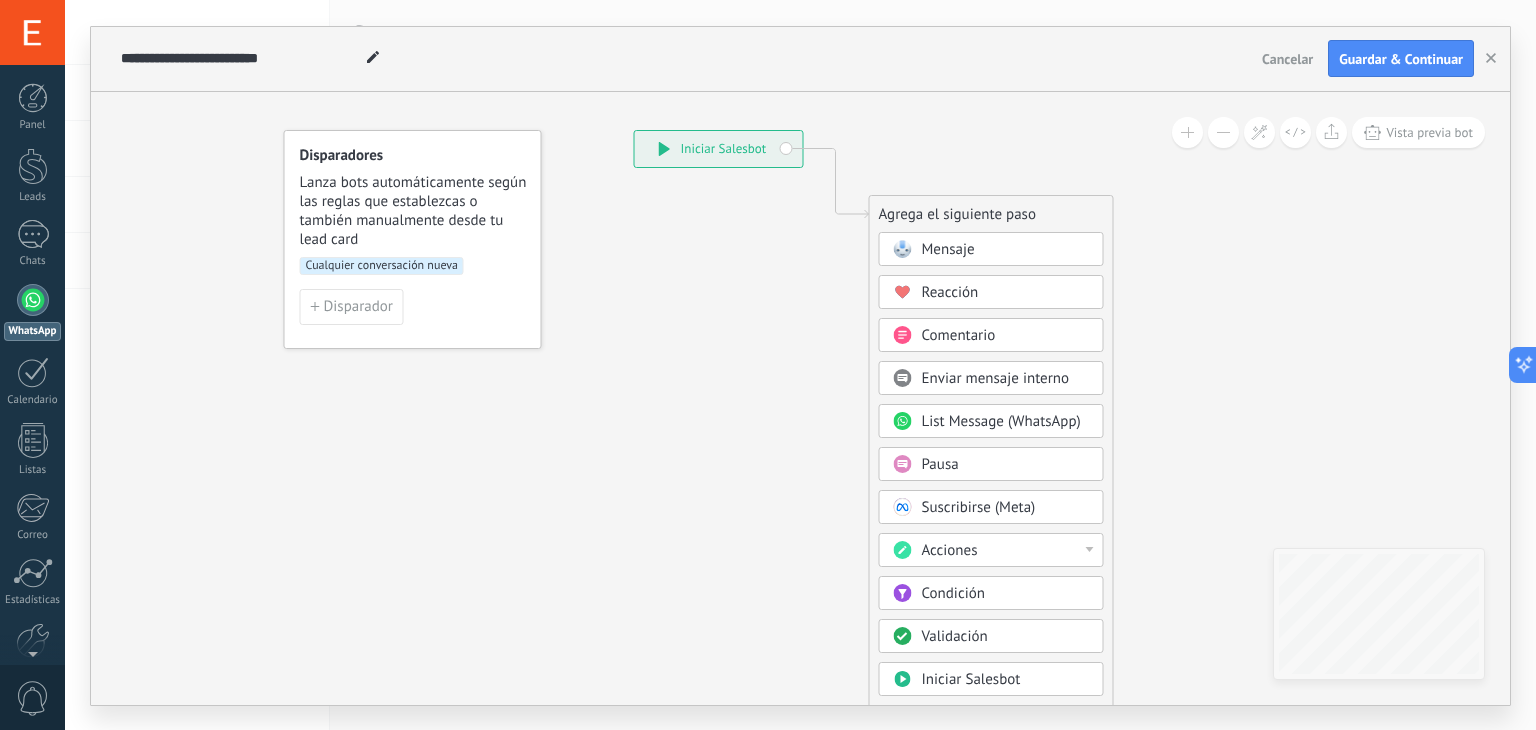click on "Cualquier conversación nueva" at bounding box center [382, 266] 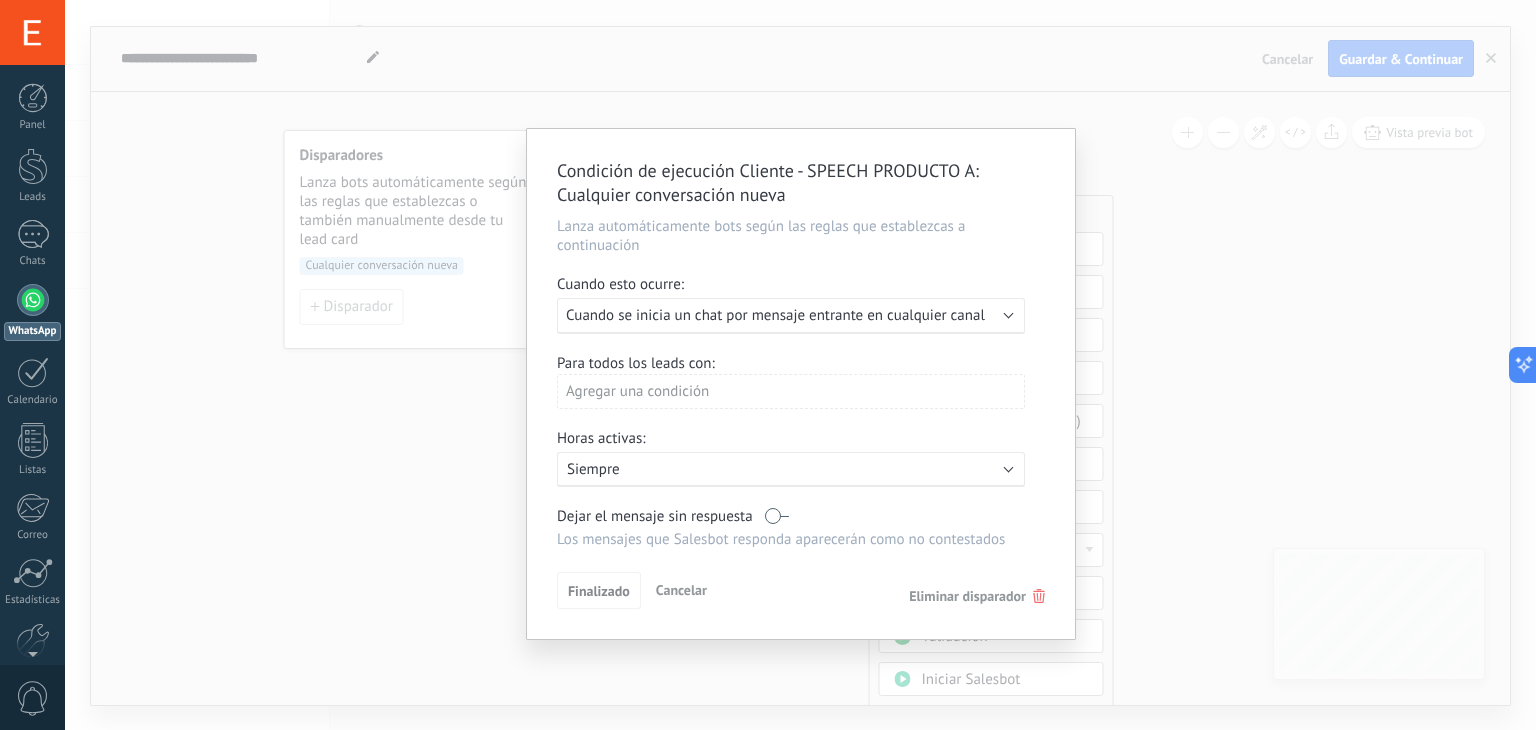 click on "Lanza automáticamente bots según las reglas que establezcas a continuación" at bounding box center [801, 236] 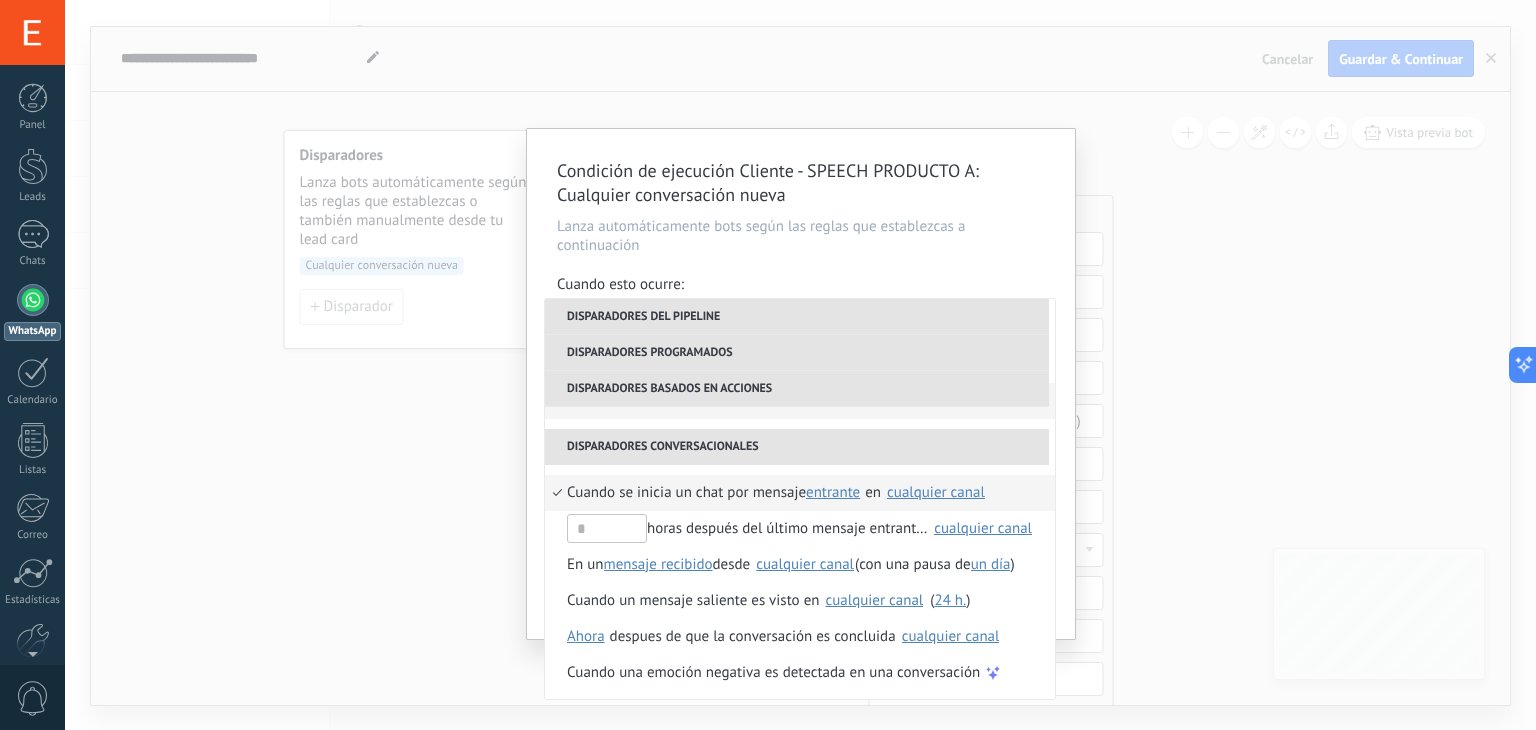 scroll, scrollTop: 508, scrollLeft: 0, axis: vertical 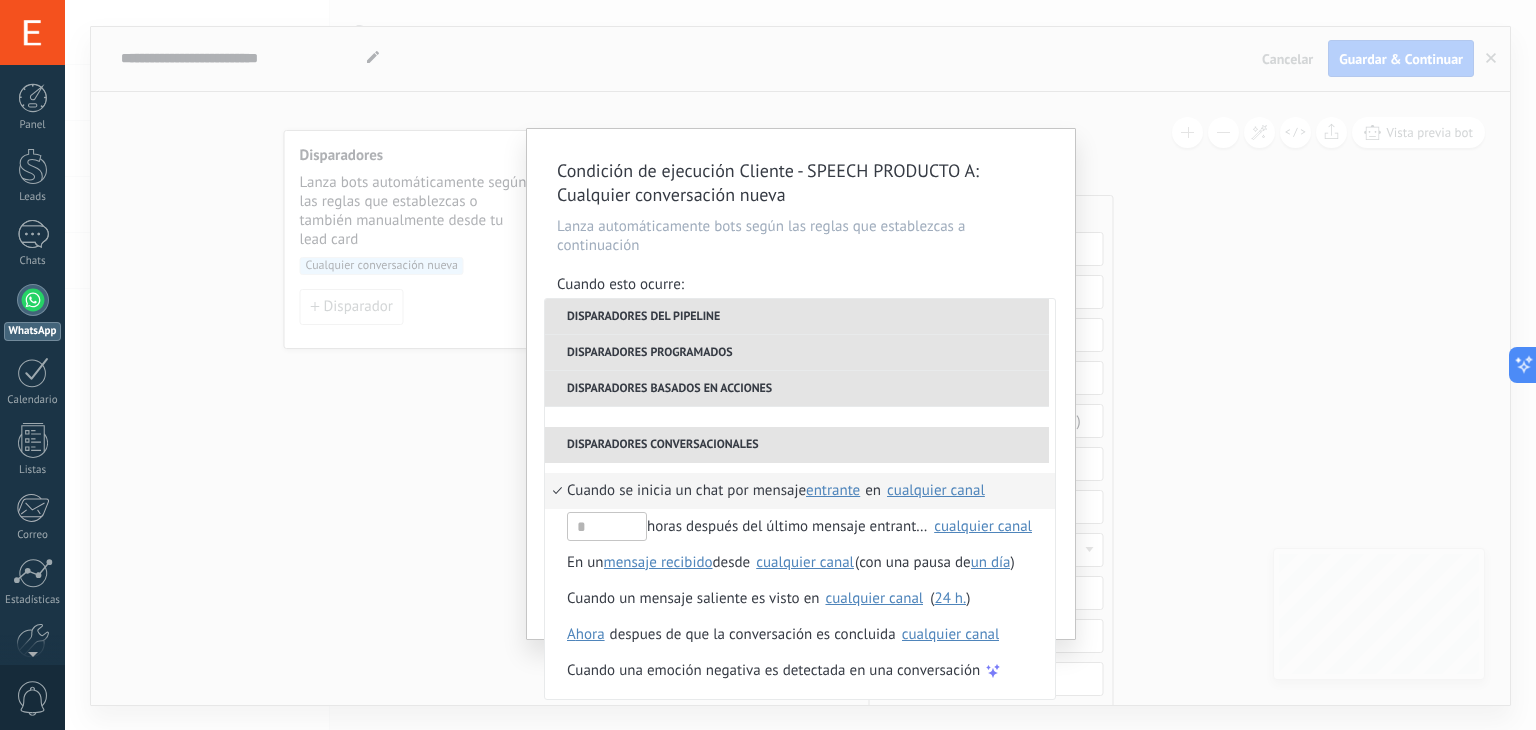 click on "entrante" at bounding box center [833, 490] 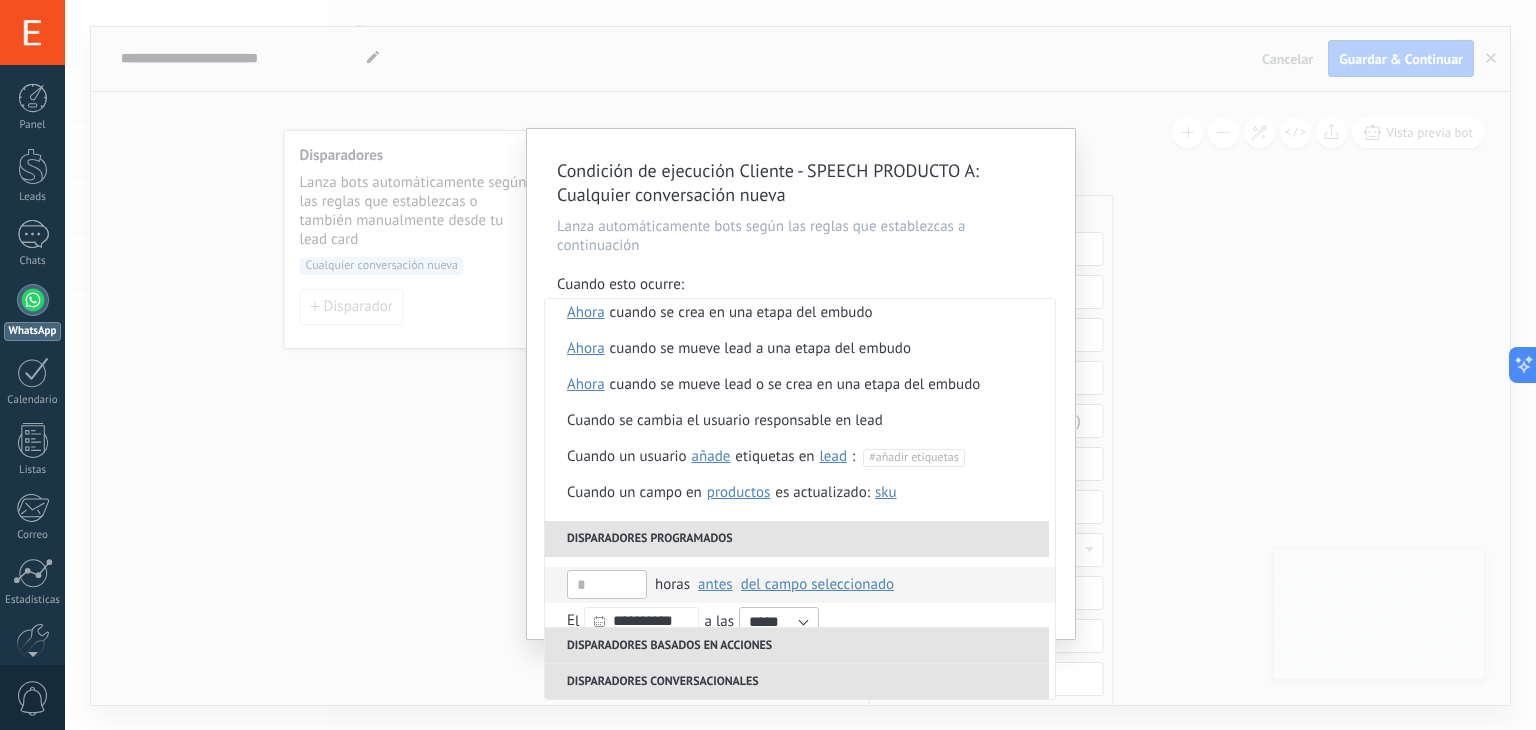 scroll, scrollTop: 0, scrollLeft: 0, axis: both 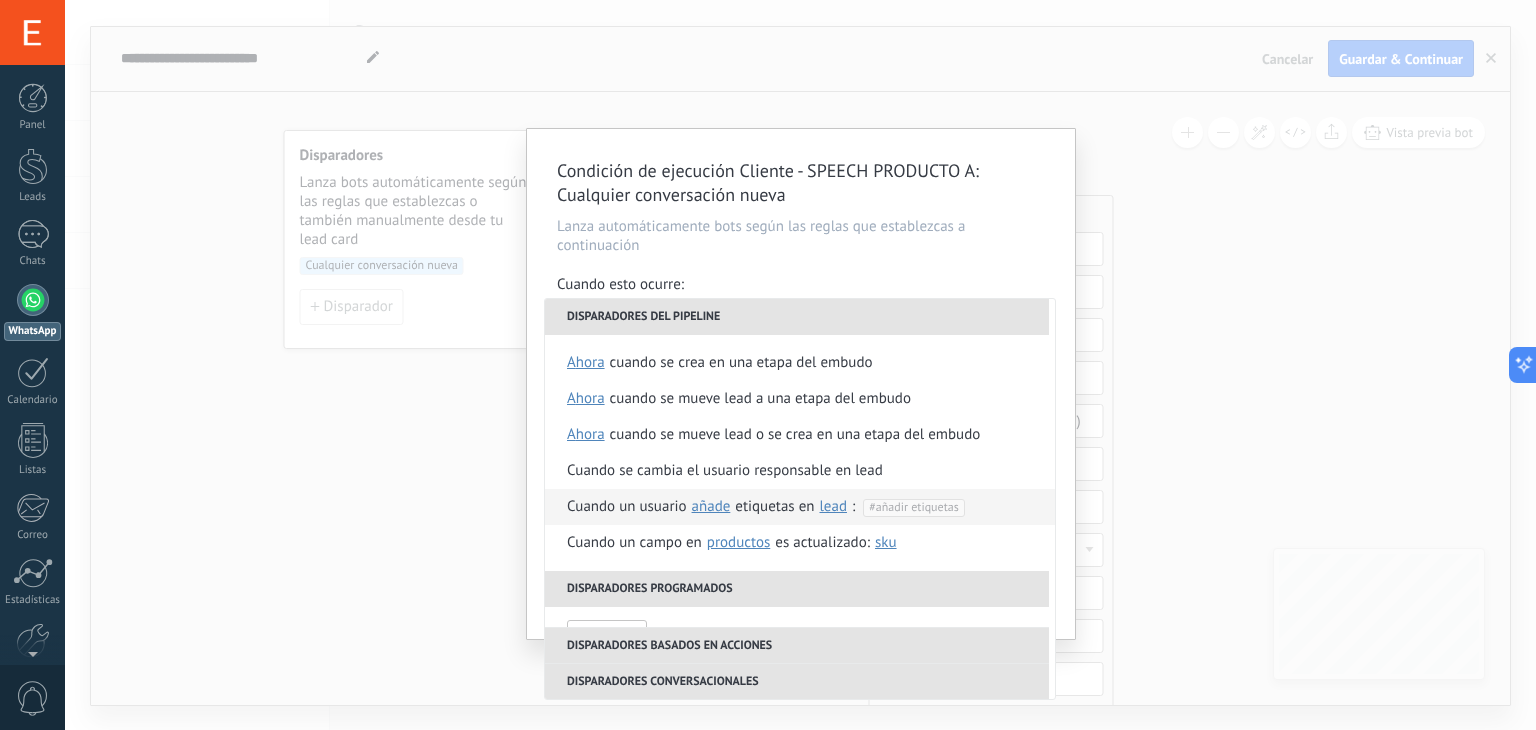 click on "Cuando un usuario  añade elimina añade  etiquetas en  lead contacto compañía lead : #añadir etiquetas" at bounding box center [780, 507] 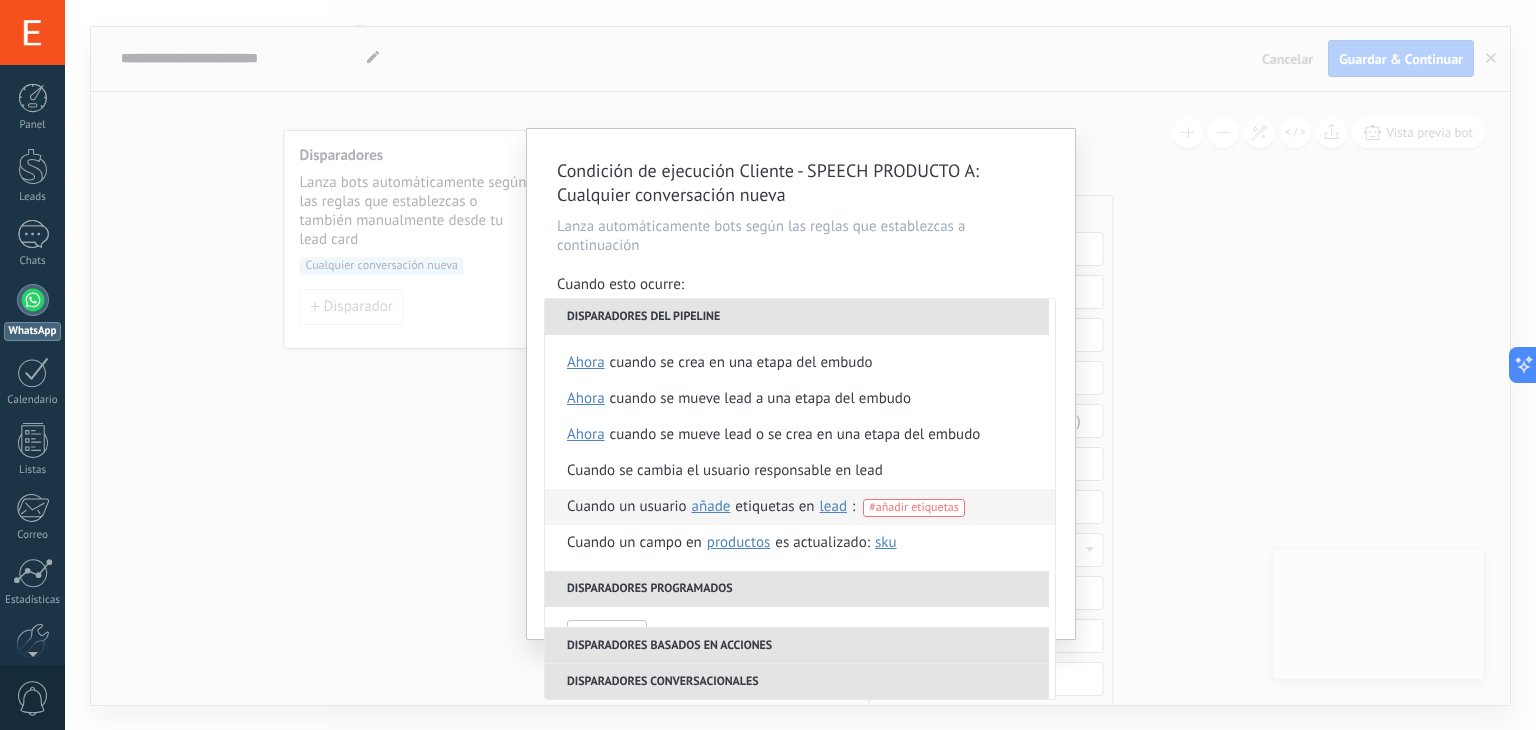click on "#añadir etiquetas" at bounding box center [913, 507] 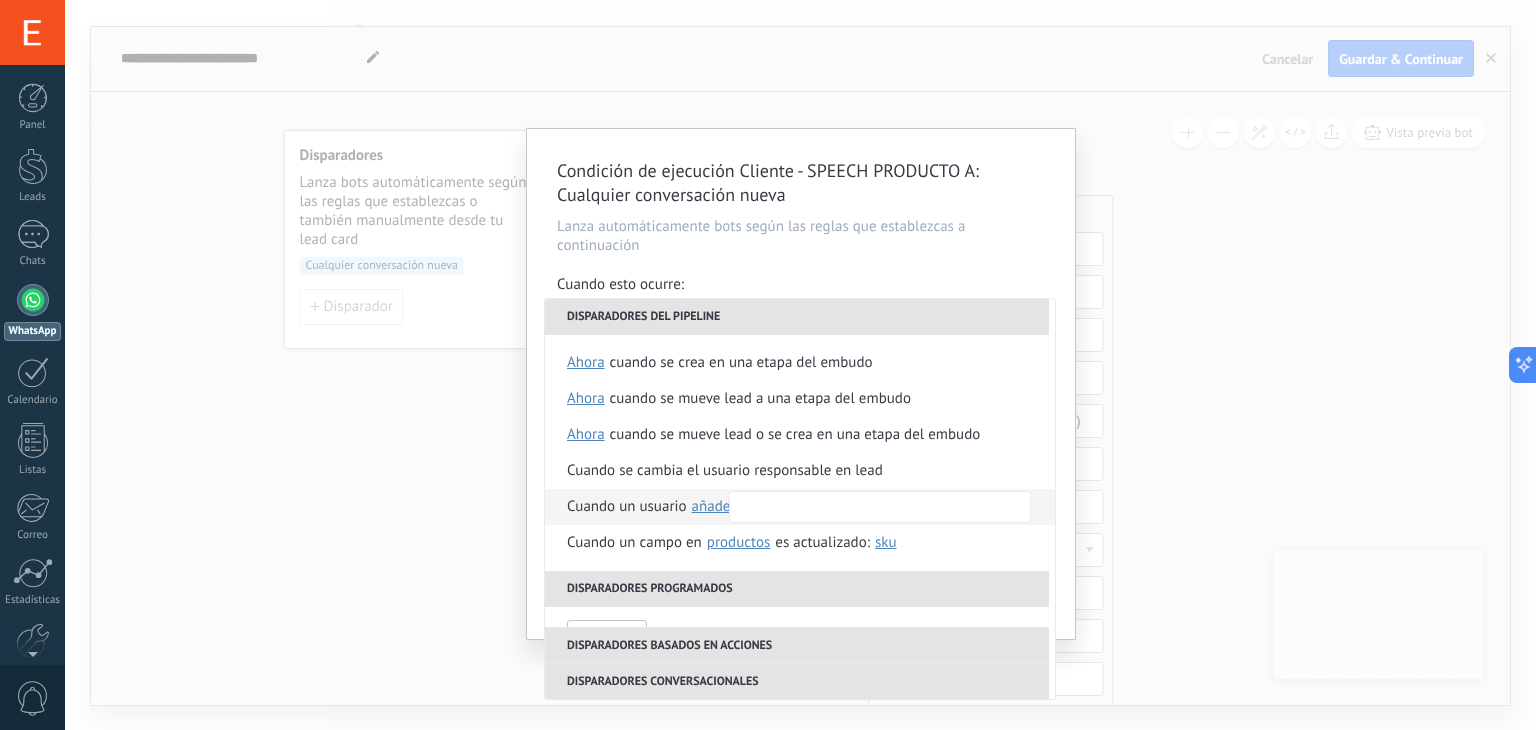 type on "*" 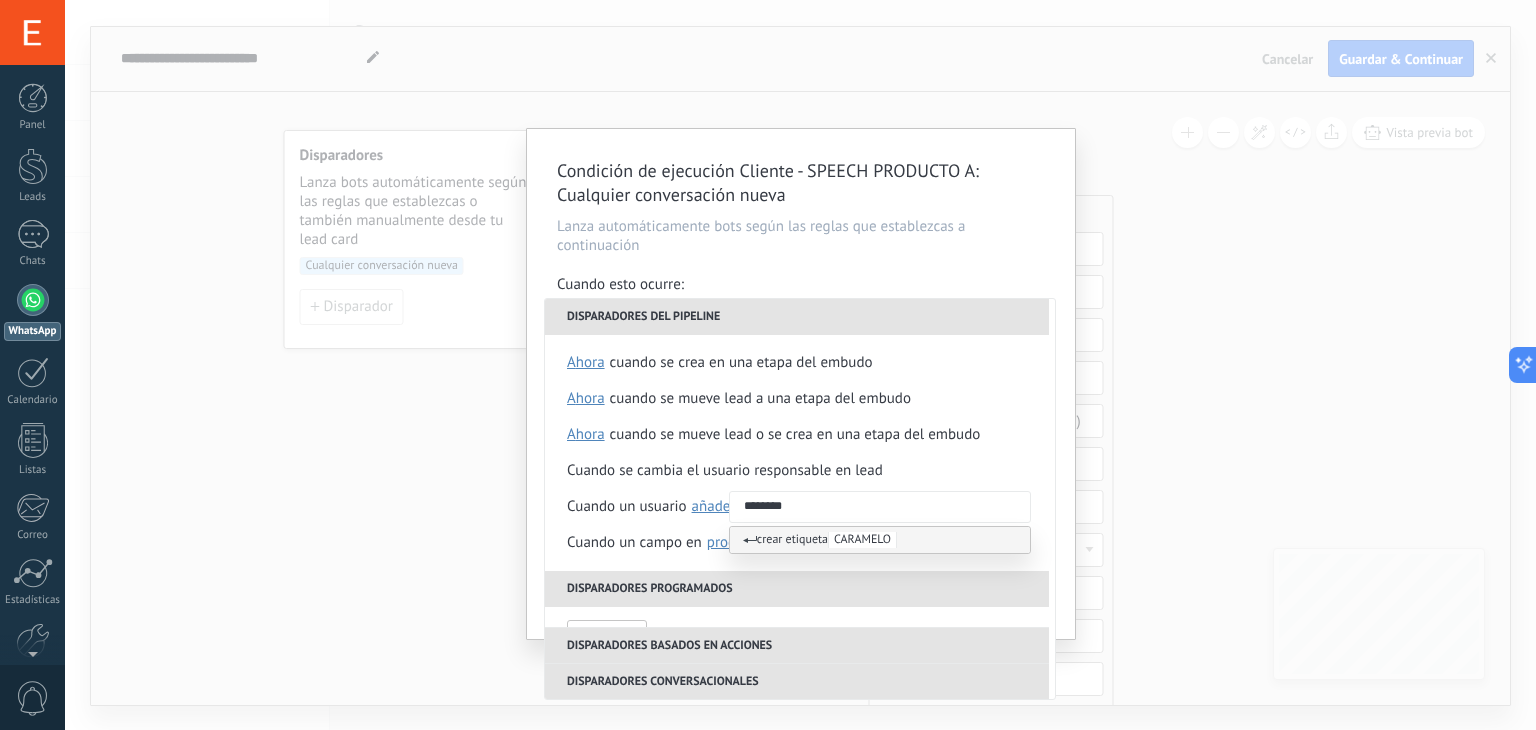 type on "********" 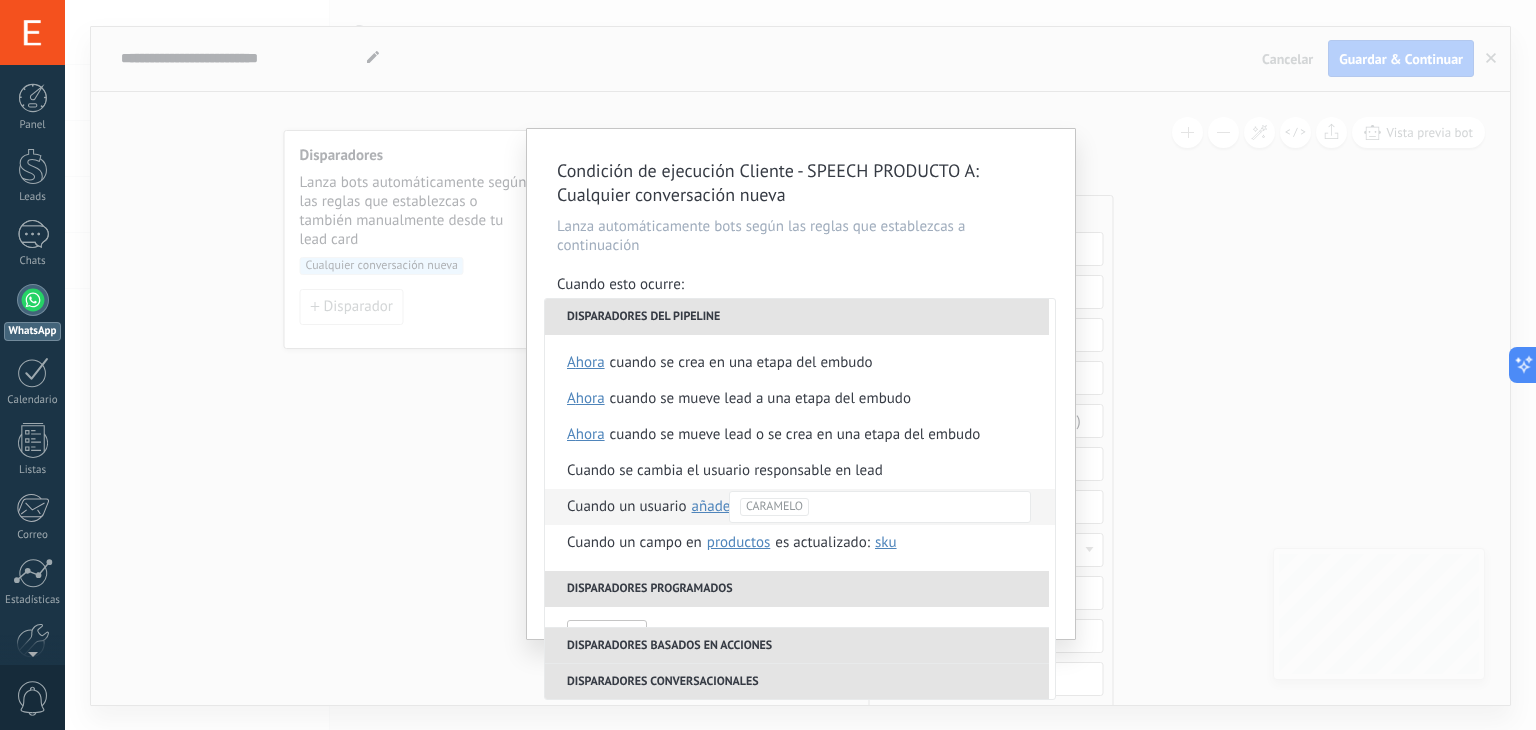 click on "CARAMELO CARAMELO" at bounding box center (880, 507) 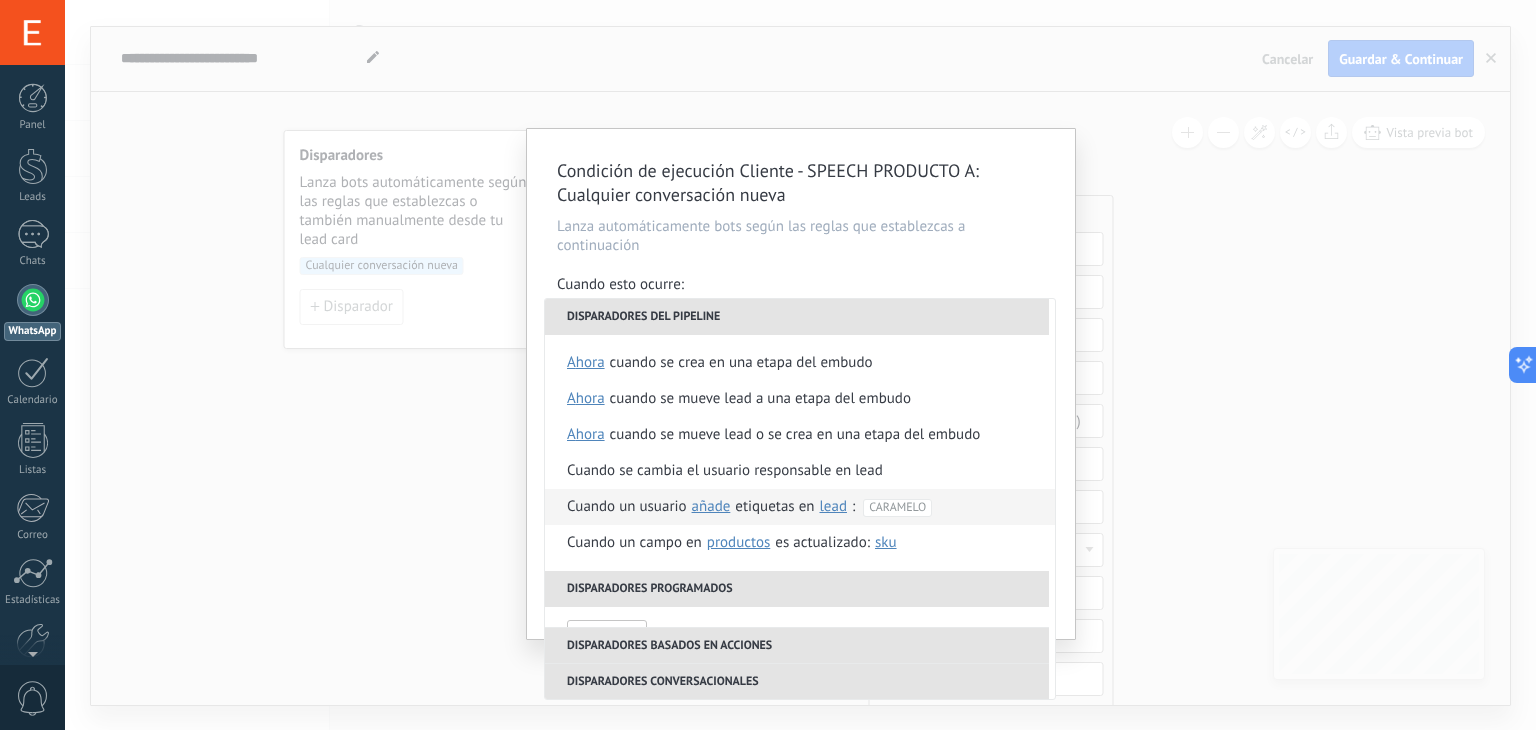 click on "Cuando un usuario  añade elimina añade  etiquetas en  lead contacto compañía lead : CARAMELO" at bounding box center [800, 507] 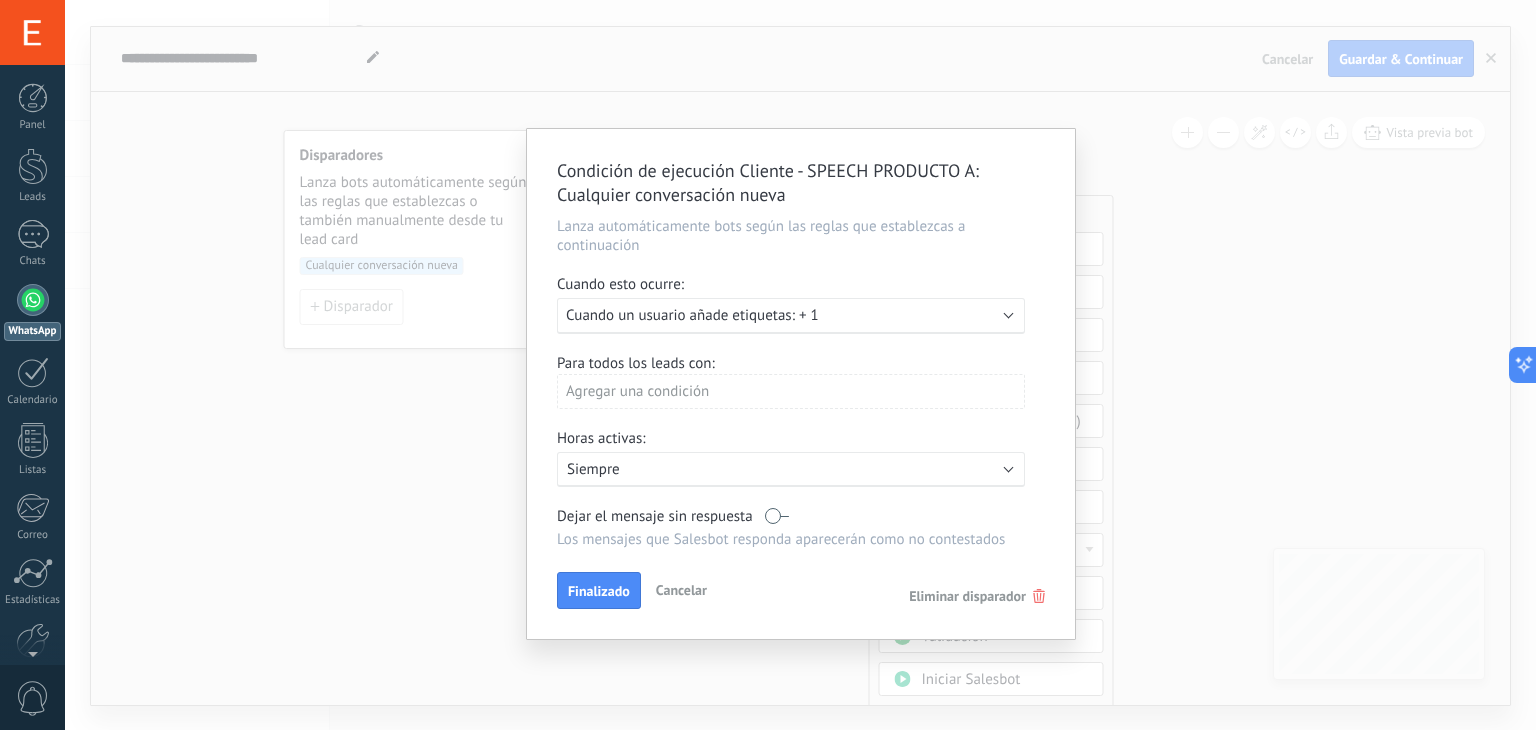 click on "Cuando un usuario añade etiquetas: + 1" at bounding box center [692, 315] 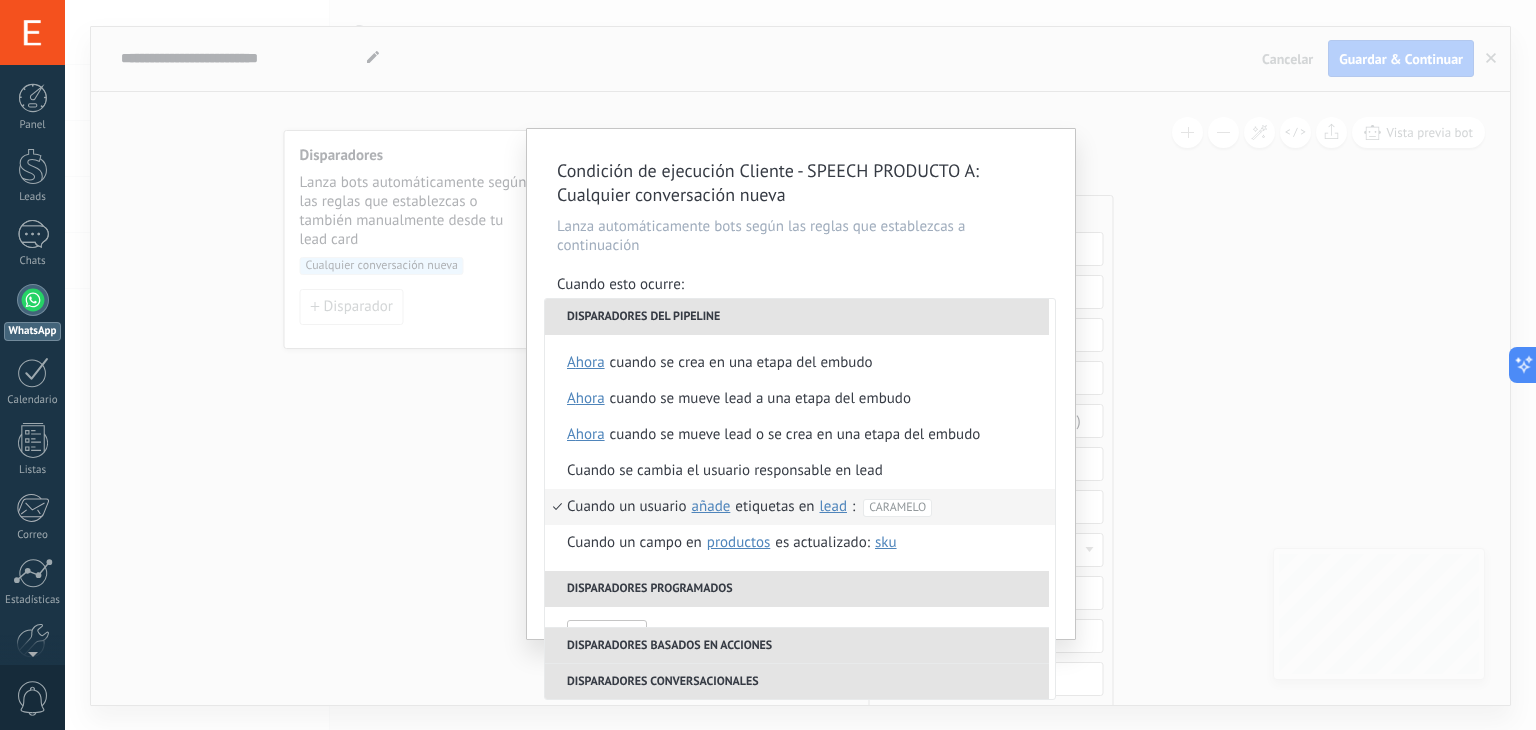 click on "añade" at bounding box center (711, 506) 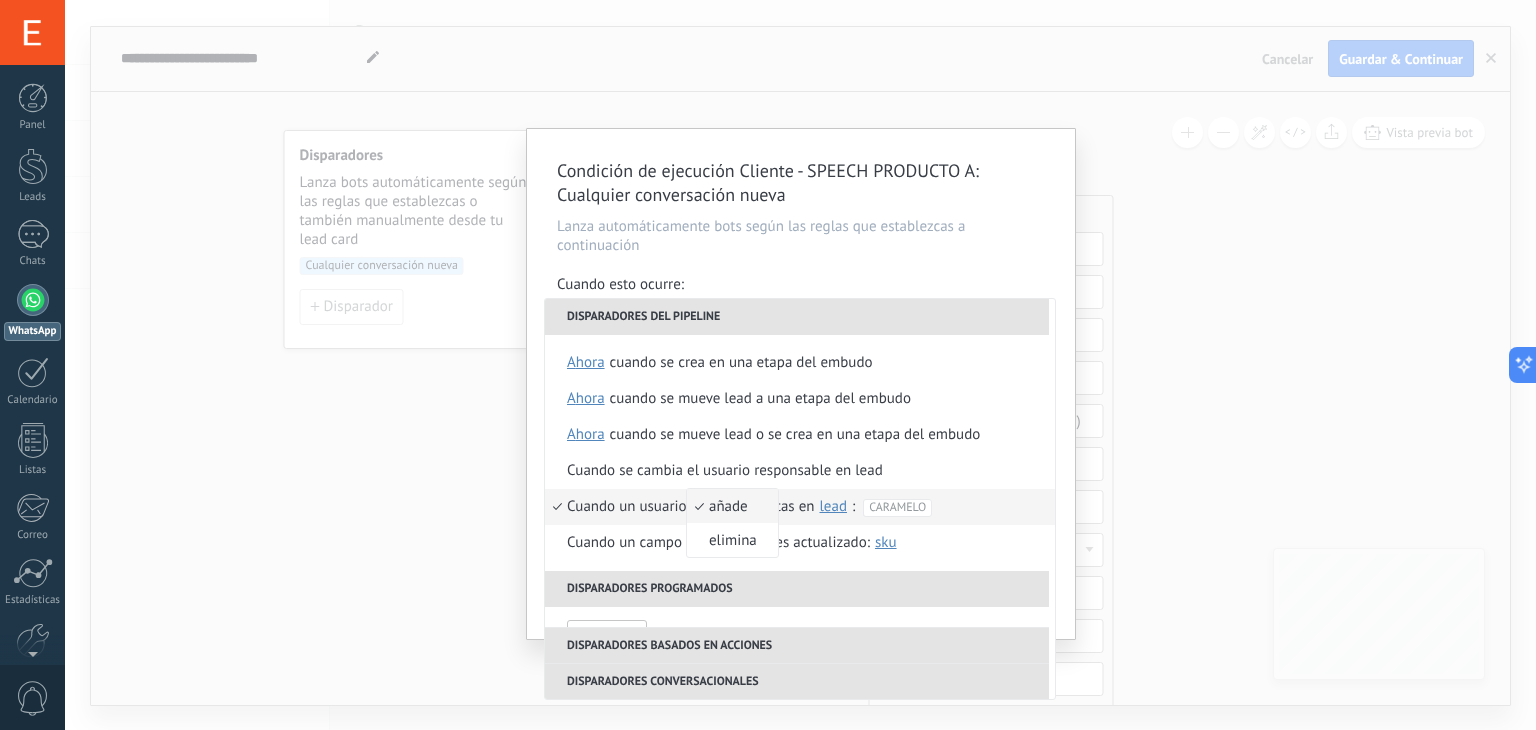 click on "añade" at bounding box center (722, 506) 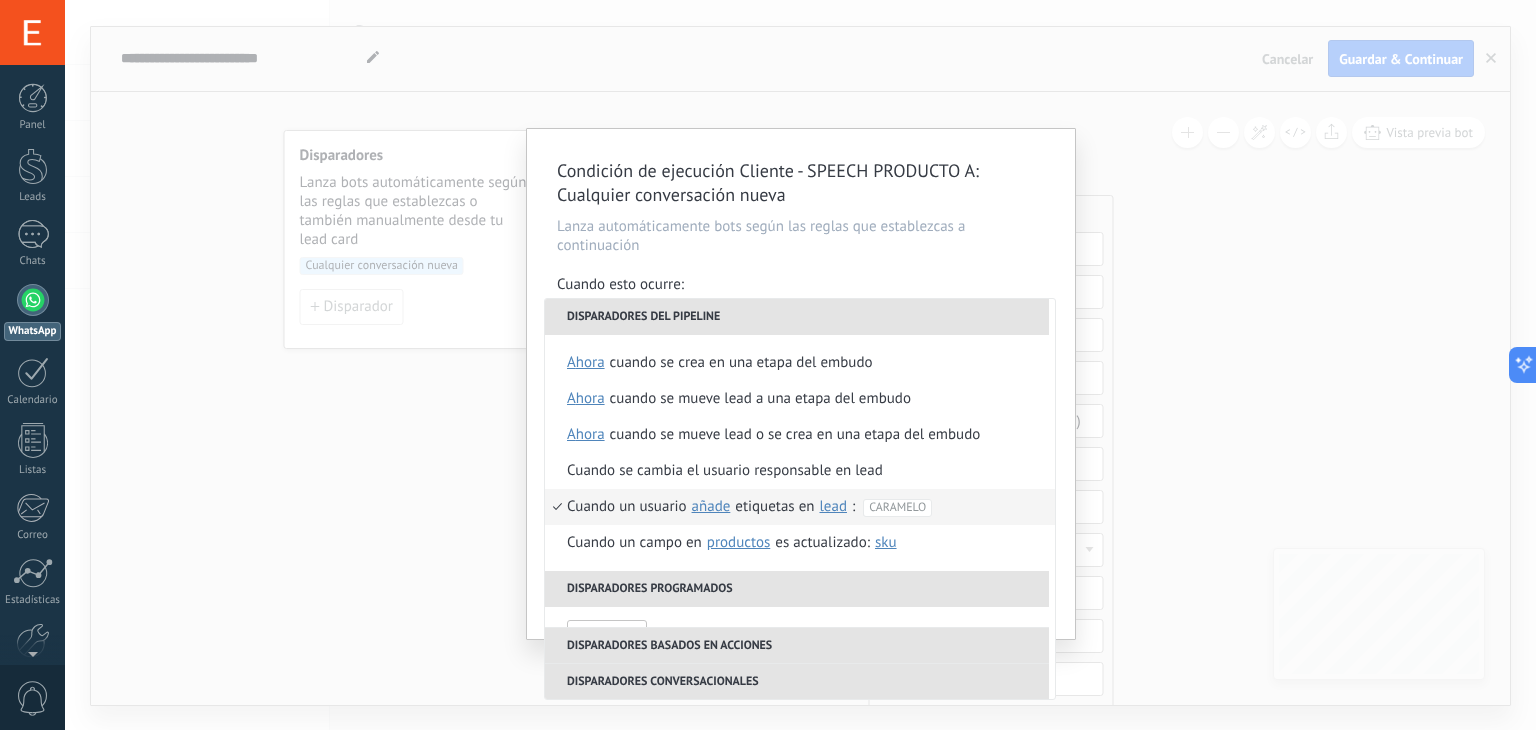 click on "CARAMELO" at bounding box center (911, 509) 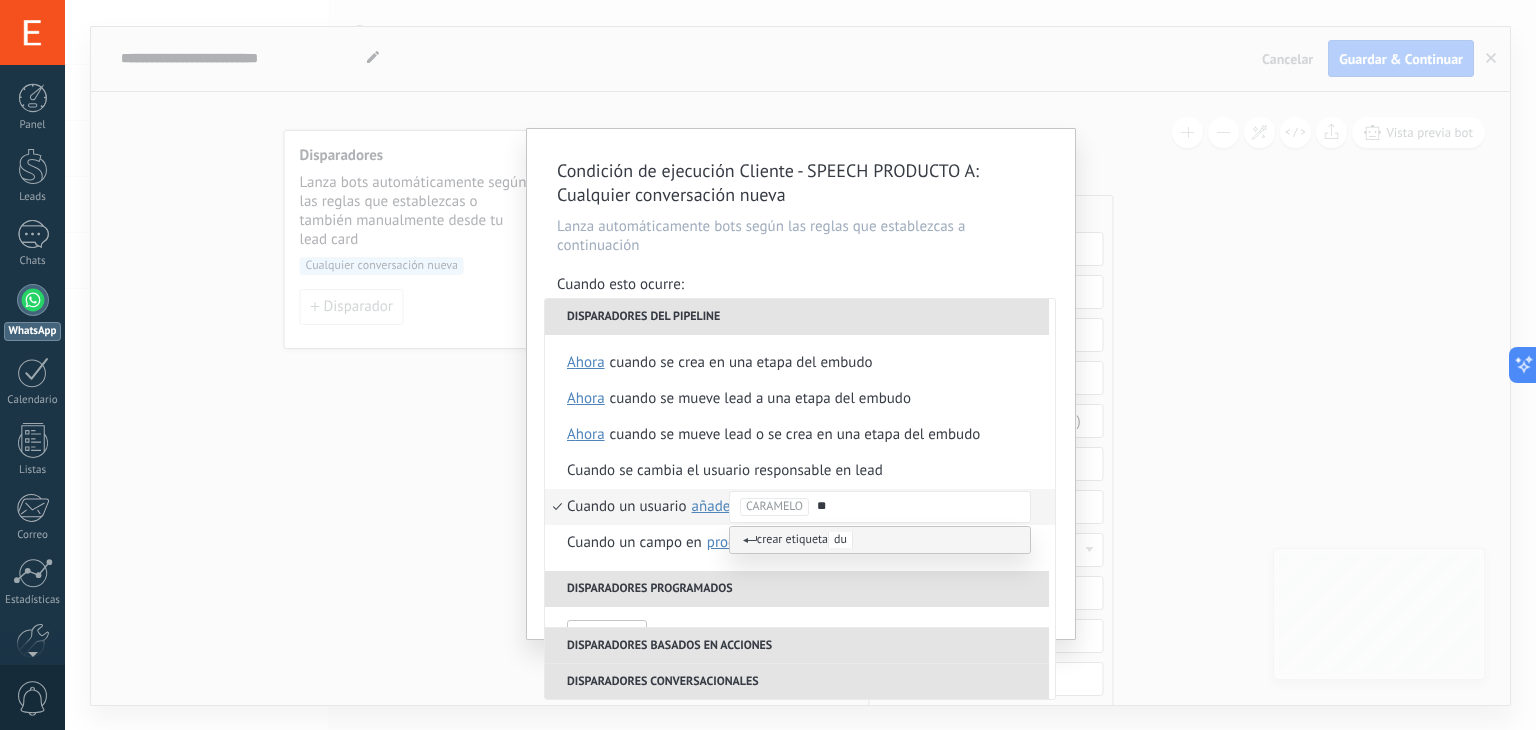 type on "*" 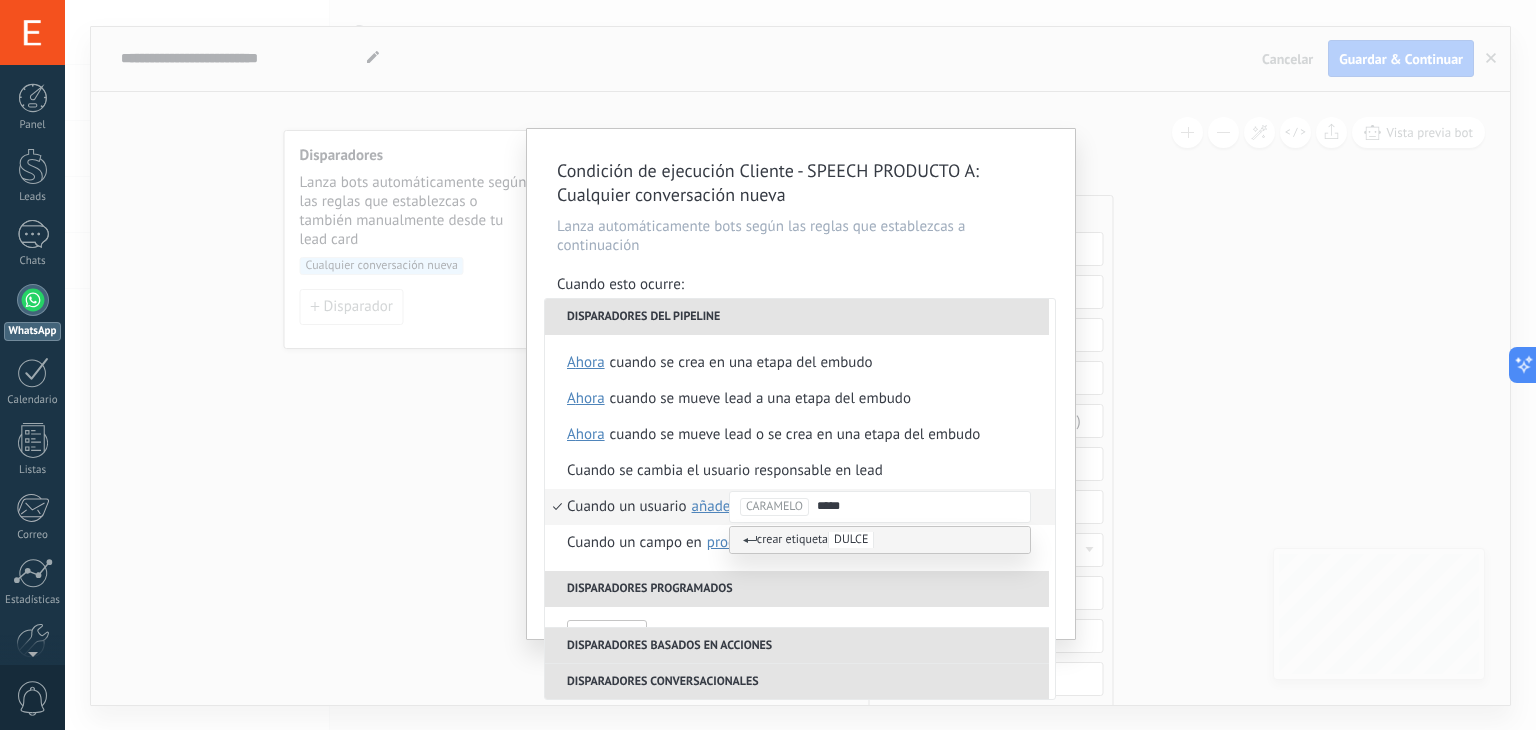type on "*****" 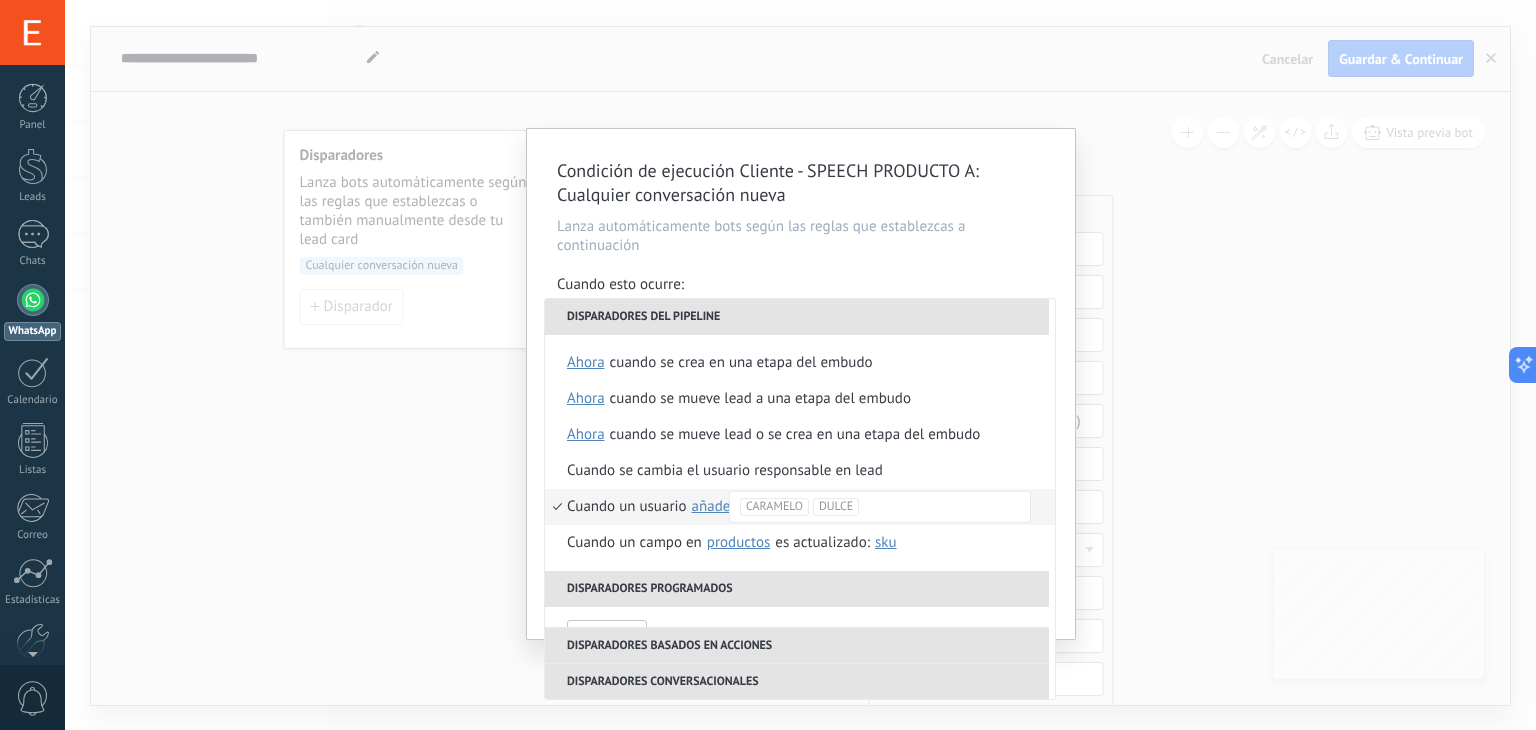 click on "Condición de ejecución Cliente - SPEECH PRODUCTO A : Cualquier conversación nueva Lanza automáticamente bots según las reglas que establezcas a continuación Cuando esto ocurre: Ejecutar:  Cuando un usuario añade etiquetas: + 1 Disparadores del pipeline Cuando se crea en una etapa del embudo ahora después de 5 minutos después de 10 minutos un día Seleccionar un intervalo ahora Cuando se mueve lead a una etapa del embudo ahora después de 5 minutos después de 10 minutos un día Seleccionar un intervalo ahora Cuando se mueve lead o se crea en una etapa del embudo ahora después de 5 minutos después de 10 minutos un día Seleccionar un intervalo ahora Cuando se cambia el usuario responsable en lead Cuando un usuario  añade elimina añade  etiquetas en  lead contacto compañía lead : CARAMELO DULCE DULCE Cuando un campo en  Productos contacto compañía lead Productos  es actualizado:  SKU Grupo Precio Descripción External ID Unit Oferta especial 1 Precio al por mayor Puntos por compra Imagen SKU )" at bounding box center (801, 384) 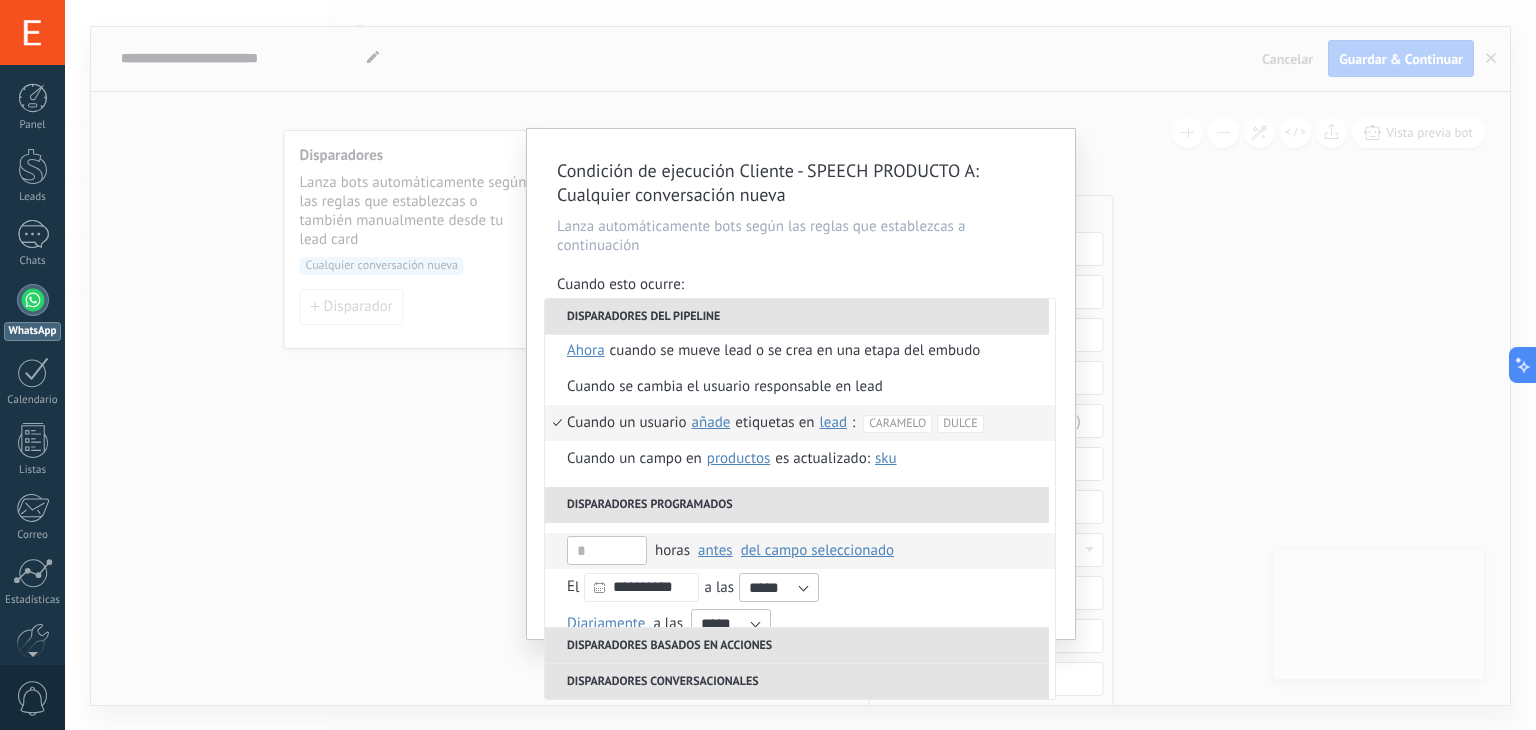 scroll, scrollTop: 100, scrollLeft: 0, axis: vertical 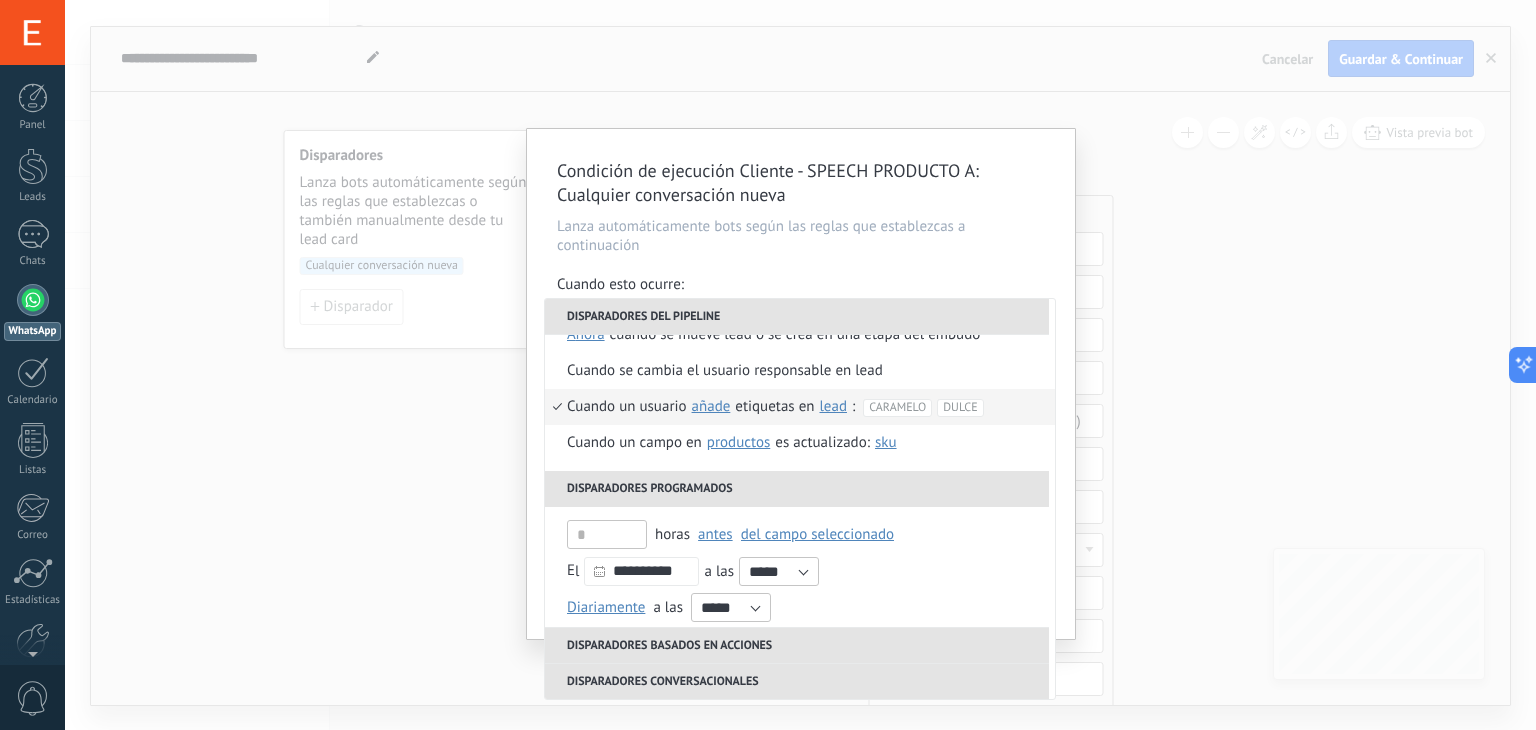 click on "Condición de ejecución Cliente - SPEECH PRODUCTO A : Cualquier conversación nueva Lanza automáticamente bots según las reglas que establezcas a continuación Cuando esto ocurre: Ejecutar:  Cuando un usuario añade etiquetas: + 1 Disparadores del pipeline Cuando se crea en una etapa del embudo ahora después de 5 minutos después de 10 minutos un día Seleccionar un intervalo ahora Cuando se mueve lead a una etapa del embudo ahora después de 5 minutos después de 10 minutos un día Seleccionar un intervalo ahora Cuando se mueve lead o se crea en una etapa del embudo ahora después de 5 minutos después de 10 minutos un día Seleccionar un intervalo ahora Cuando se cambia el usuario responsable en lead Cuando un usuario  añade elimina añade  etiquetas en  lead contacto compañía lead : CARAMELO DULCE Cuando un campo en  Productos contacto compañía lead Productos  es actualizado:  SKU Grupo Precio Descripción External ID Unit Oferta especial 1 Precio al por mayor Puntos por compra Imagen SKU horas )" at bounding box center (801, 384) 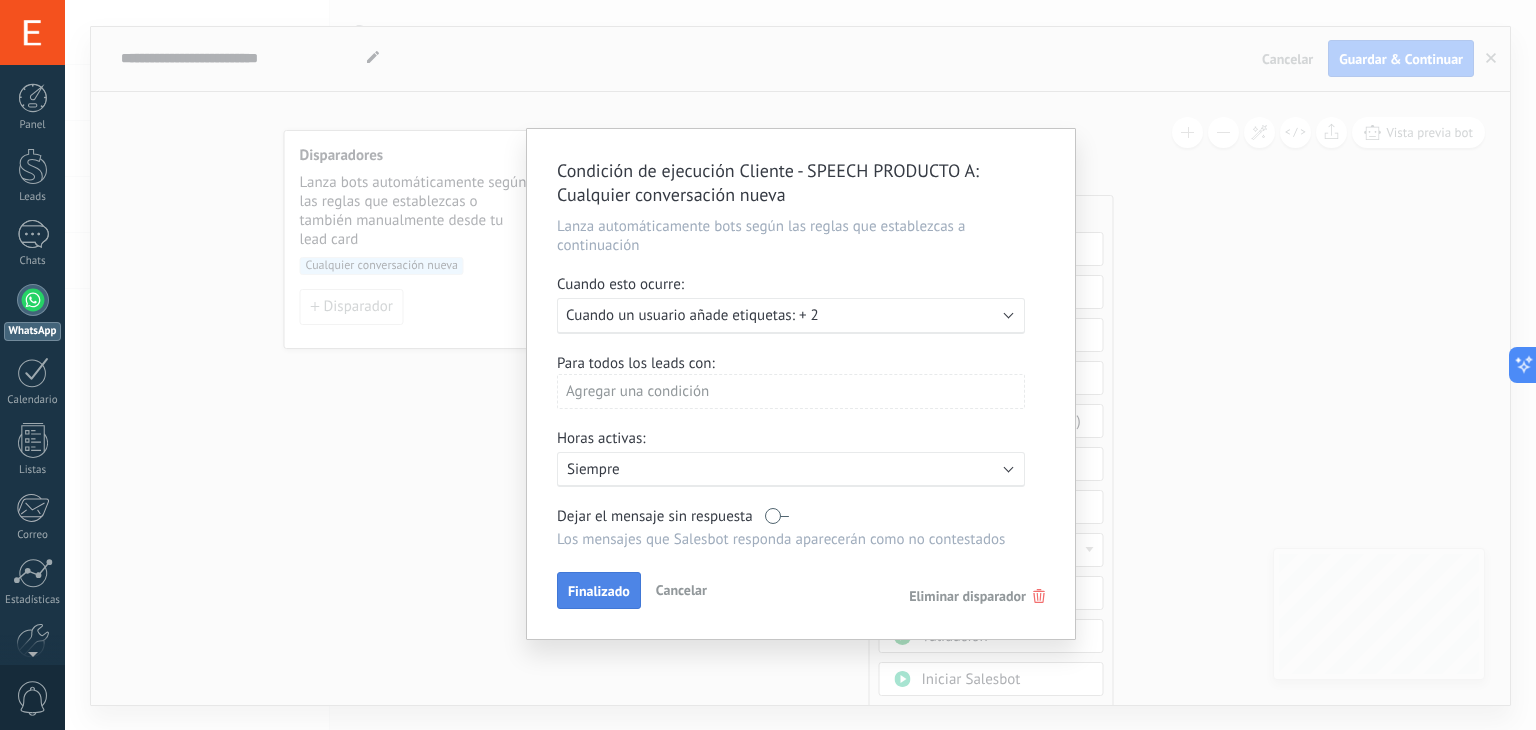 click on "Finalizado" at bounding box center (599, 591) 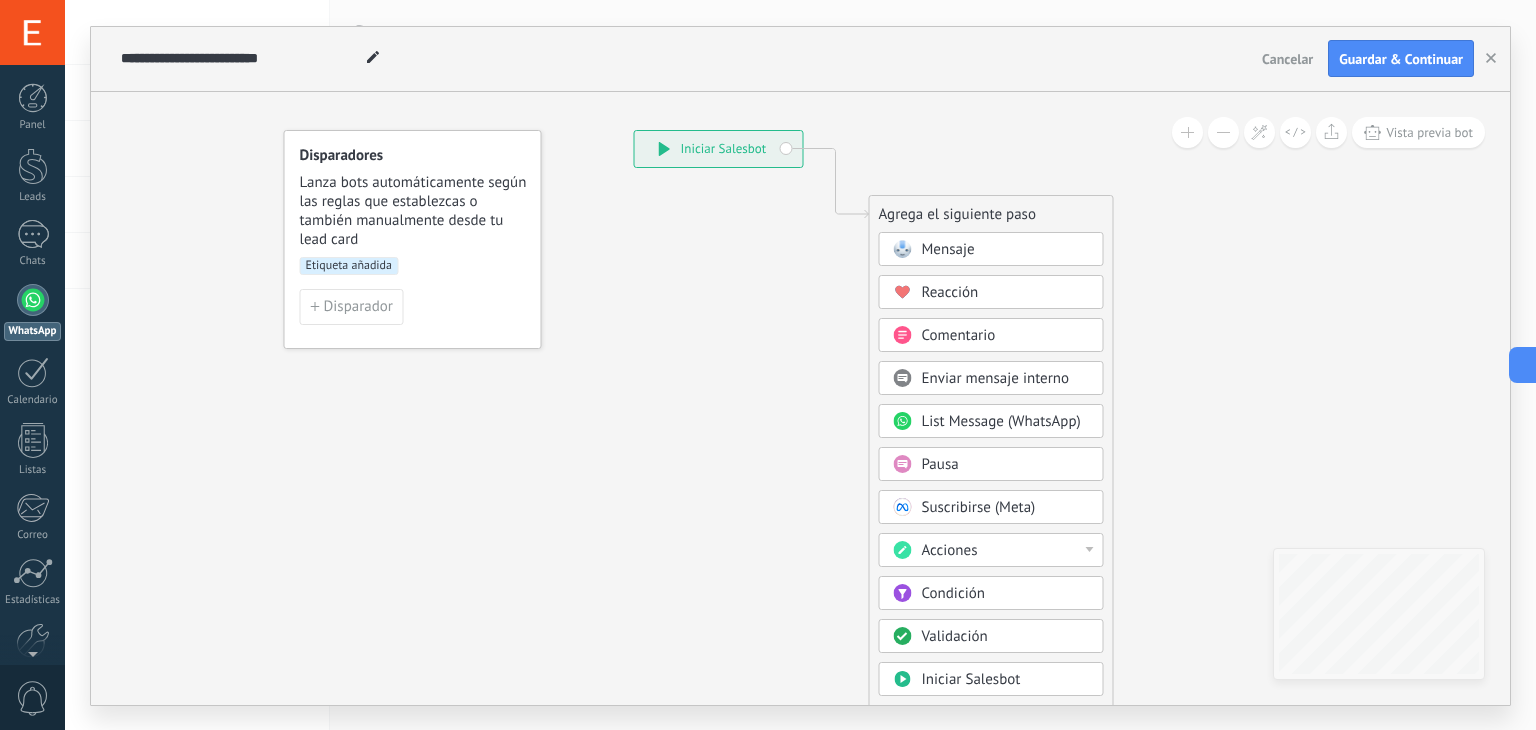 click on "Mensaje" at bounding box center [948, 249] 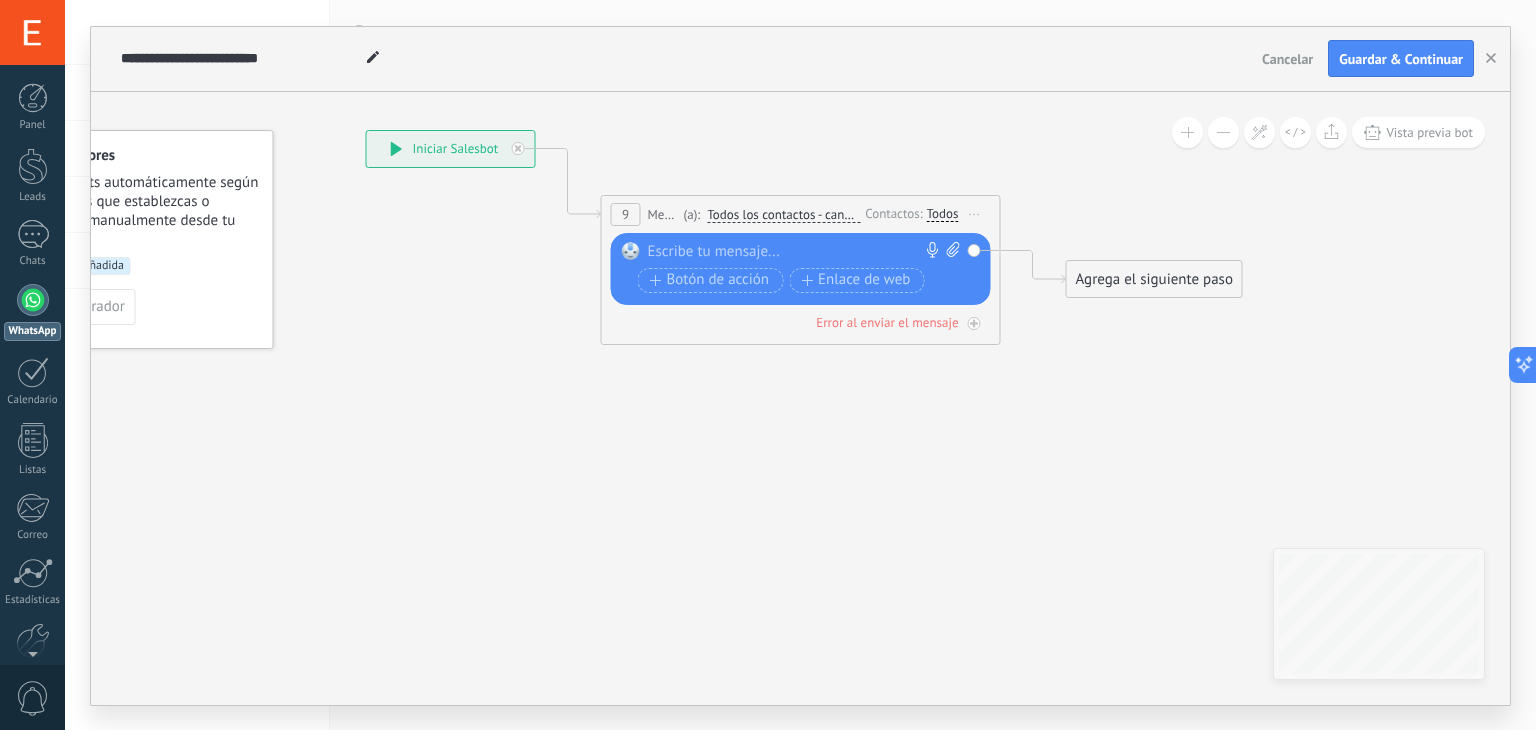 click at bounding box center (796, 252) 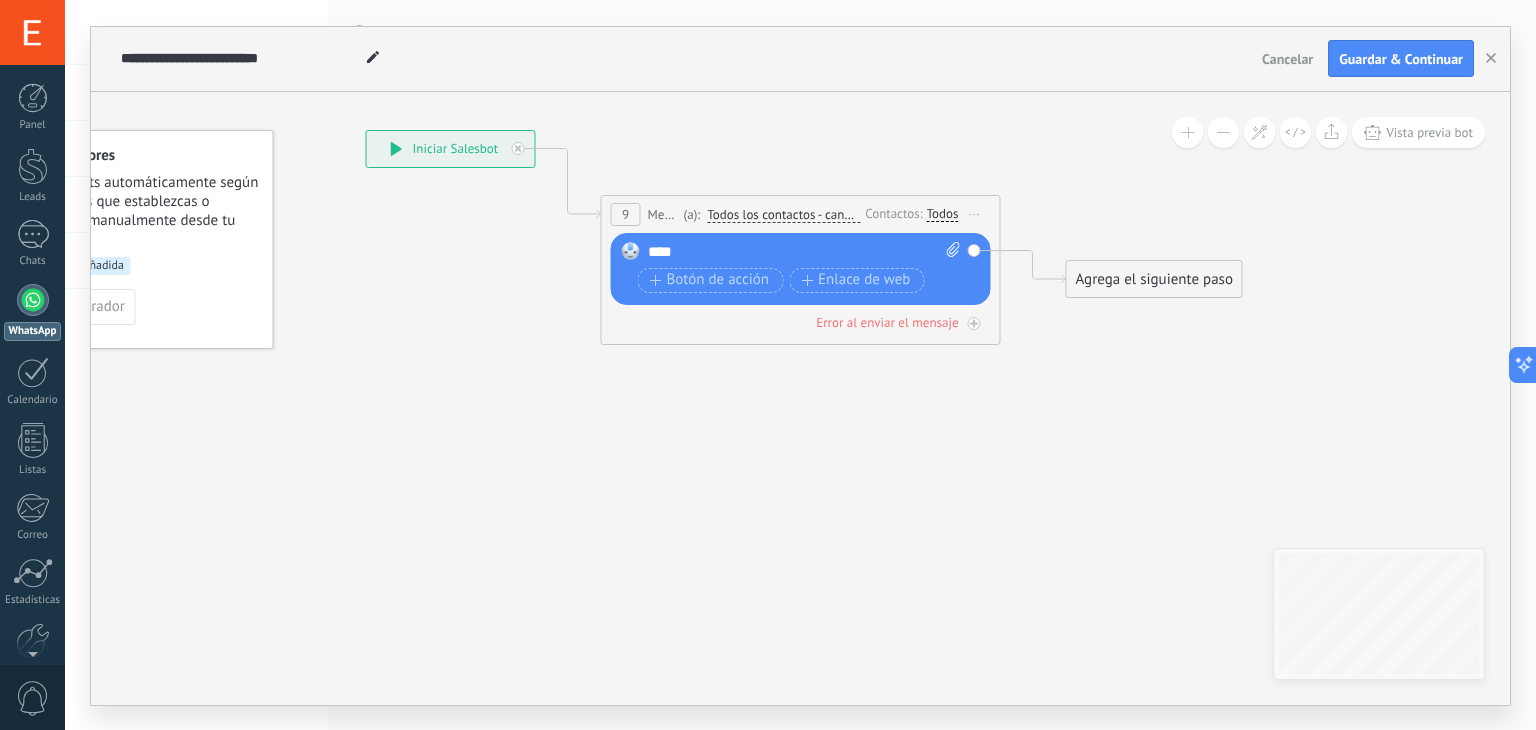 click 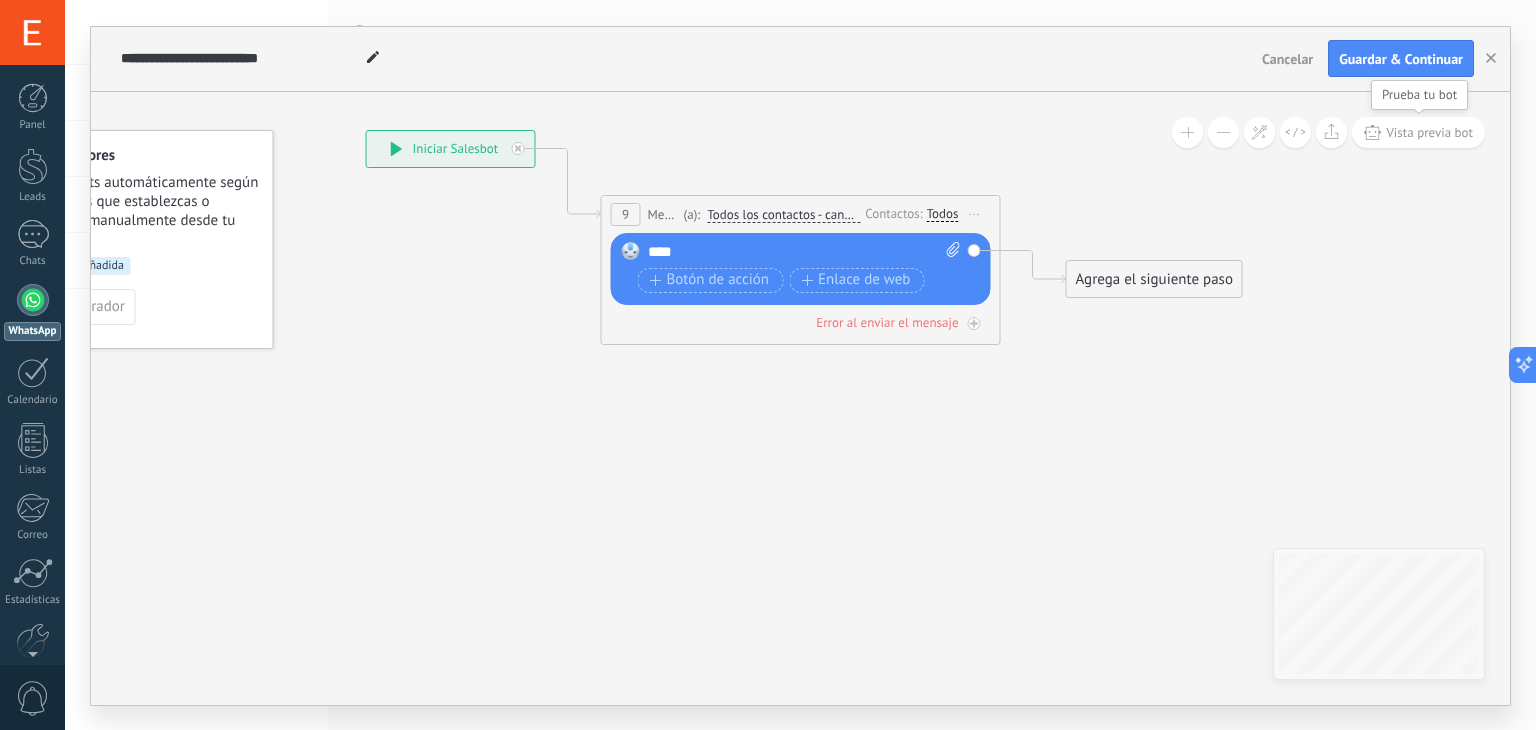 click on "Vista previa bot" at bounding box center (1429, 132) 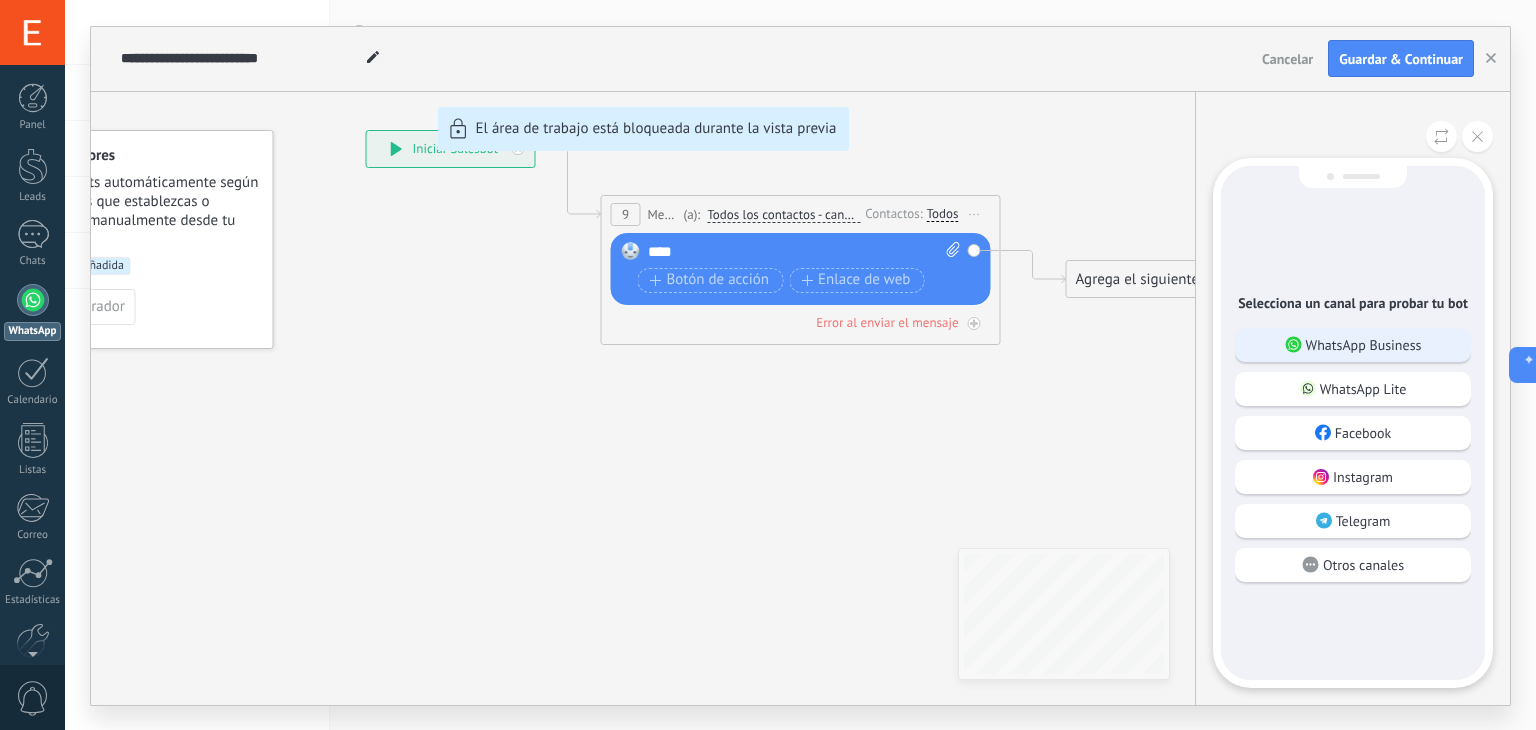 click on "WhatsApp Business" at bounding box center (1364, 345) 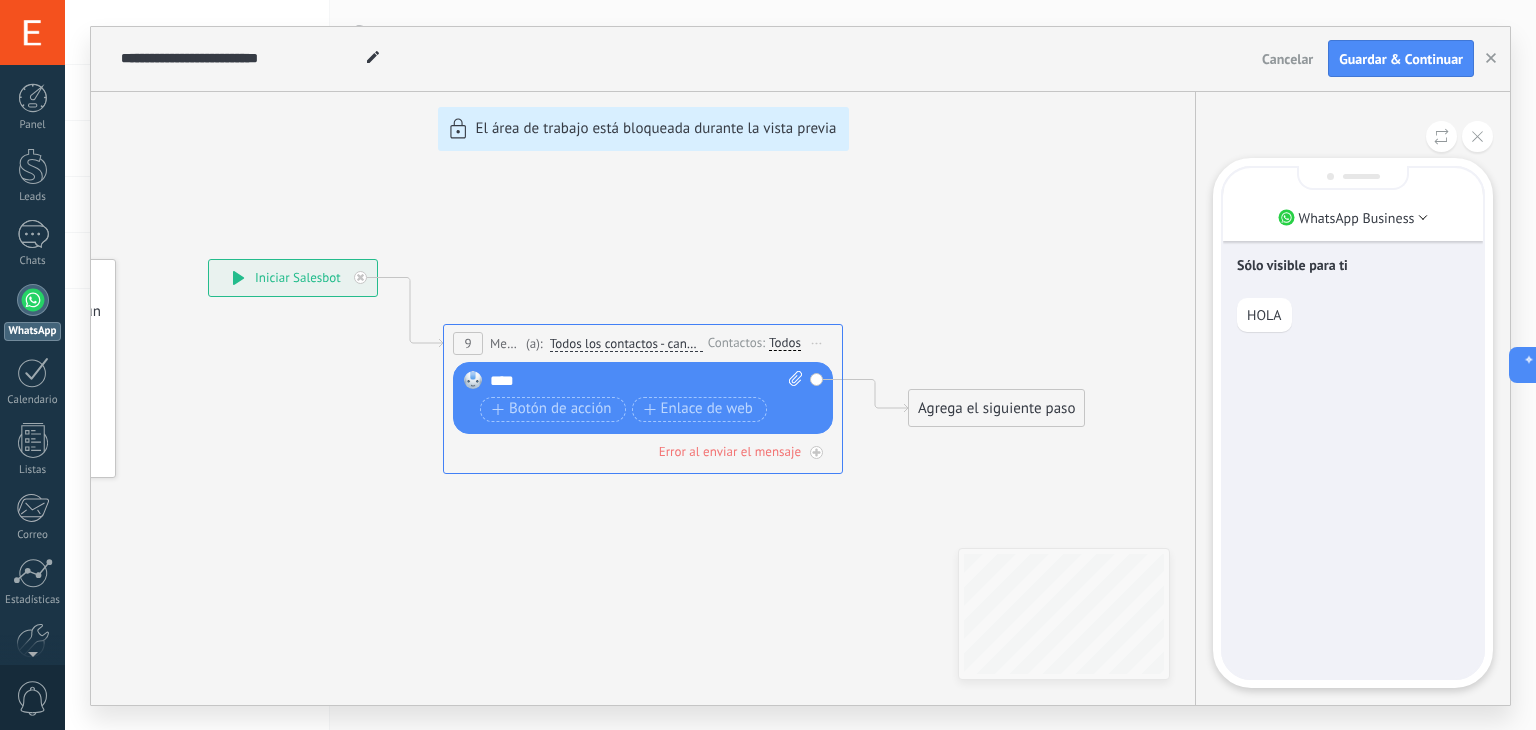 click on "Sólo visible para ti HOLA" at bounding box center [1353, 423] 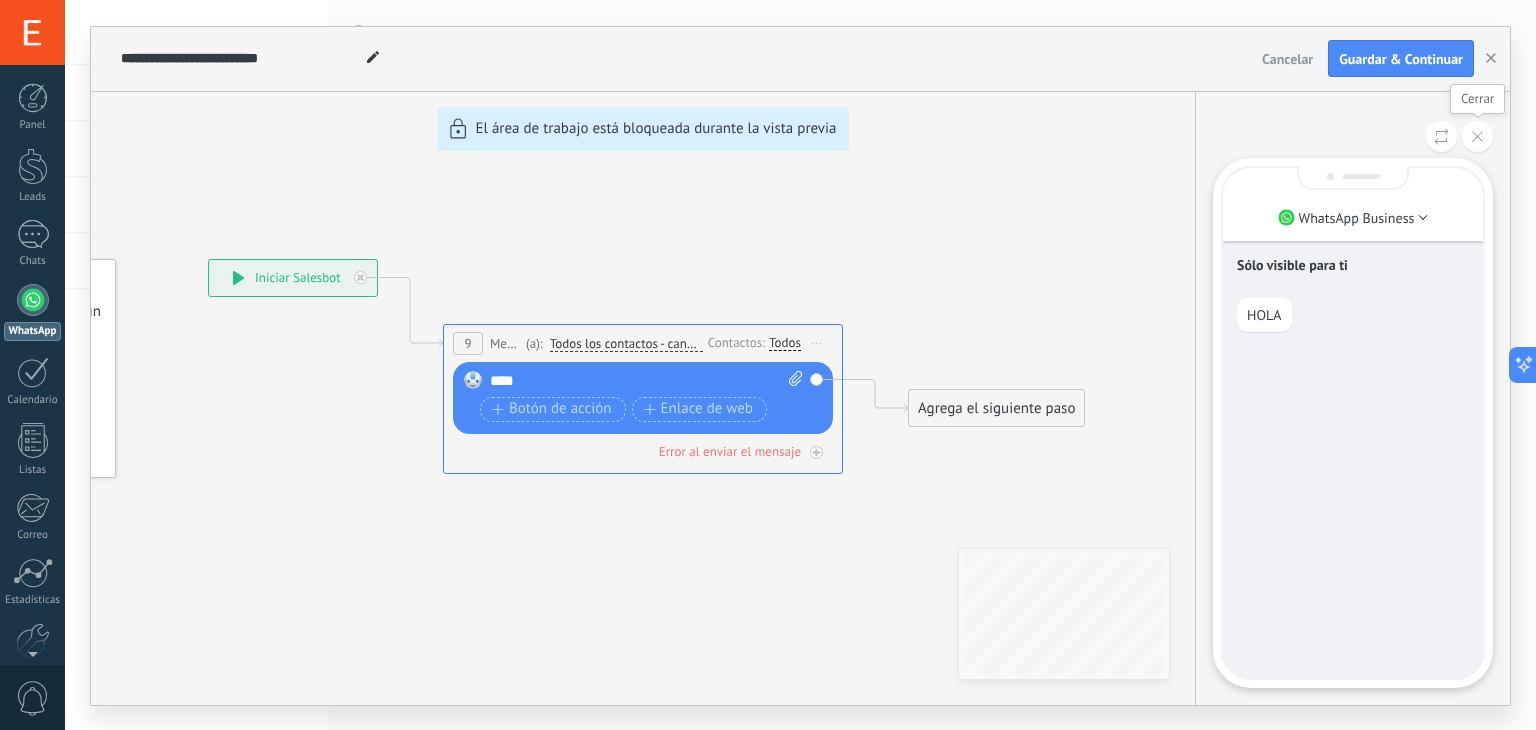 click at bounding box center [1477, 136] 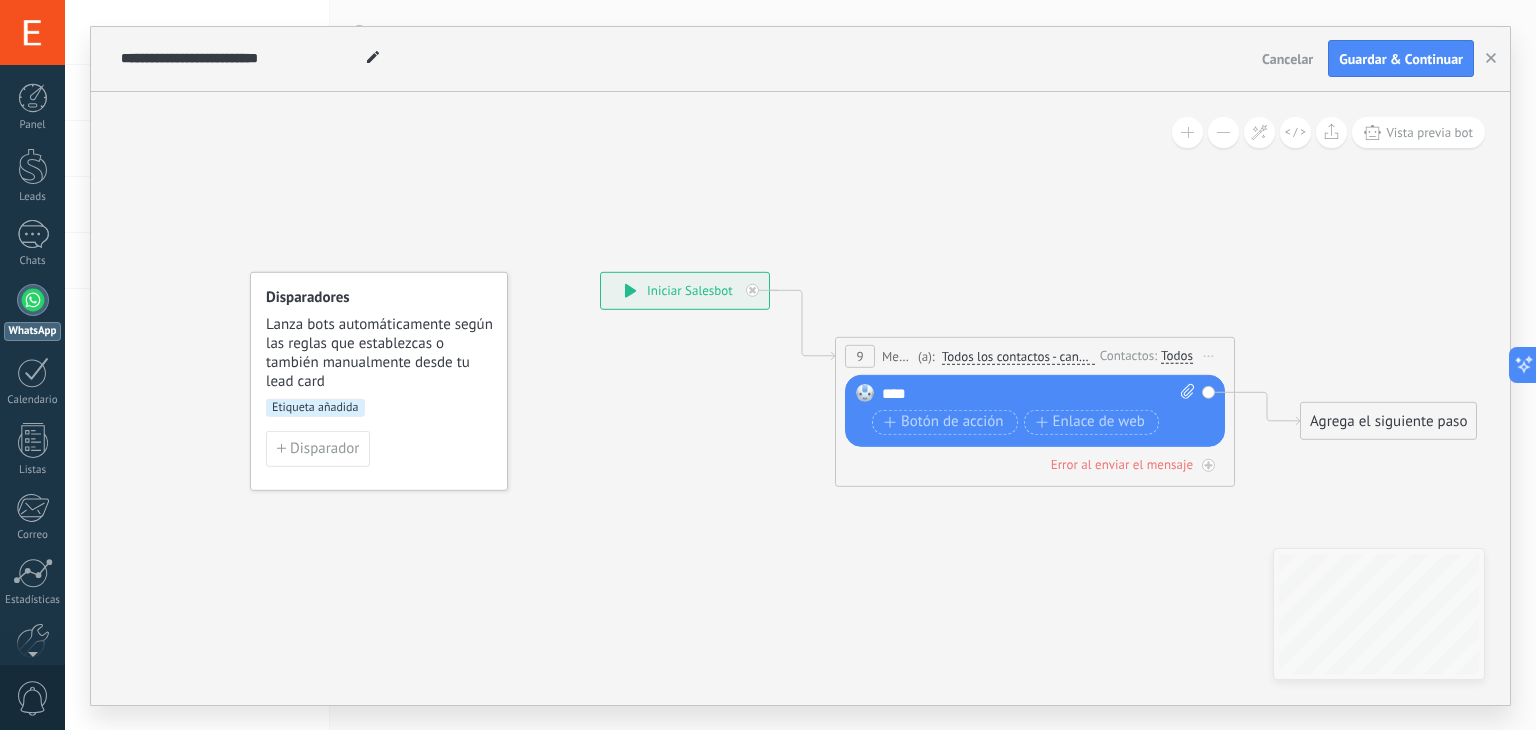 drag, startPoint x: 532, startPoint y: 224, endPoint x: 924, endPoint y: 237, distance: 392.2155 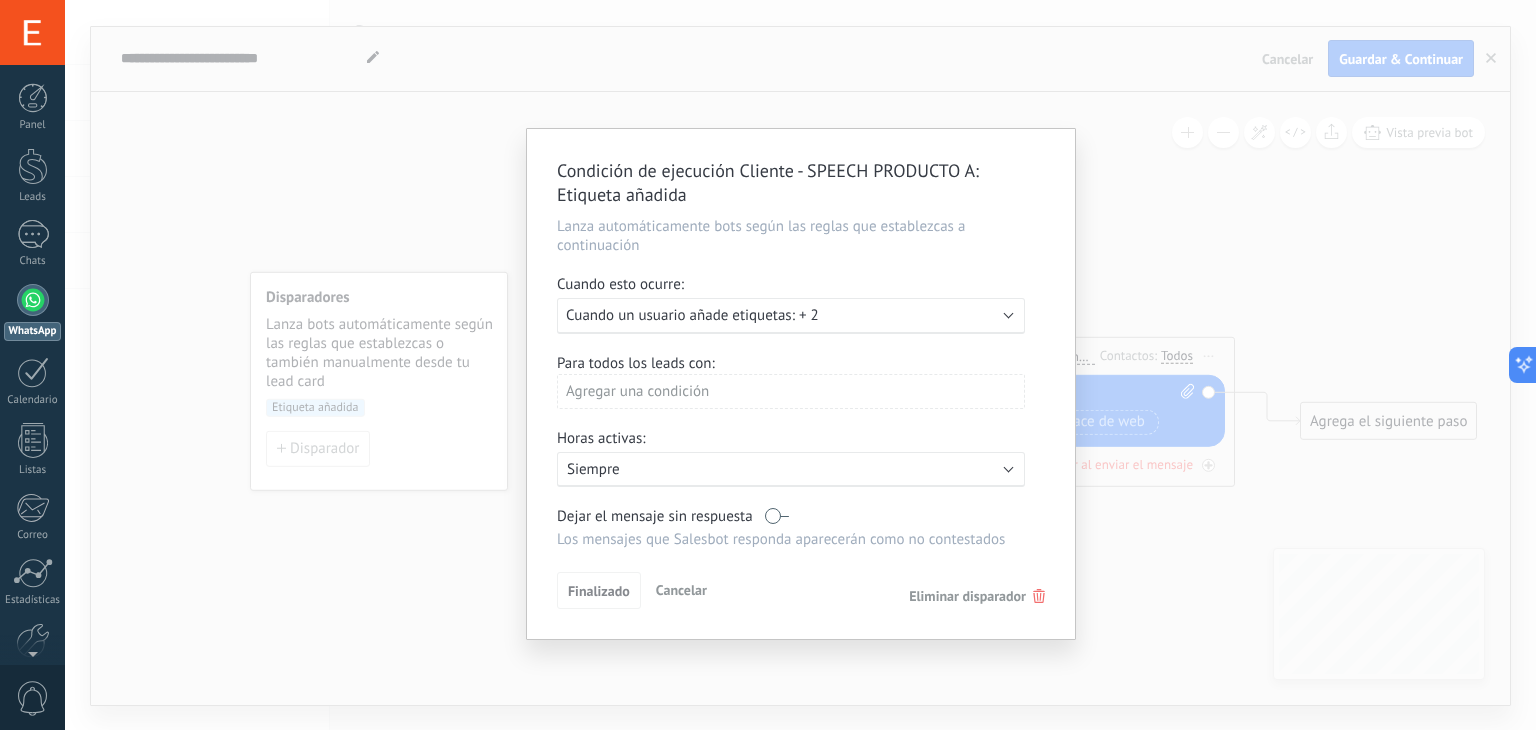 click on "Cuando un usuario añade etiquetas: + 2" at bounding box center (692, 315) 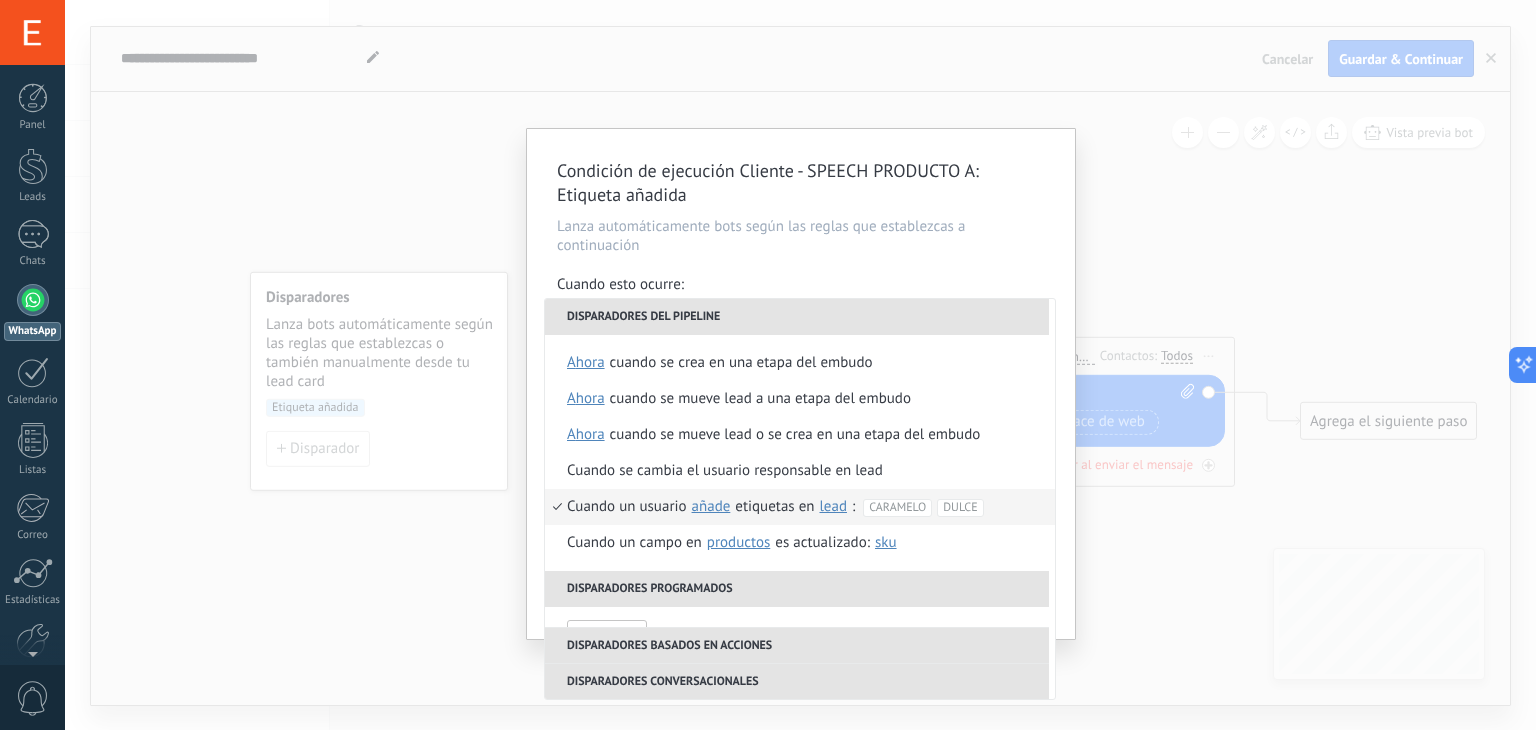 click on "Disparadores del pipeline" at bounding box center (797, 317) 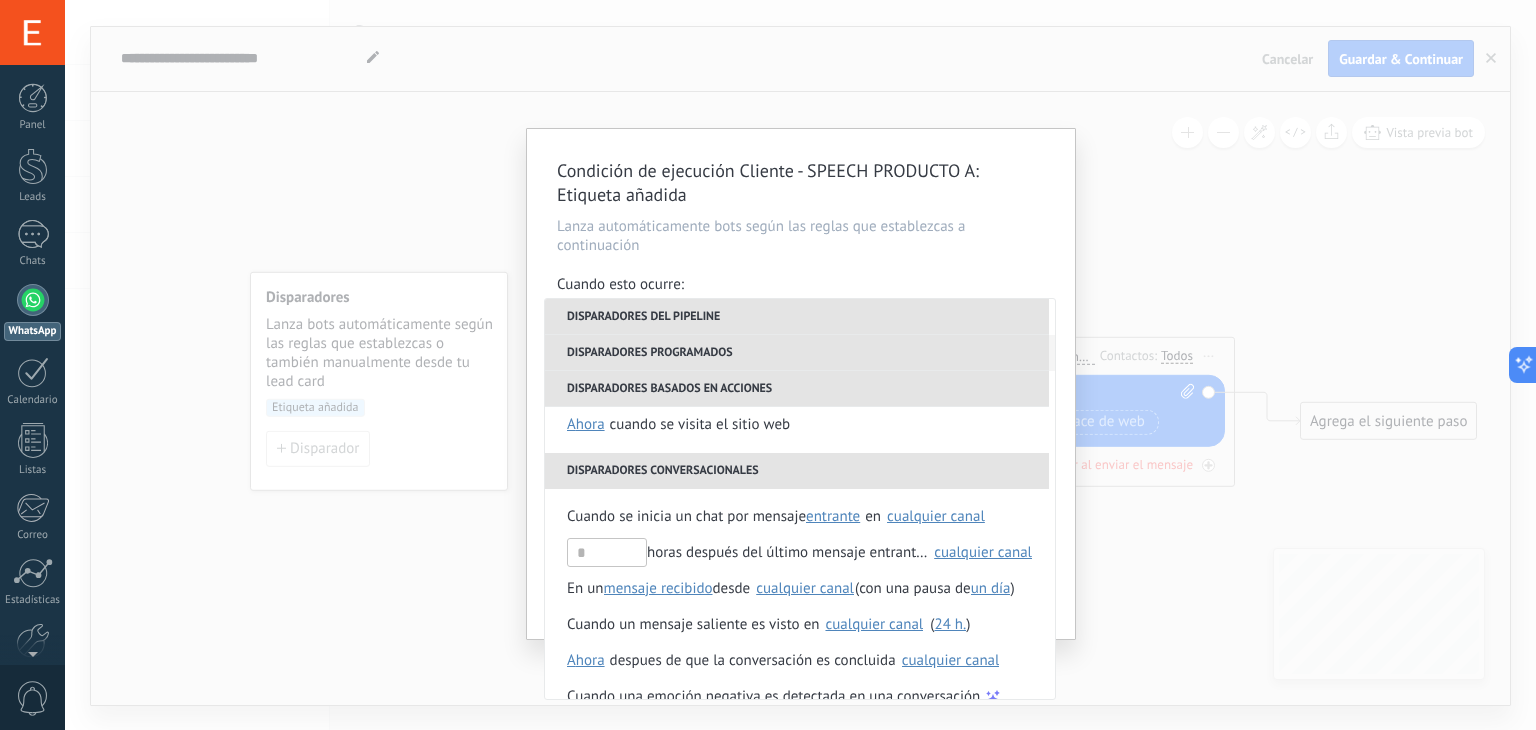 scroll, scrollTop: 500, scrollLeft: 0, axis: vertical 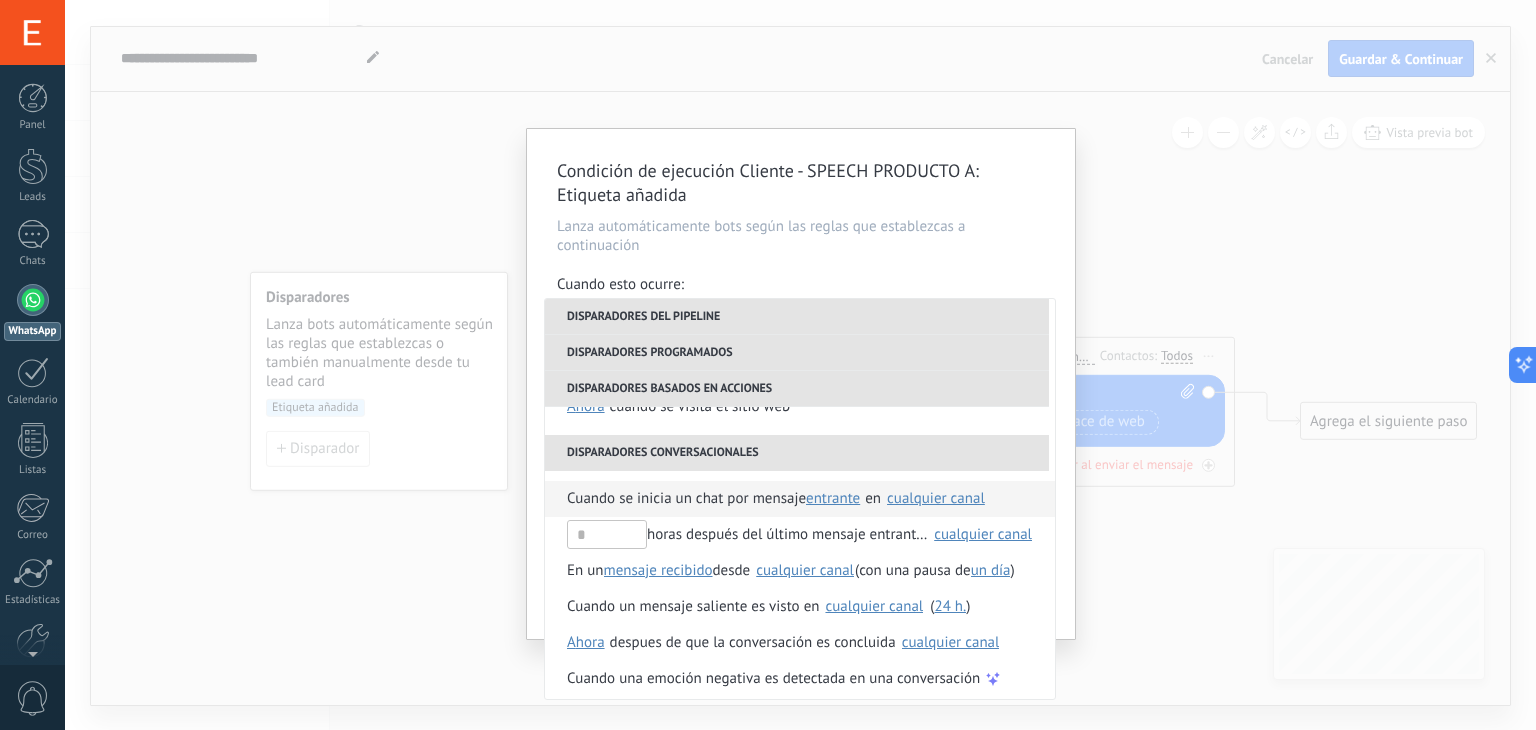 click on "Cuando se inicia un chat por mensaje  entrante saliente cualquiera entrante en Seleccionar todo Kommo Demo cualquier canal" at bounding box center (800, 499) 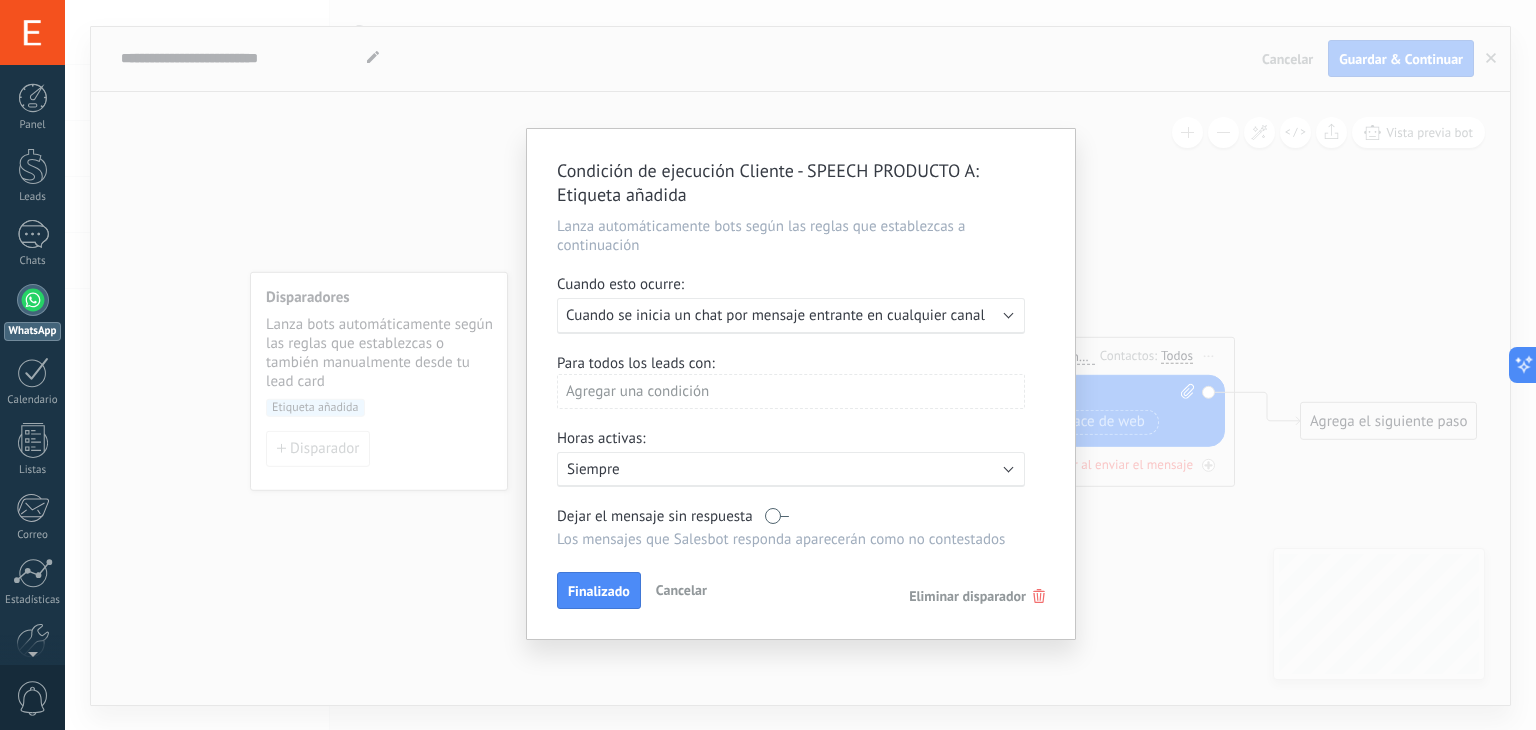 click on "Agregar una condición" at bounding box center [791, 391] 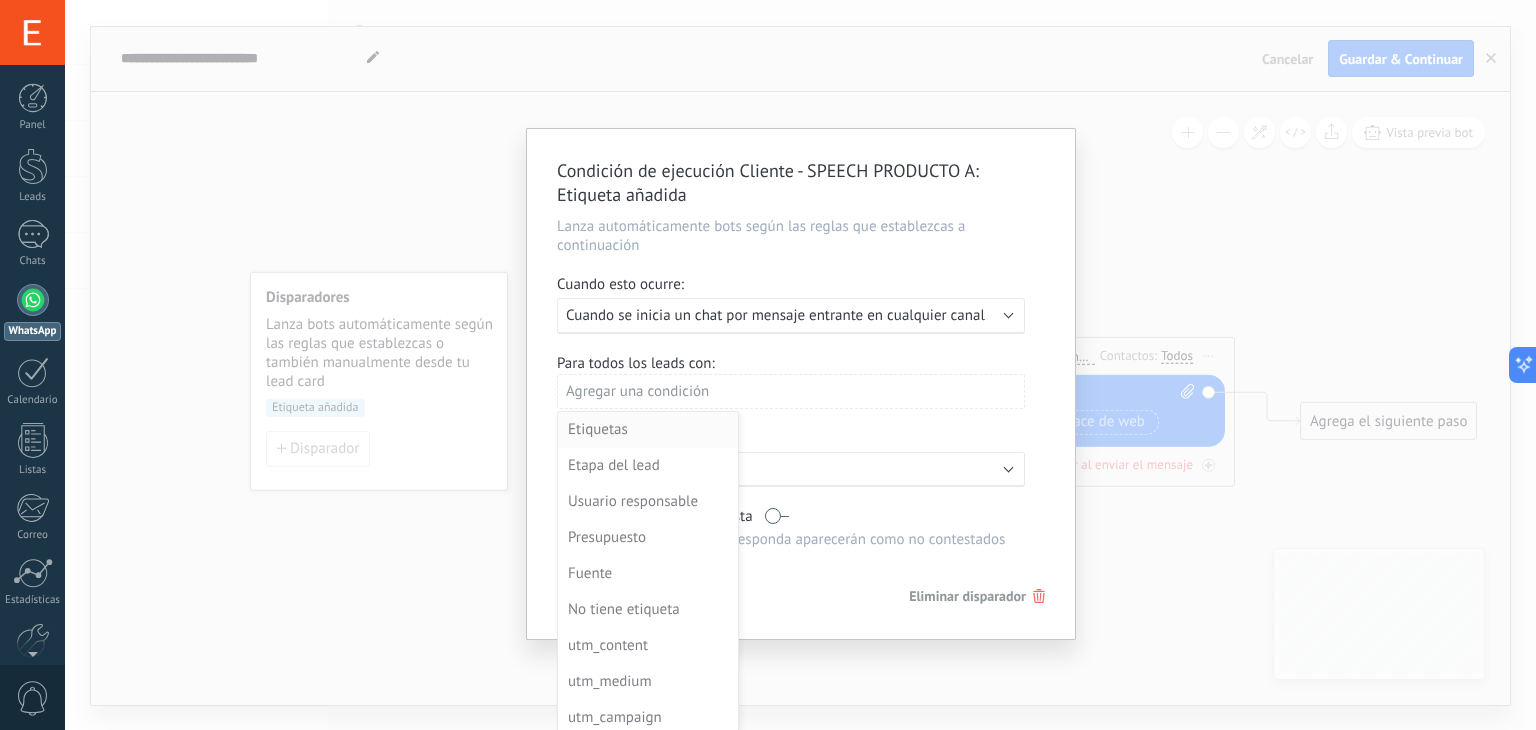 click on "Etiquetas" at bounding box center (646, 430) 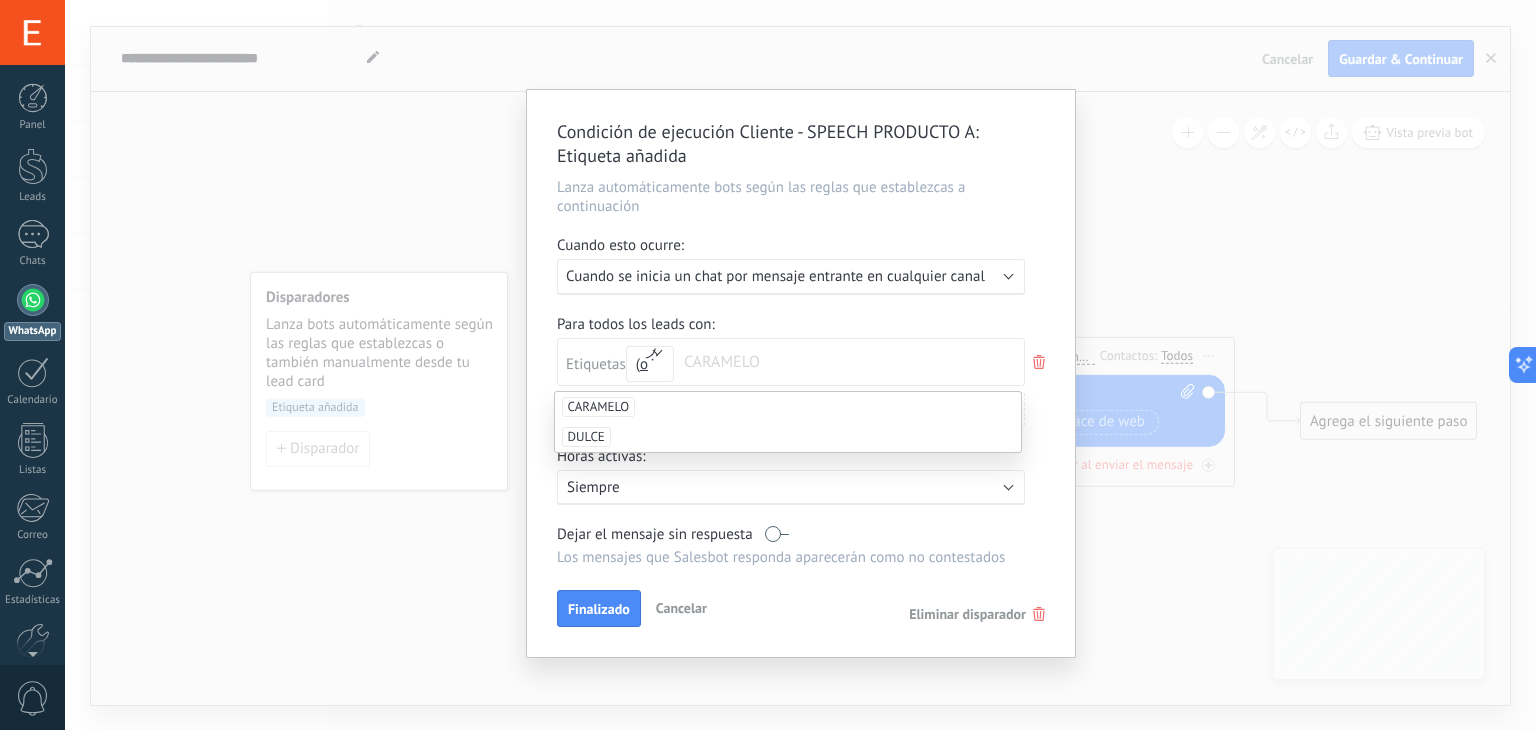 click on "Para todos los leads con: Etiquetas  y o o CARAMELO Agregar una condición" at bounding box center [801, 378] 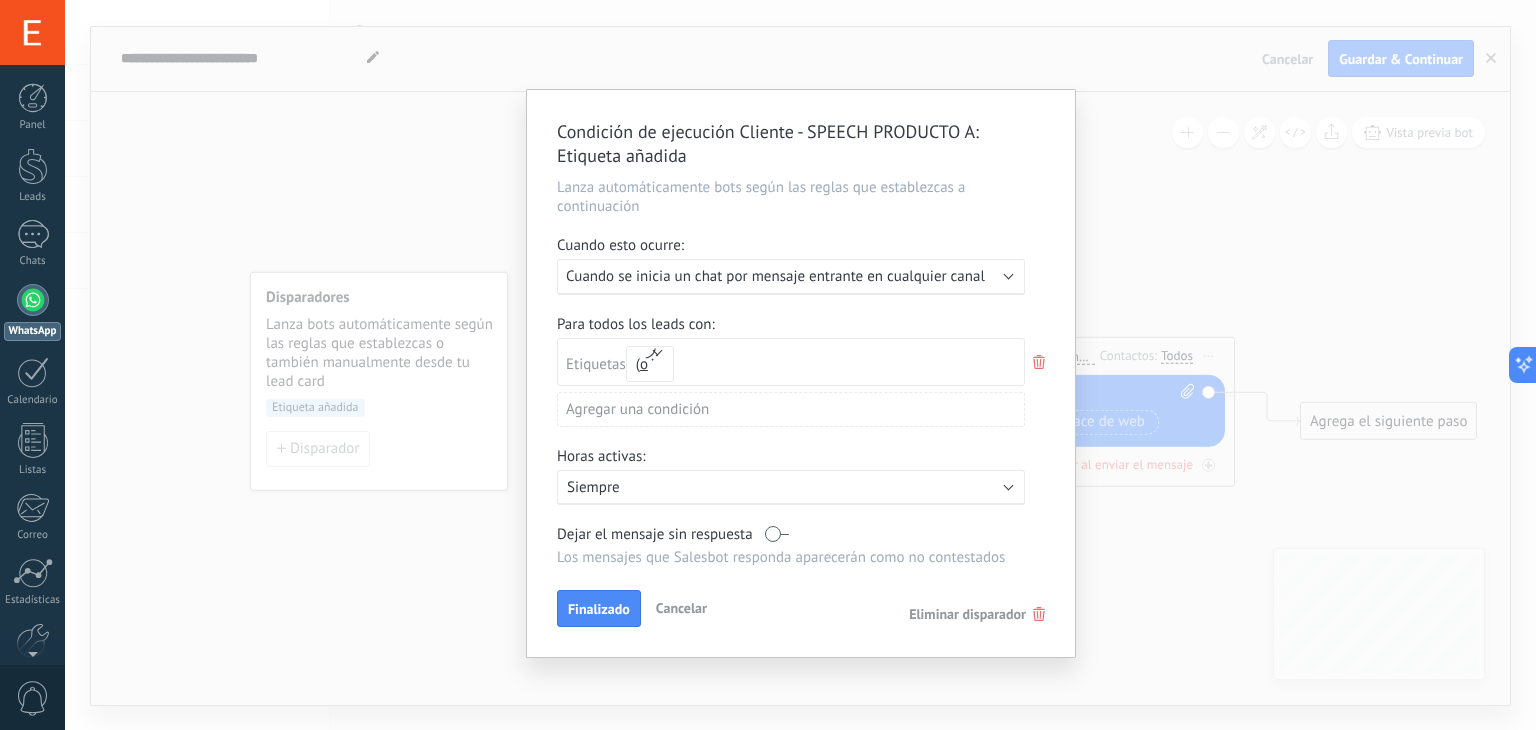 click on "Lanza automáticamente bots según las reglas que establezcas a continuación" at bounding box center (801, 197) 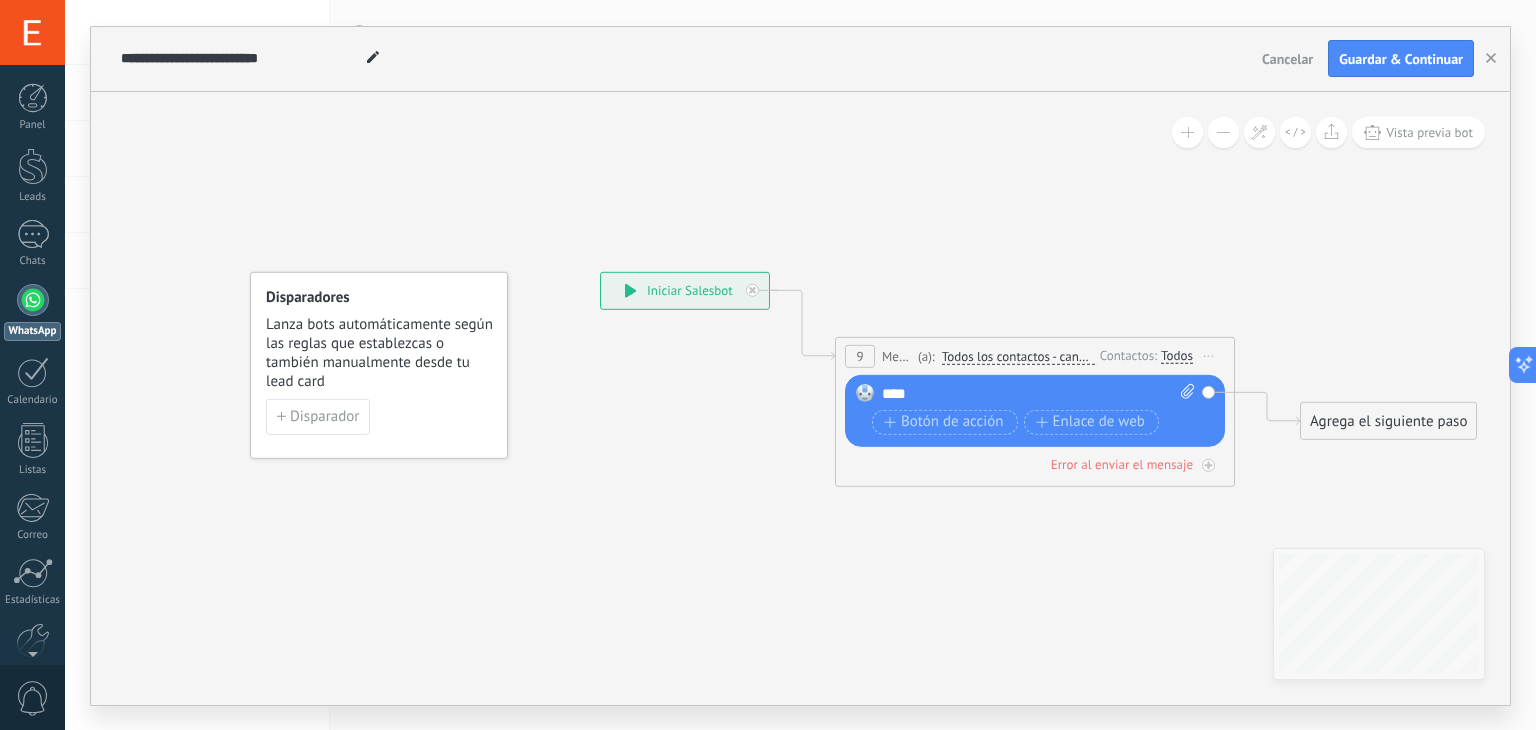 click 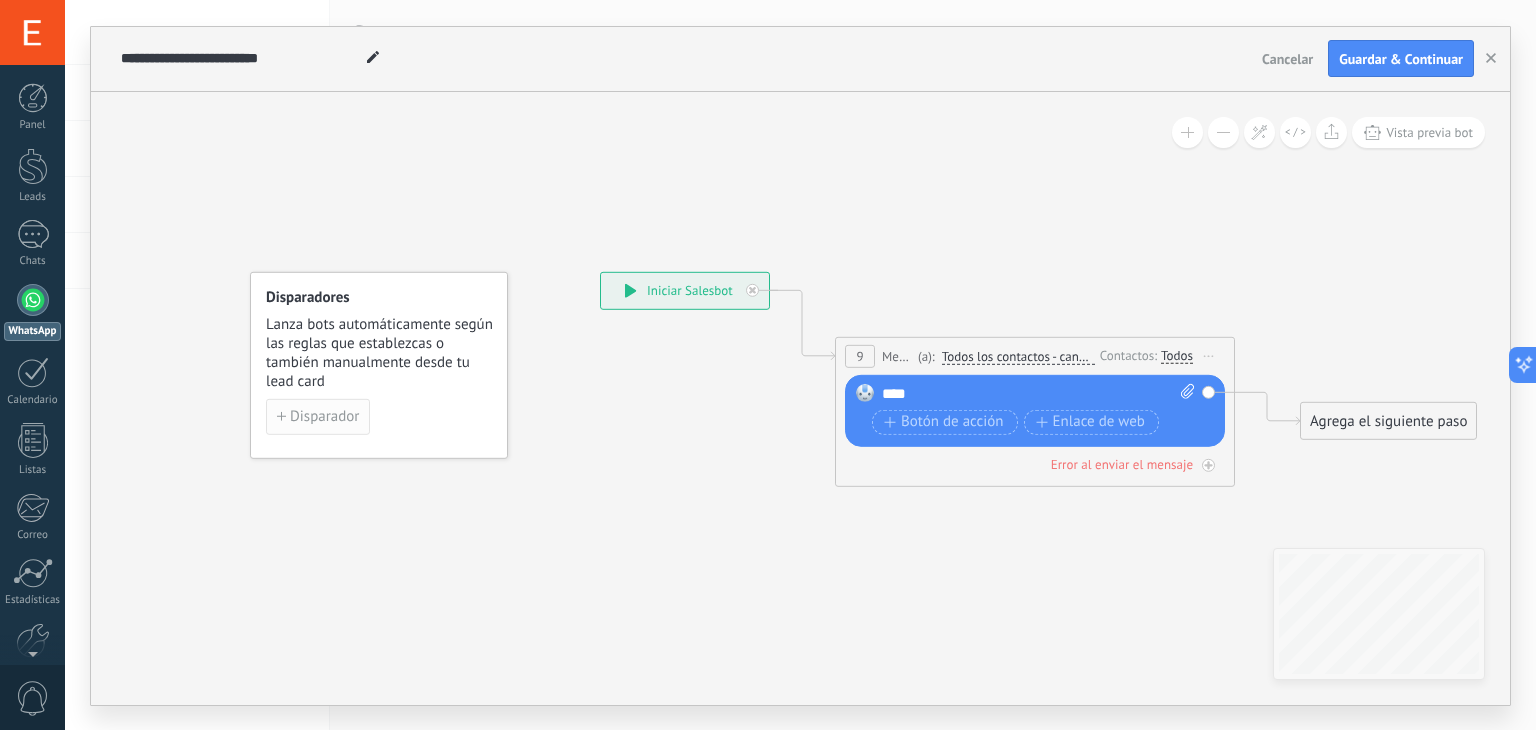 click on "Disparador" at bounding box center [324, 416] 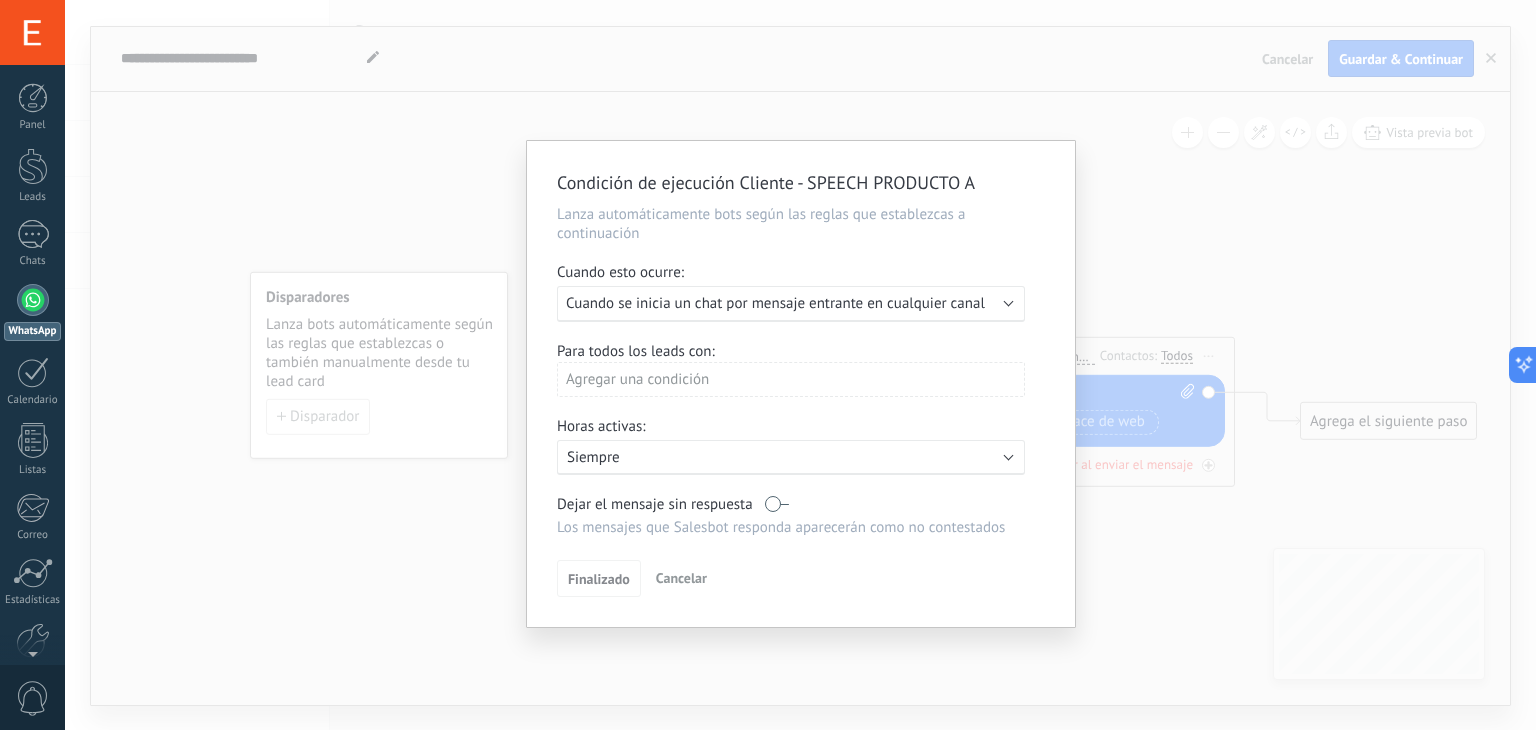 click on "Condición de ejecución Cliente - SPEECH PRODUCTO A Lanza automáticamente bots según las reglas que establezcas a continuación Cuando esto ocurre: Ejecutar:  Cuando se inicia un chat por mensaje entrante en cualquier canal Para todos los leads con: Agregar una condición Horas activas: Activo:  Siempre Dejar el mensaje sin respuesta Los mensajes que Salesbot responda aparecerán como no contestados Aplicar a todos los leads en esta etapa Finalizado Cancelar" at bounding box center (801, 384) 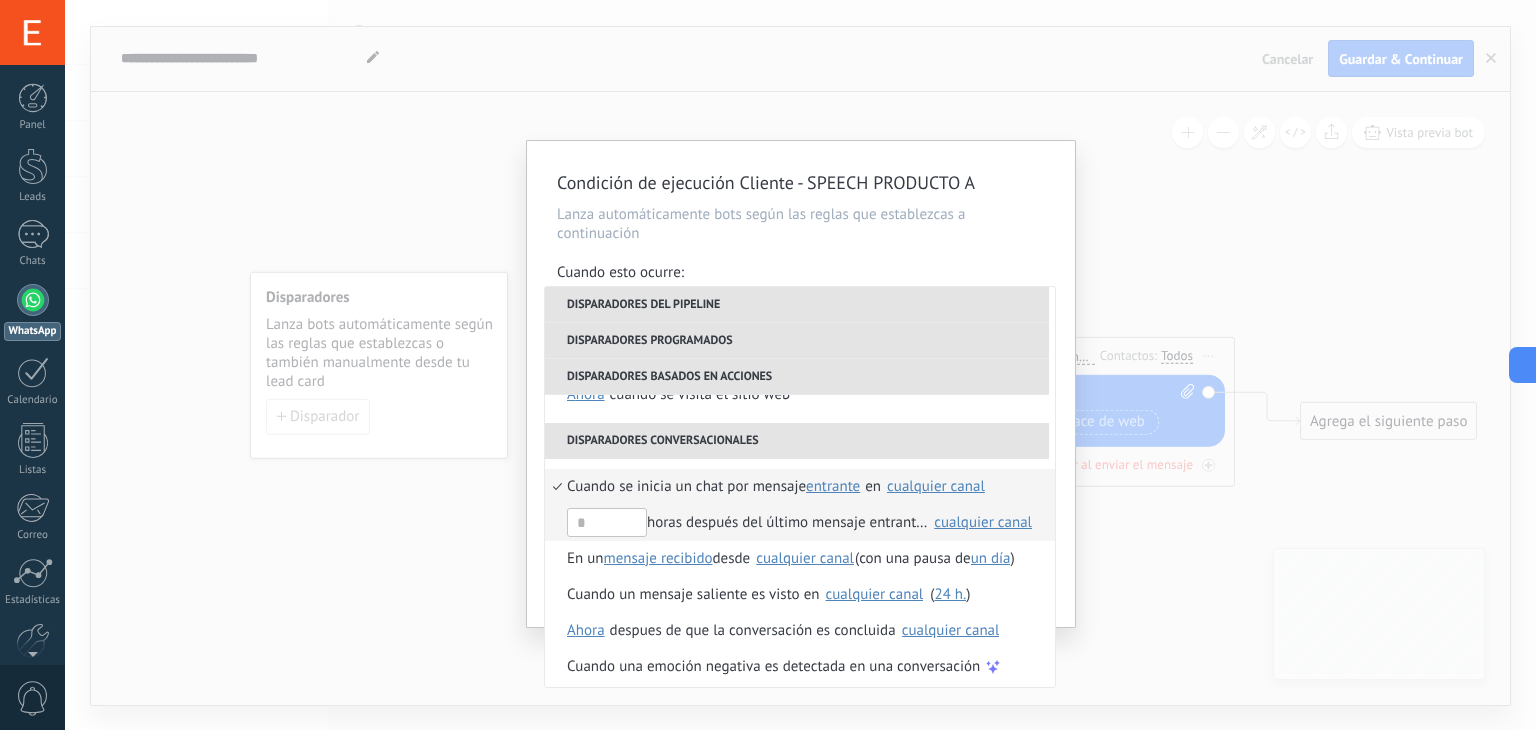 scroll, scrollTop: 508, scrollLeft: 0, axis: vertical 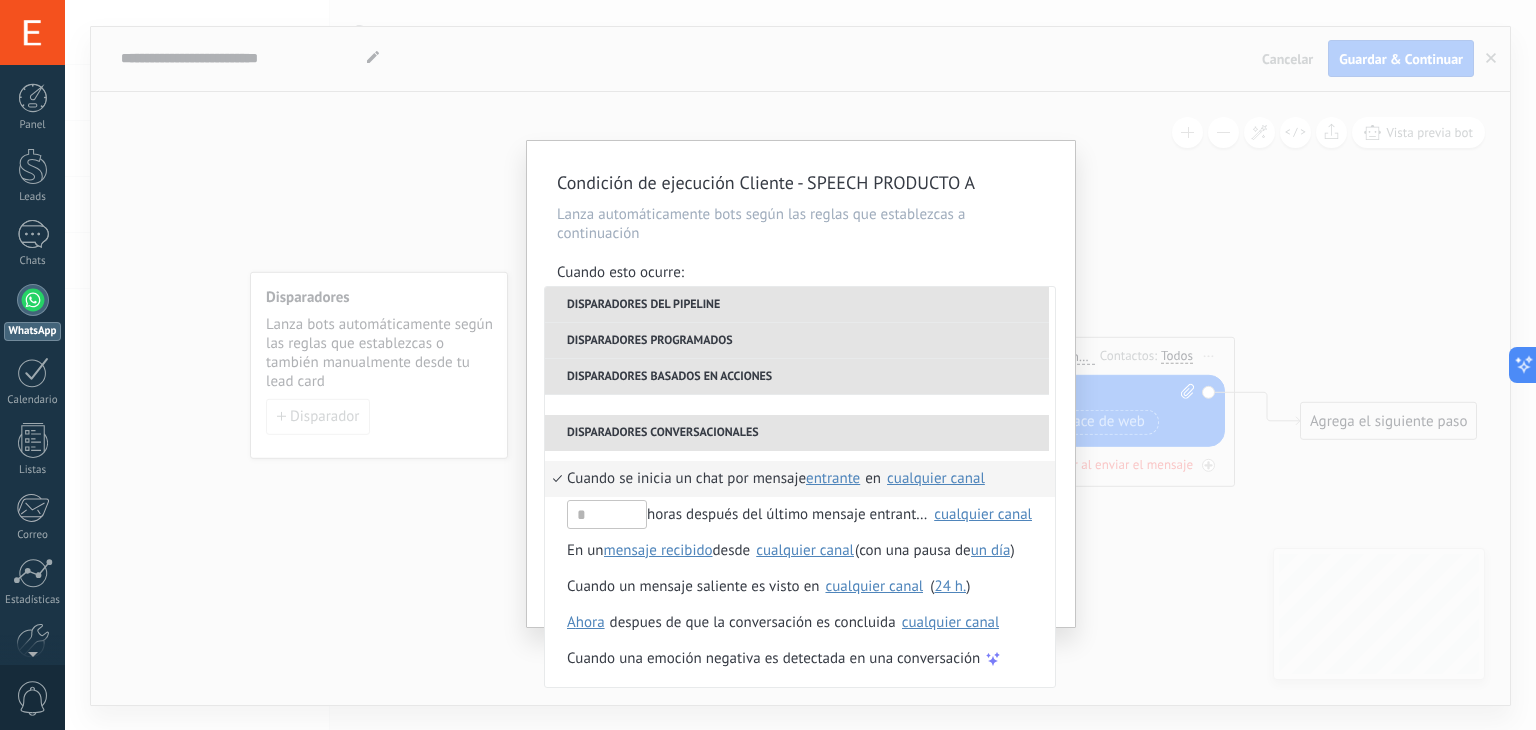 click on "Condición de ejecución Cliente - SPEECH PRODUCTO A Lanza automáticamente bots según las reglas que establezcas a continuación Cuando esto ocurre: Ejecutar:  Cuando se inicia un chat por mensaje entrante en cualquier canal Disparadores del pipeline Cuando se crea en una etapa del embudo ahora después de 5 minutos después de 10 minutos un día Seleccionar un intervalo ahora Cuando se mueve lead a una etapa del embudo ahora después de 5 minutos después de 10 minutos un día Seleccionar un intervalo ahora Cuando se mueve lead o se crea en una etapa del embudo ahora después de 5 minutos después de 10 minutos un día Seleccionar un intervalo ahora Cuando se cambia el usuario responsable en lead Cuando un usuario  añade elimina añade  etiquetas en  lead contacto compañía lead : #añadir etiquetas Cuando un campo en  Productos contacto compañía lead Productos  es actualizado:  SKU Grupo Precio Descripción External ID Unit Oferta especial 1 Precio al por mayor Puntos por compra SKU" at bounding box center [800, 365] 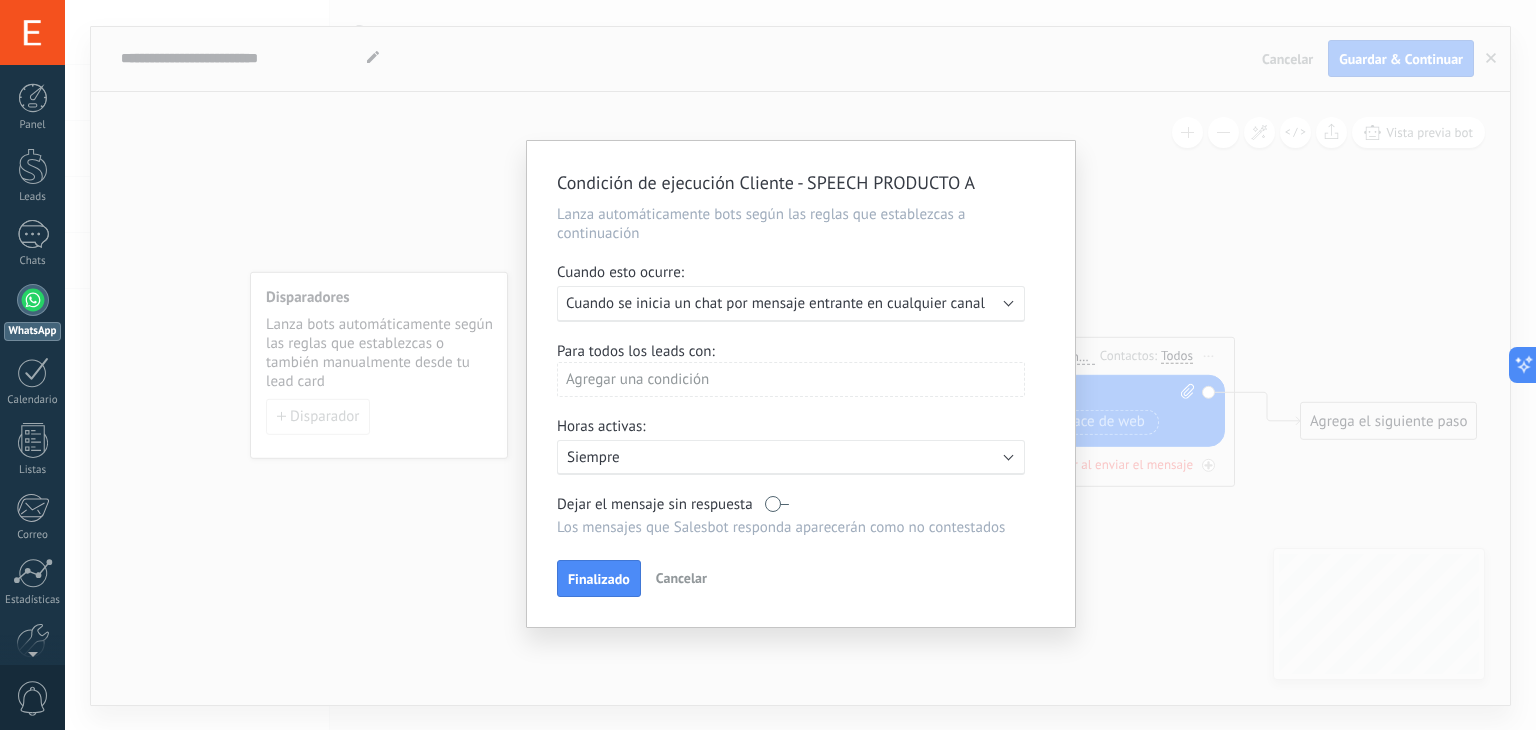 click on "Condición de ejecución Cliente - SPEECH PRODUCTO A Lanza automáticamente bots según las reglas que establezcas a continuación Cuando esto ocurre: Ejecutar:  Cuando se inicia un chat por mensaje entrante en cualquier canal Para todos los leads con: Agregar una condición Horas activas: Activo:  Siempre Dejar el mensaje sin respuesta Los mensajes que Salesbot responda aparecerán como no contestados Aplicar a todos los leads en esta etapa Finalizado Cancelar" at bounding box center (800, 365) 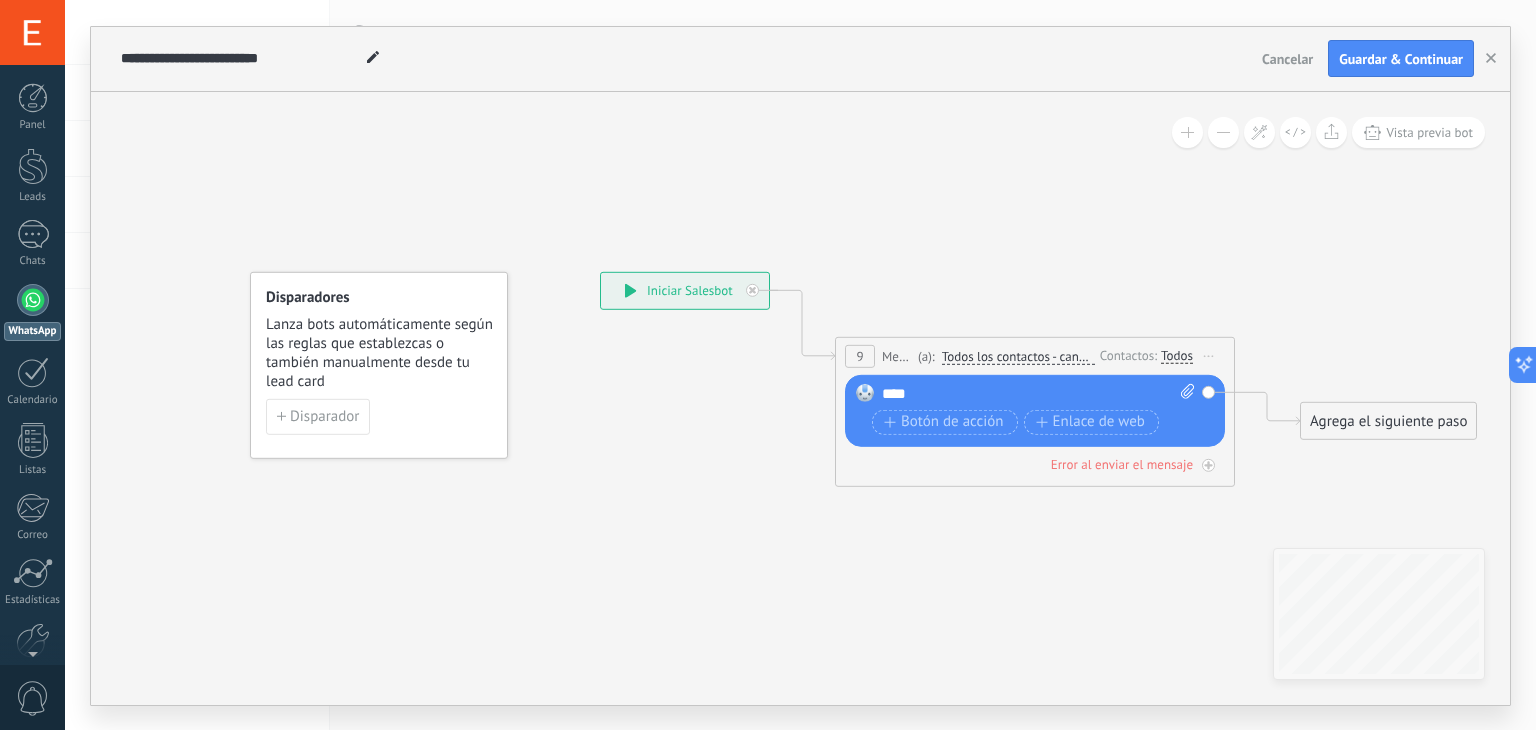 click on "Cancelar" at bounding box center [1287, 59] 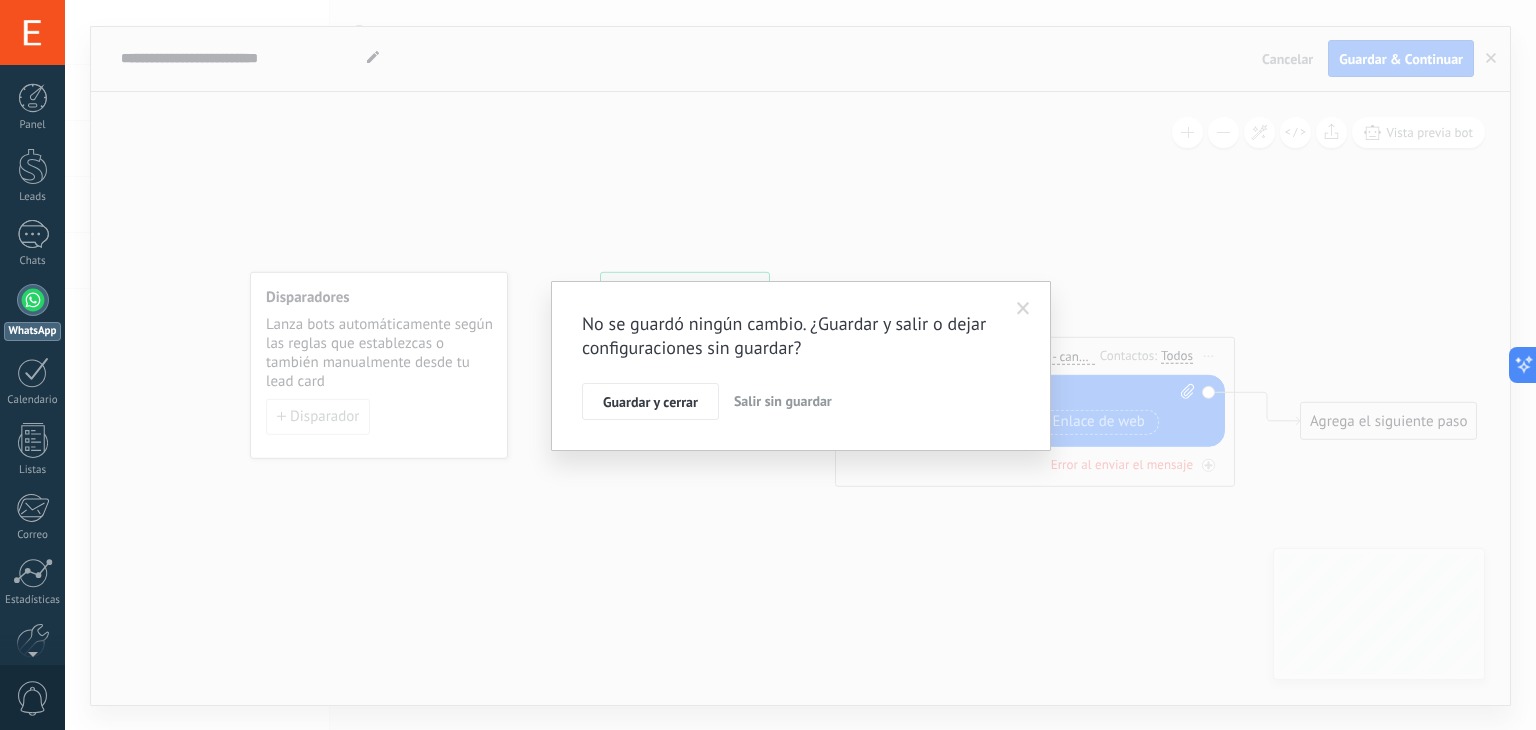 click on "Salir sin guardar" at bounding box center [783, 401] 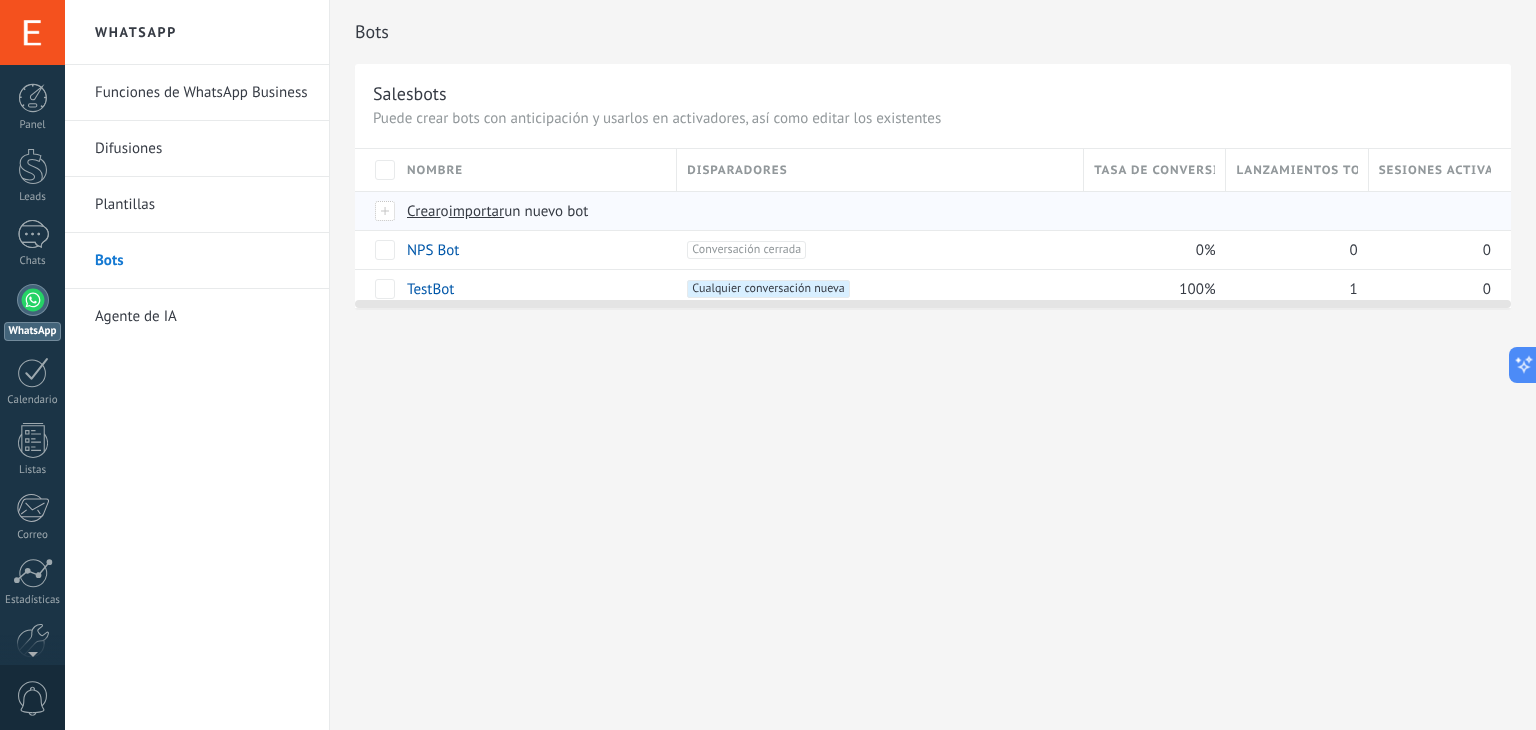 click on "Crear" at bounding box center [424, 211] 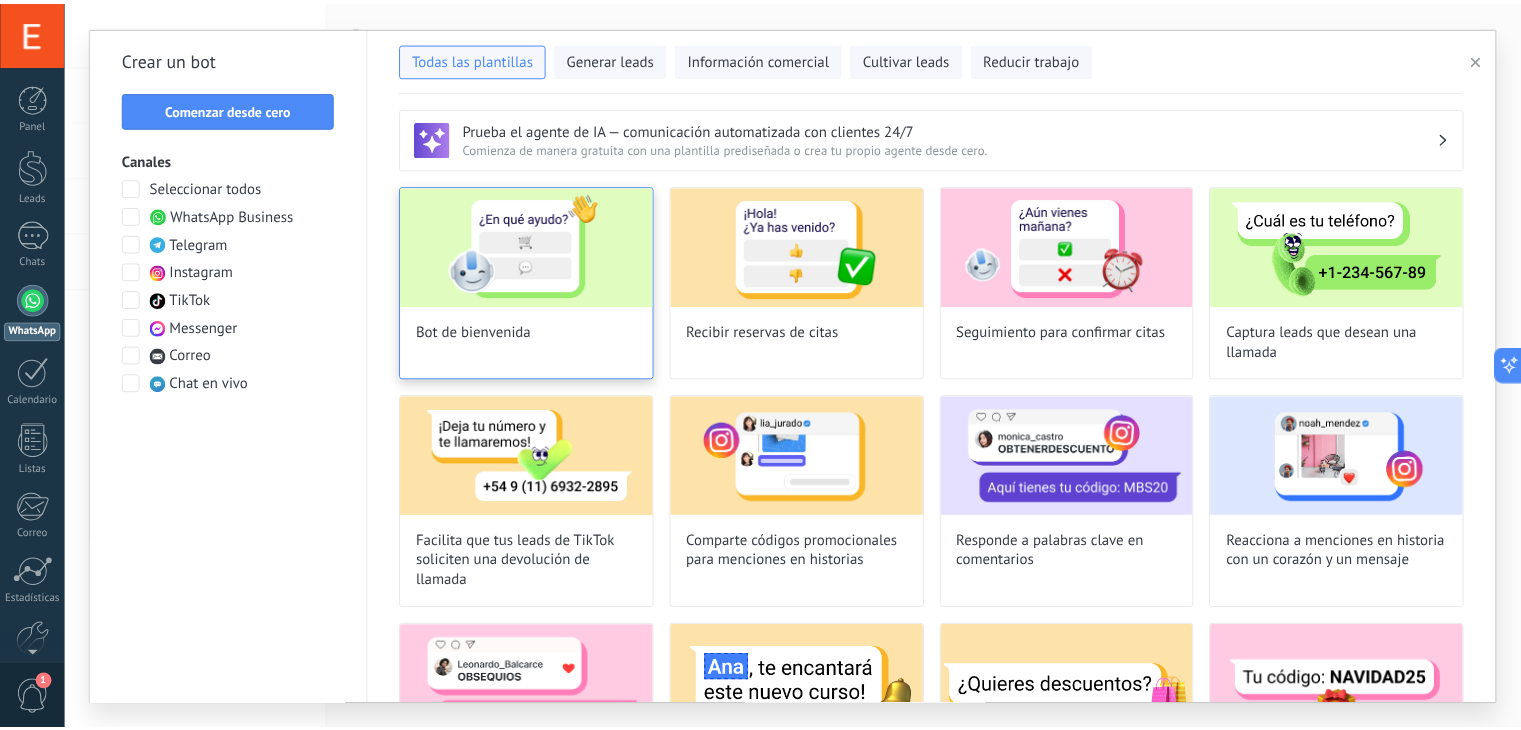 scroll, scrollTop: 0, scrollLeft: 0, axis: both 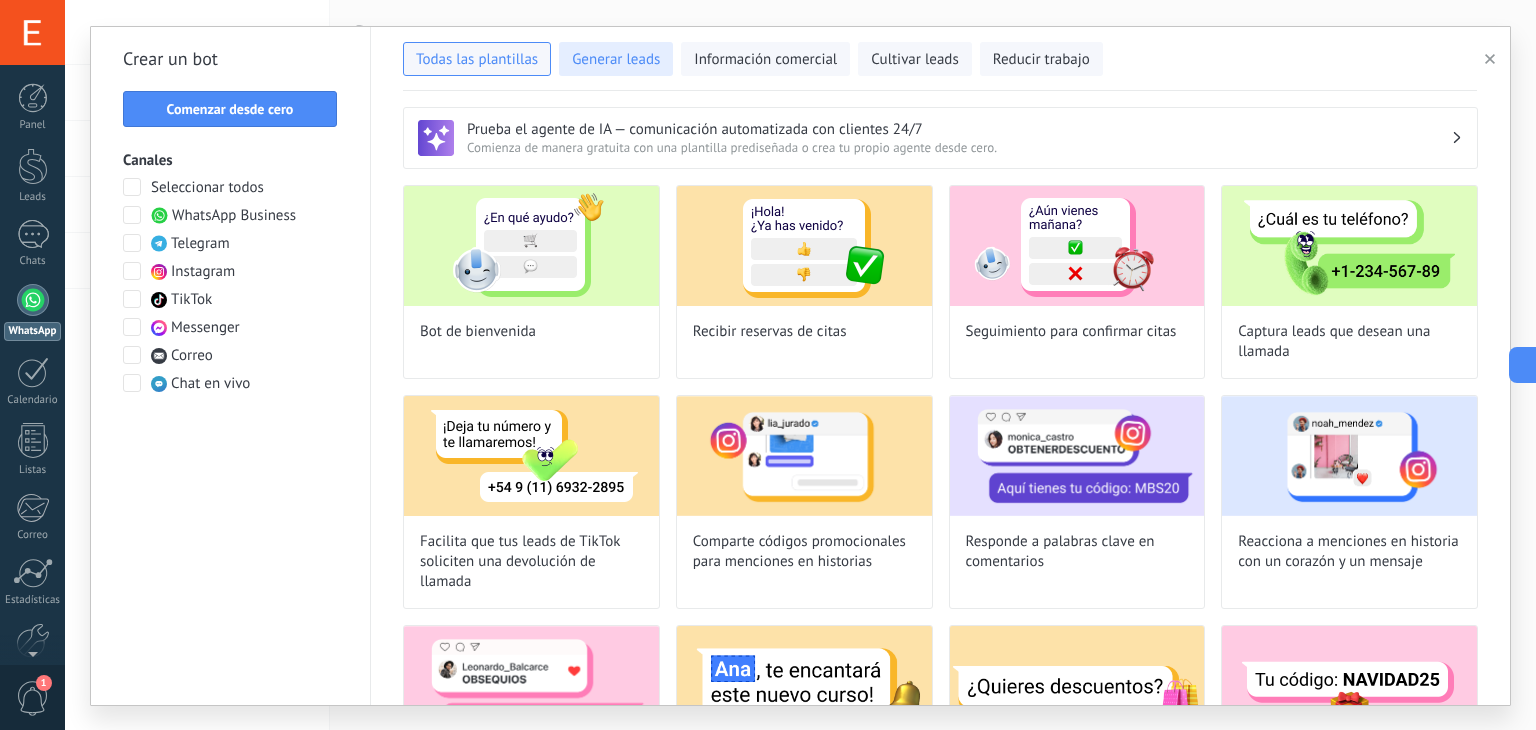 click on "Generar leads" at bounding box center (616, 60) 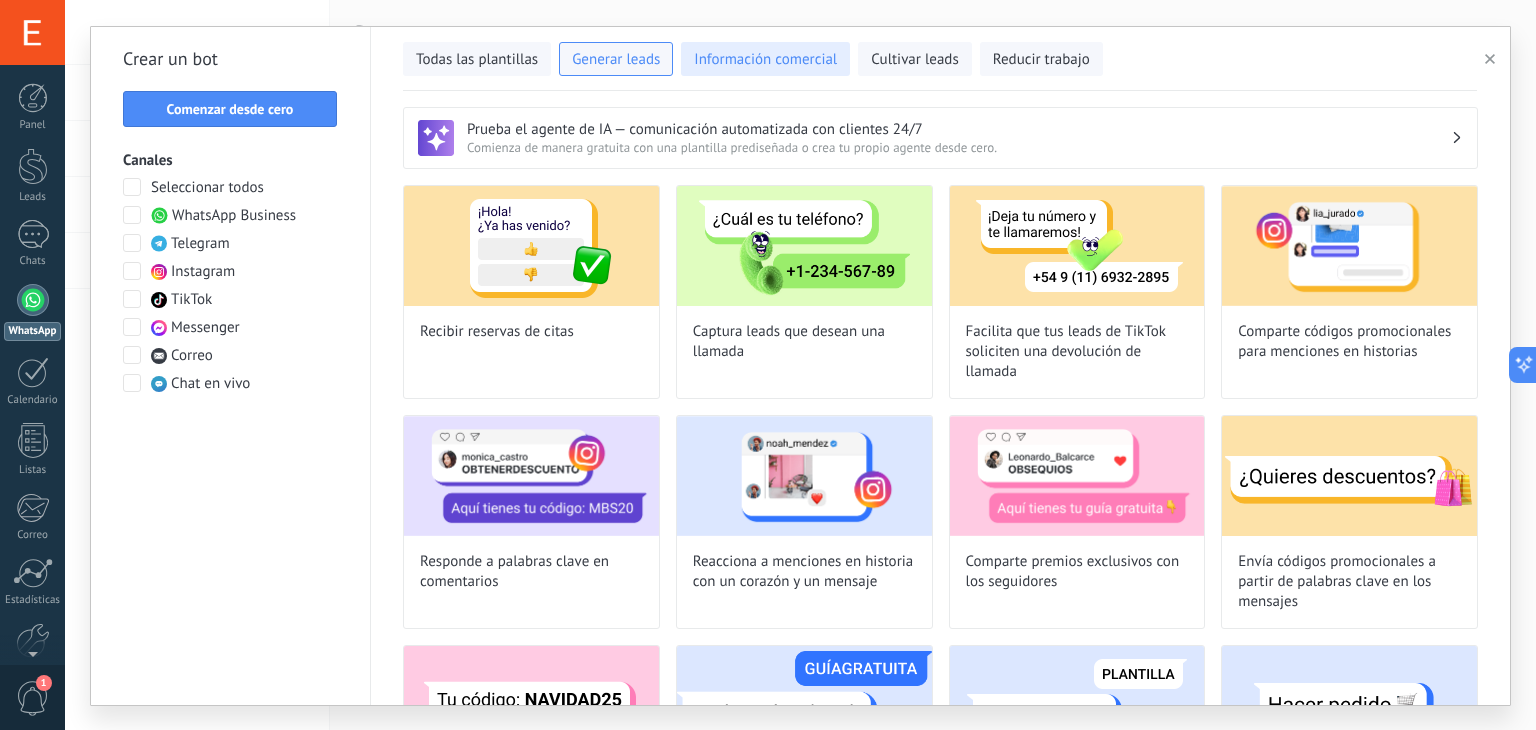 click on "Información comercial" at bounding box center (765, 60) 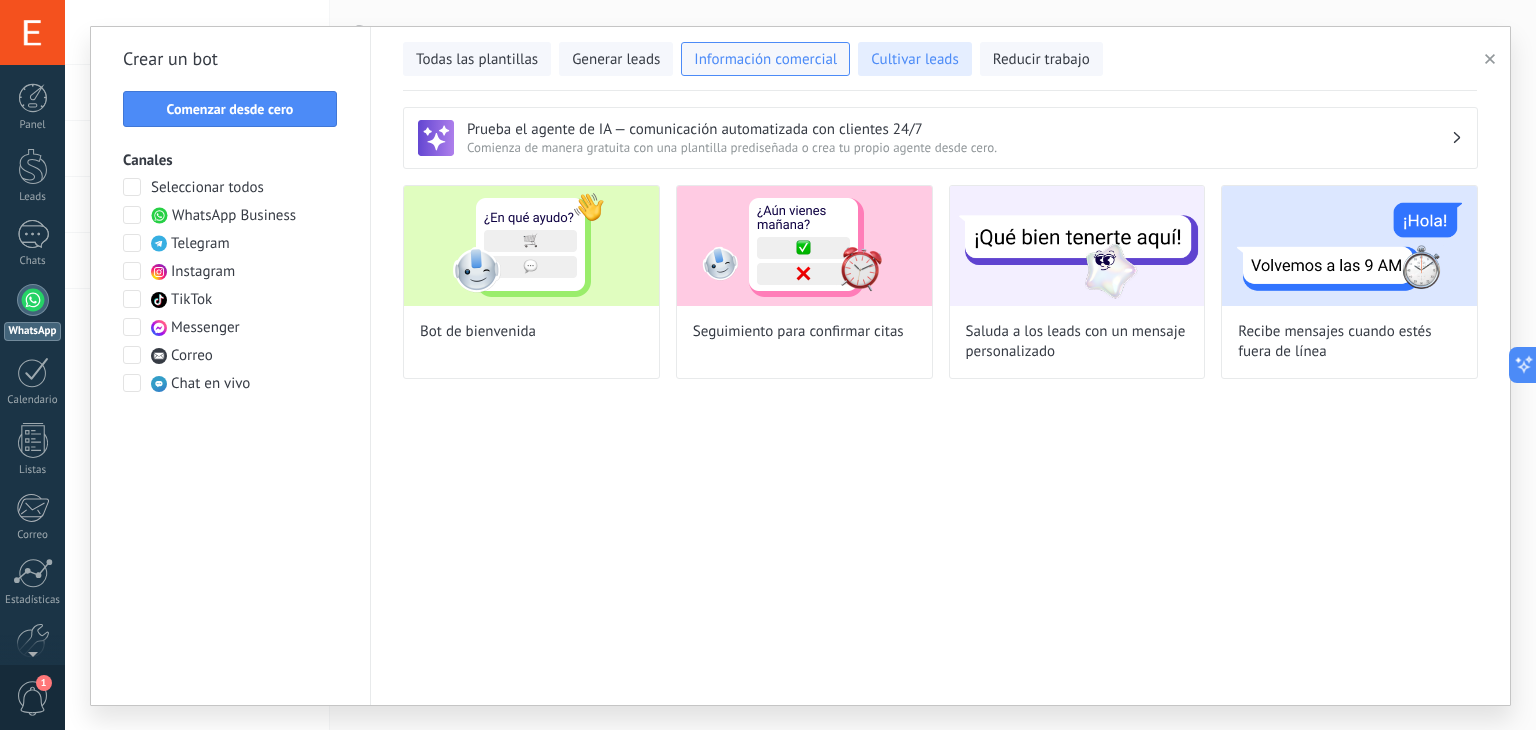 click on "Cultivar leads" at bounding box center [914, 59] 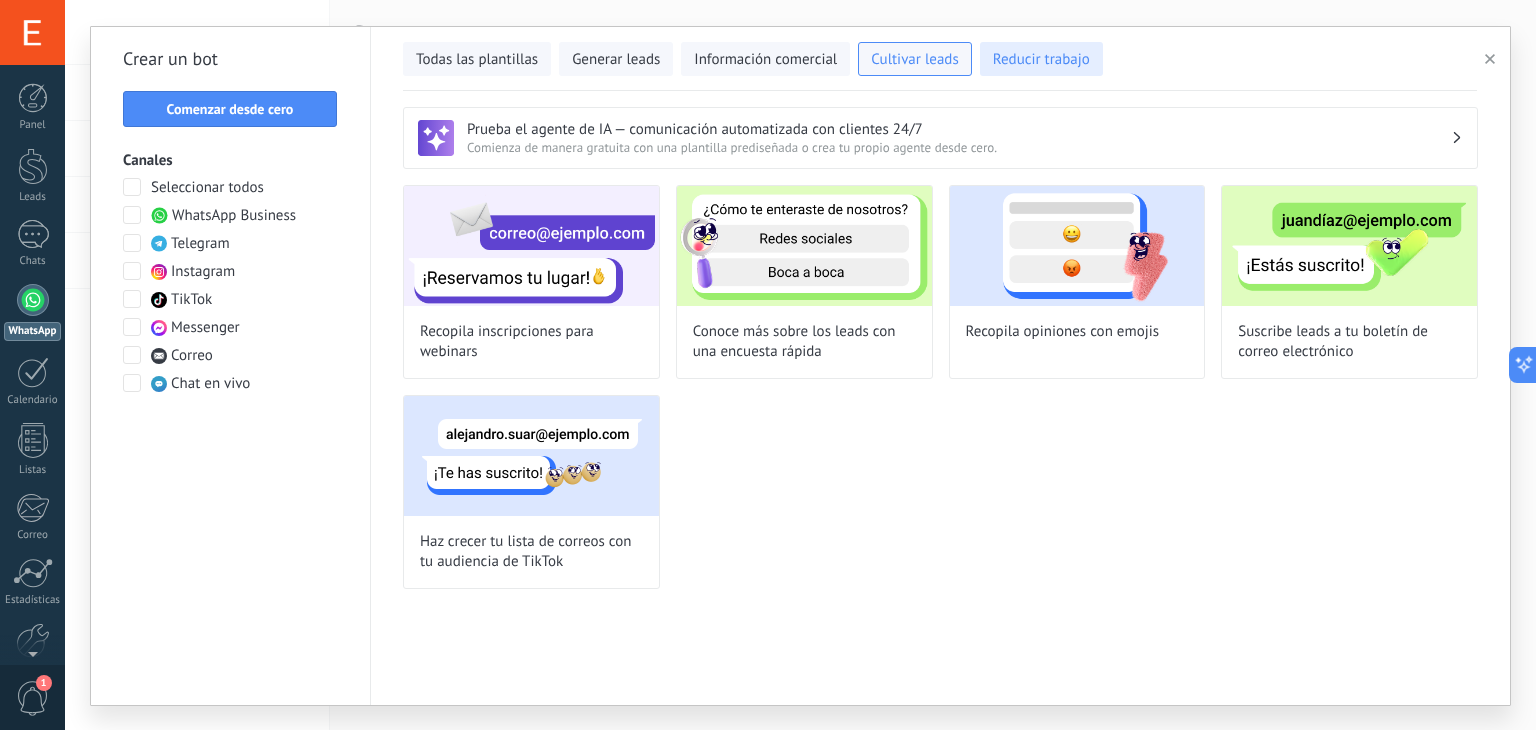 click on "Reducir trabajo" at bounding box center (1041, 60) 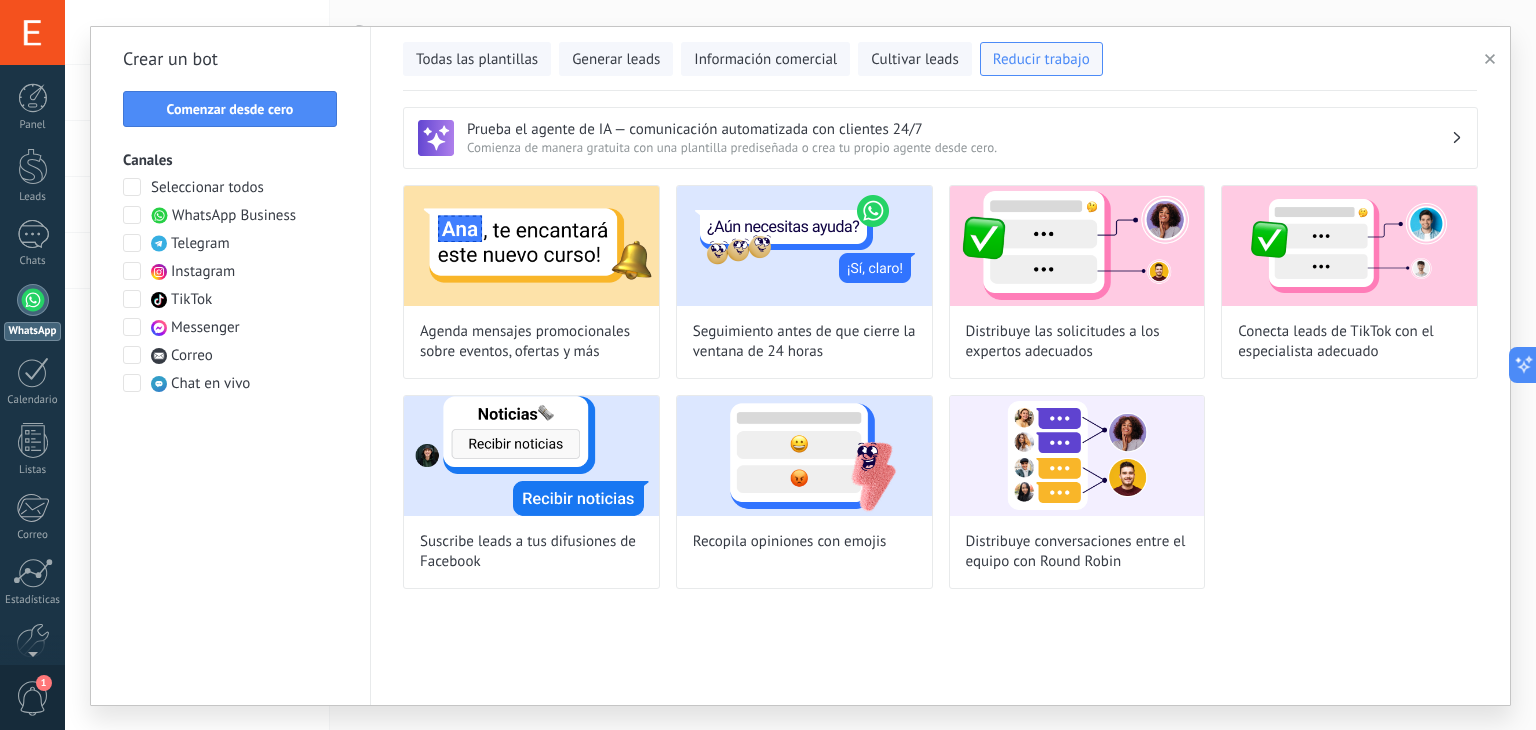 click on "Prueba el agente de IA — comunicación automatizada con clientes 24/7 Comienza de manera gratuita con una plantilla prediseñada o crea tu propio agente desde cero. Agenda mensajes promocionales sobre eventos, ofertas y más Seguimiento antes de que cierre la ventana de 24 horas Distribuye las solicitudes a los expertos adecuados Conecta leads de TikTok con el especialista adecuado Suscribe leads a tus difusiones de Facebook Recopila opiniones con emojis Distribuye conversaciones entre el equipo con Round Robin" at bounding box center [940, 398] 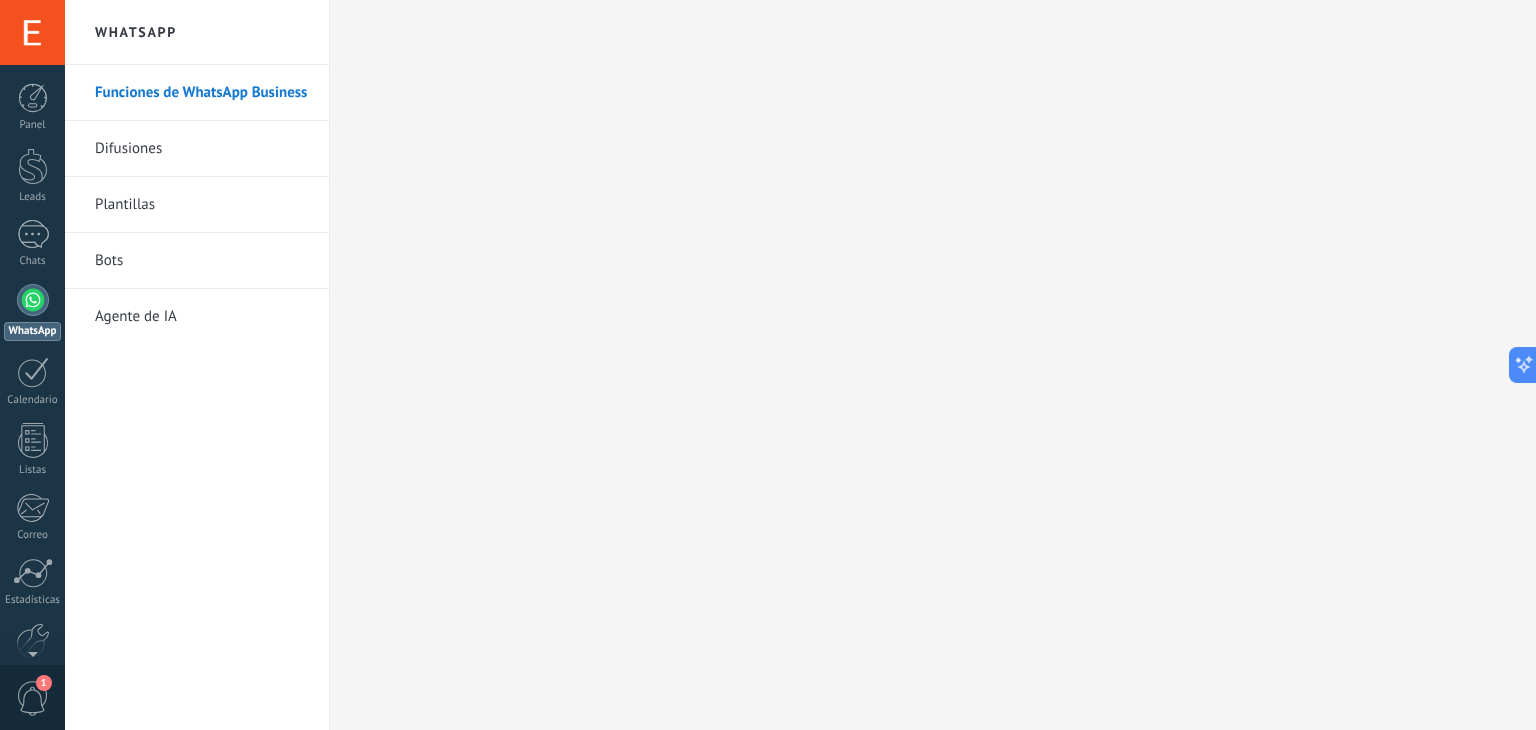 click on "Plantillas" at bounding box center [202, 205] 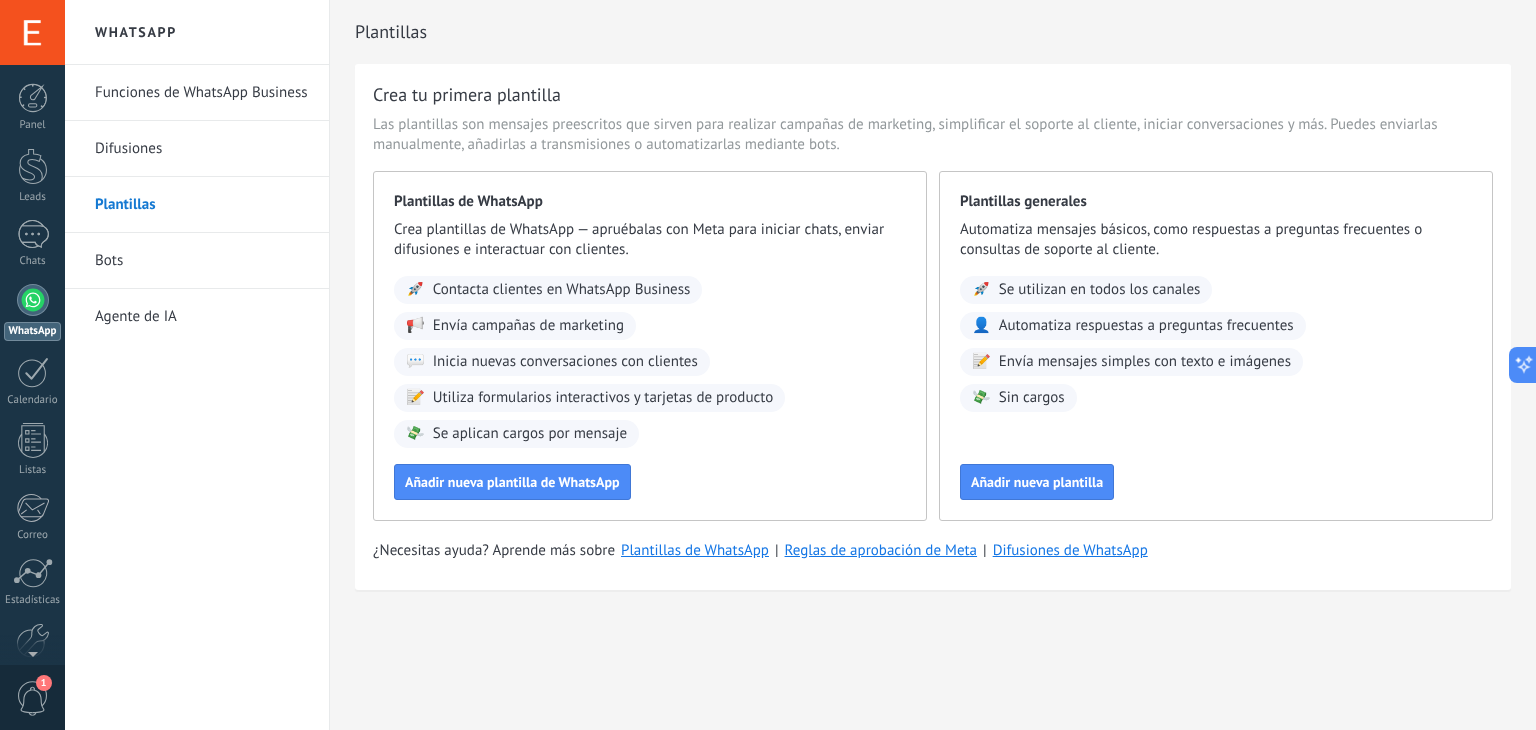 click on "Agente de IA" at bounding box center (202, 317) 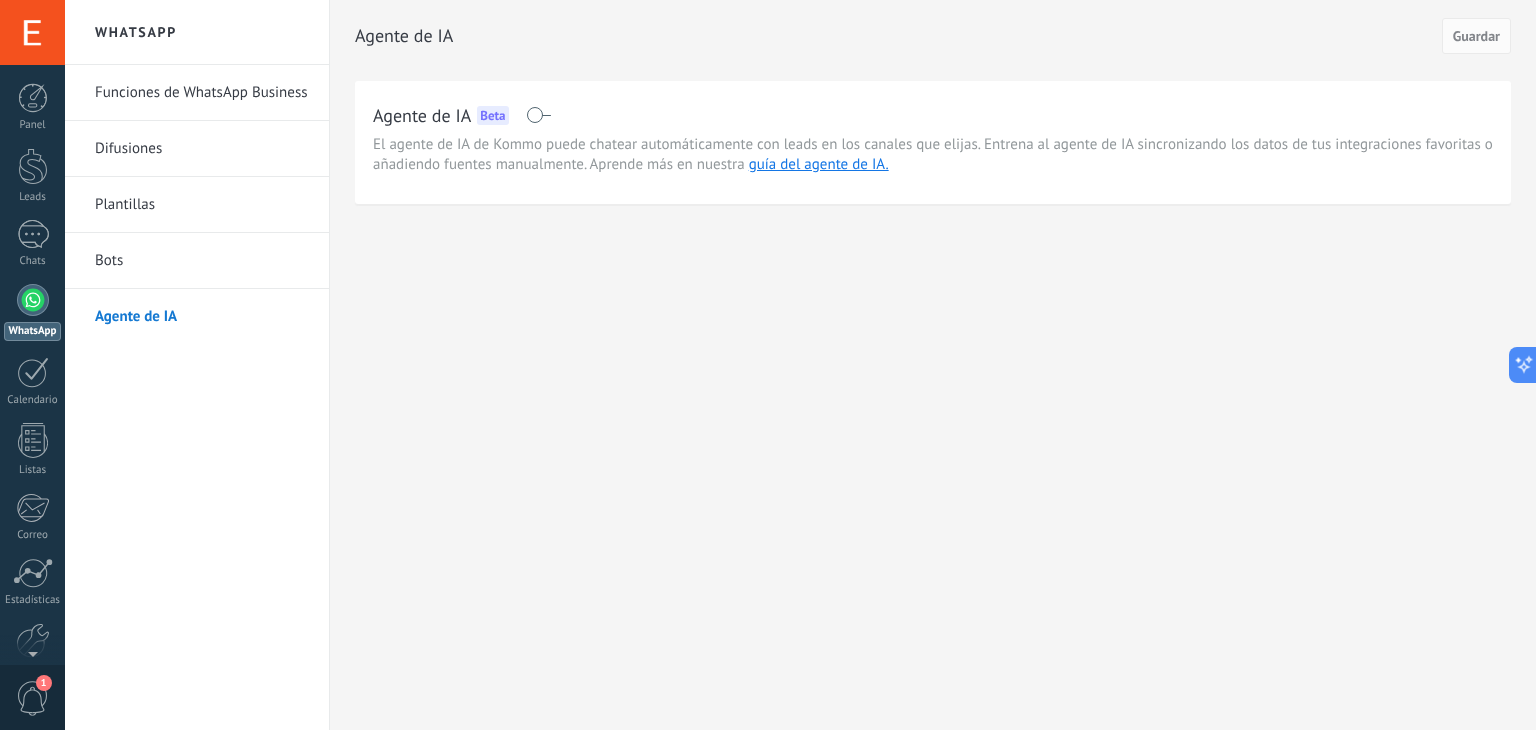 click at bounding box center (538, 115) 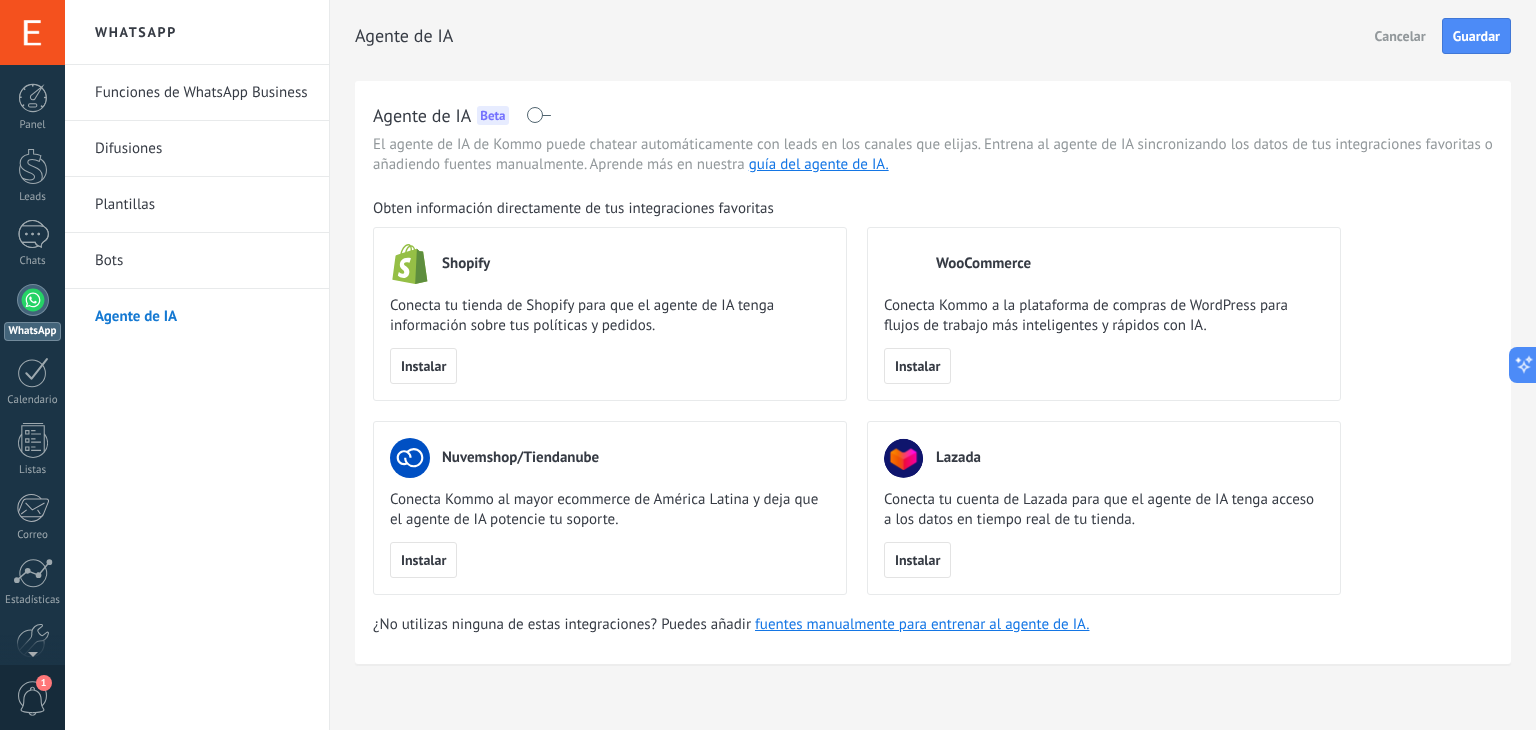 click at bounding box center [538, 115] 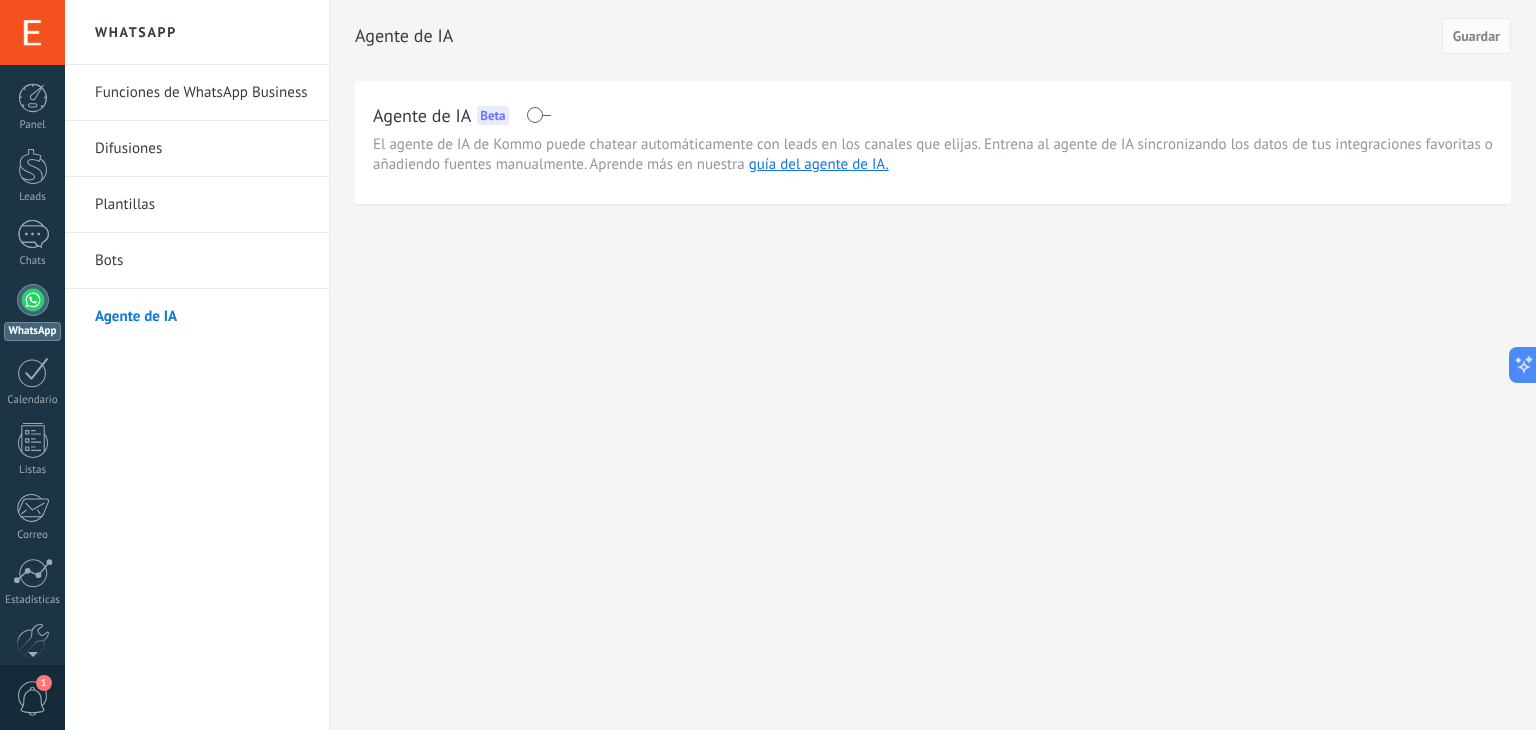 click on "Bots" at bounding box center (202, 261) 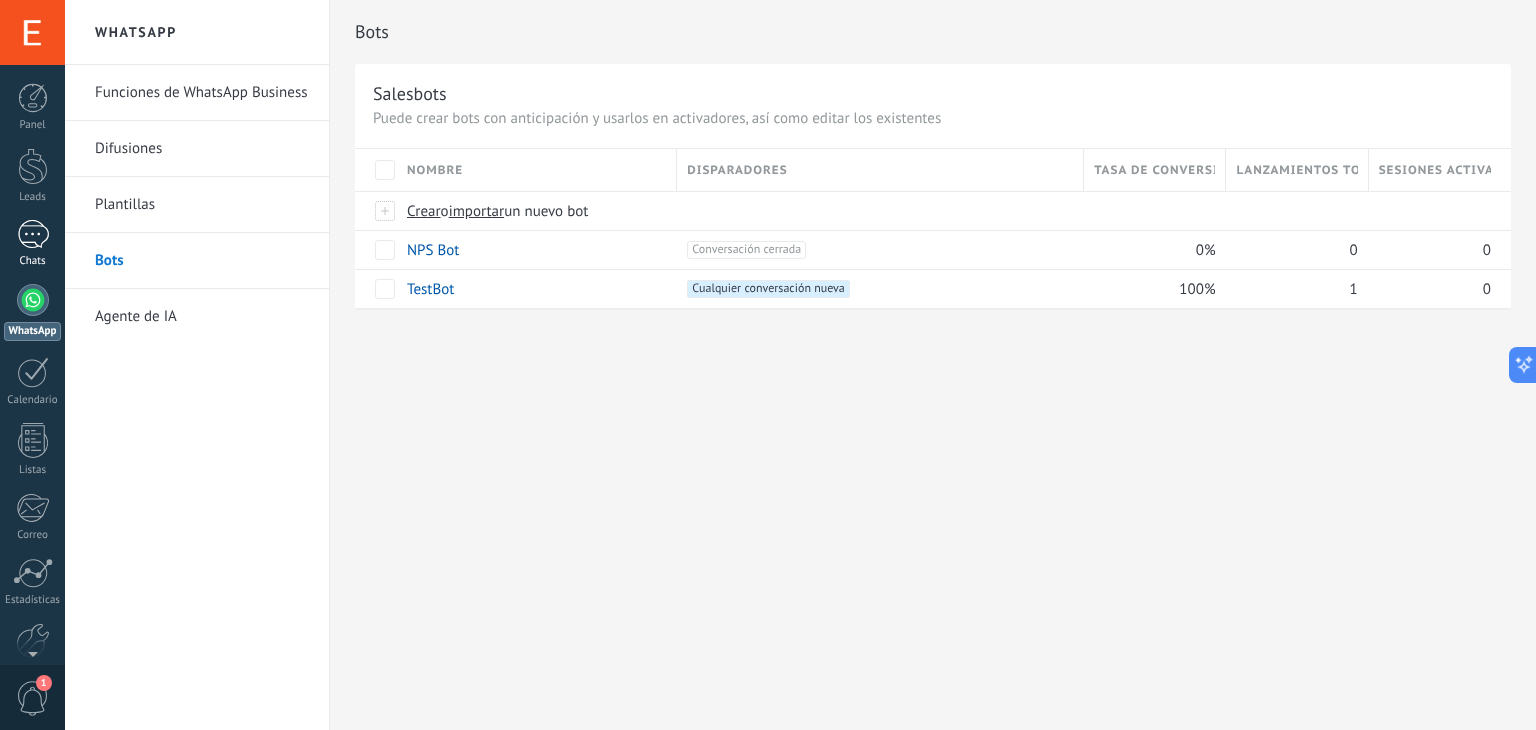 click at bounding box center (33, 234) 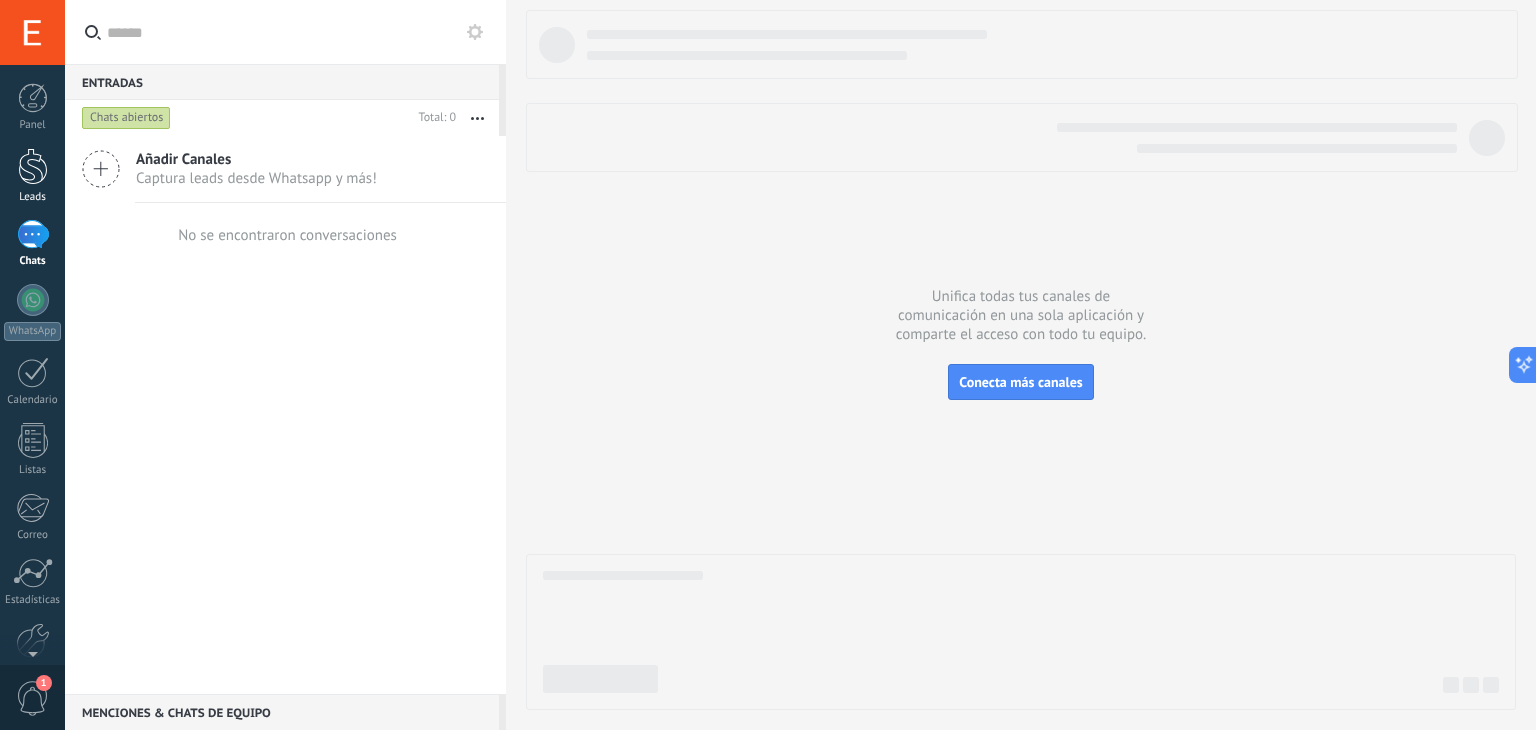 click at bounding box center (33, 166) 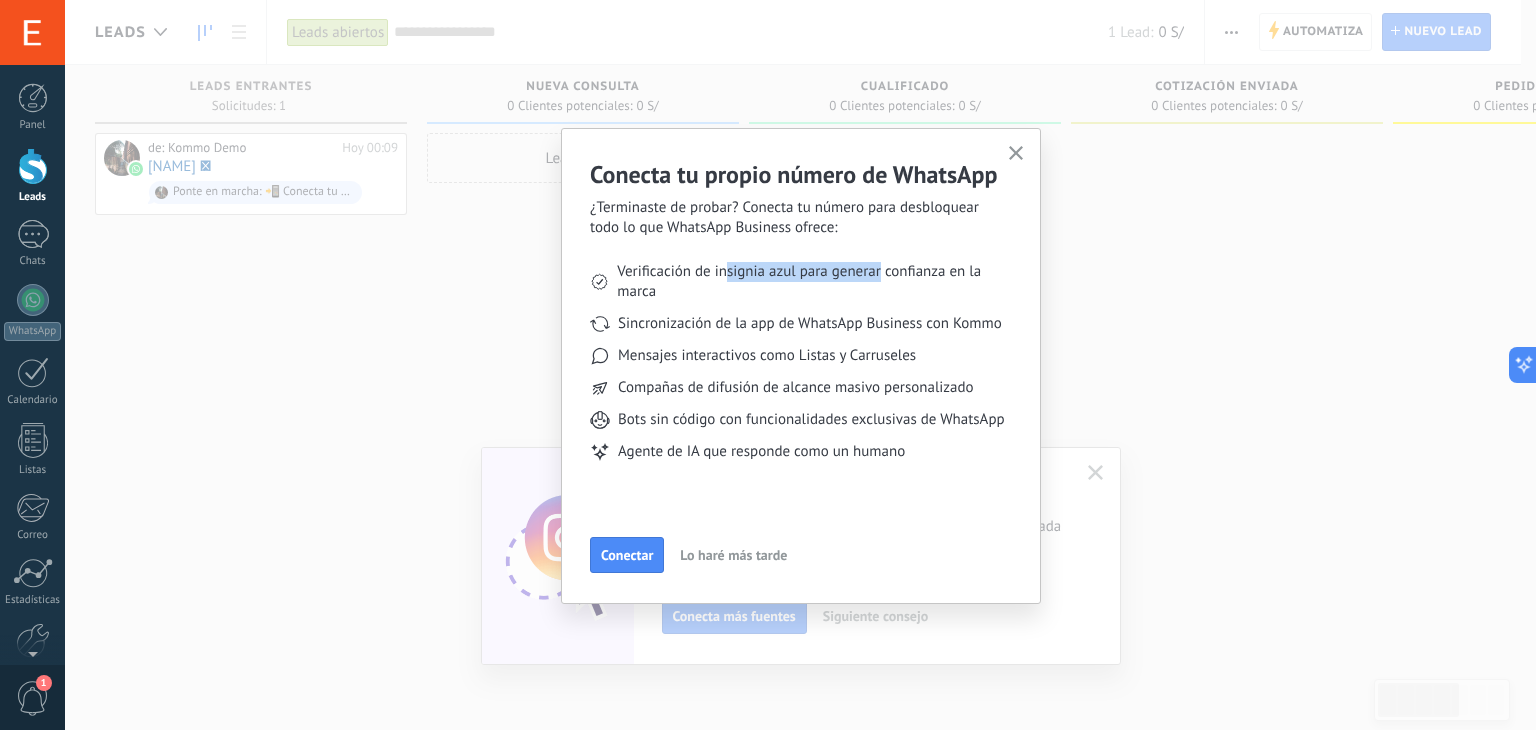 drag, startPoint x: 727, startPoint y: 271, endPoint x: 879, endPoint y: 271, distance: 152 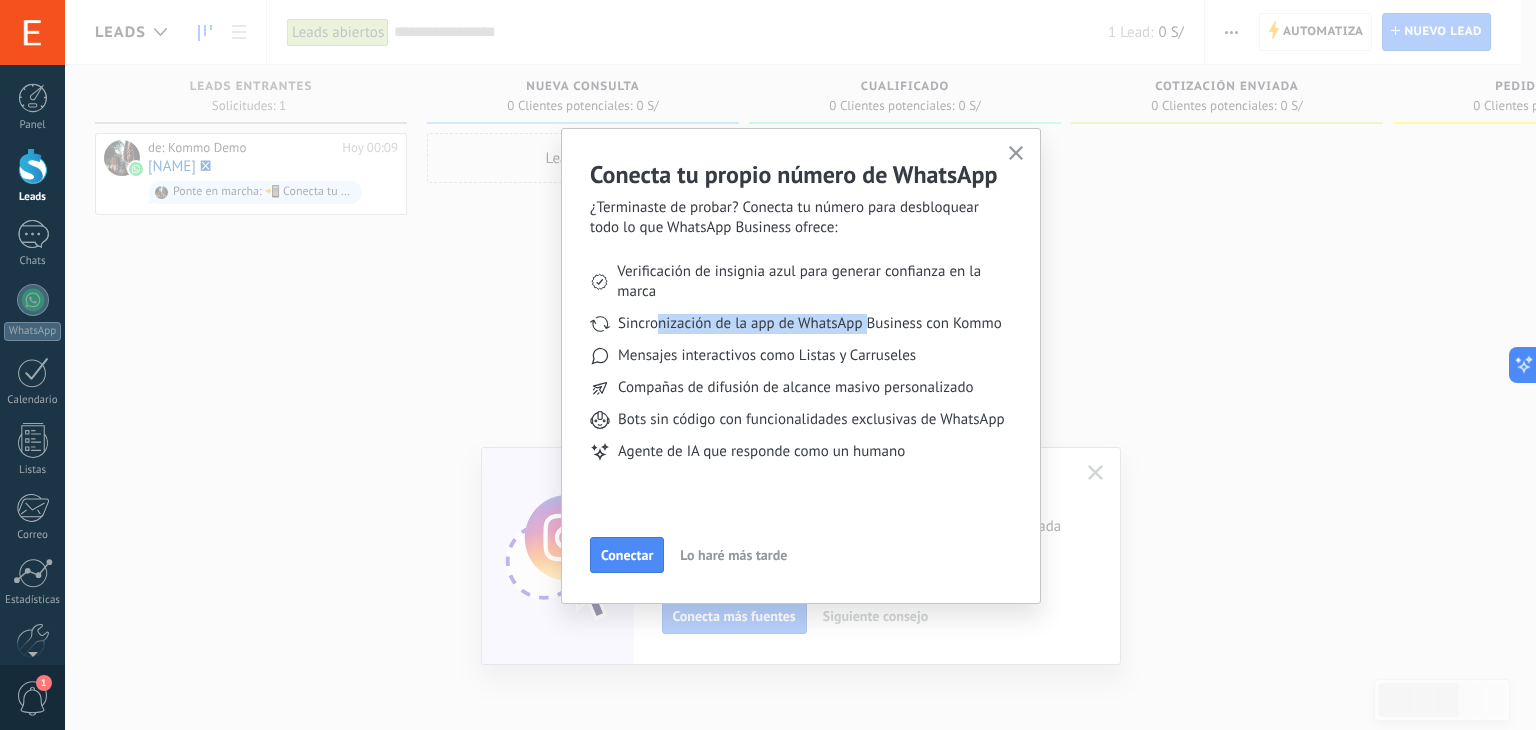 drag, startPoint x: 658, startPoint y: 330, endPoint x: 875, endPoint y: 322, distance: 217.14742 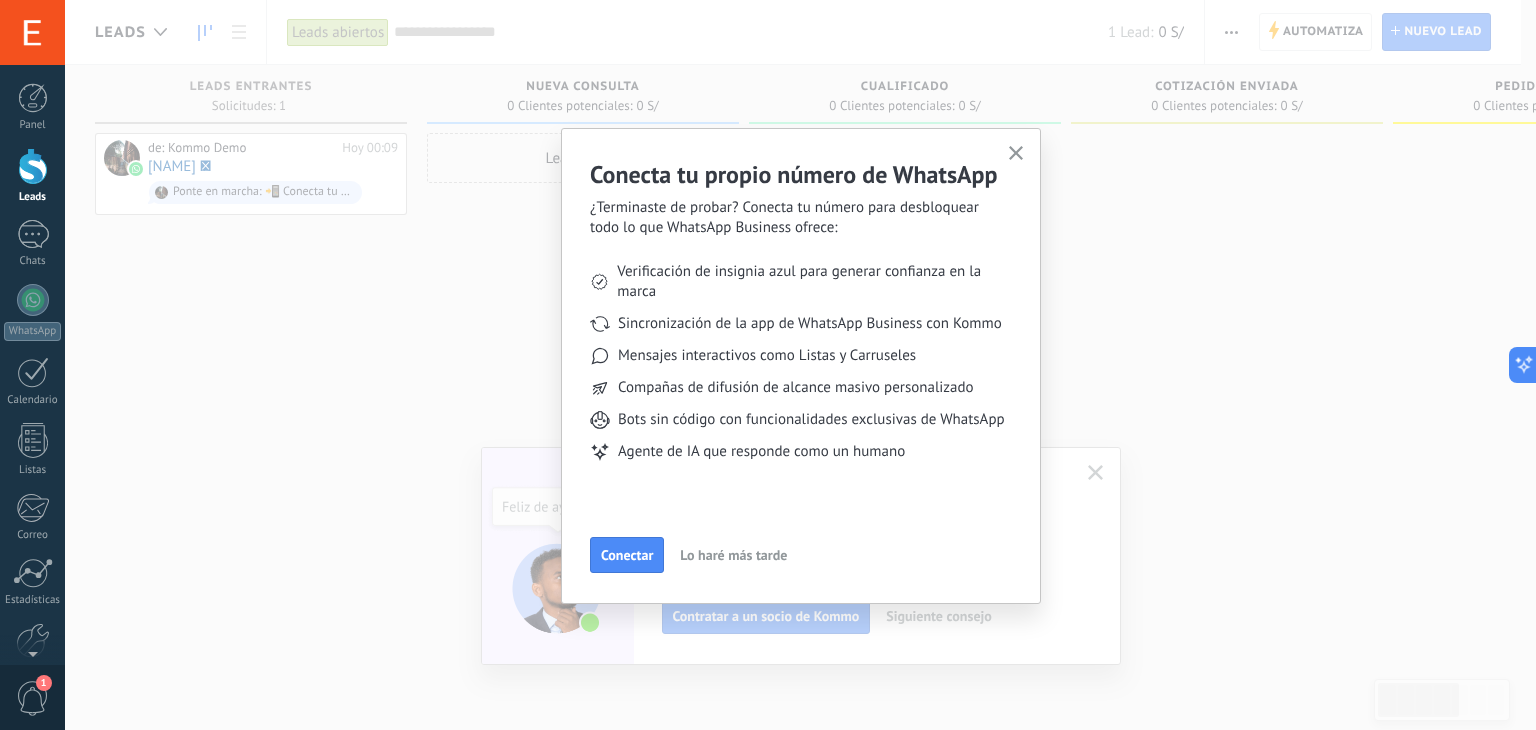 click on "Sincronización de la app de WhatsApp Business con Kommo" at bounding box center [810, 324] 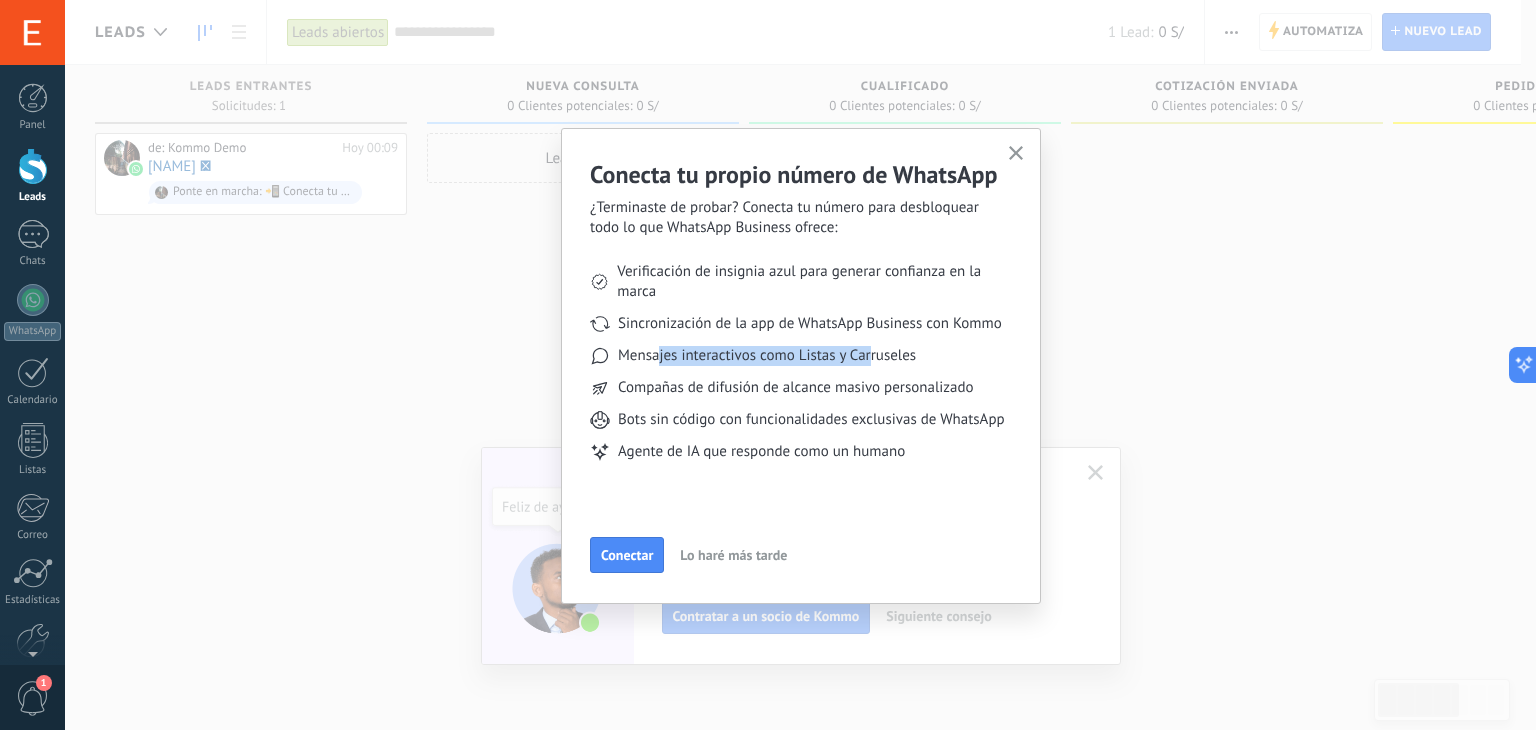 drag, startPoint x: 656, startPoint y: 357, endPoint x: 872, endPoint y: 354, distance: 216.02083 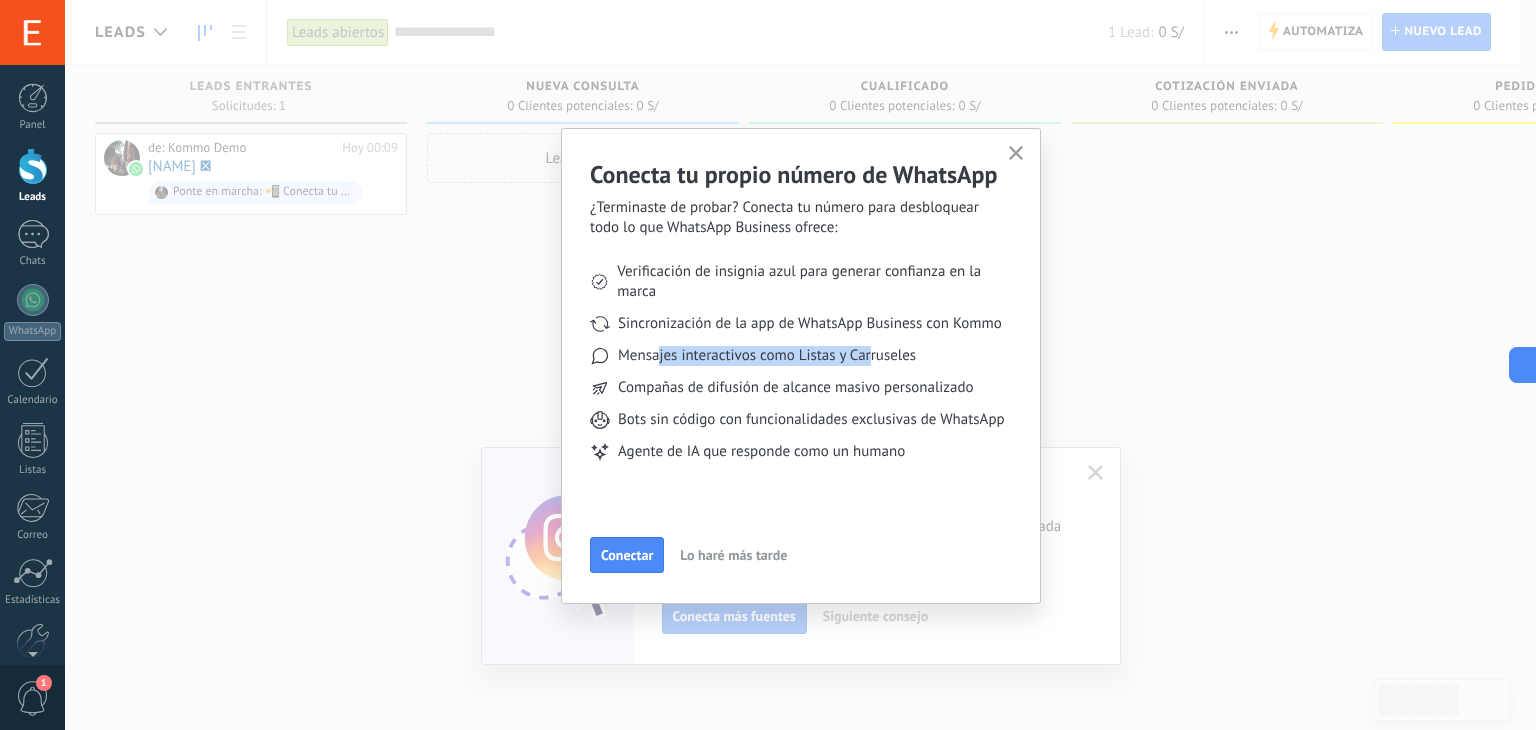 click 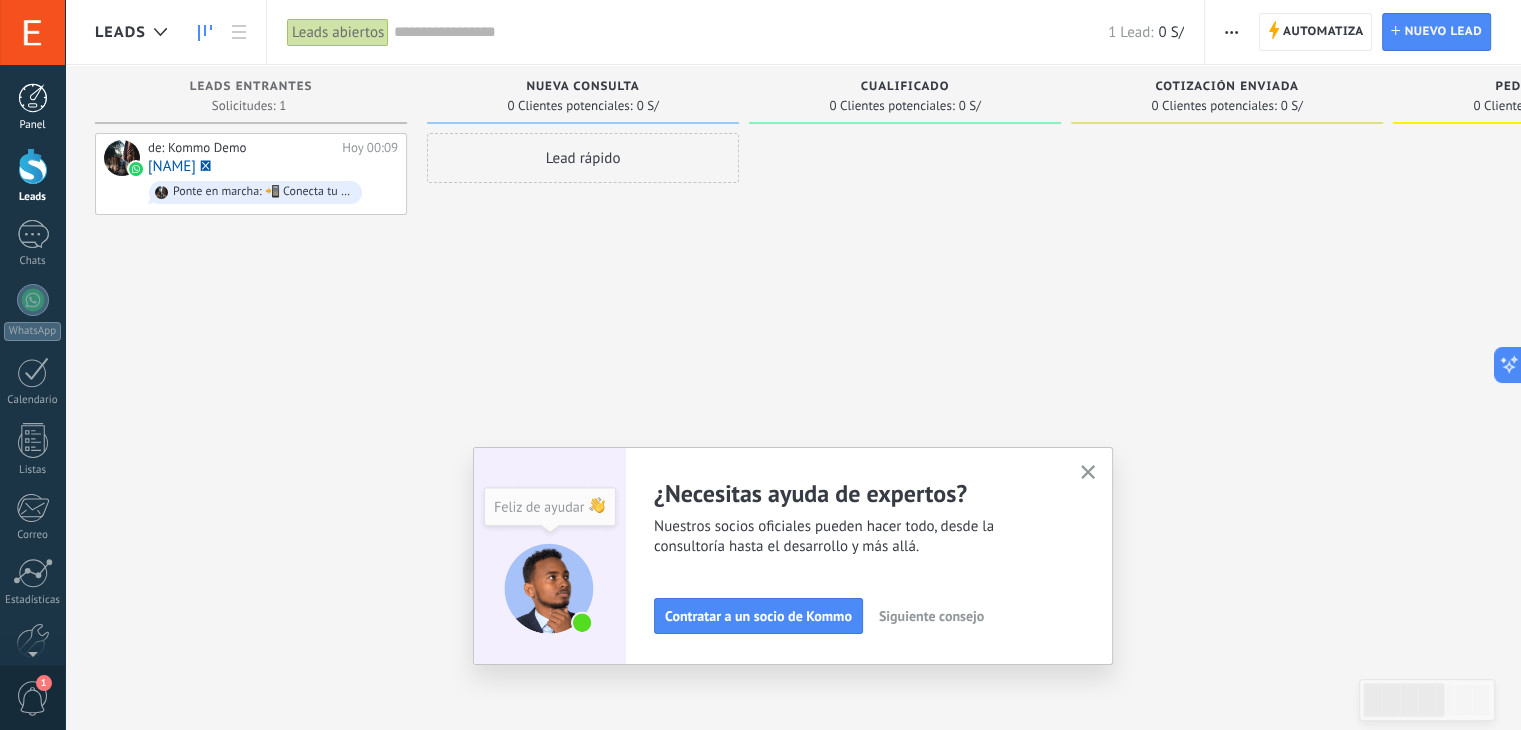 click at bounding box center (33, 98) 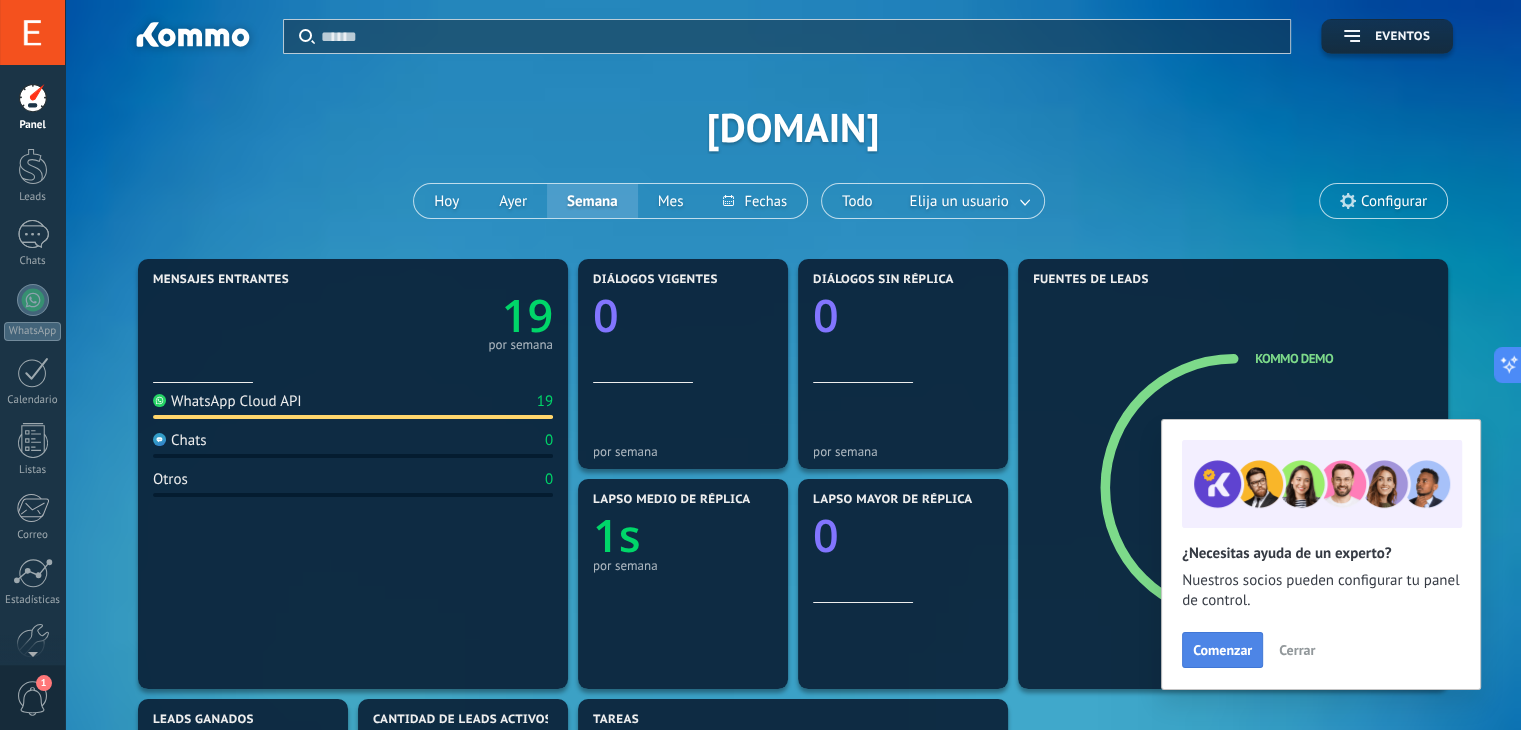 click on "Comenzar" at bounding box center (1222, 650) 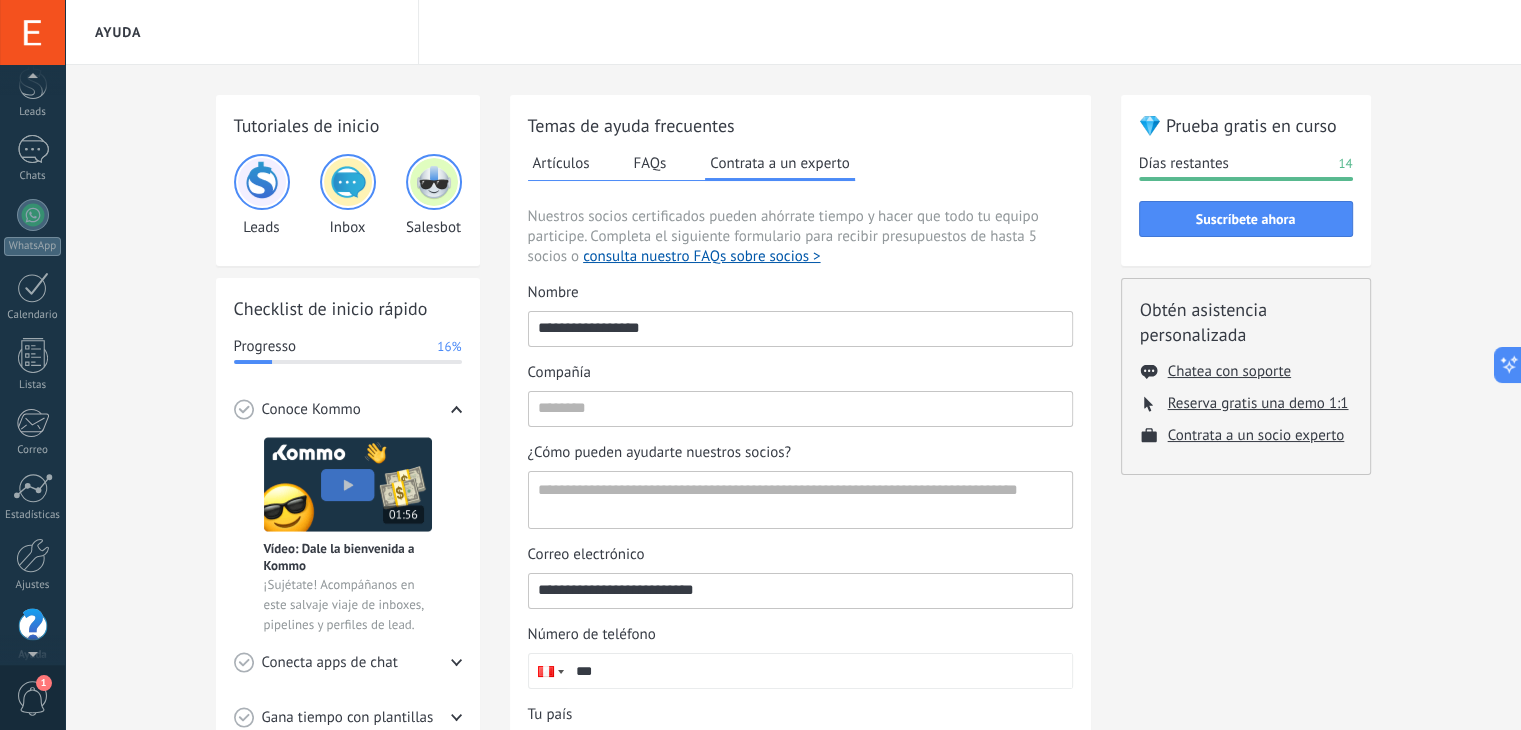 scroll, scrollTop: 101, scrollLeft: 0, axis: vertical 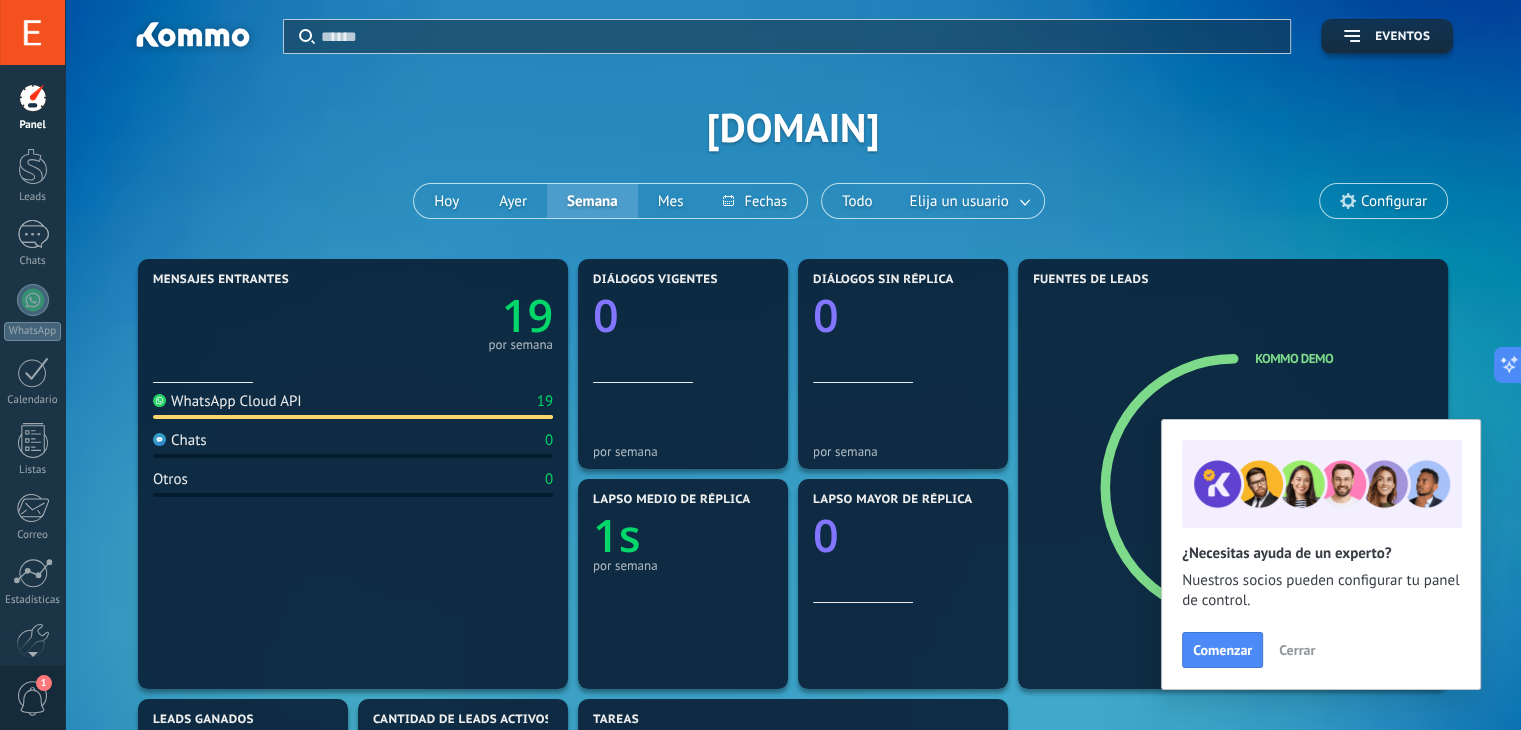 click on "Cerrar" at bounding box center (1297, 650) 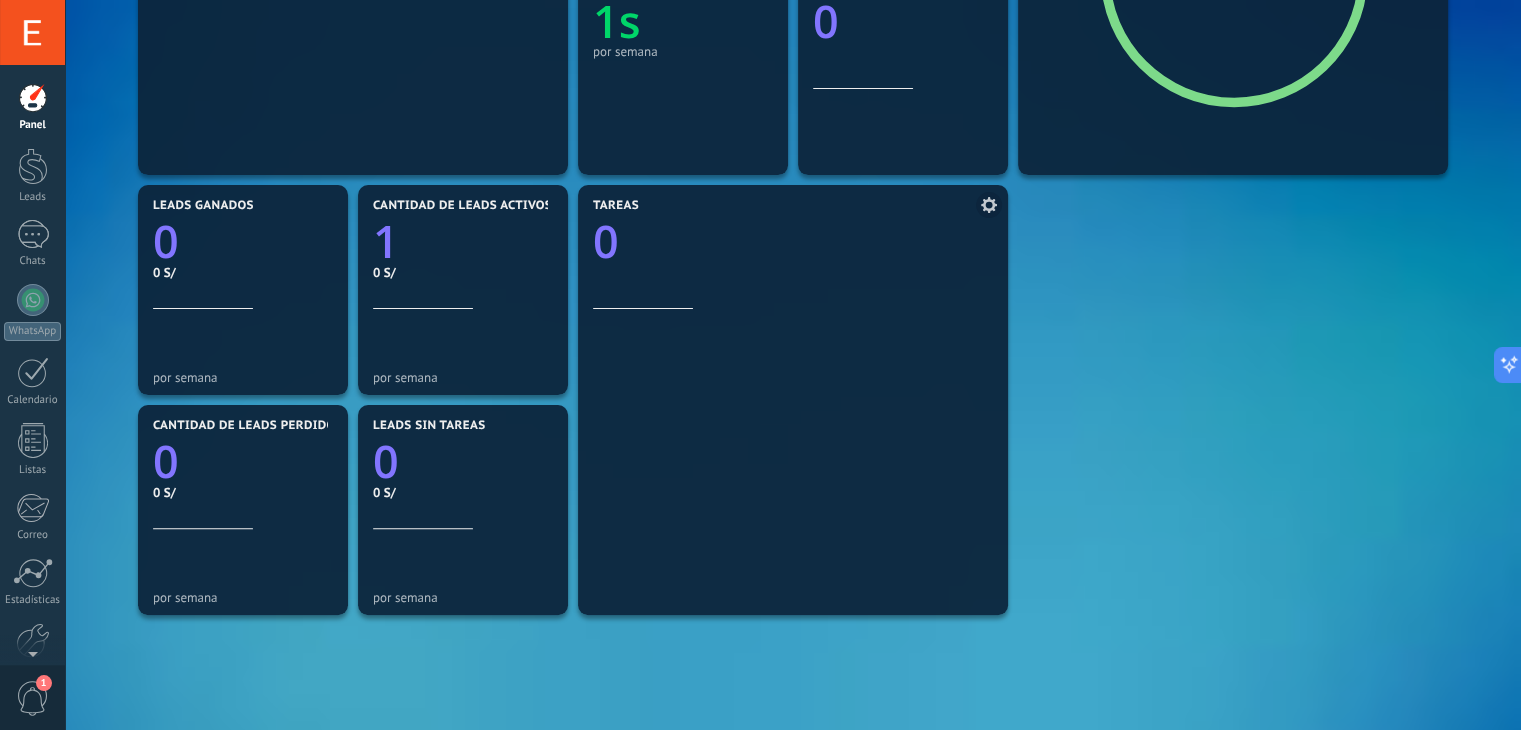 scroll, scrollTop: 385, scrollLeft: 0, axis: vertical 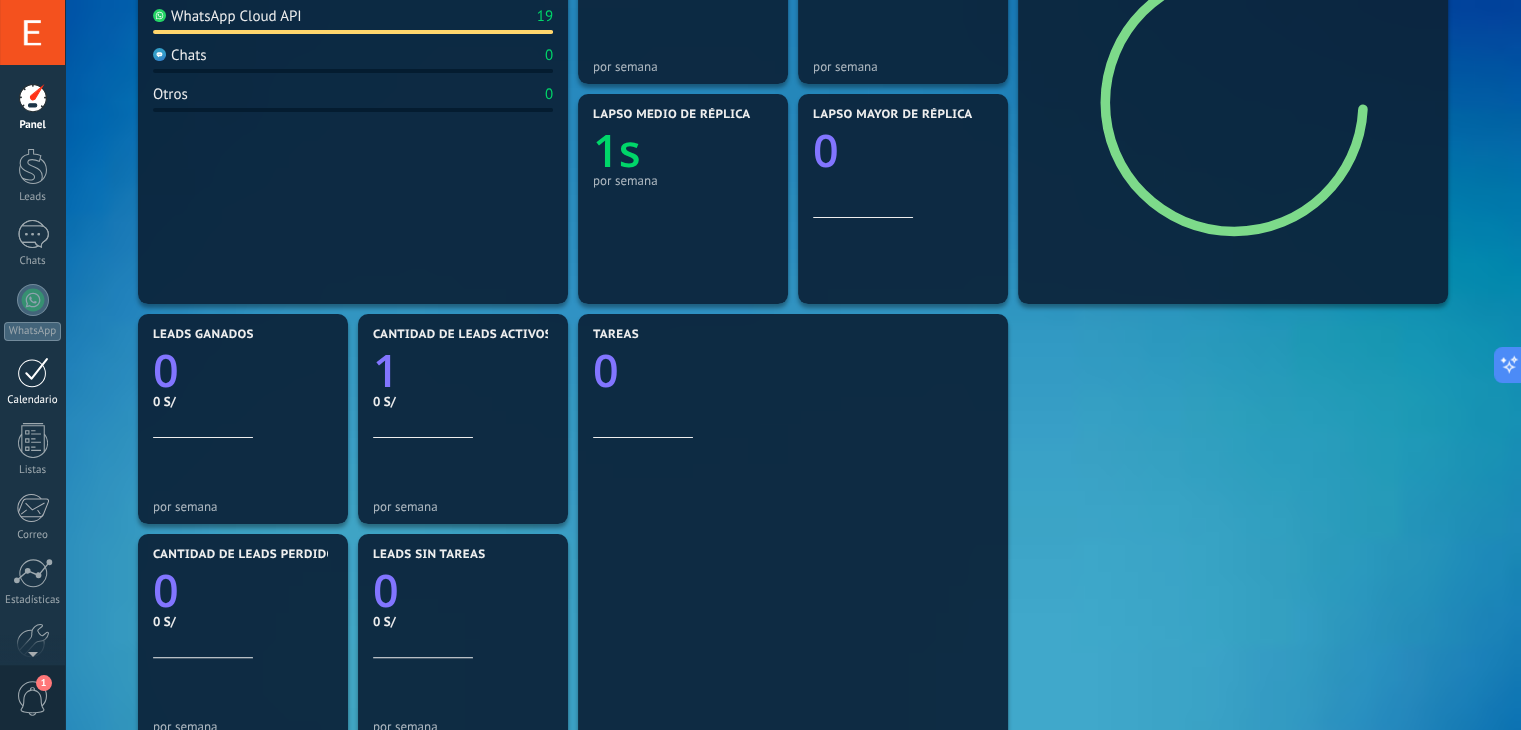 click on "Calendario" at bounding box center [33, 400] 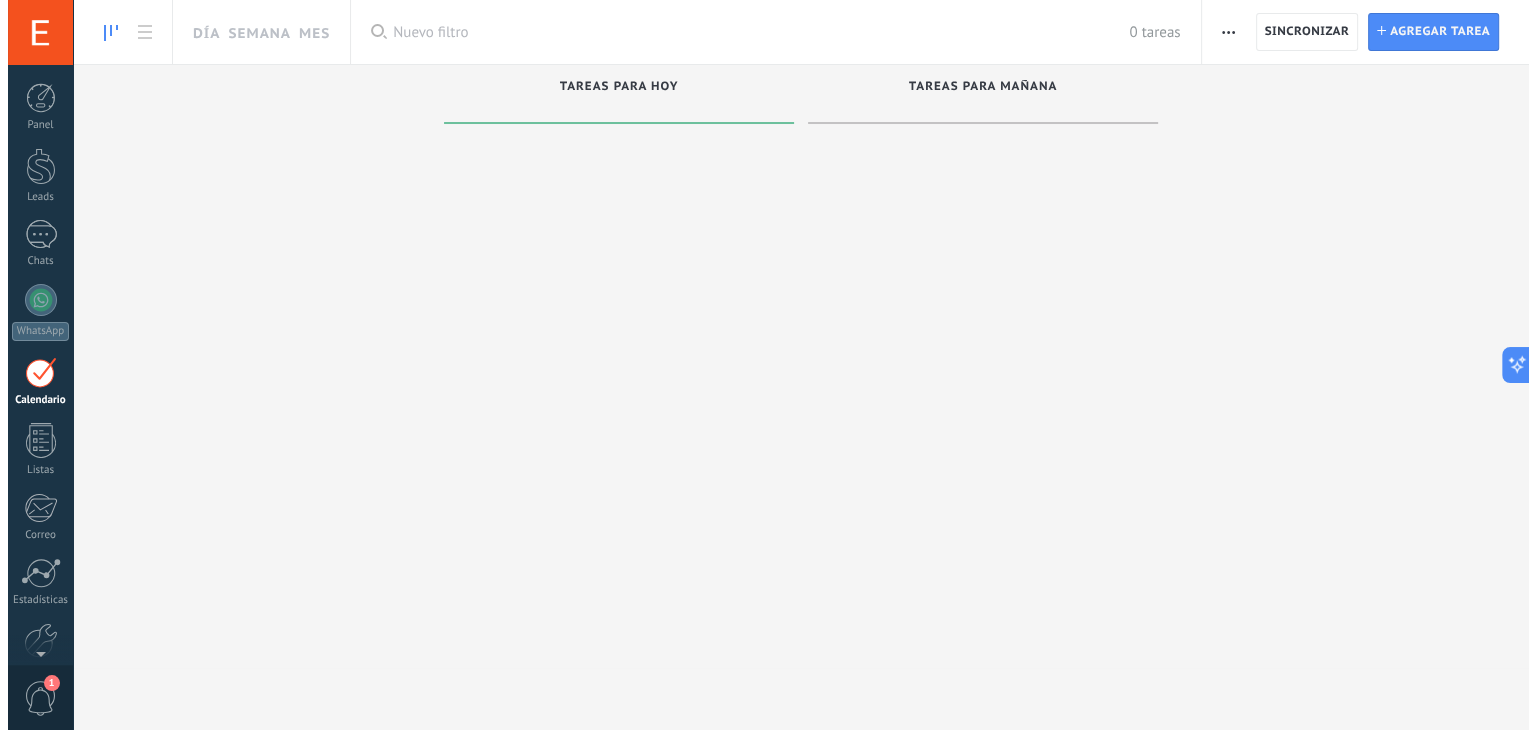scroll, scrollTop: 0, scrollLeft: 0, axis: both 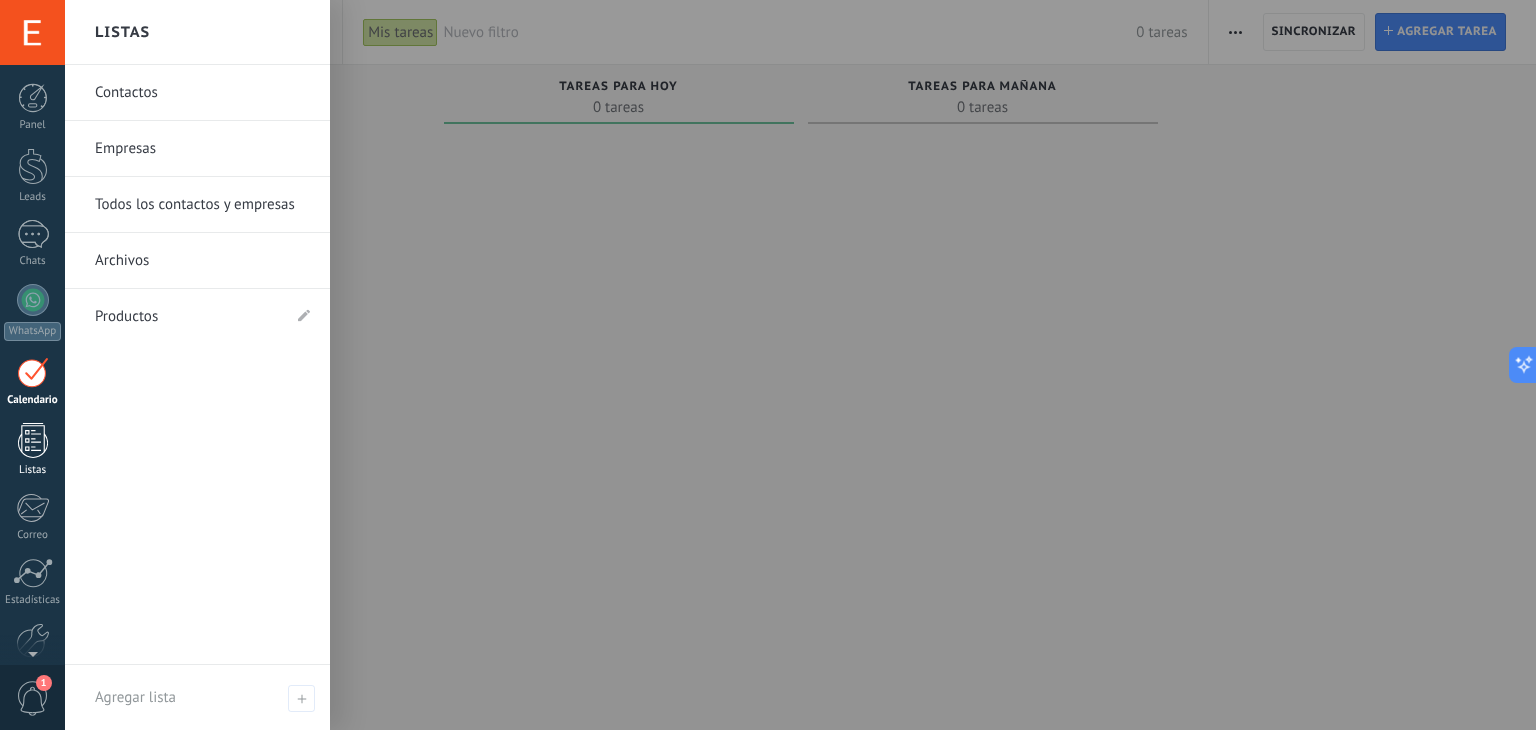 click at bounding box center (33, 440) 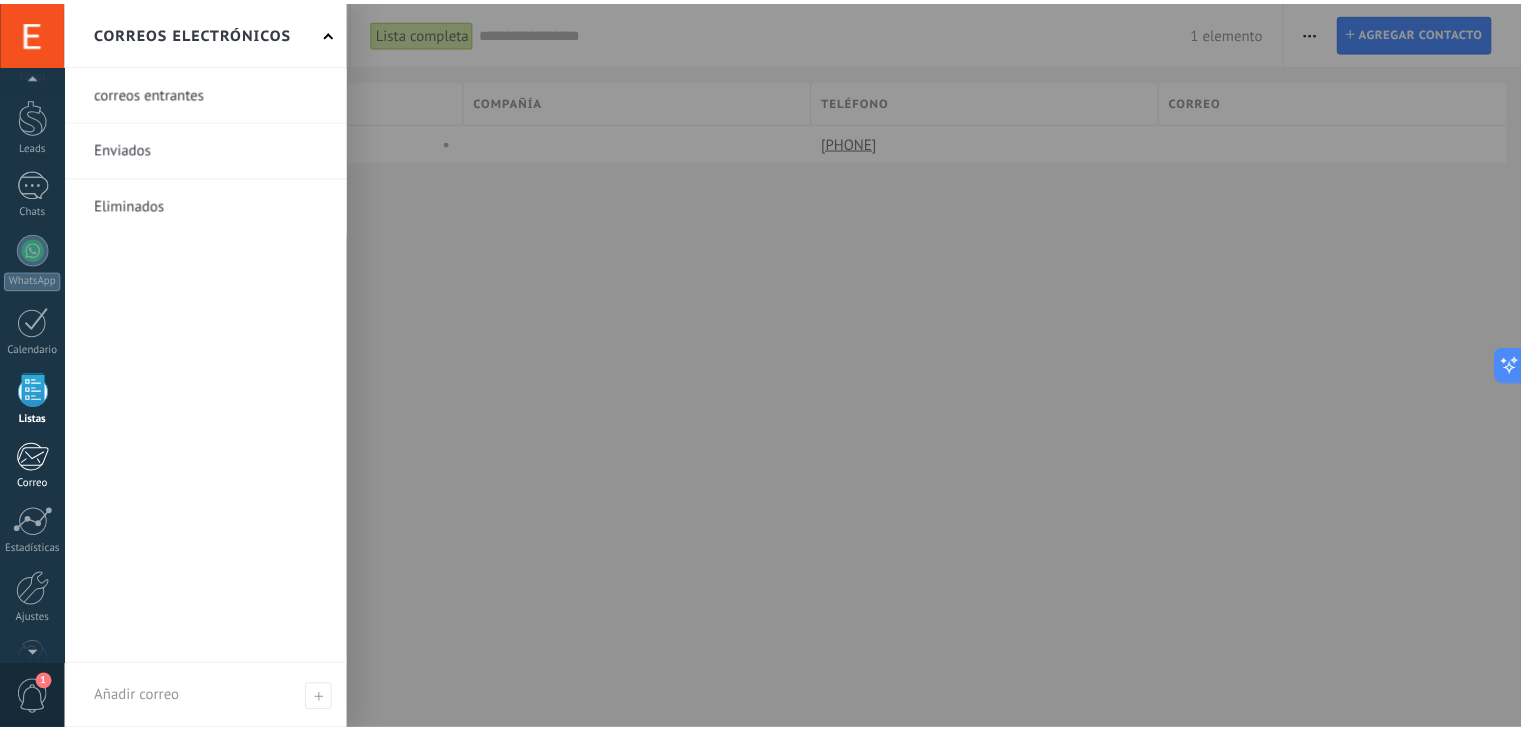 scroll, scrollTop: 101, scrollLeft: 0, axis: vertical 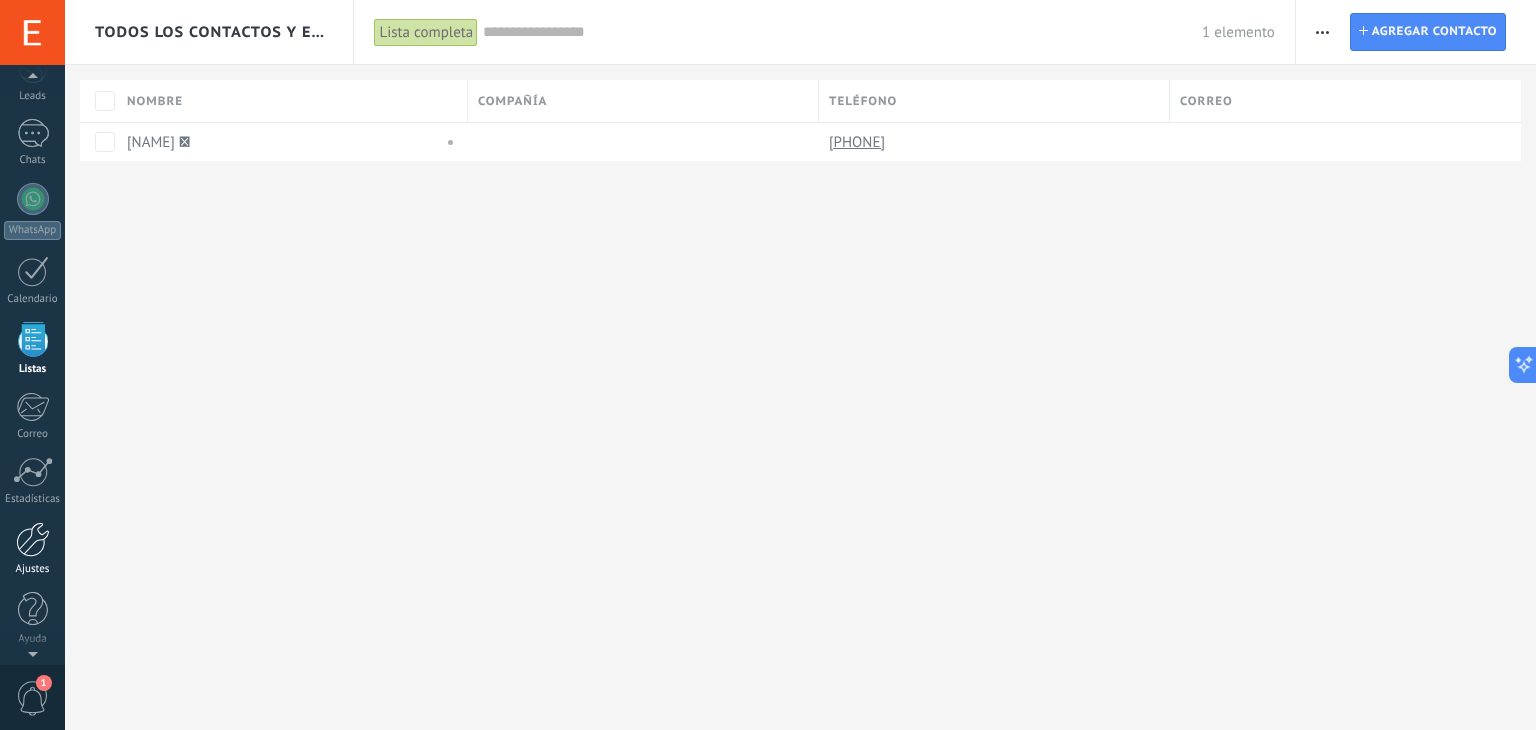 click at bounding box center (33, 539) 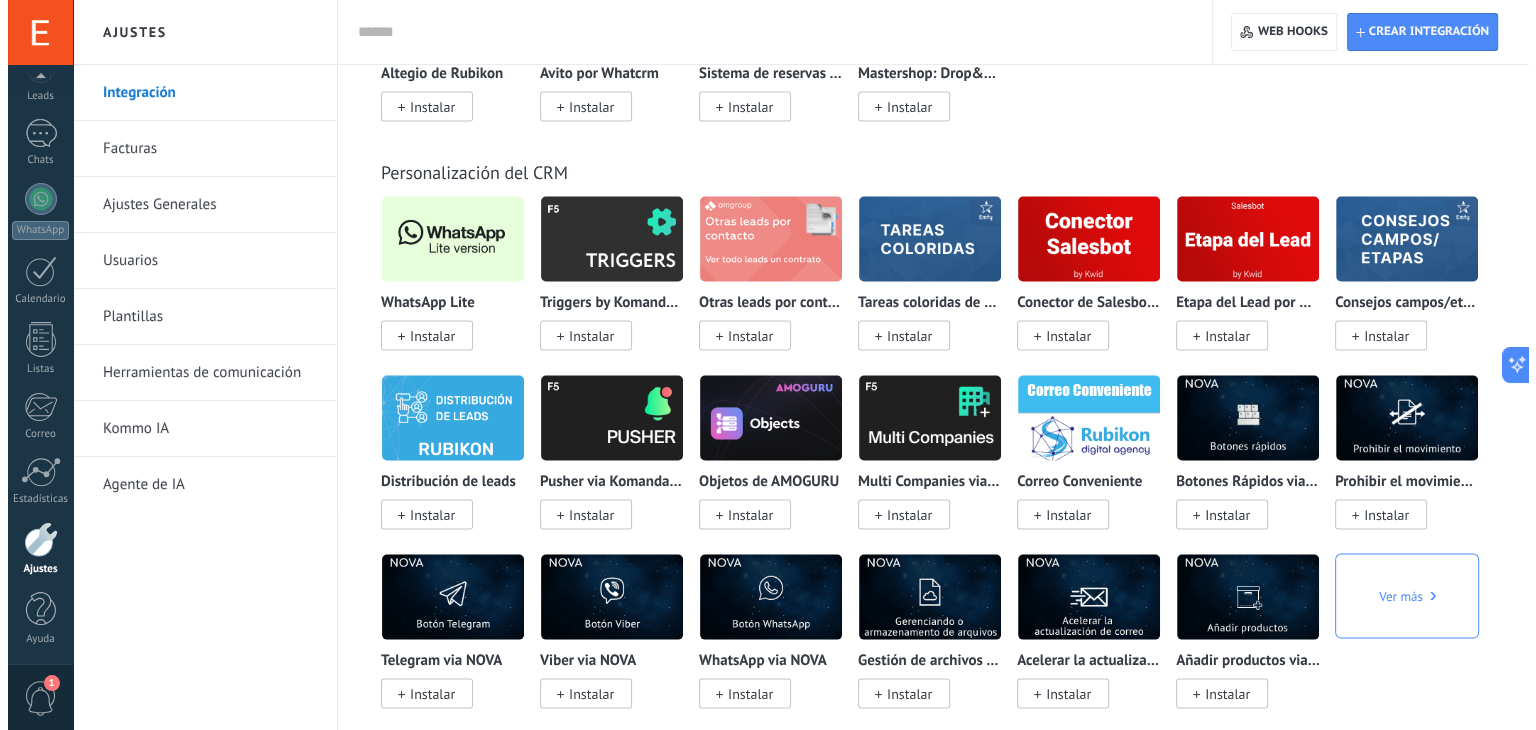 scroll, scrollTop: 3776, scrollLeft: 0, axis: vertical 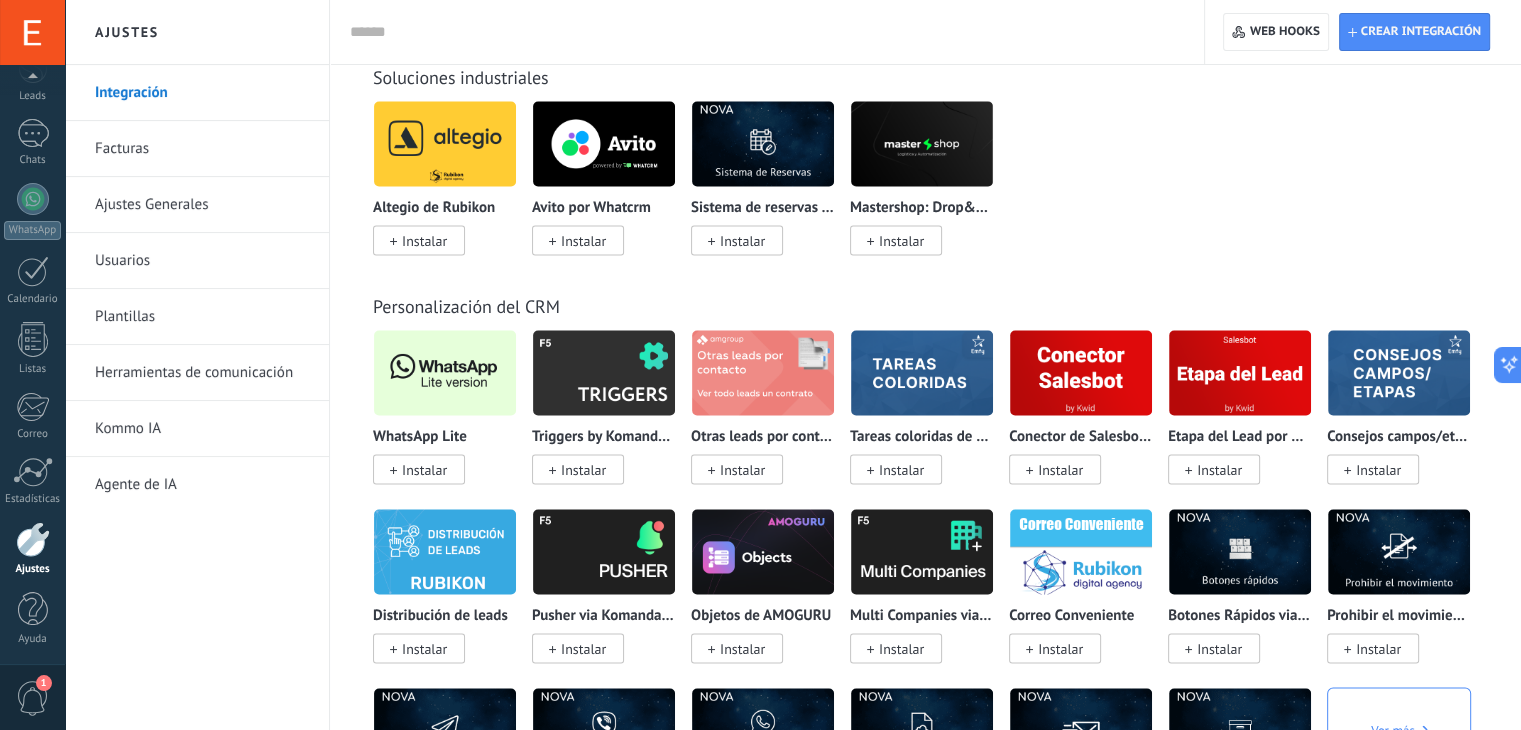 click on "Instalar" at bounding box center (424, 469) 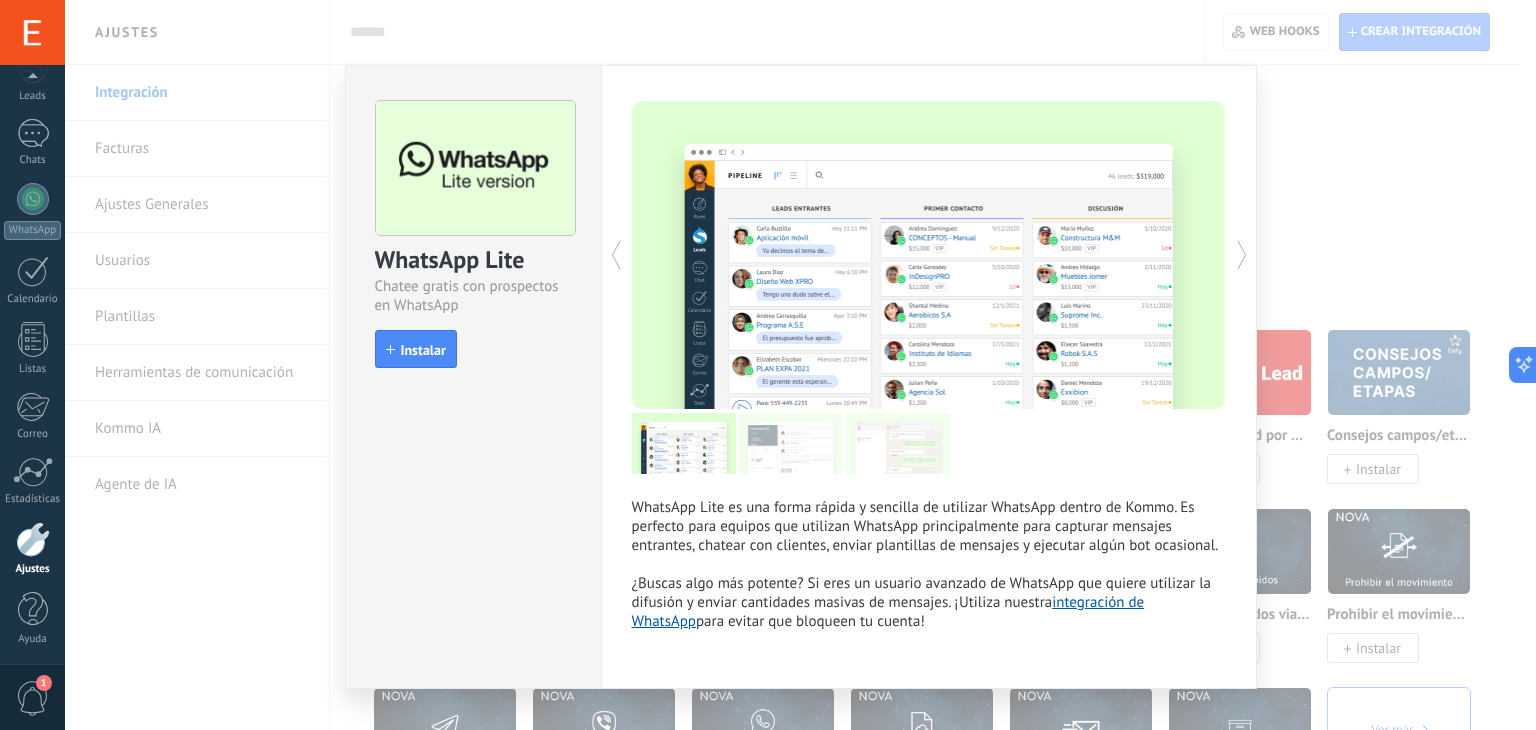 scroll, scrollTop: 35, scrollLeft: 0, axis: vertical 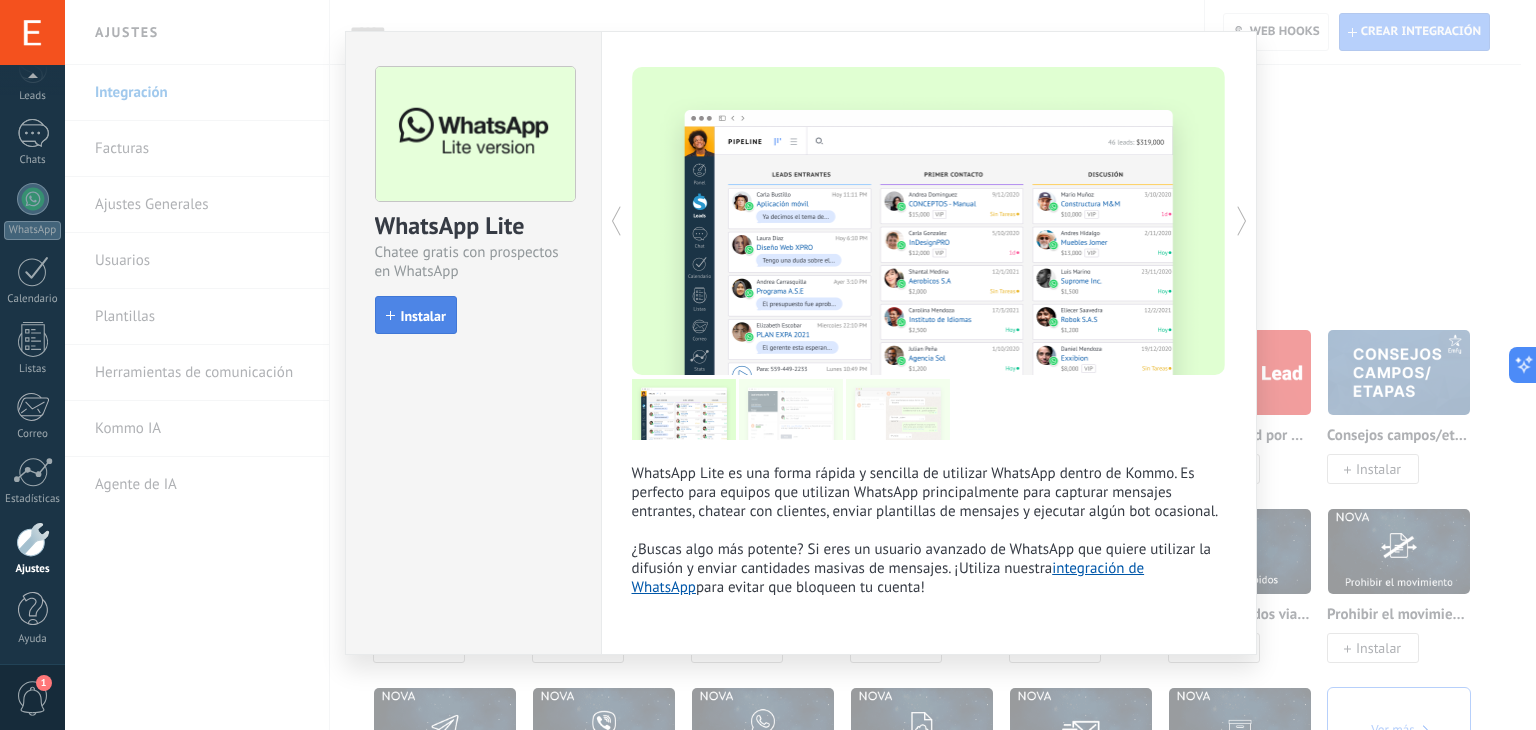 click on "Instalar" at bounding box center [423, 316] 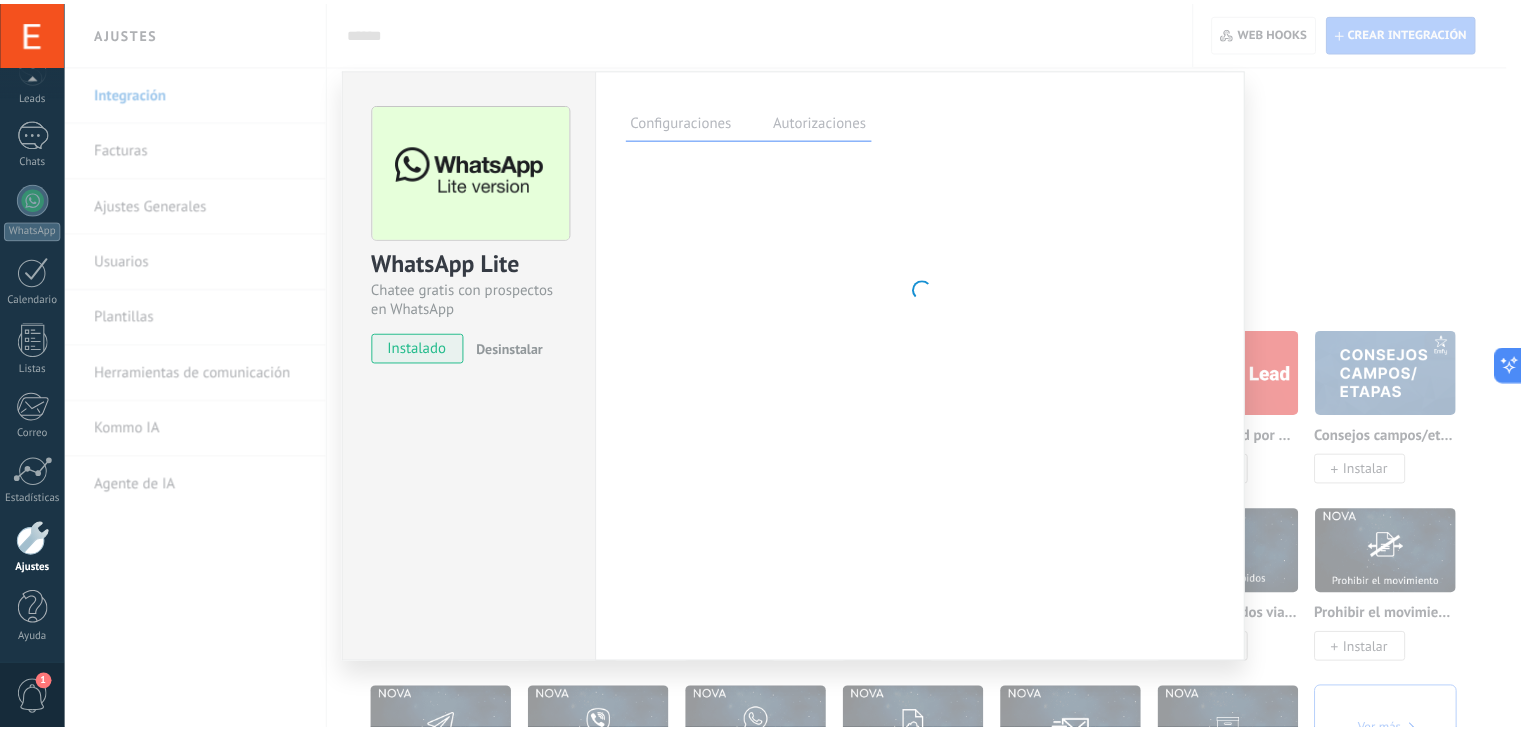 scroll, scrollTop: 0, scrollLeft: 0, axis: both 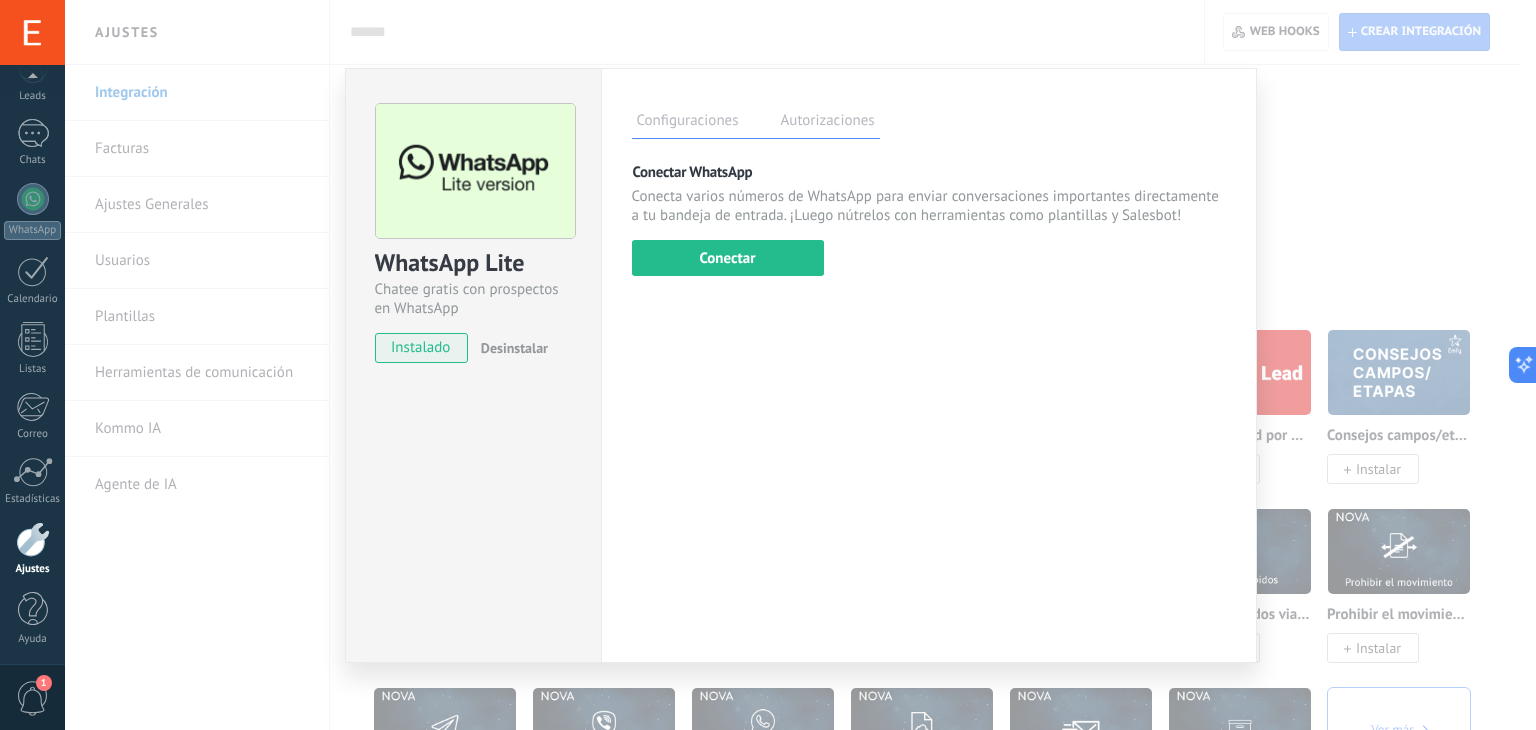click on "Autorizaciones" at bounding box center (828, 123) 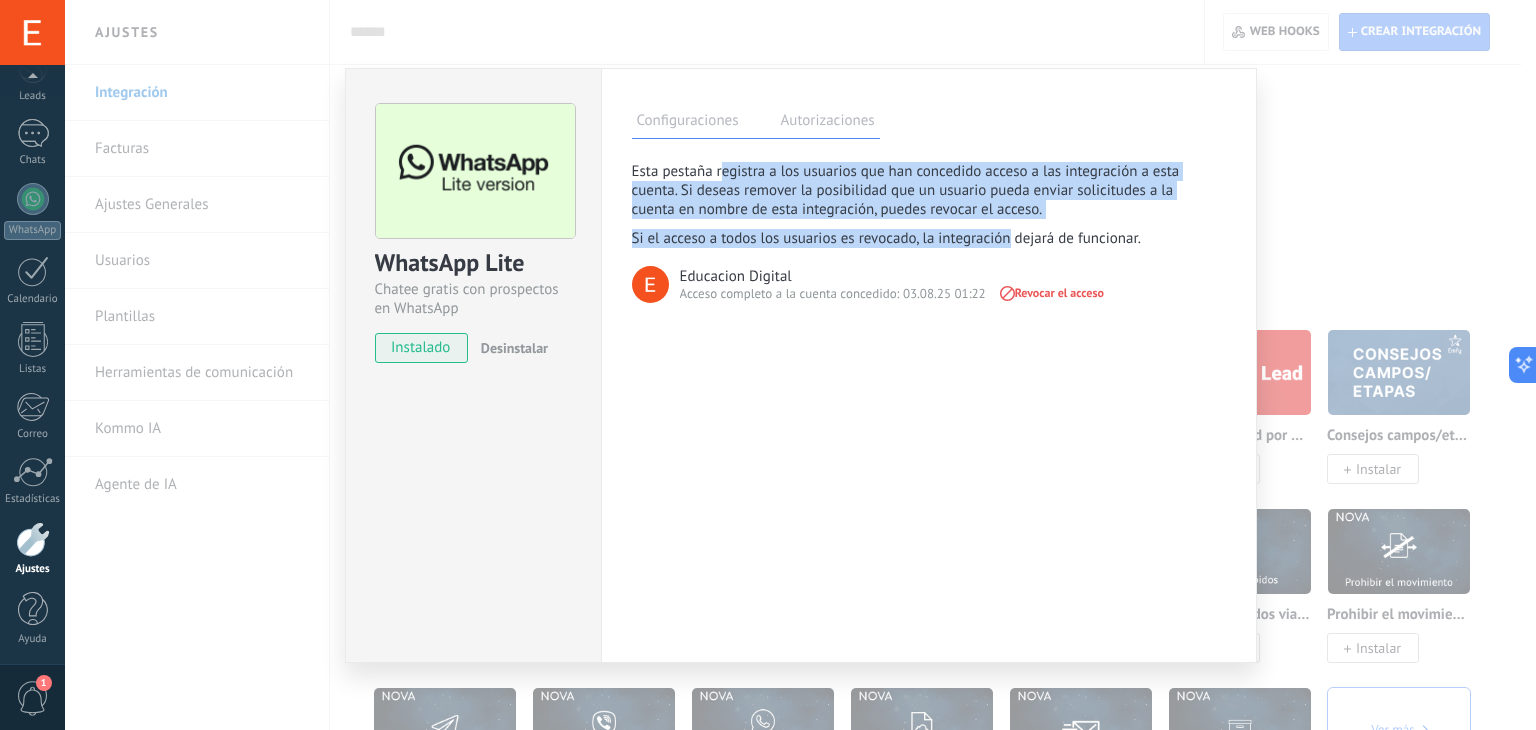 drag, startPoint x: 721, startPoint y: 176, endPoint x: 1008, endPoint y: 242, distance: 294.4911 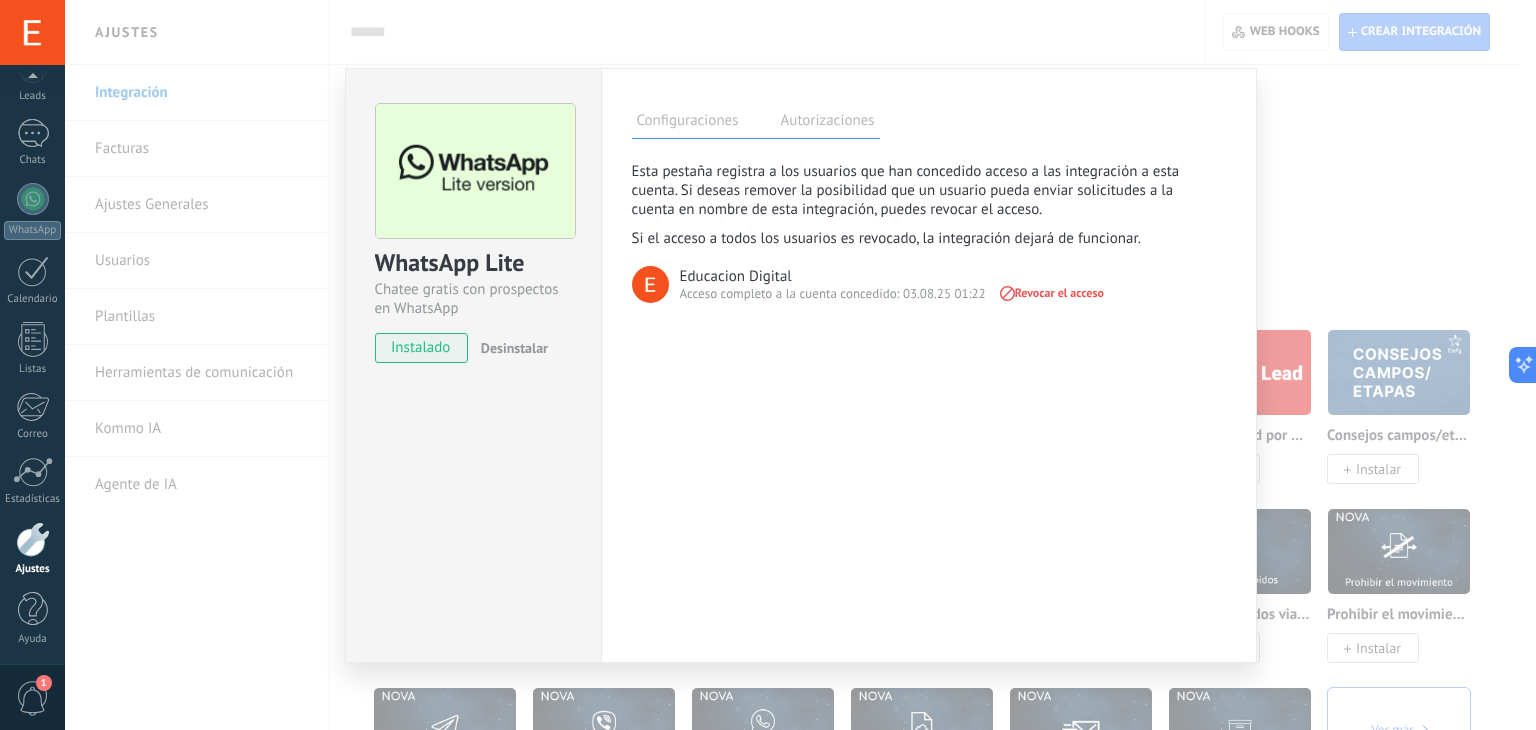 click on "Configuraciones Autorizaciones Esta pestaña registra a los usuarios que han concedido acceso a las integración a esta cuenta. Si deseas remover la posibilidad que un usuario pueda enviar solicitudes a la cuenta en nombre de esta integración, puedes revocar el acceso. Si el acceso a todos los usuarios es revocado, la integración dejará de funcionar. Esta aplicacion está instalada, pero nadie le ha dado acceso aun. Educacion Digital Acceso completo a la cuenta concedido: 03.08.25 01:22 Revocar el acceso Más de 2 mil millones de personas utilizan activamente WhatsApp para conectarse con amigos, familiares y empresas. Esta integración agrega el chat más popular a tu arsenal de comunicación: captura automáticamente leads desde los mensajes entrantes, comparte el acceso al chat con todo tu equipo y potencia todo con las herramientas integradas de Kommo, como el botón de compromiso y Salesbot. más _:  Guardar Conectar WhatsApp Conectar" at bounding box center (929, 365) 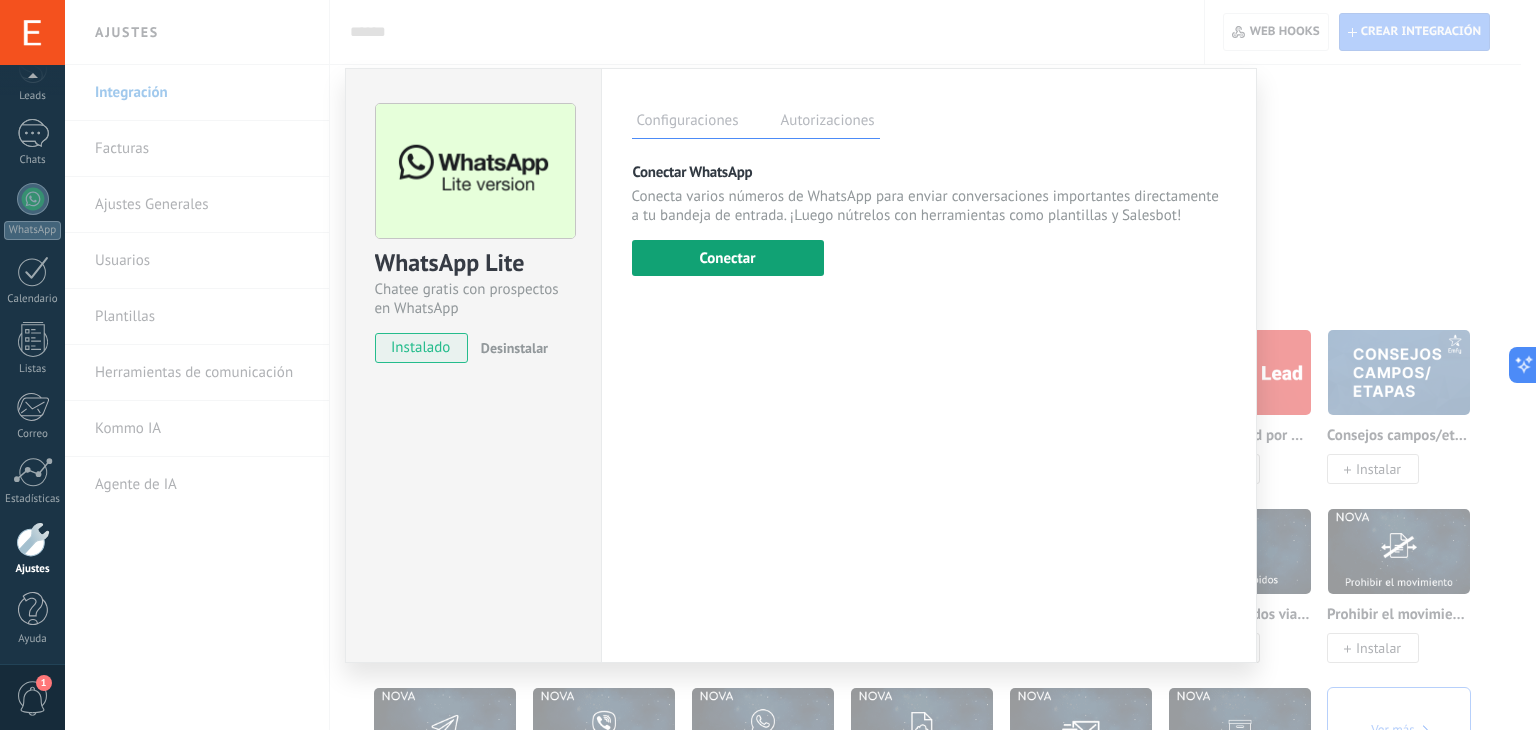 click on "Conectar" at bounding box center (728, 258) 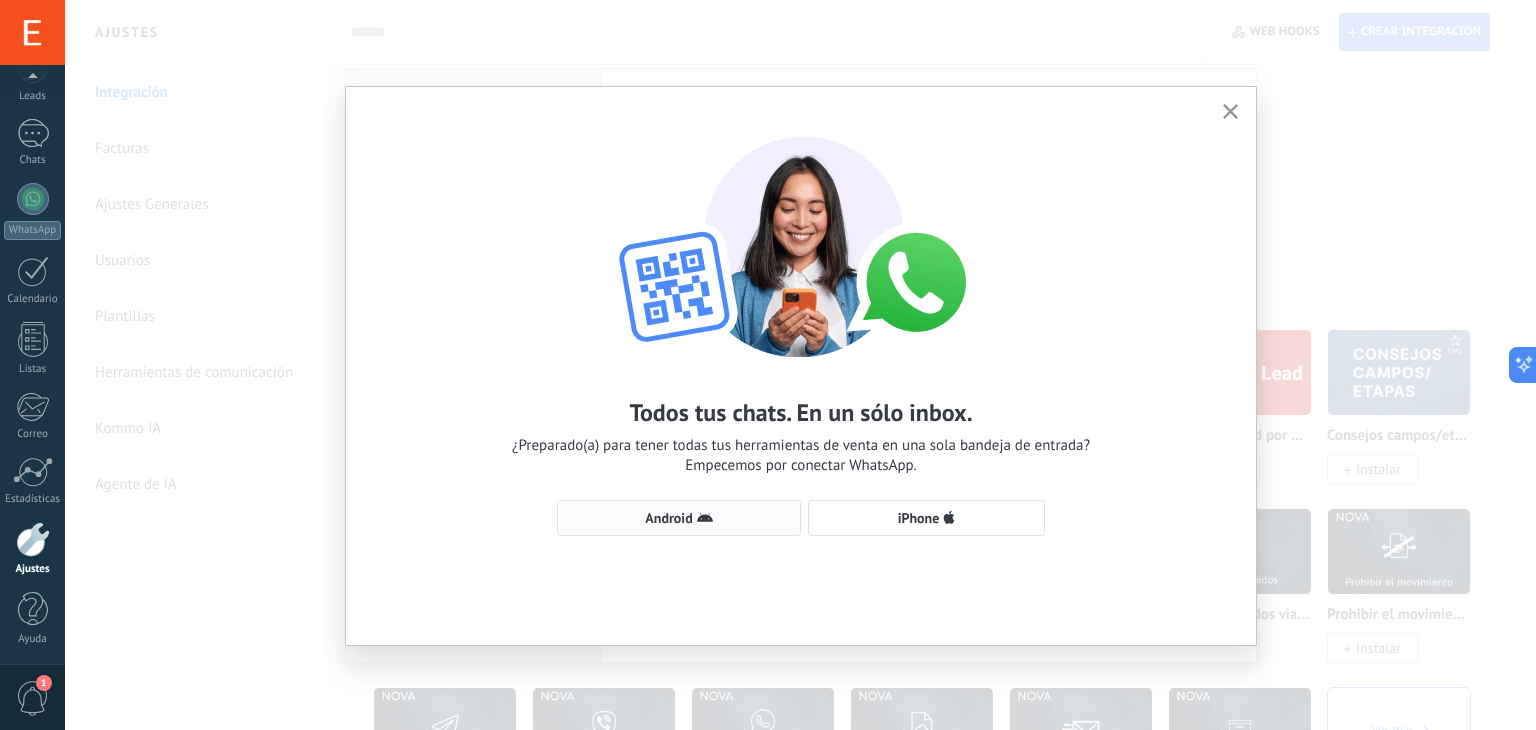 click on "Android" at bounding box center [668, 518] 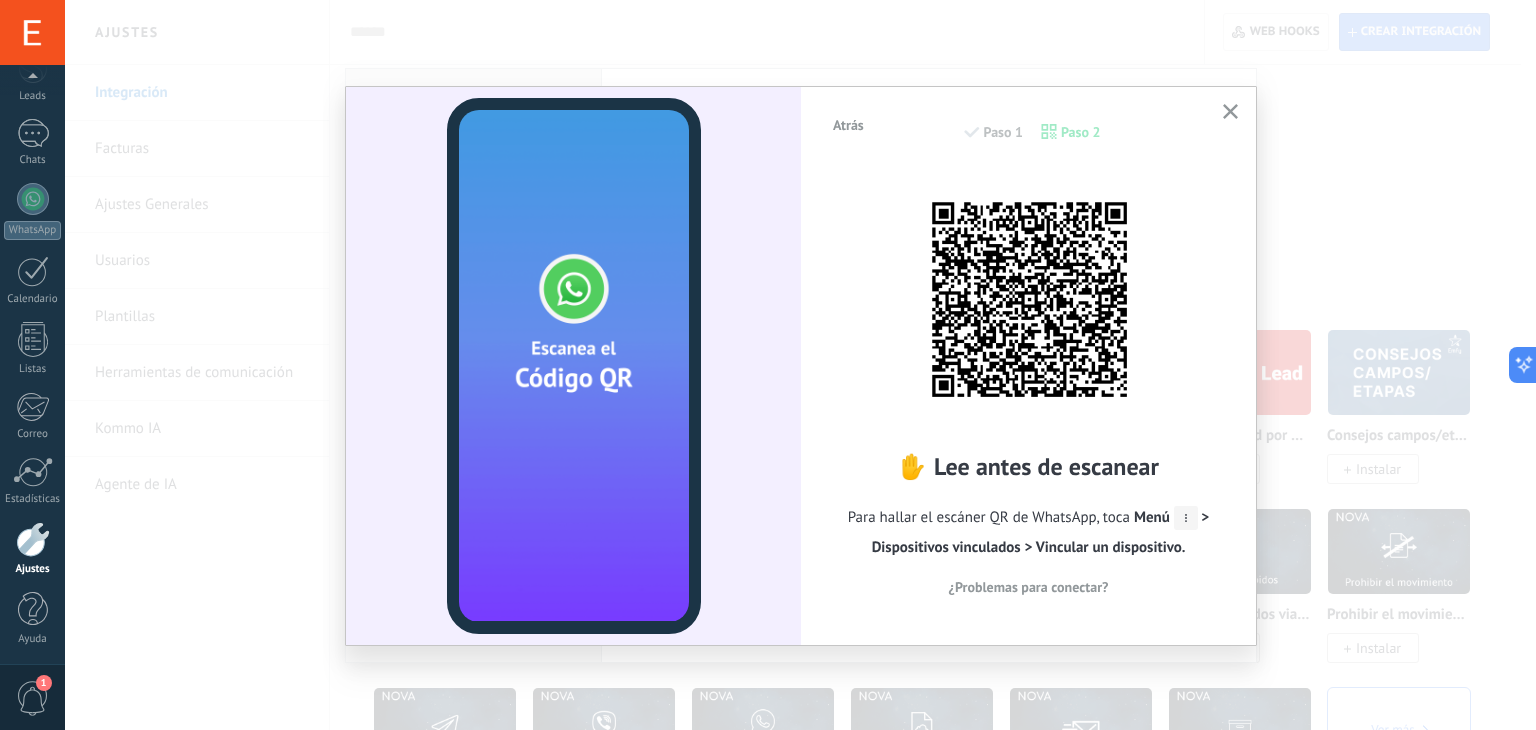 click 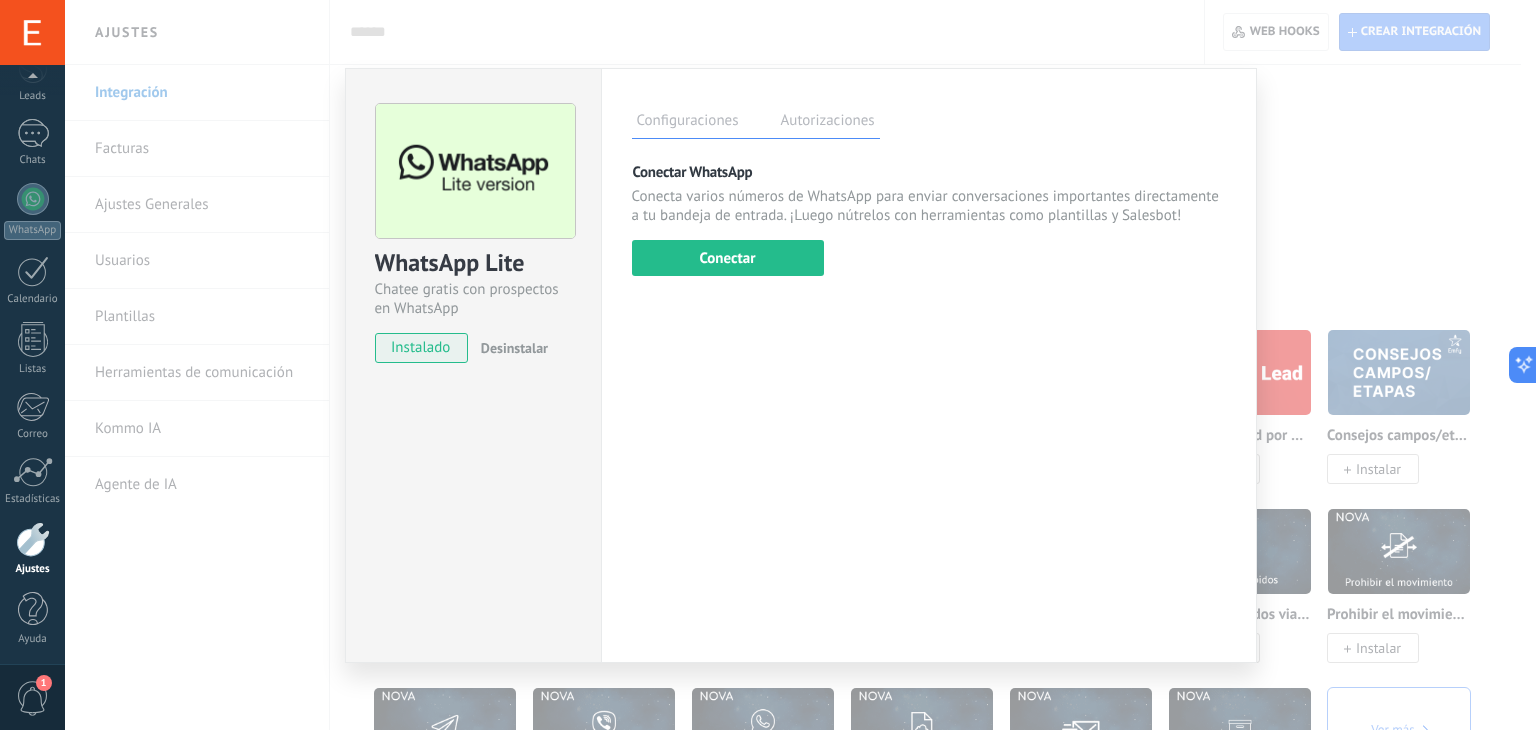 click on "WhatsApp Lite Chatee gratis con prospectos en WhatsApp instalado Desinstalar" at bounding box center (473, 365) 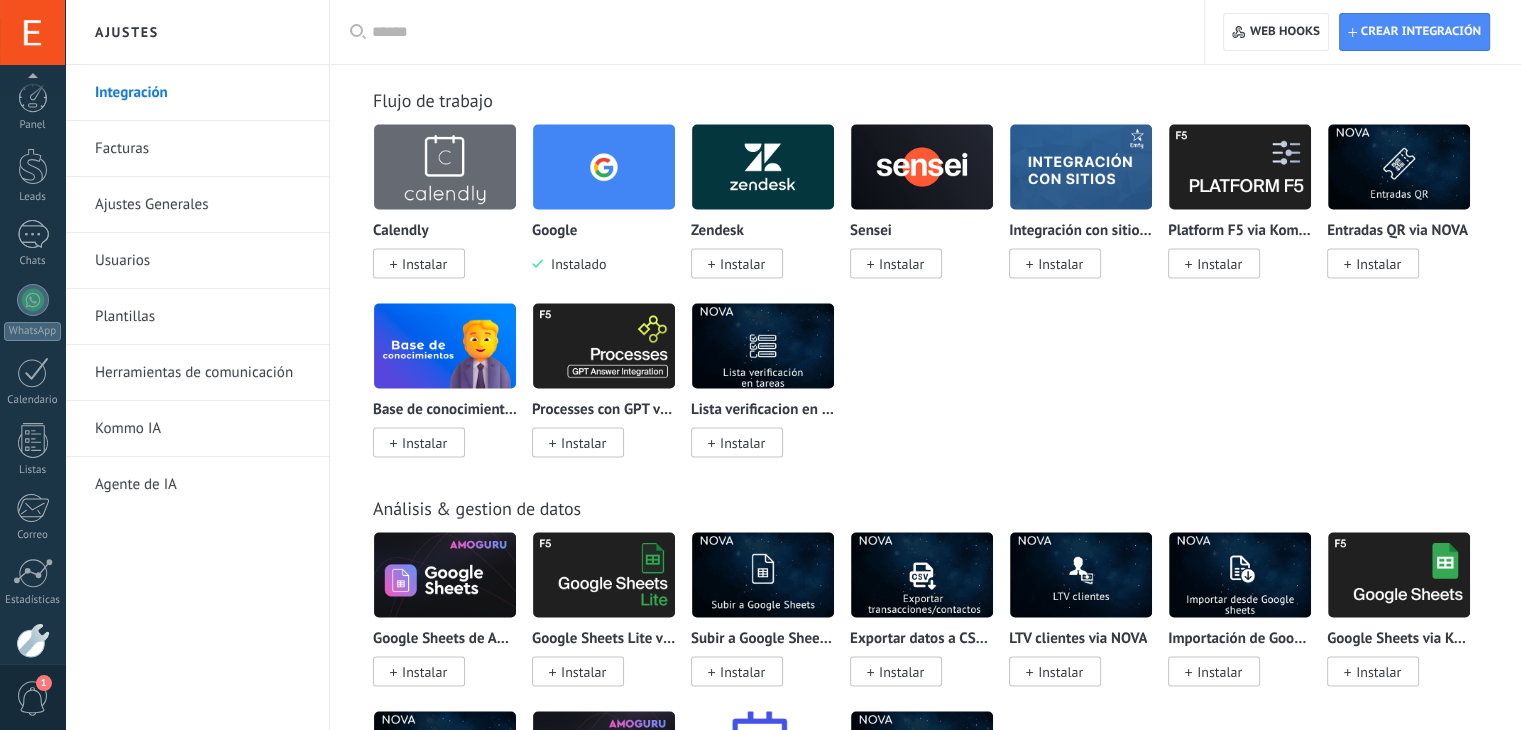 scroll, scrollTop: 3802, scrollLeft: 0, axis: vertical 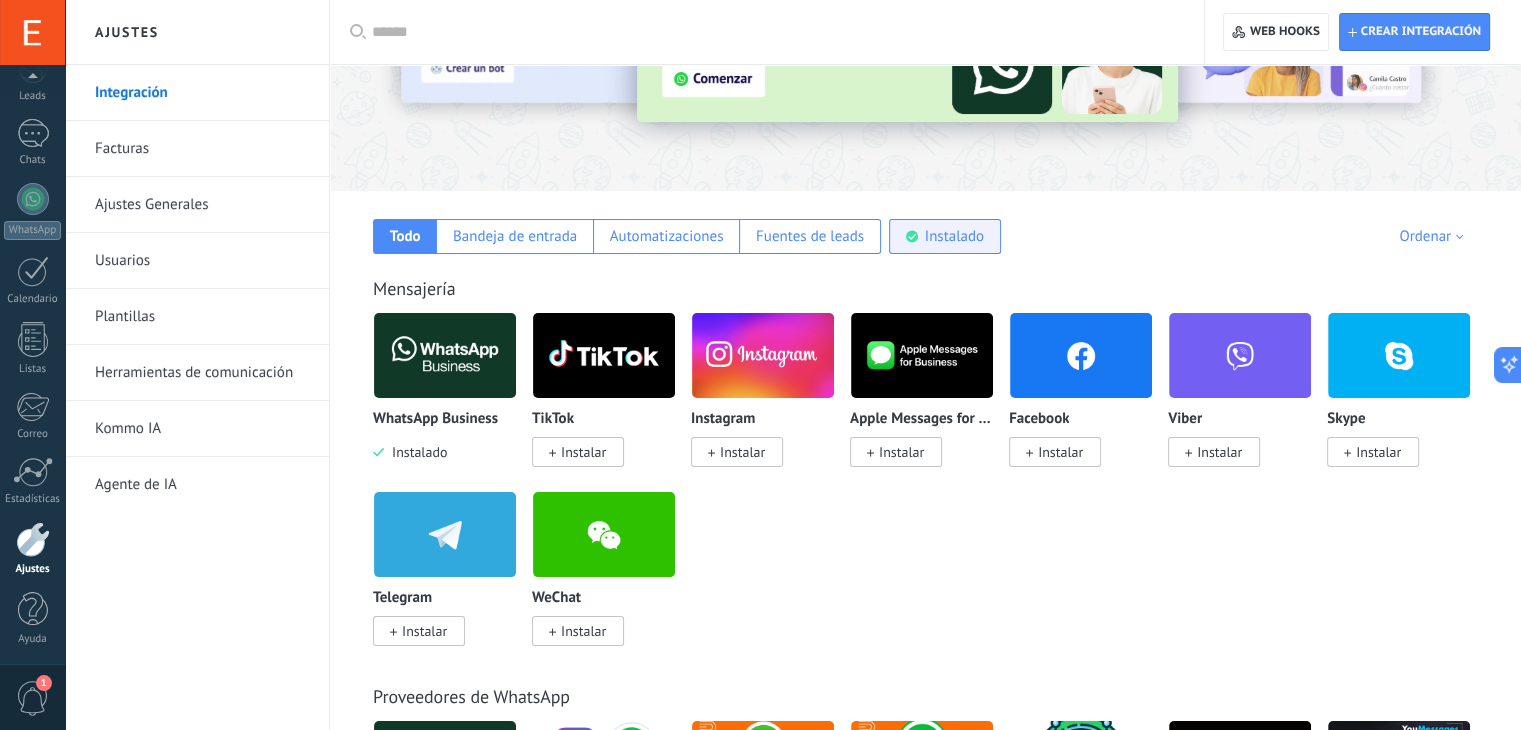 click on "Instalado" at bounding box center (954, 236) 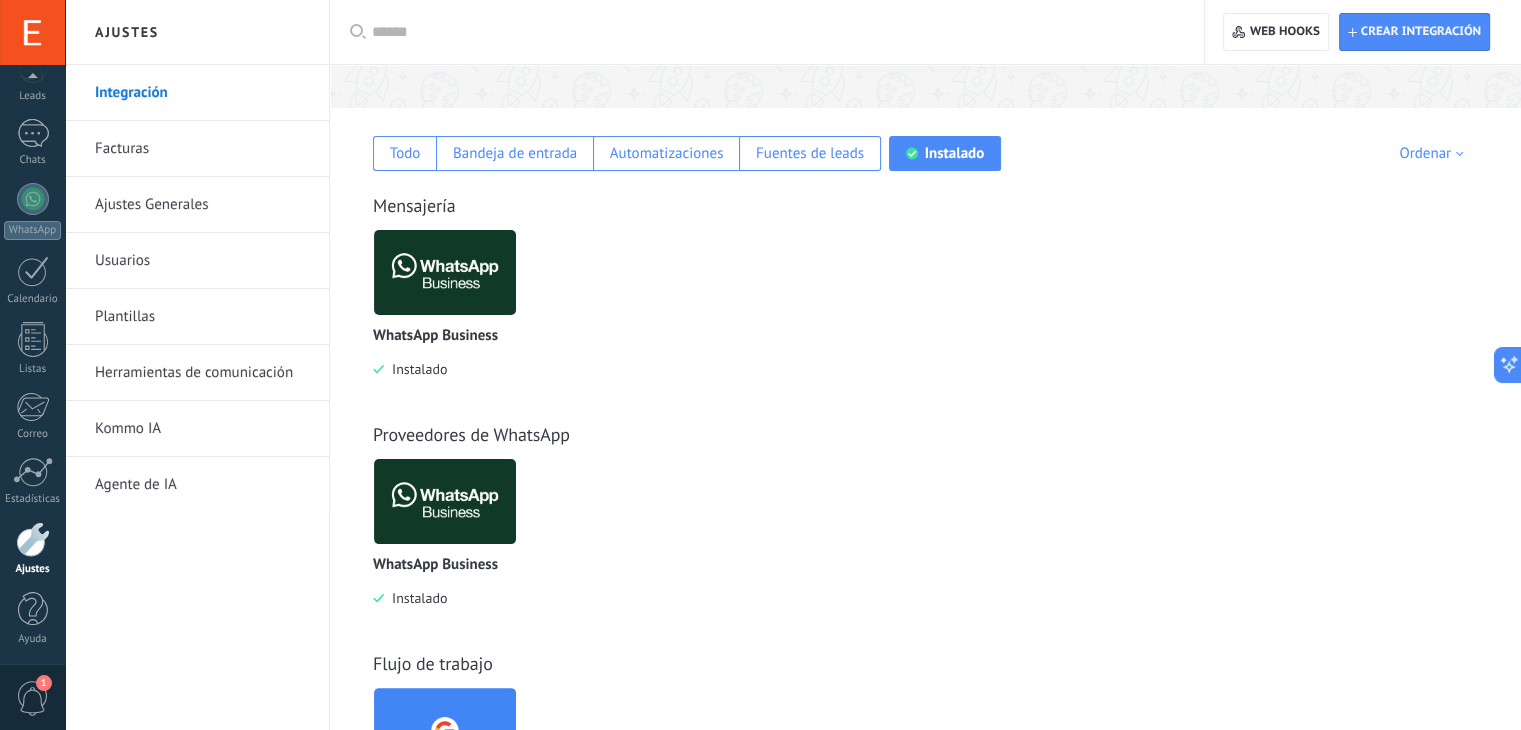 scroll, scrollTop: 176, scrollLeft: 0, axis: vertical 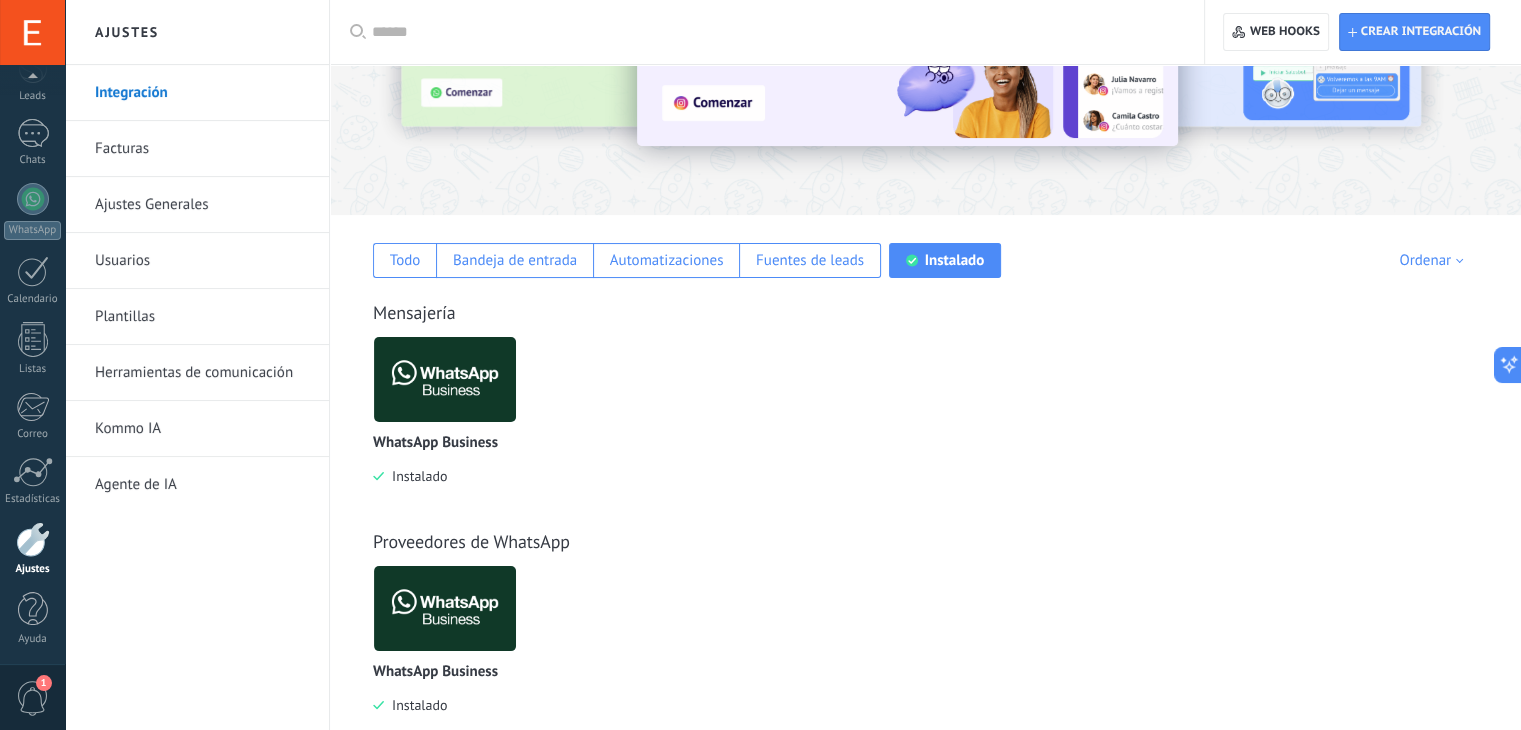 click at bounding box center (445, 379) 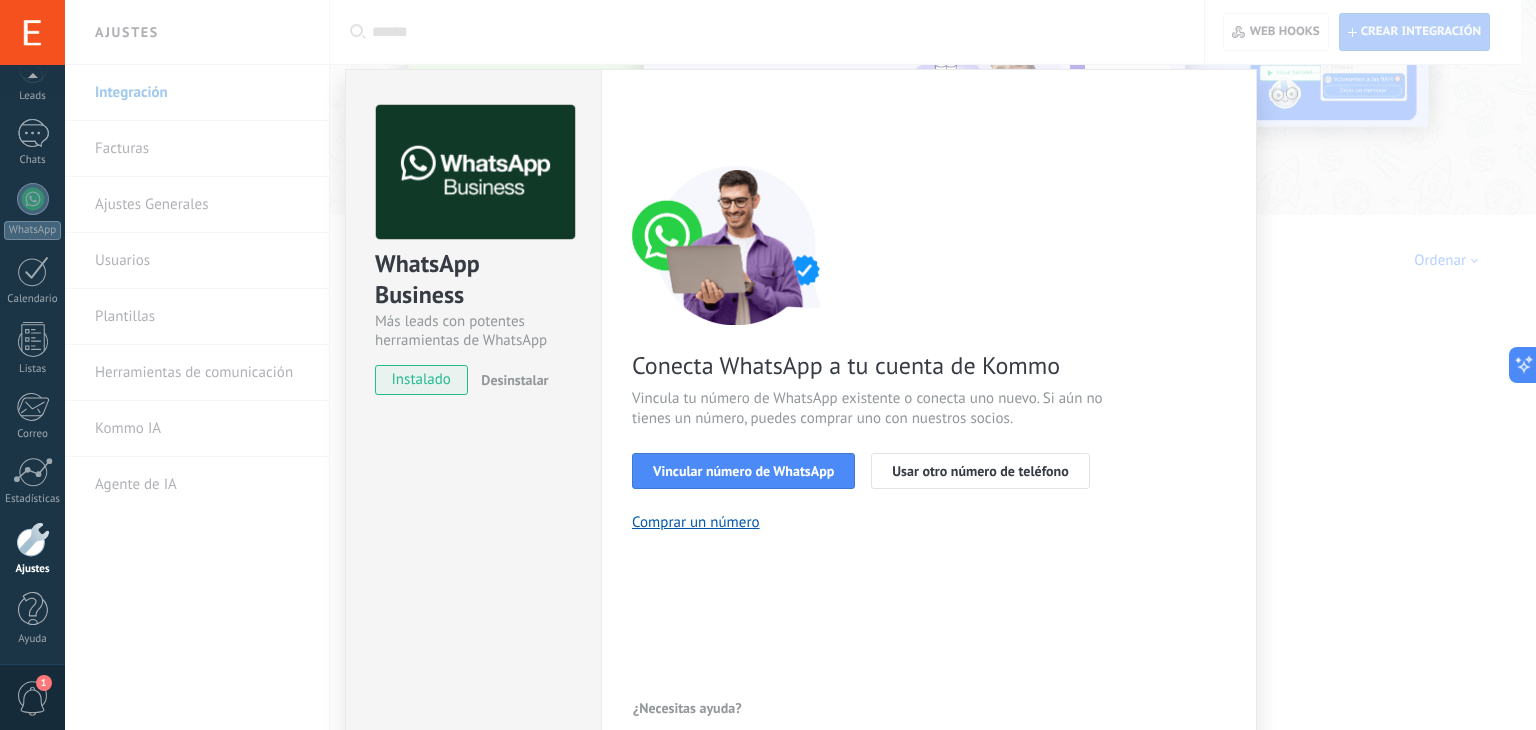 click on "WhatsApp Business Más leads con potentes herramientas de WhatsApp instalado Desinstalar Configuraciones Autorizaciones Esta pestaña registra a los usuarios que han concedido acceso a las integración a esta cuenta. Si deseas remover la posibilidad que un usuario pueda enviar solicitudes a la cuenta en nombre de esta integración, puedes revocar el acceso. Si el acceso a todos los usuarios es revocado, la integración dejará de funcionar. Esta aplicacion está instalada, pero nadie le ha dado acceso aun. WhatsApp Cloud API más _:  Guardar < Volver 1 Seleccionar aplicación 2 Conectar Facebook  3 Finalizar configuración Conecta WhatsApp a tu cuenta de Kommo Vincula tu número de WhatsApp existente o conecta uno nuevo. Si aún no tienes un número, puedes comprar uno con nuestros socios. Vincular número de WhatsApp Usar otro número de teléfono Comprar un número ¿Necesitas ayuda?" at bounding box center (800, 365) 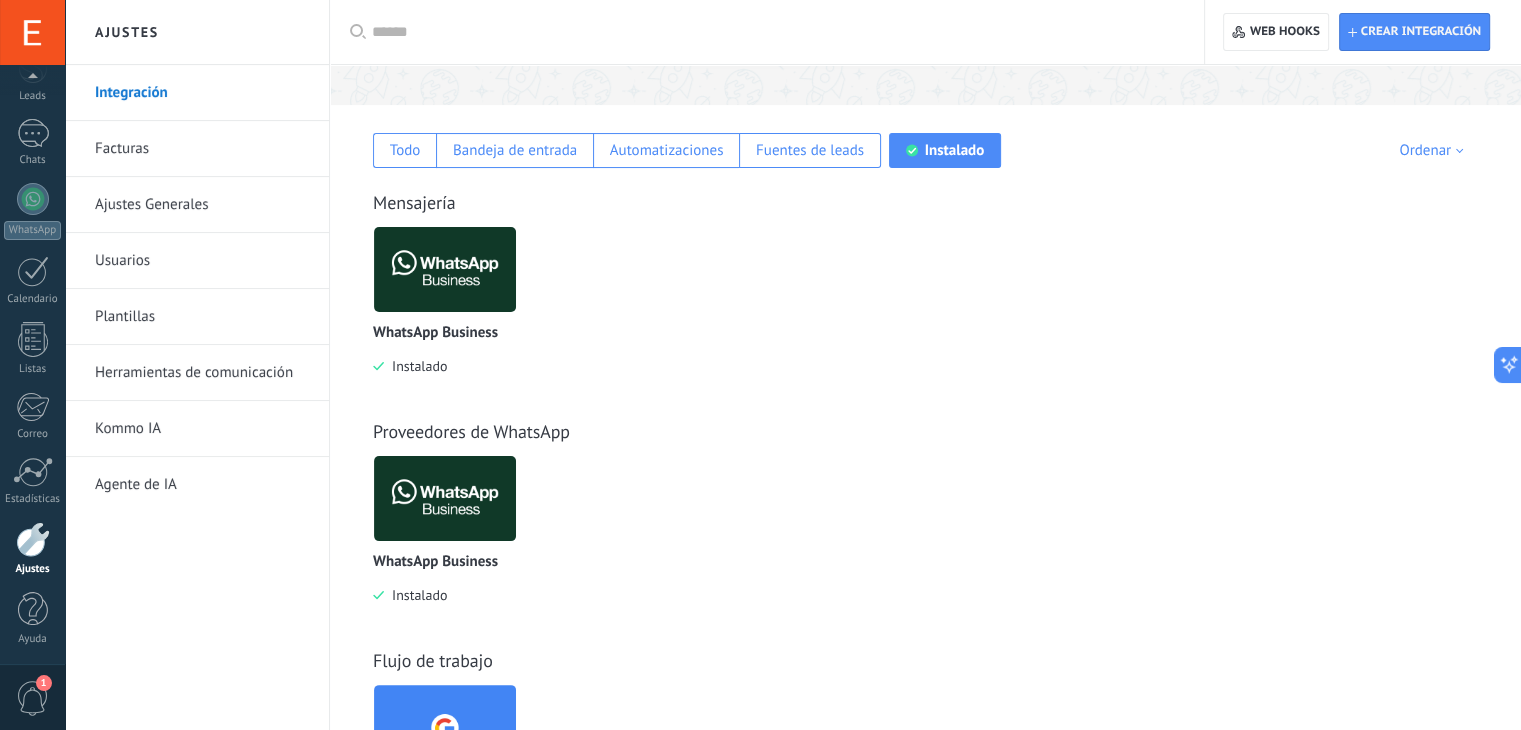 scroll, scrollTop: 376, scrollLeft: 0, axis: vertical 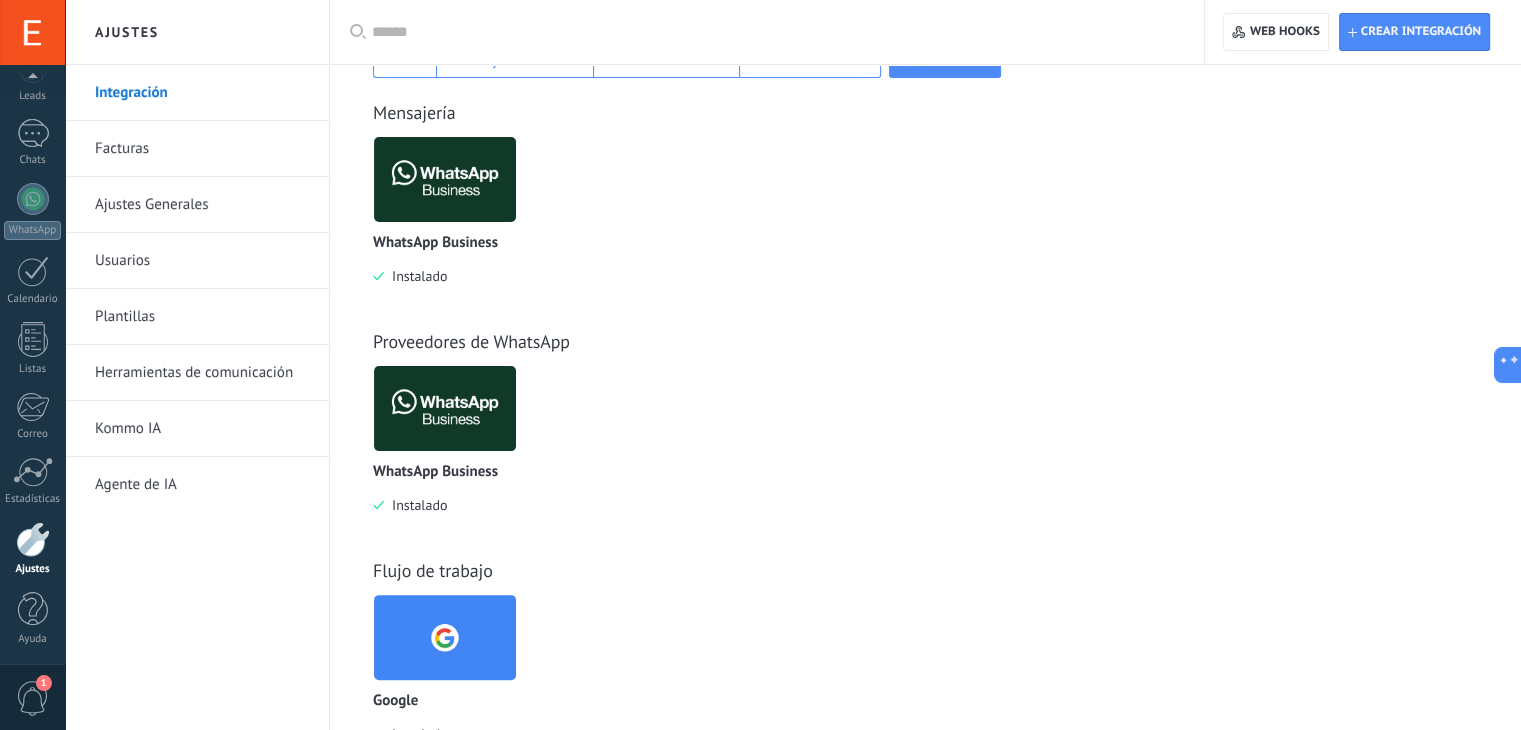 click at bounding box center [445, 408] 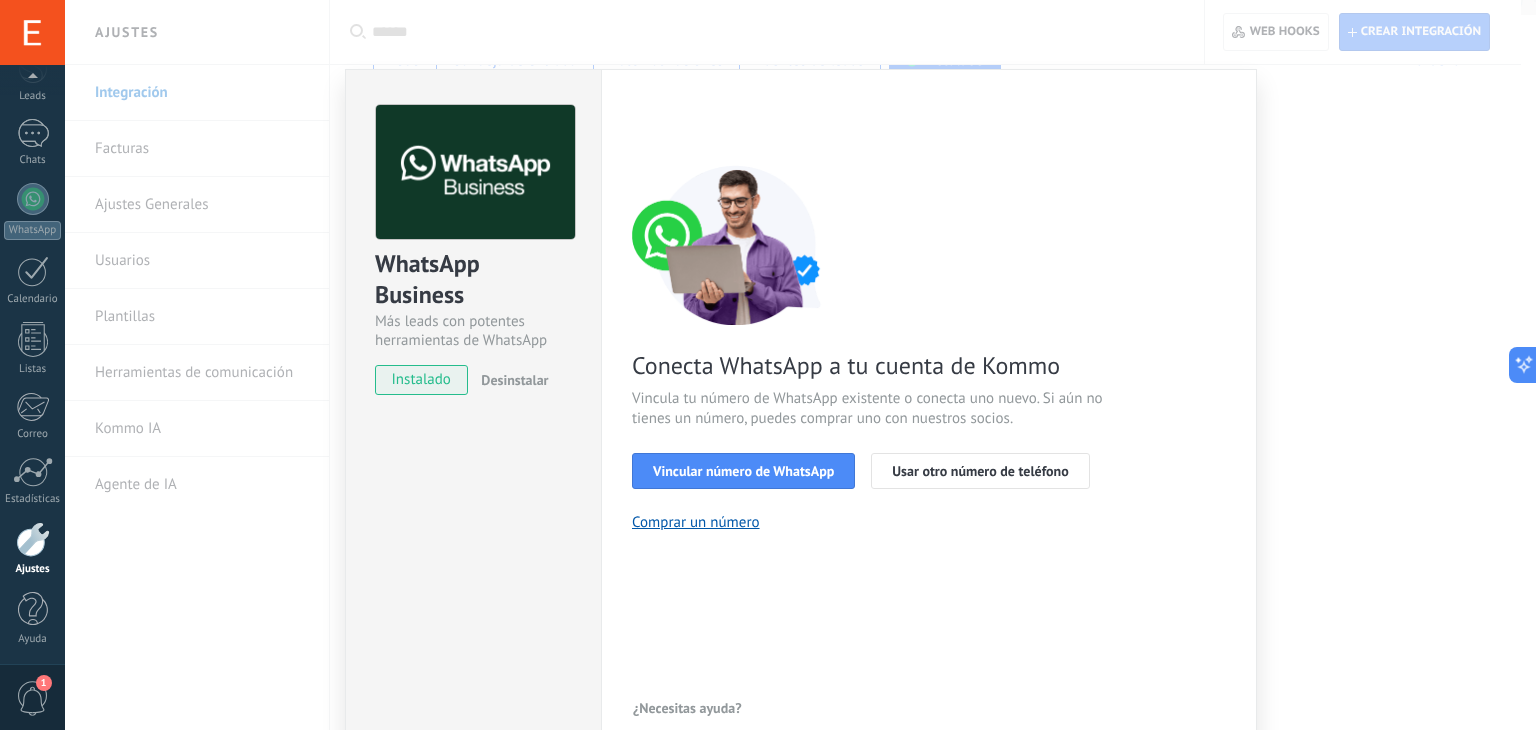 click on "WhatsApp Business Más leads con potentes herramientas de WhatsApp instalado Desinstalar Configuraciones Autorizaciones Esta pestaña registra a los usuarios que han concedido acceso a las integración a esta cuenta. Si deseas remover la posibilidad que un usuario pueda enviar solicitudes a la cuenta en nombre de esta integración, puedes revocar el acceso. Si el acceso a todos los usuarios es revocado, la integración dejará de funcionar. Esta aplicacion está instalada, pero nadie le ha dado acceso aun. WhatsApp Cloud API más _:  Guardar < Volver 1 Seleccionar aplicación 2 Conectar Facebook  3 Finalizar configuración Conecta WhatsApp a tu cuenta de Kommo Vincula tu número de WhatsApp existente o conecta uno nuevo. Si aún no tienes un número, puedes comprar uno con nuestros socios. Vincular número de WhatsApp Usar otro número de teléfono Comprar un número ¿Necesitas ayuda?" at bounding box center (800, 365) 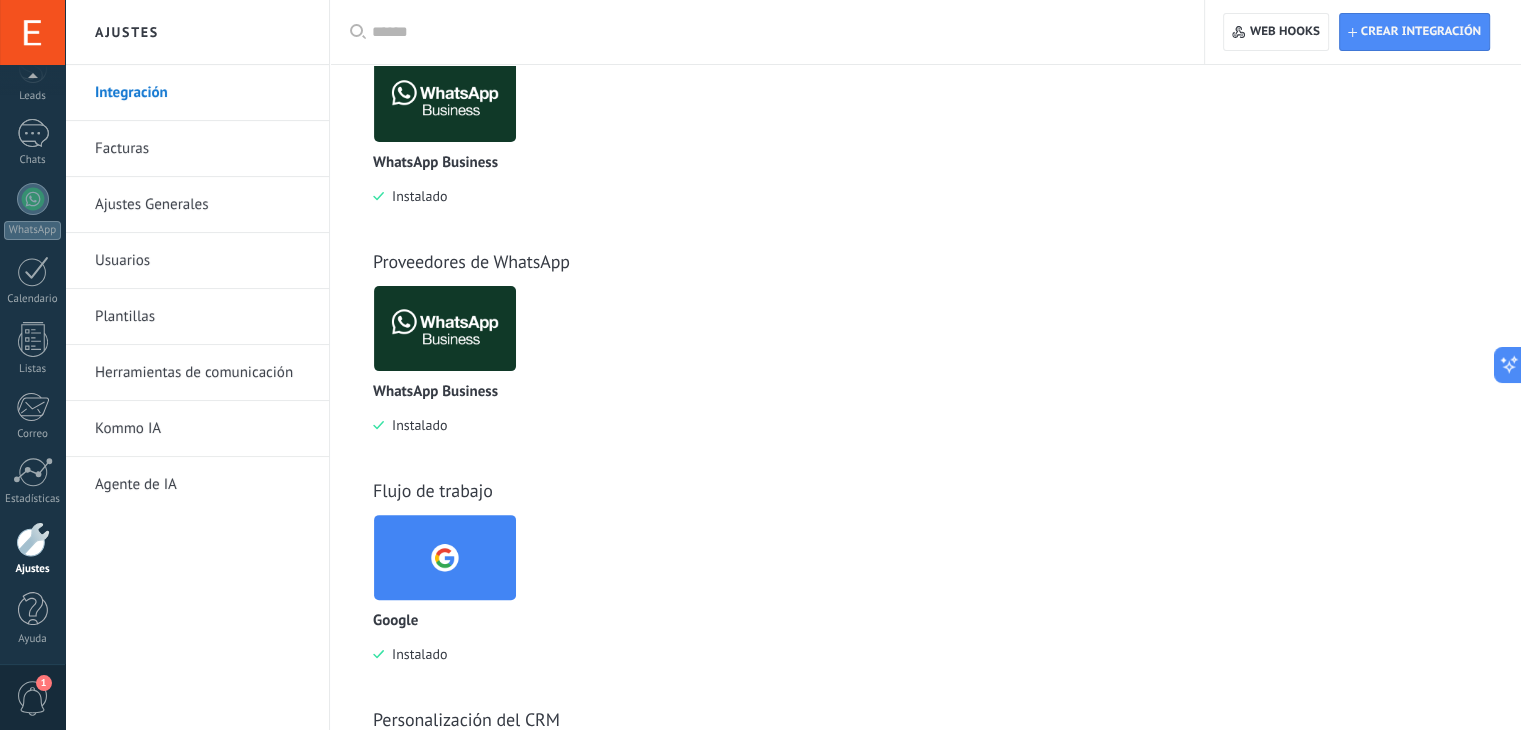 scroll, scrollTop: 676, scrollLeft: 0, axis: vertical 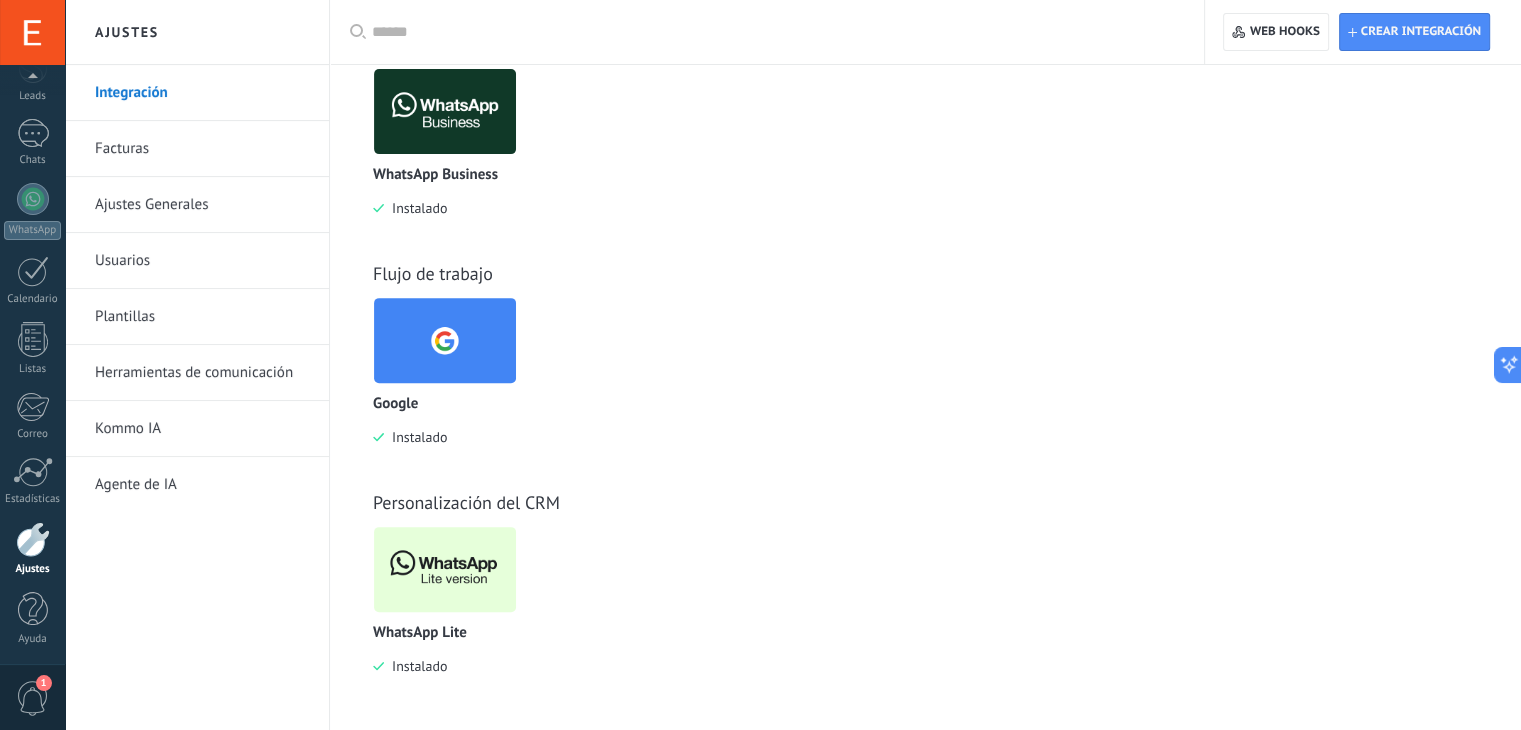 click on "Herramientas de comunicación" at bounding box center (202, 373) 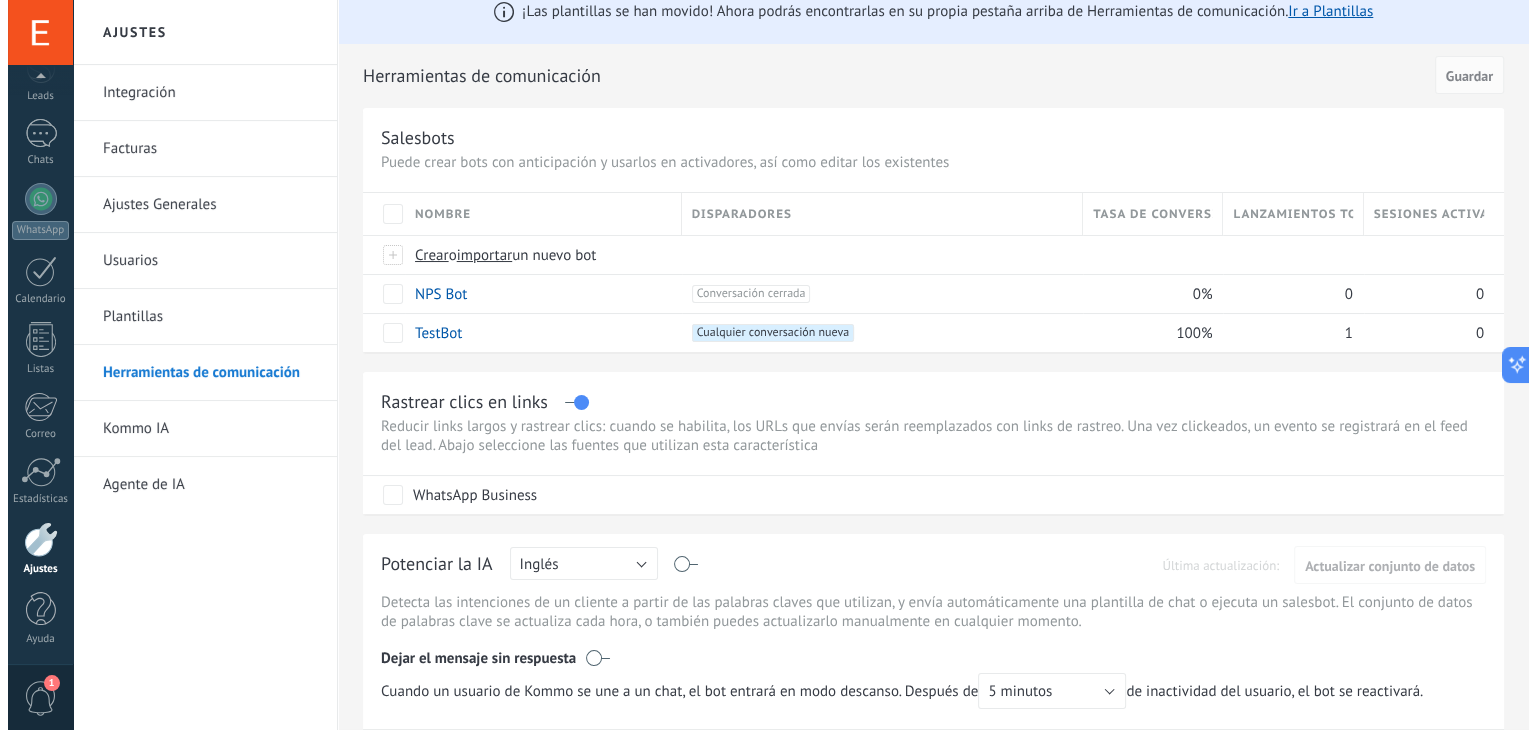 scroll, scrollTop: 200, scrollLeft: 0, axis: vertical 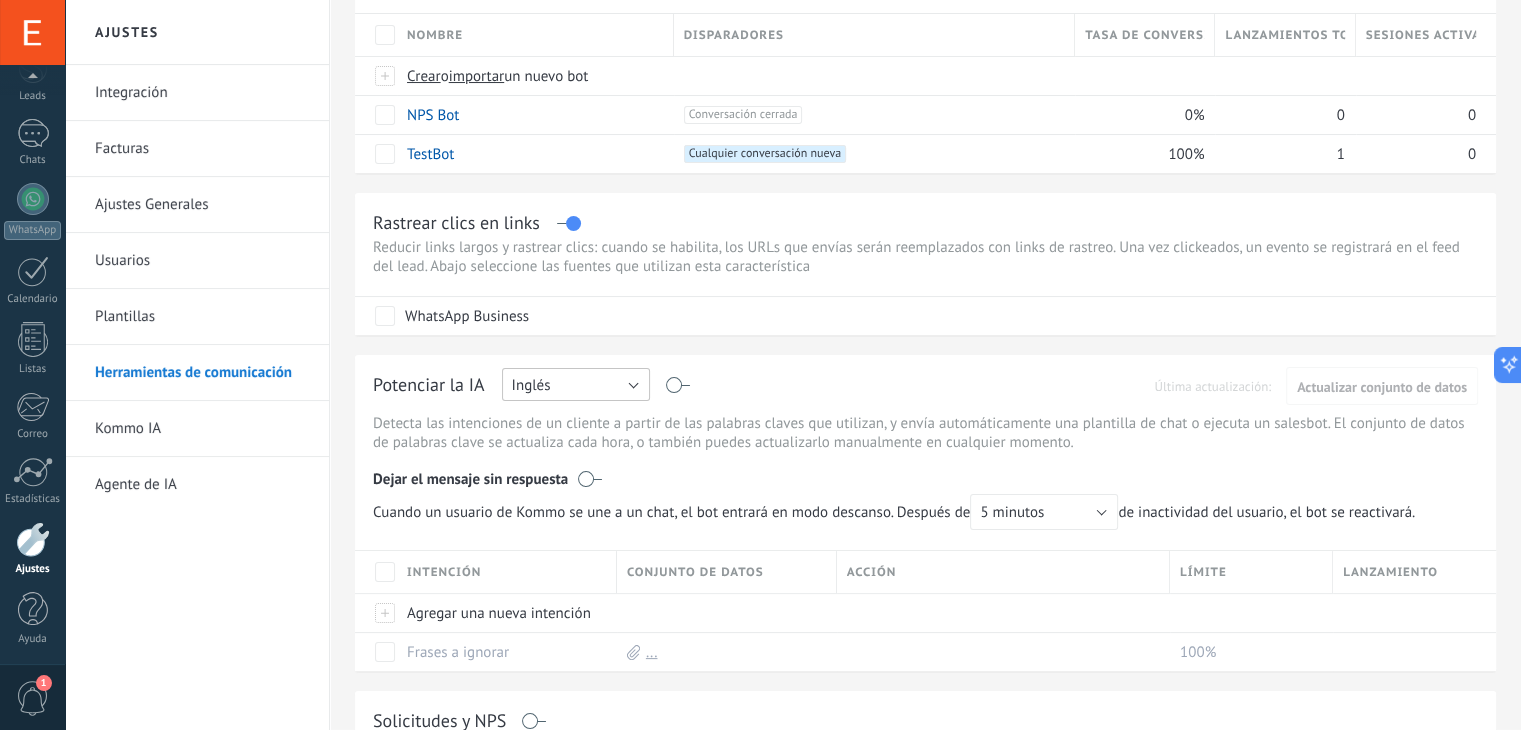 click on "Inglés" at bounding box center [576, 384] 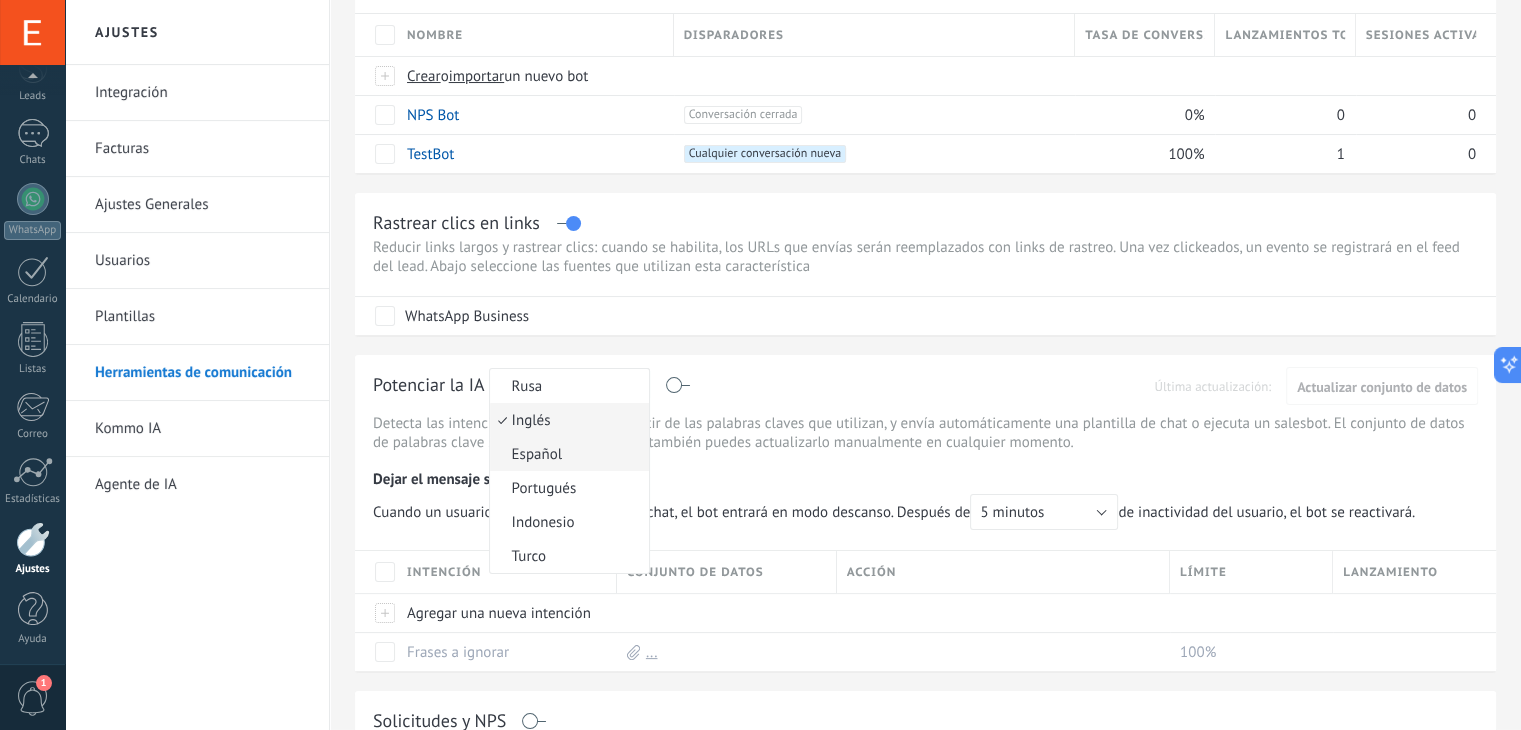 click on "Español" at bounding box center [566, 454] 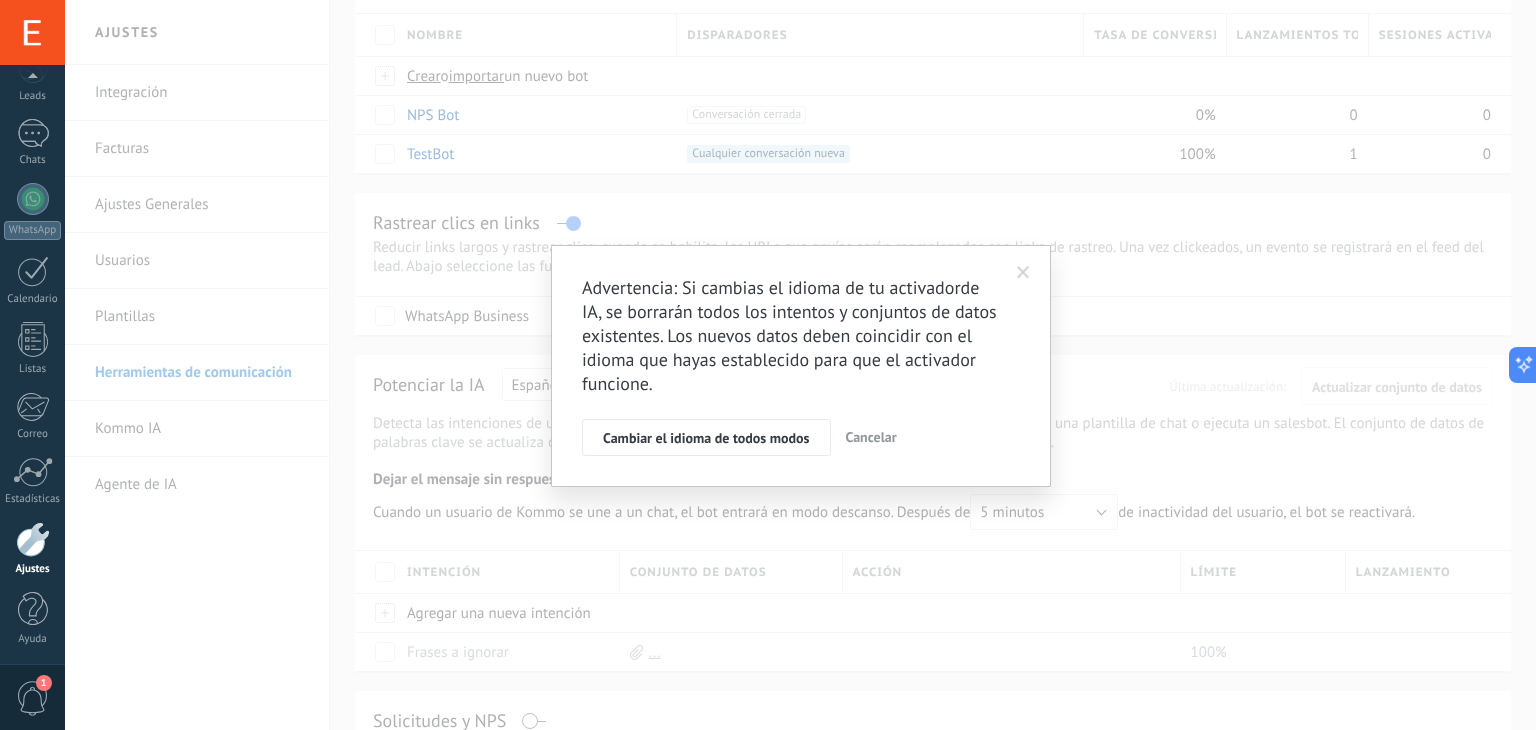 click on "Cambiar el idioma de todos modos" at bounding box center [706, 438] 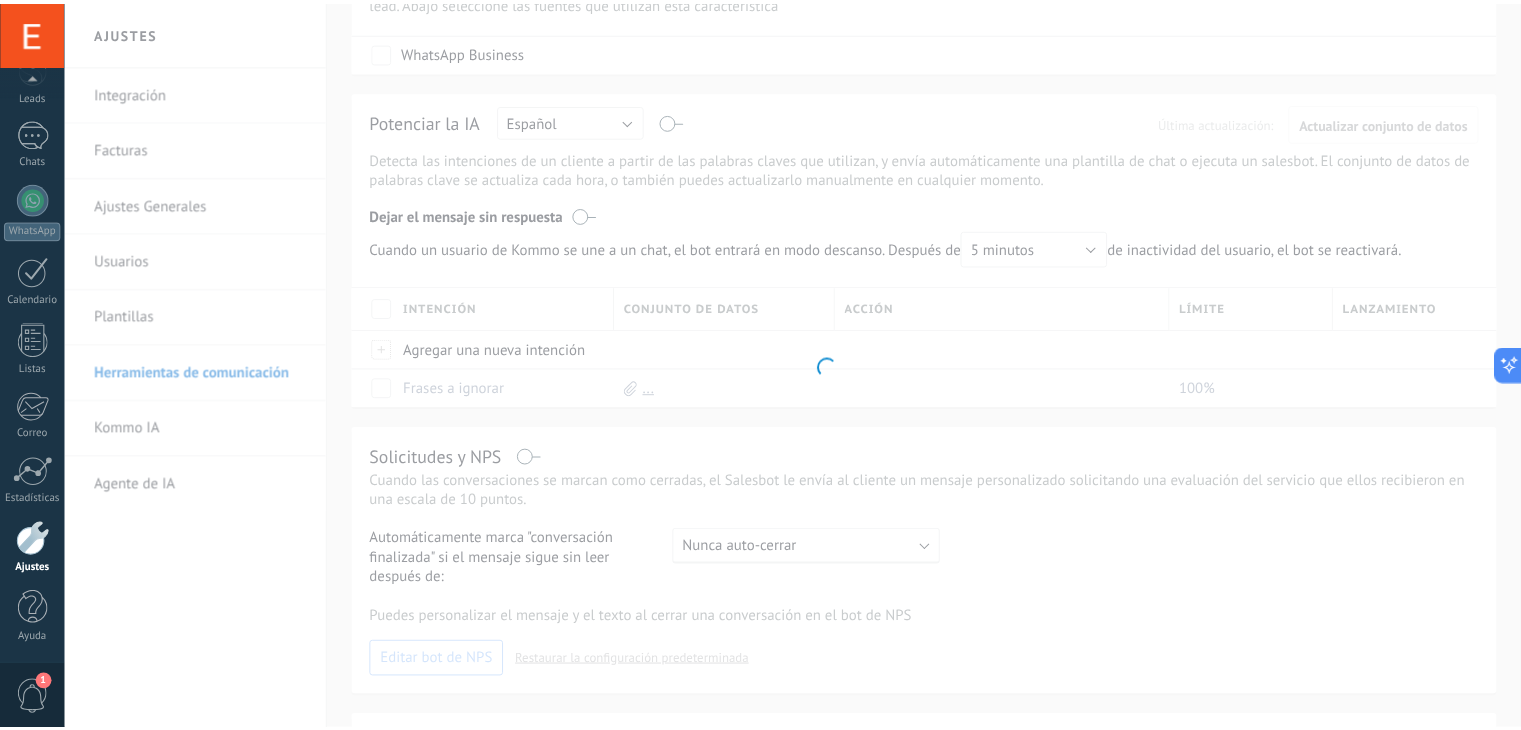 scroll, scrollTop: 0, scrollLeft: 0, axis: both 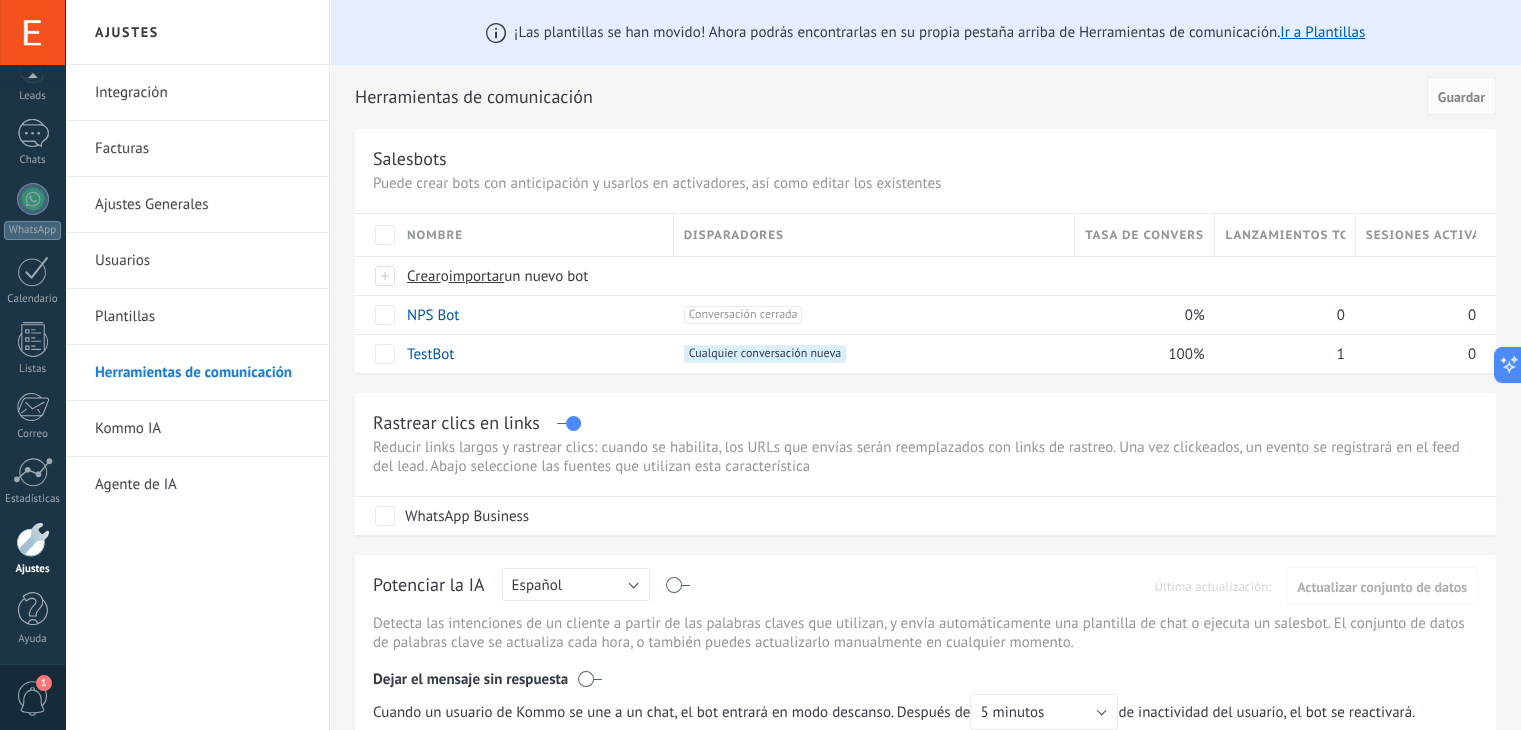 click on "¡Las plantillas se han movido! Ahora podrás encontrarlas en su propia pestaña arriba de Herramientas de comunicación.  Ir a Plantillas Herramientas de comunicación Cancelar Guardar Salesbots Puede crear bots con anticipación y usarlos en activadores, así como editar los existentes Actualizar a Avanzado Nombre Disparadores Tasa de conversión Lanzamientos totales Sesiones activas        Crear  o  importar  un nuevo bot              NPS Bot +1 Conversación cerrada +0 0% 0 0        TestBot +1 Cualquier conversación nueva +0 100% 1 0 Mostrar más avanzado Rastrear clics en links Reducir links largos y rastrear clics: cuando se habilita, los URLs que envías serán reemplazados con links de rastreo. Una vez clickeados, un evento se registrará en el feed del lead. Abajo seleccione las fuentes que utilizan esta característica WhatsApp Business Potenciar la IA Rusa Inglés Español Portugués Indonesio Turco Español Última actualización: Actualizar conjunto de datos Dejar el mensaje sin respuesta" at bounding box center (925, 752) 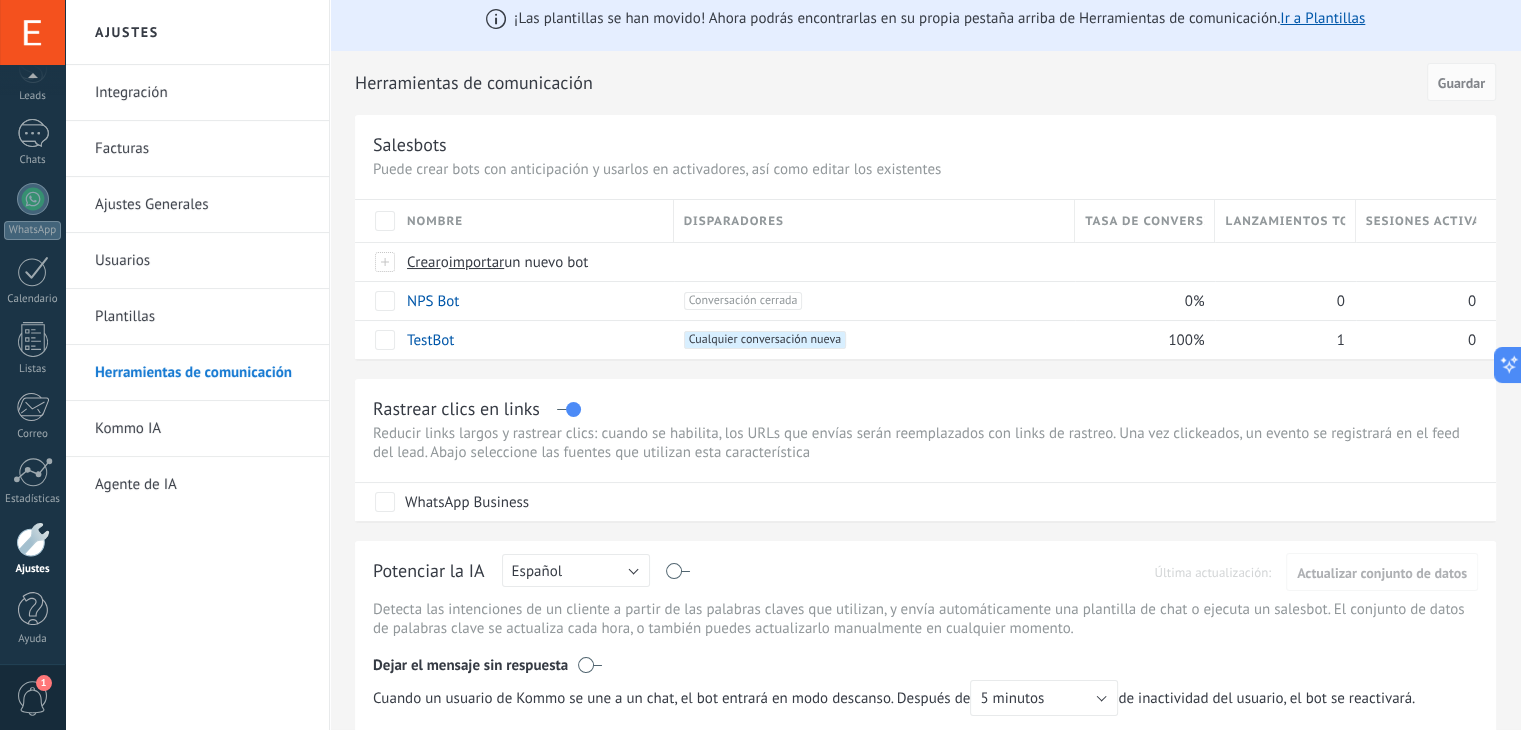 scroll, scrollTop: 0, scrollLeft: 0, axis: both 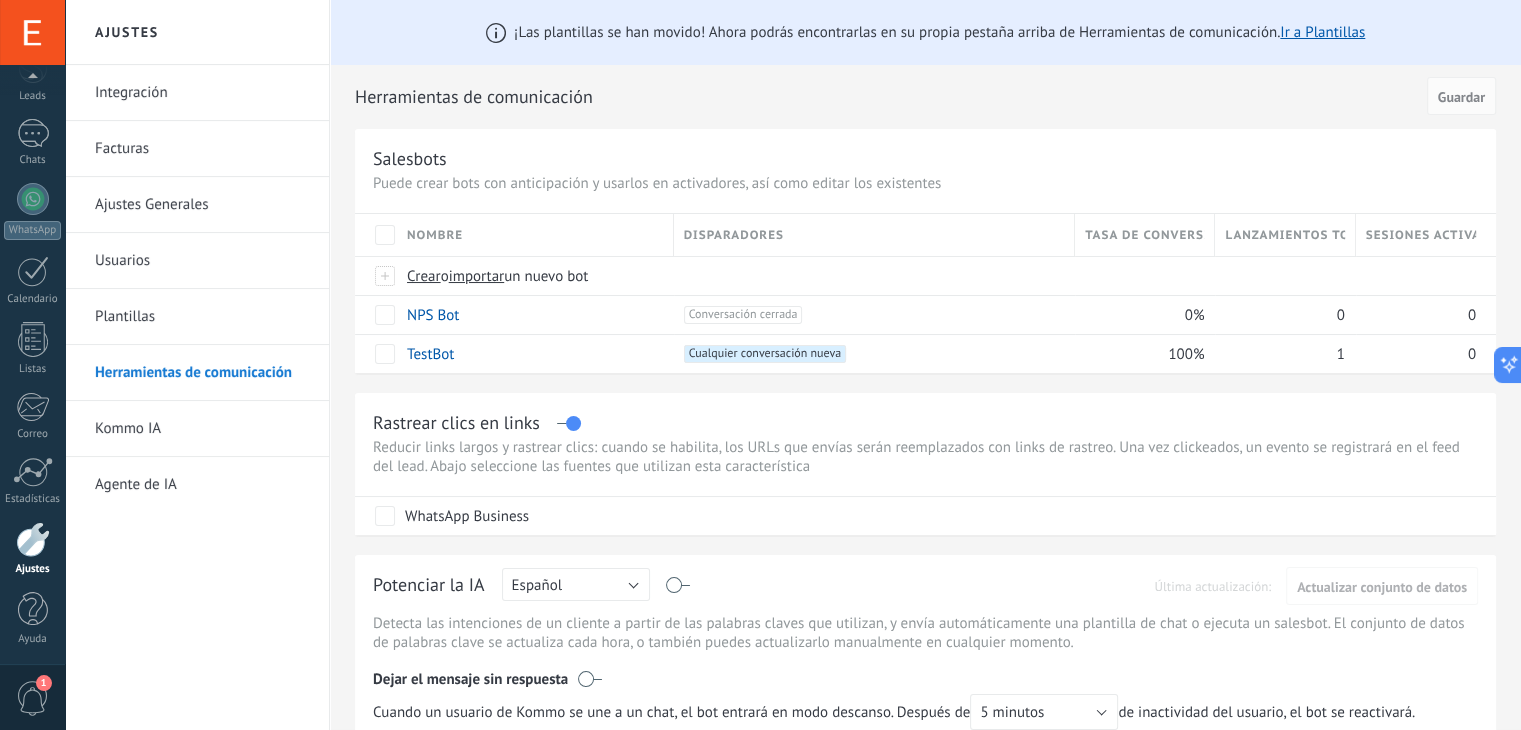click on "Herramientas de comunicación" at bounding box center (887, 97) 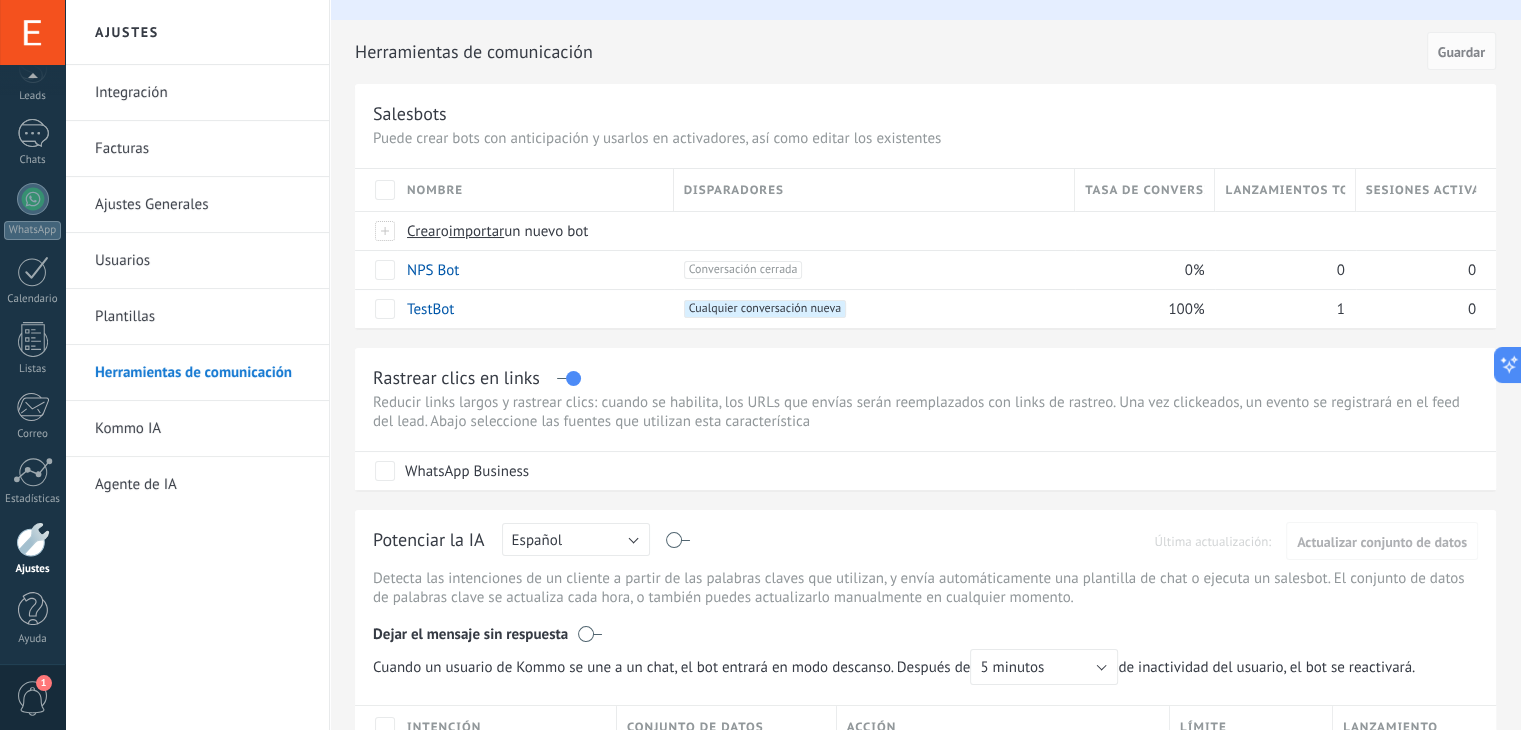 scroll, scrollTop: 0, scrollLeft: 0, axis: both 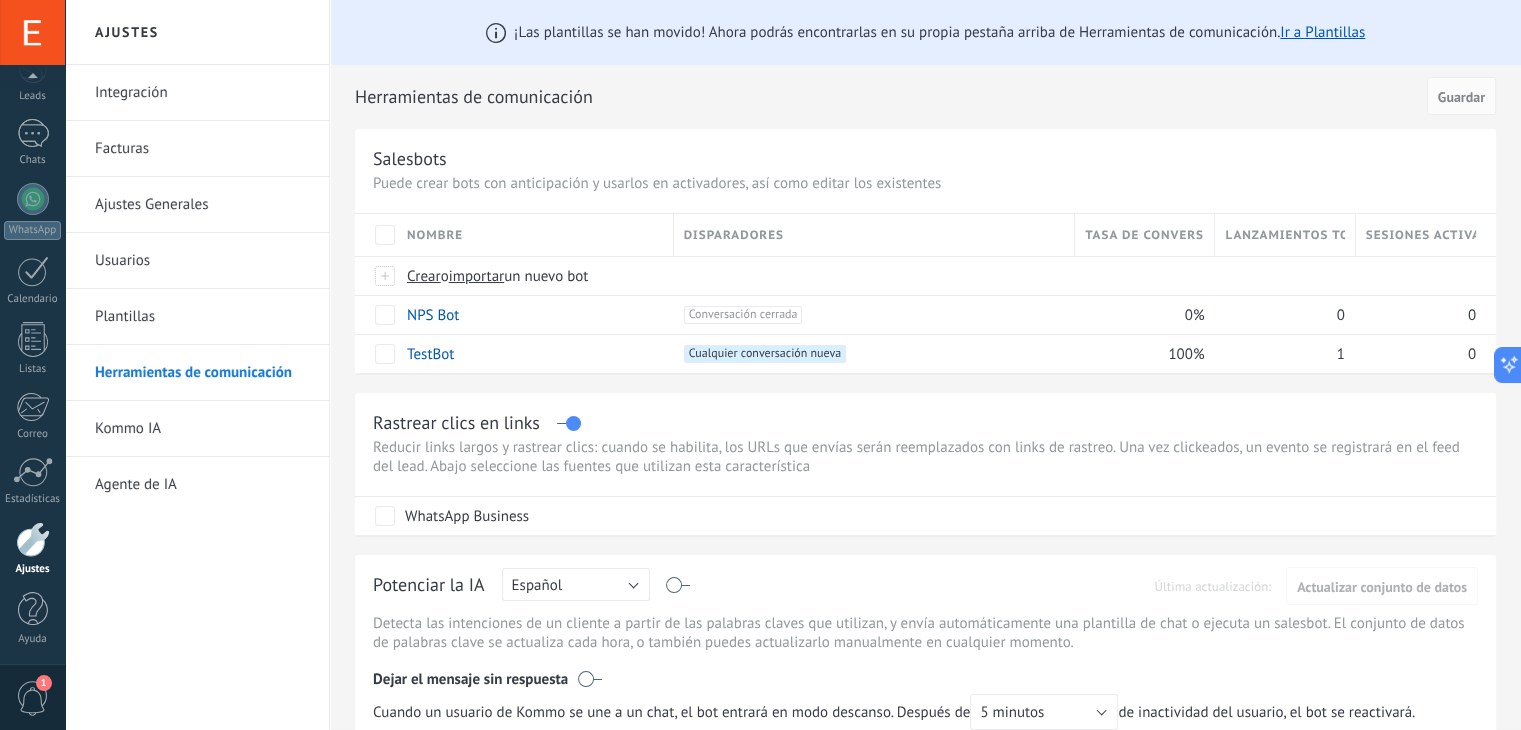click on "Salesbots Puede crear bots con anticipación y usarlos en activadores, así como editar los existentes Actualizar a Avanzado Nombre Disparadores Tasa de conversión Lanzamientos totales Sesiones activas        Crear  o  importar  un nuevo bot              NPS Bot +1 Conversación cerrada +0 0% 0 0        TestBot +1 Cualquier conversación nueva +0 100% 1 0 Mostrar más avanzado" at bounding box center (925, 251) 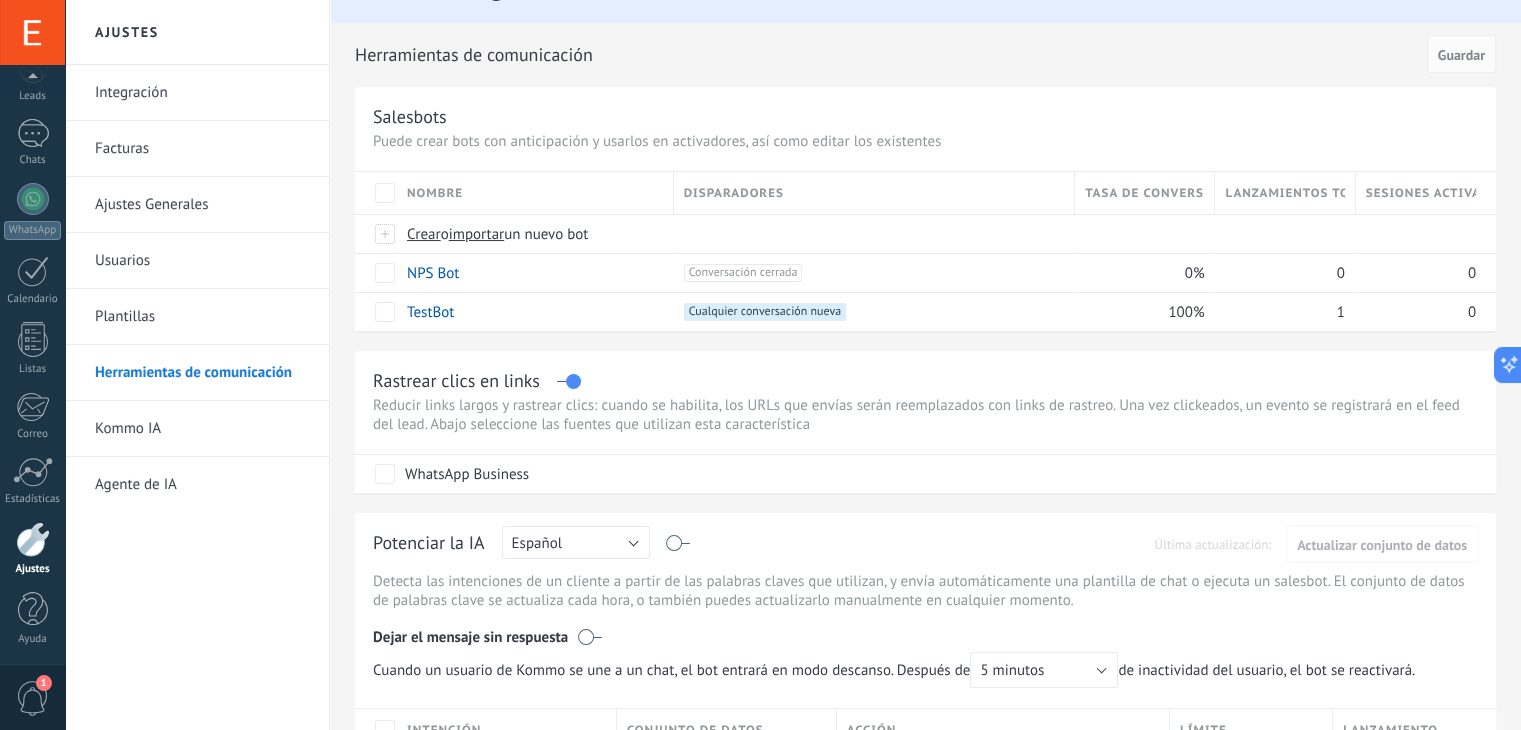 scroll, scrollTop: 100, scrollLeft: 0, axis: vertical 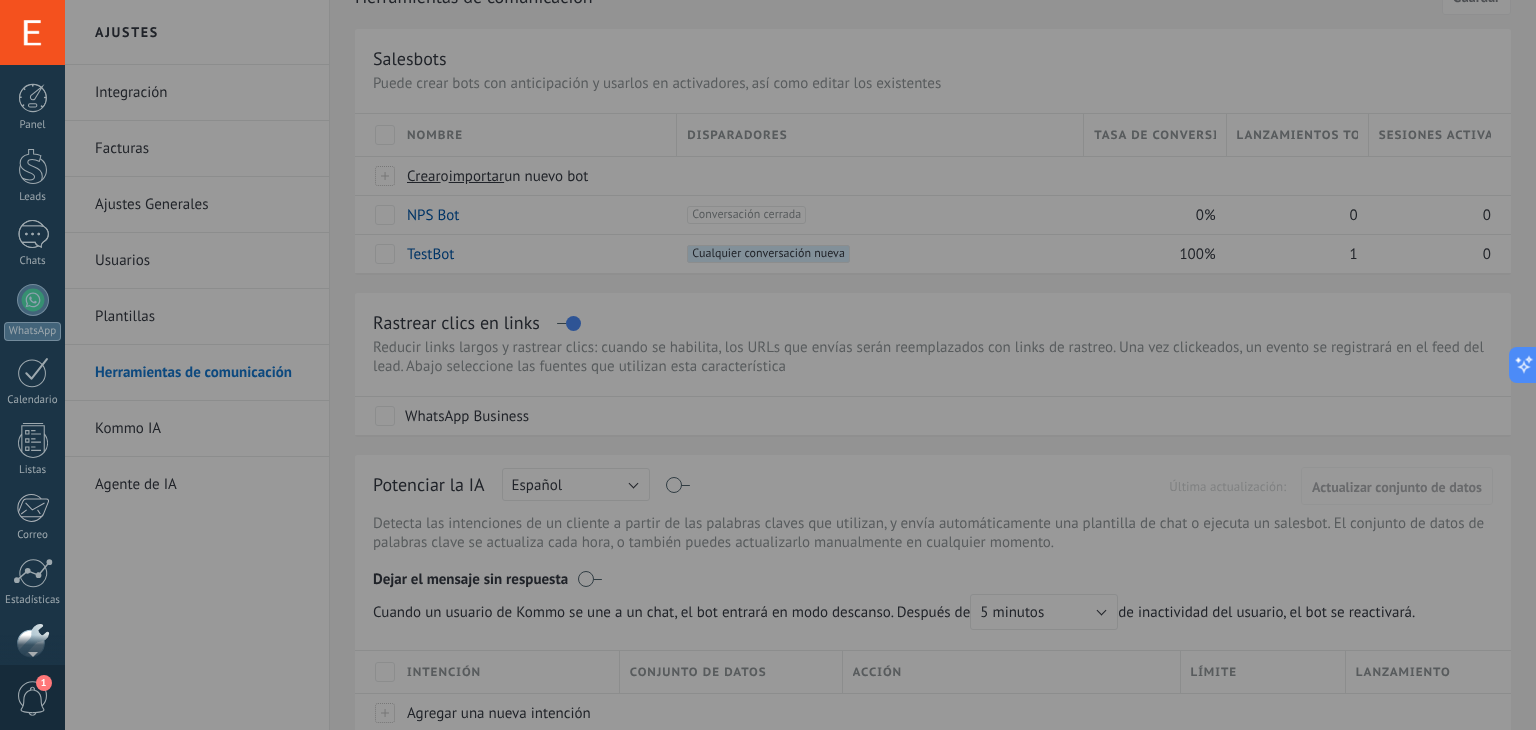 click at bounding box center [833, 365] 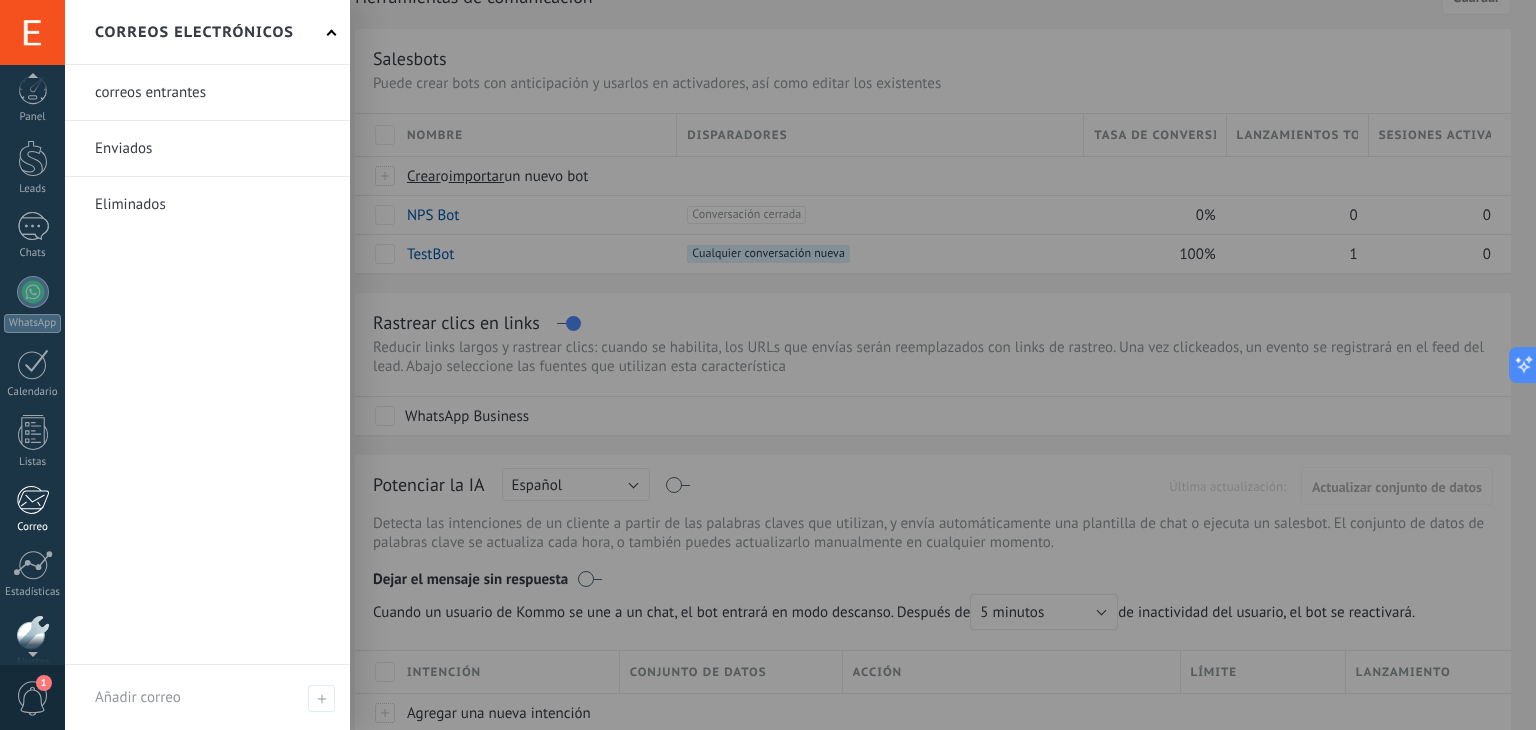 scroll, scrollTop: 0, scrollLeft: 0, axis: both 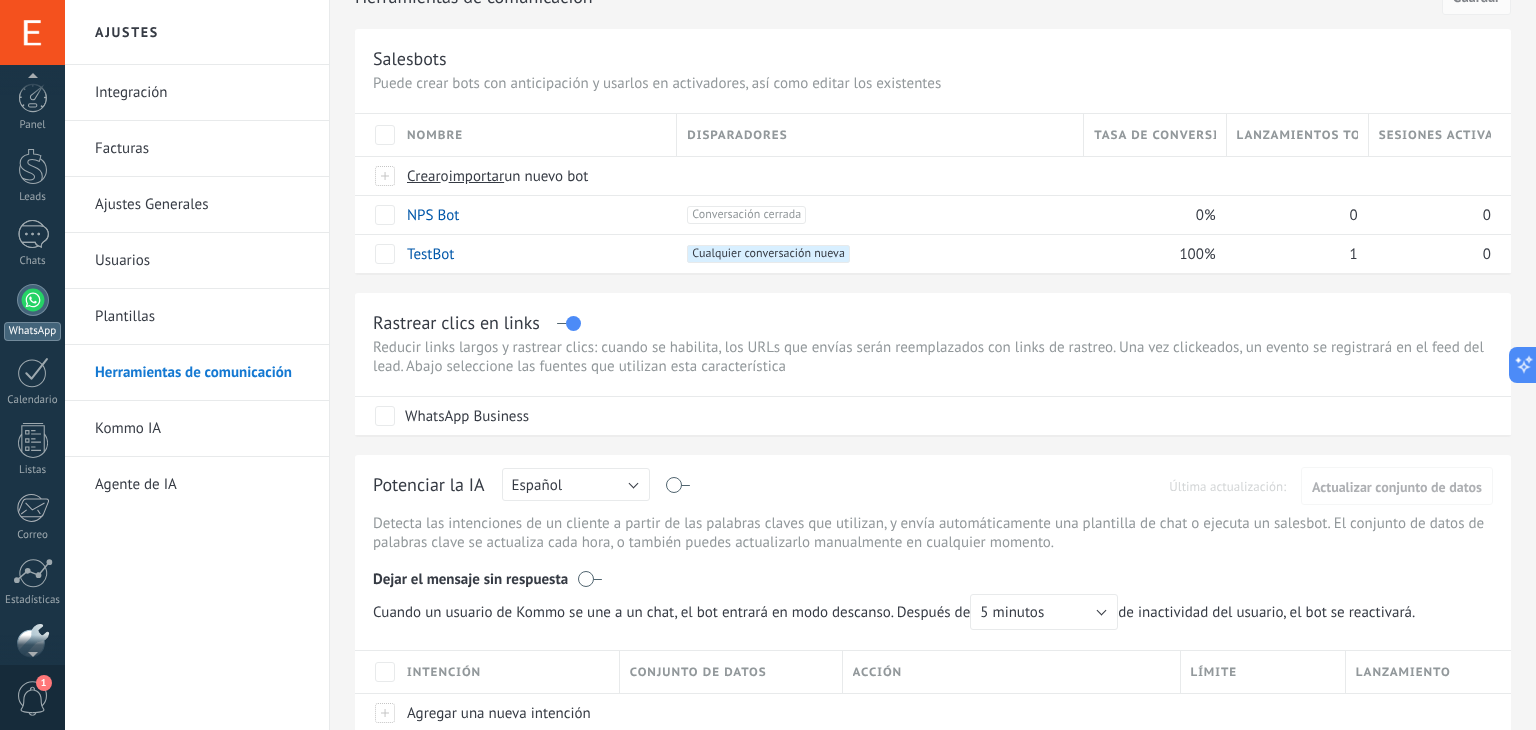 click on "WhatsApp" at bounding box center (32, 312) 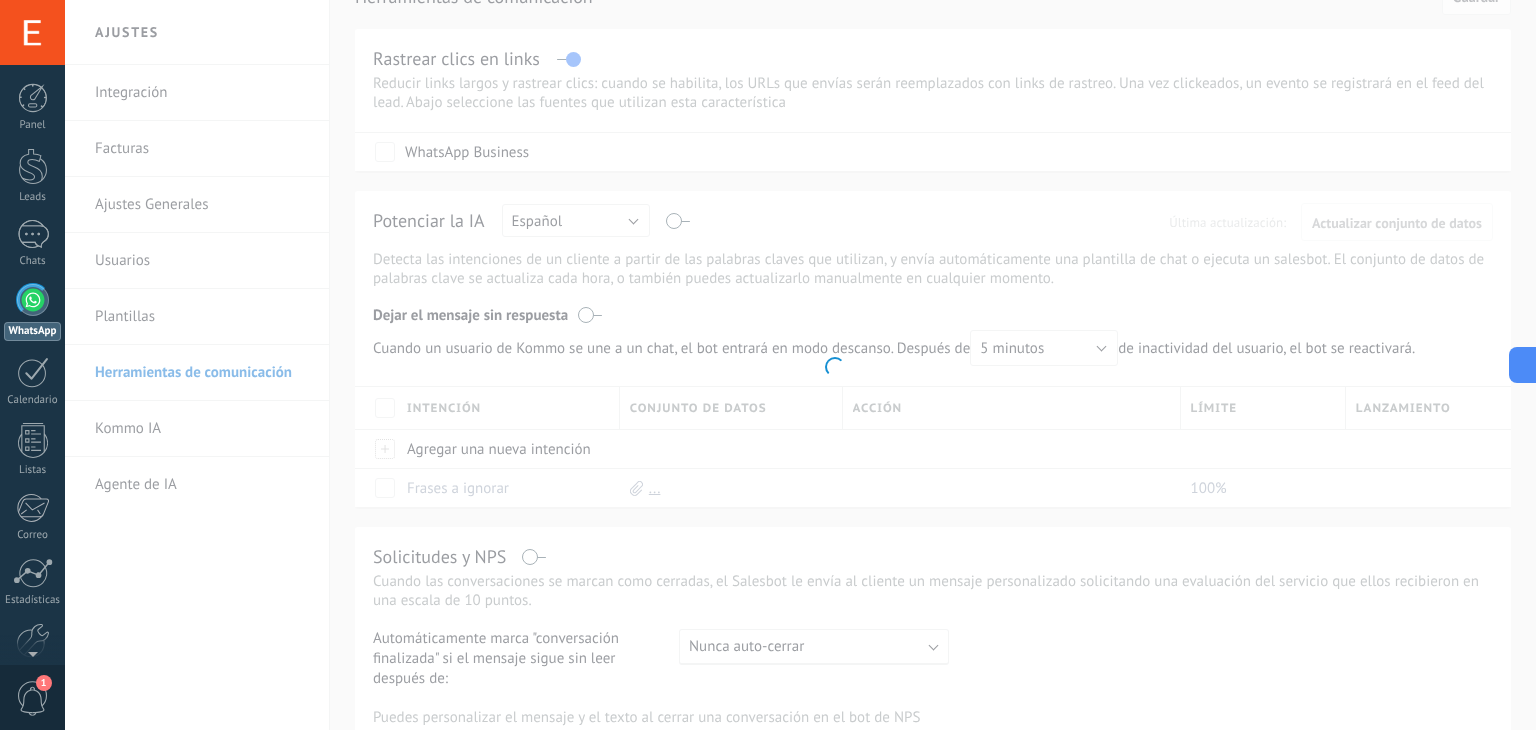 scroll, scrollTop: 0, scrollLeft: 0, axis: both 